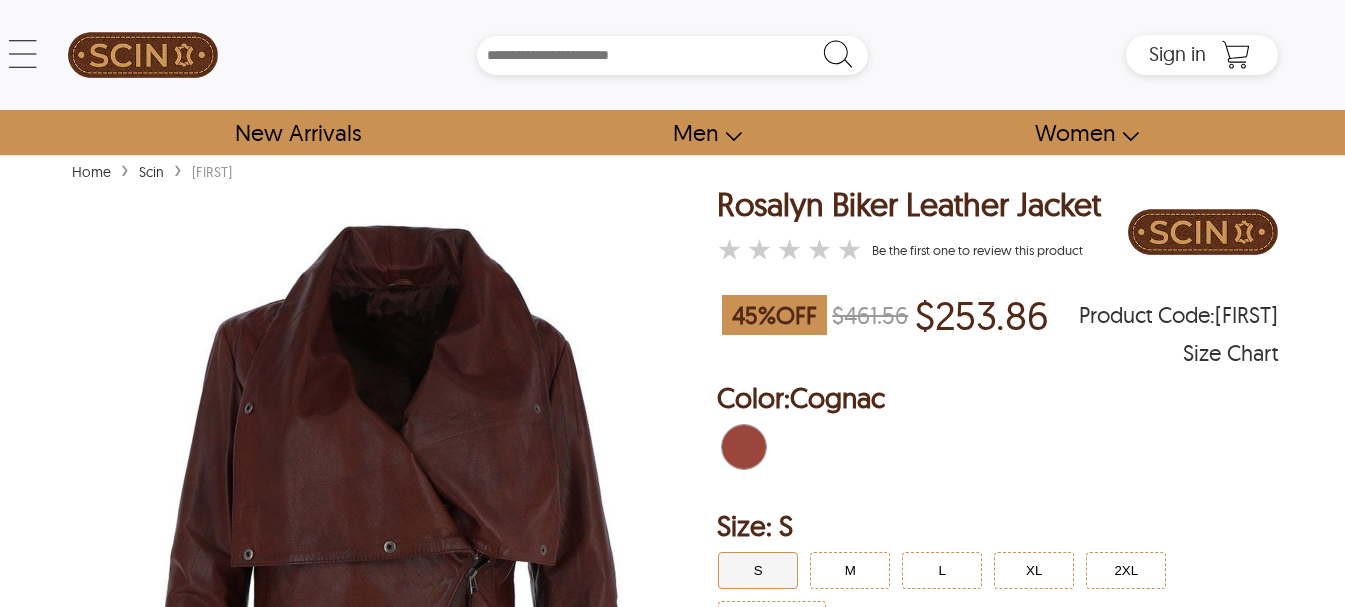 scroll, scrollTop: 667, scrollLeft: 0, axis: vertical 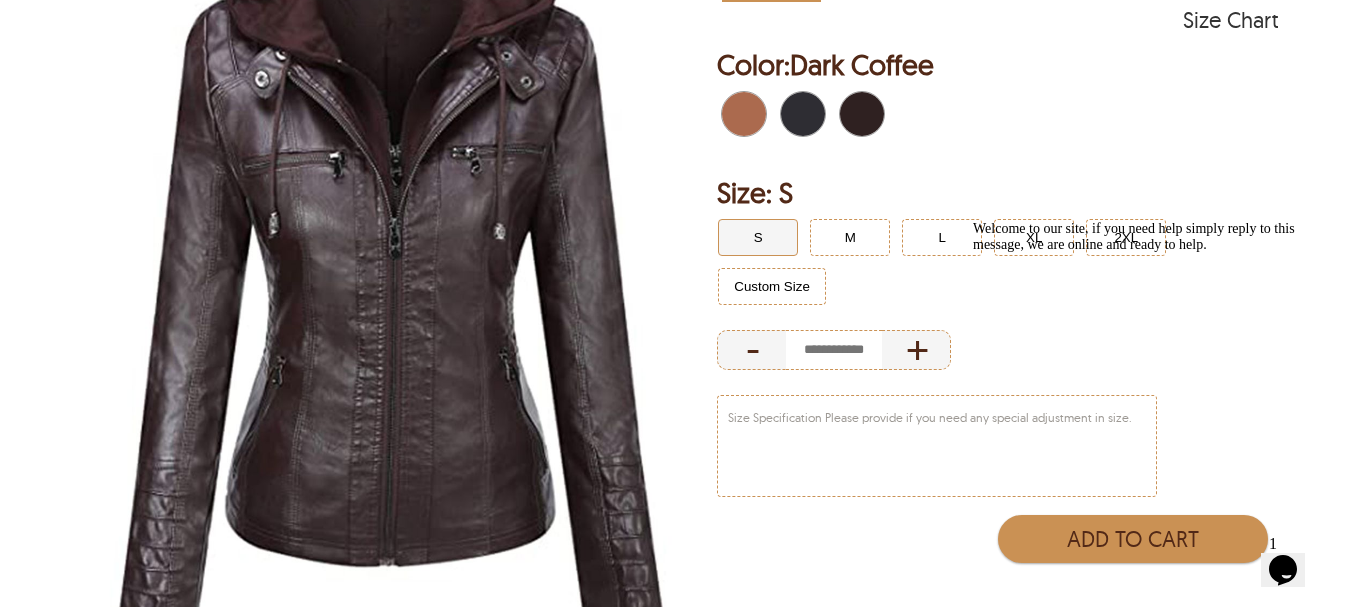 click at bounding box center [733, 114] 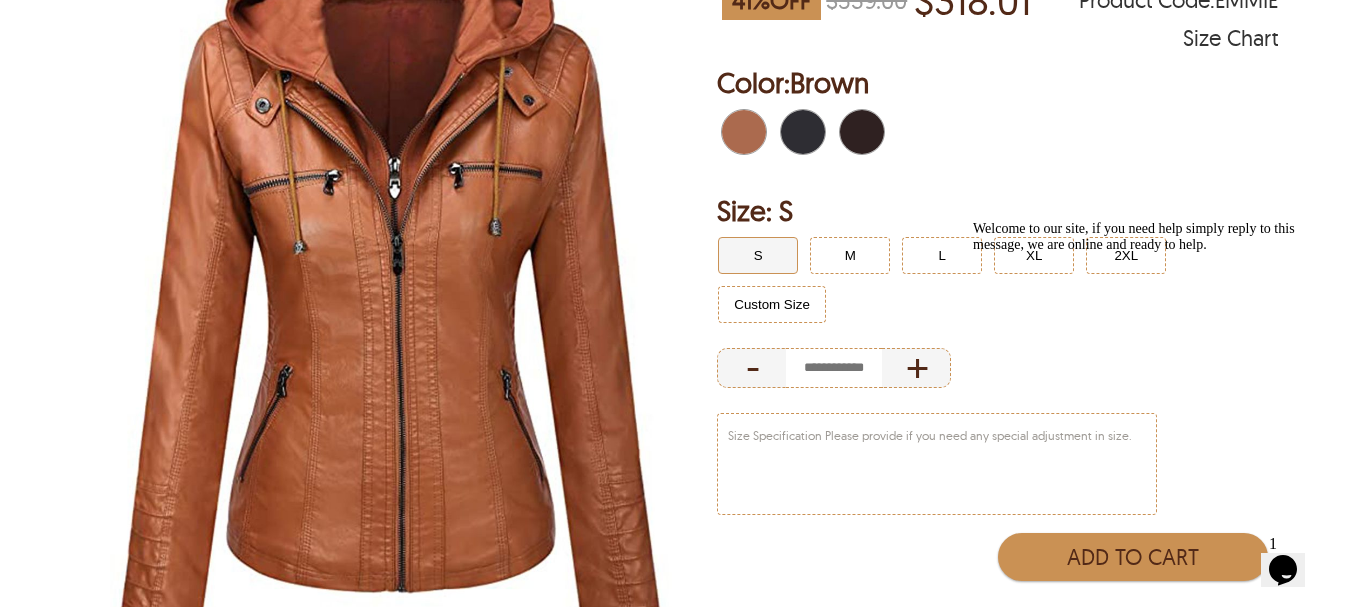 scroll, scrollTop: 333, scrollLeft: 0, axis: vertical 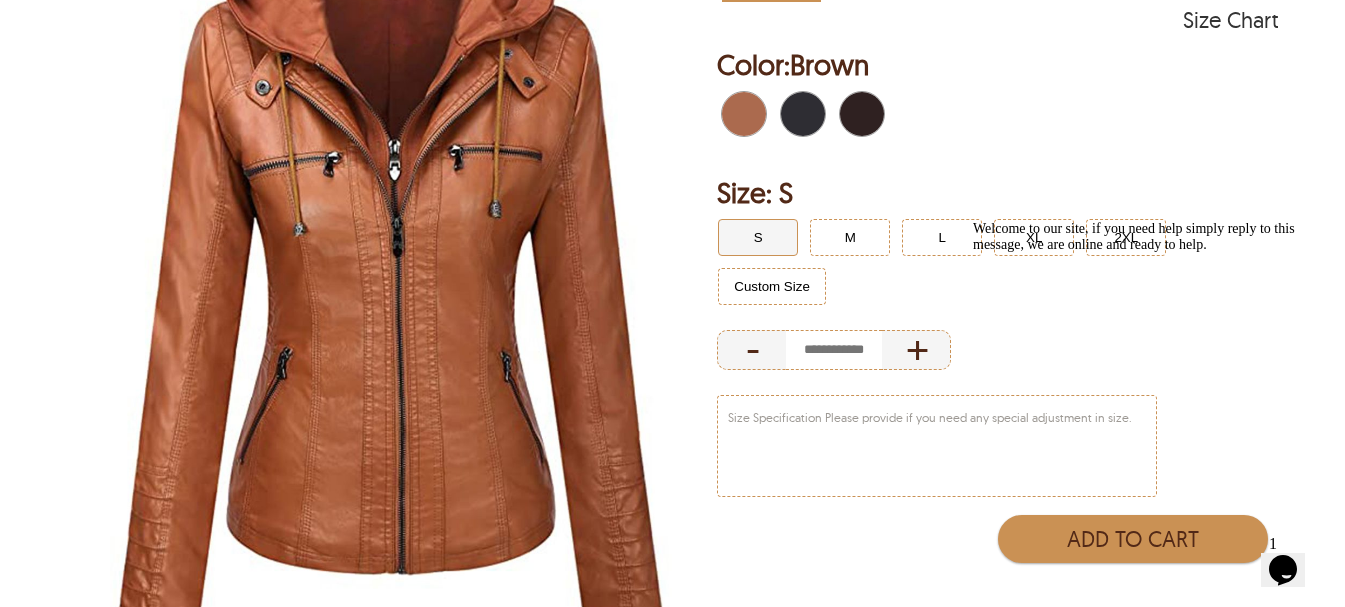 click at bounding box center [792, 114] 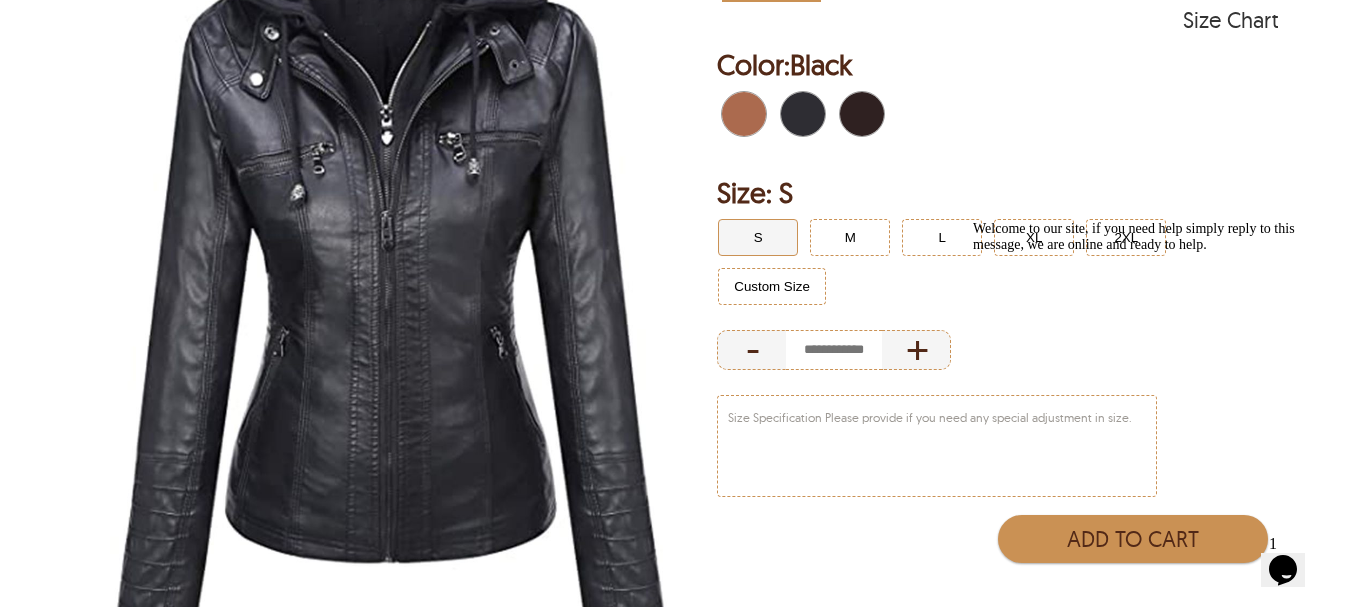 click at bounding box center [868, 114] 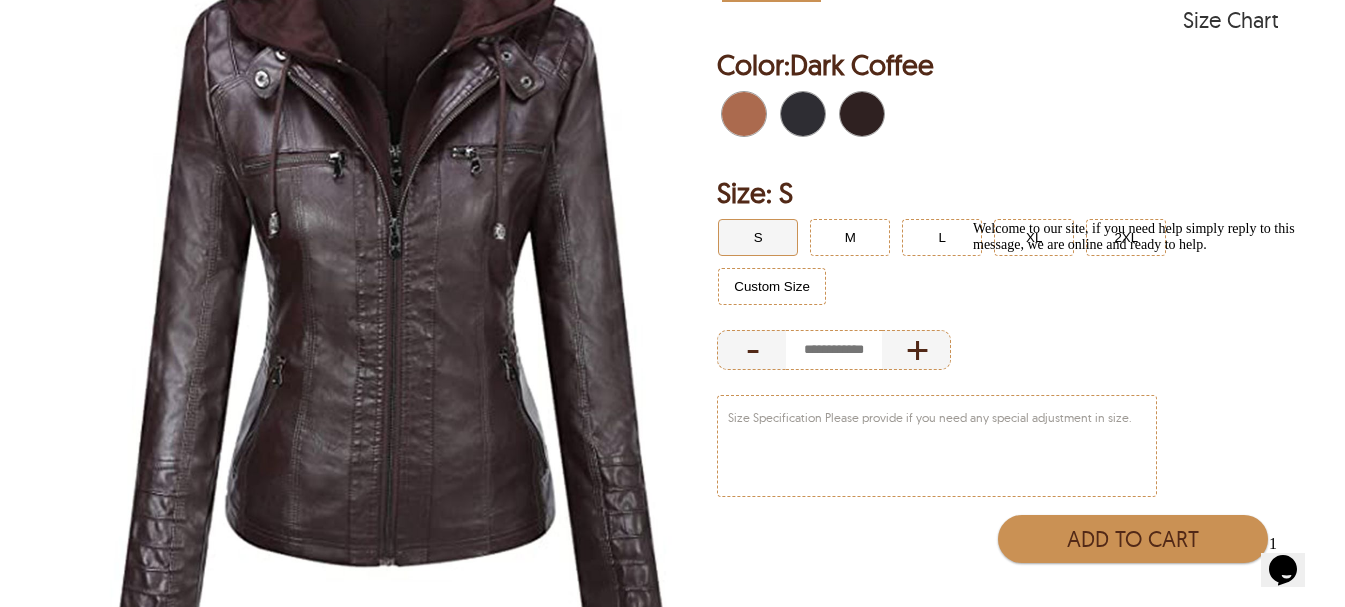 click at bounding box center [792, 114] 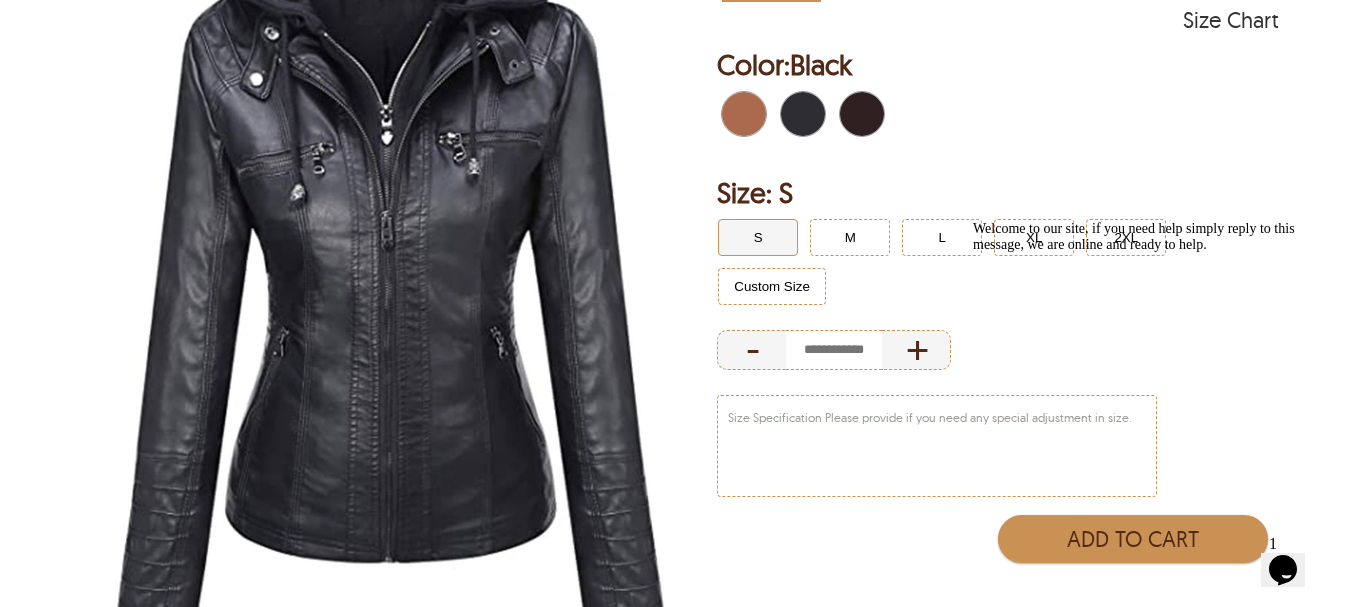click at bounding box center (750, 114) 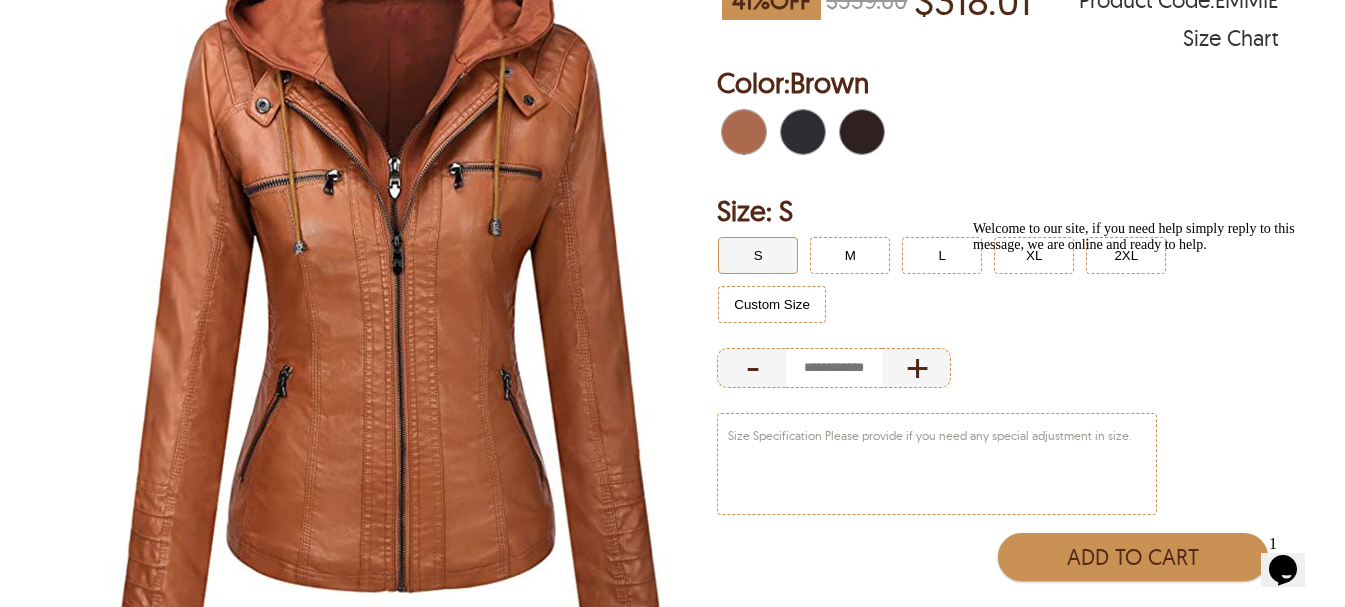scroll, scrollTop: 333, scrollLeft: 0, axis: vertical 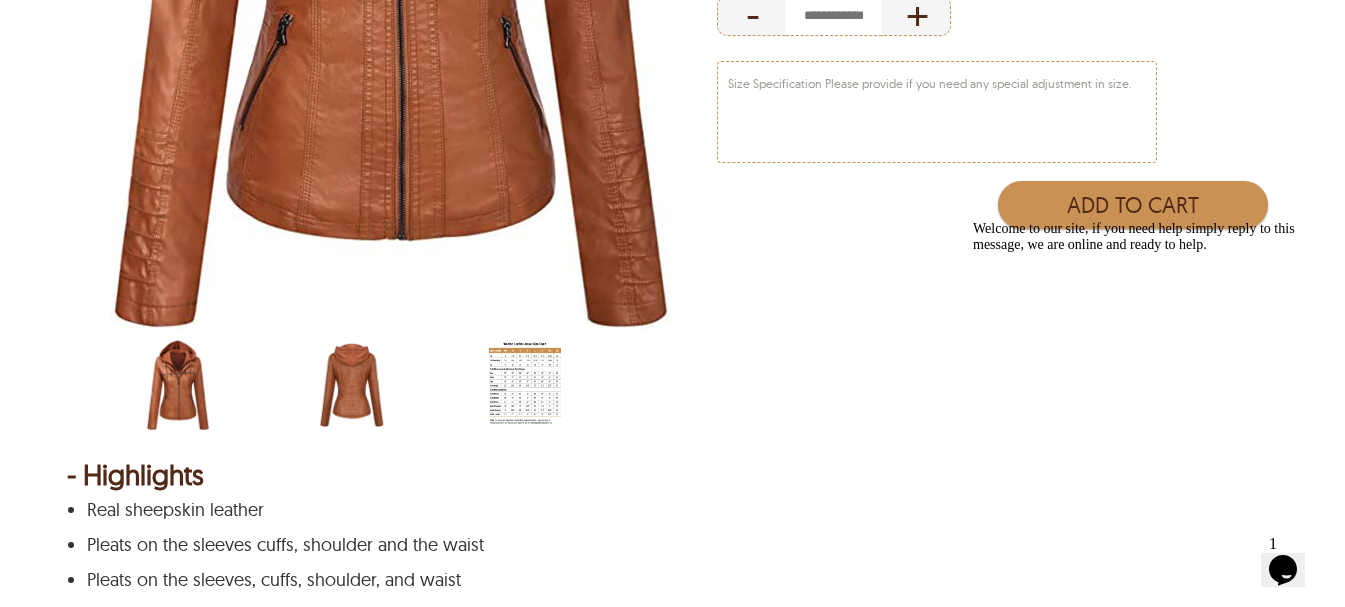 click at bounding box center [352, 385] 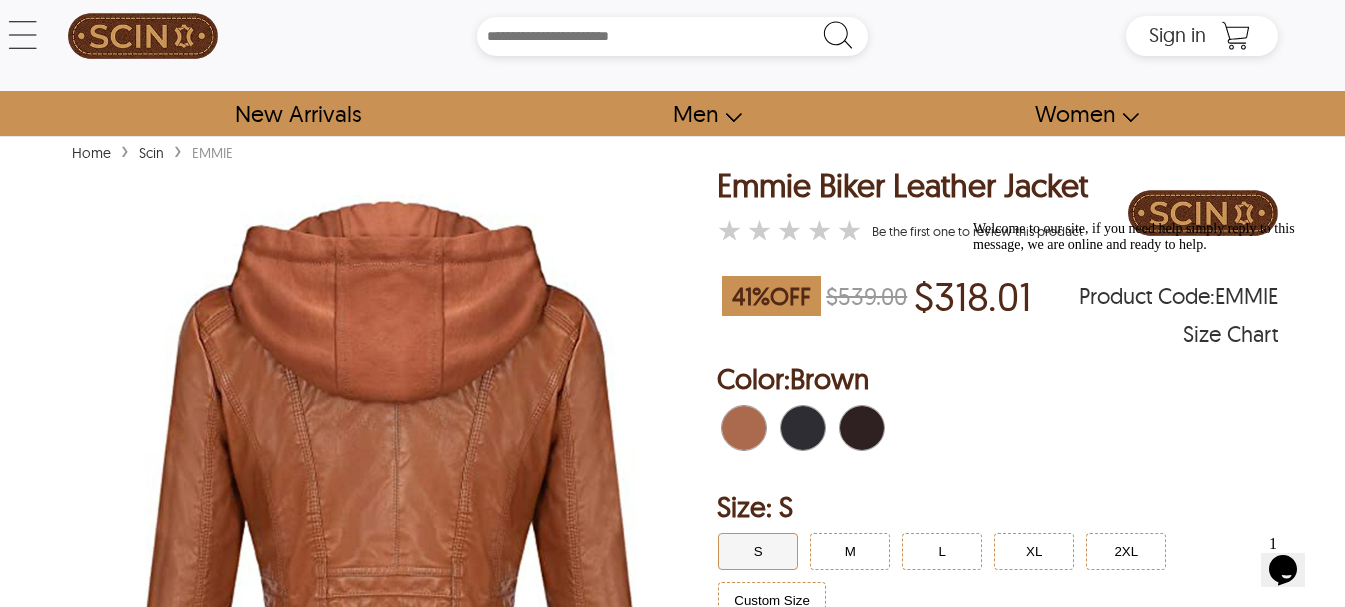 scroll, scrollTop: 0, scrollLeft: 0, axis: both 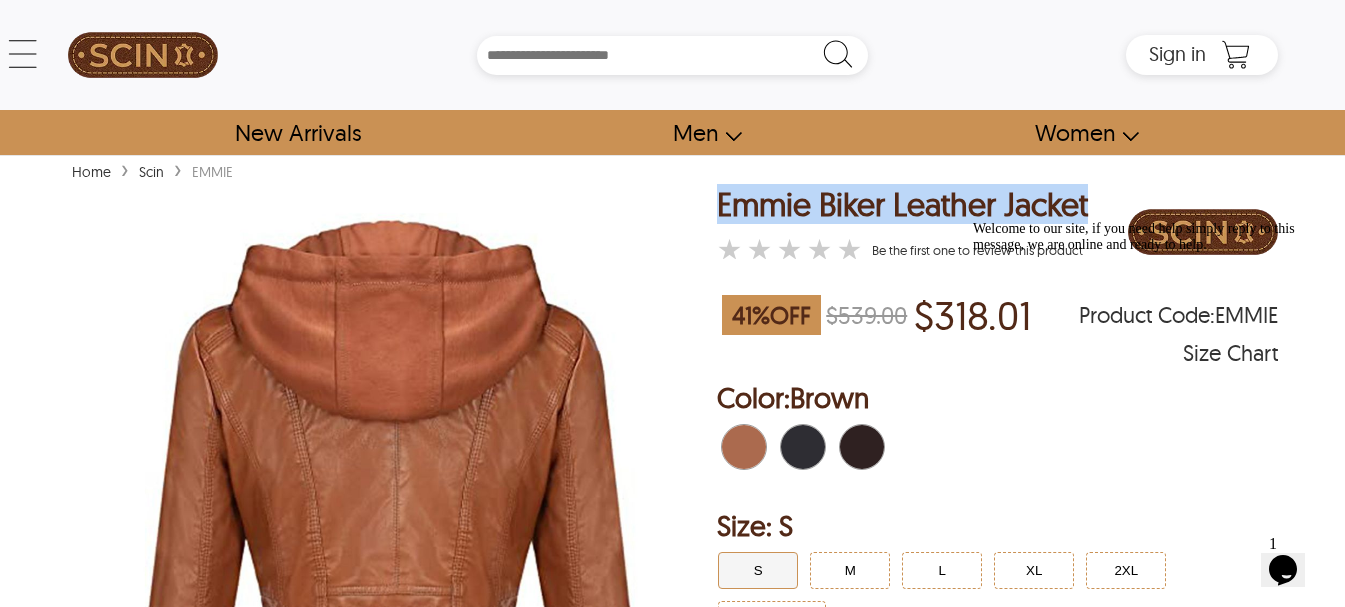 drag, startPoint x: 1091, startPoint y: 201, endPoint x: 722, endPoint y: 186, distance: 369.30475 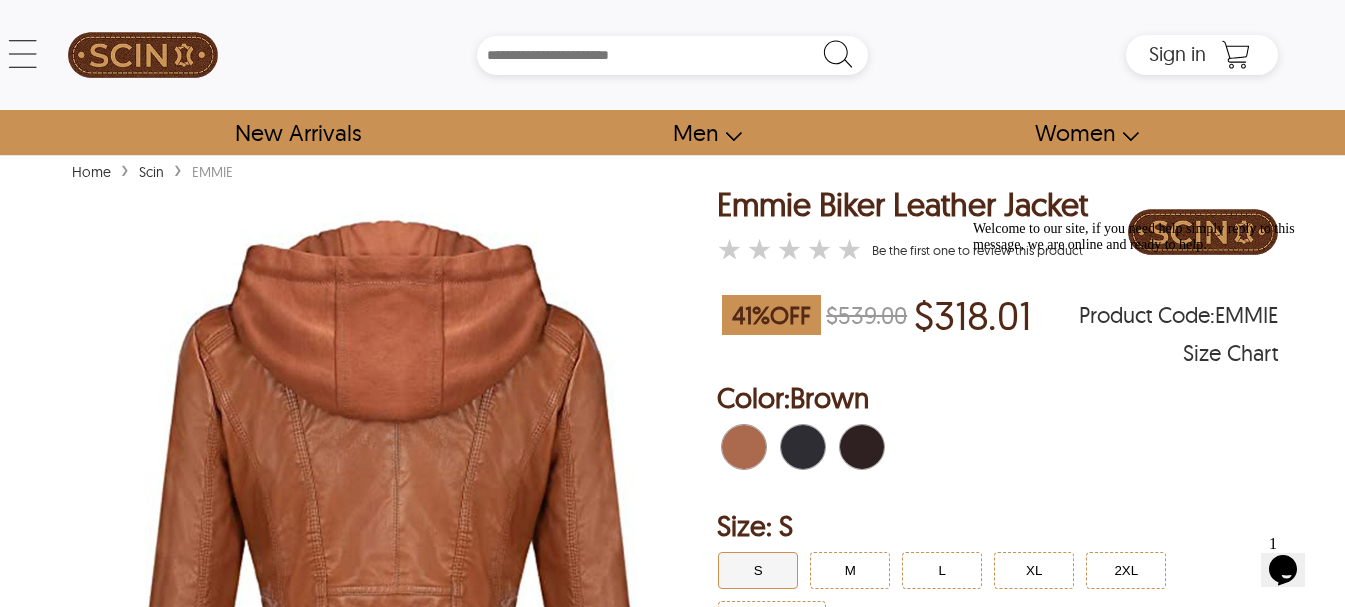 click on "Home › Scin › EMMIE < Emmie Biker Leather Jacket 41 %  OFF $539.00 $318.01 EMMIE ★ ★ ★ ★ ★ Size Chart Emmie Biker Leather Jacket     ★ ★ ★ ★ ★ Be the first one to review this product 41 %  OFF $539.00 $318.01 Product Code :  EMMIE Size Chart Order Details reviews Color:  Brown Size: S S M L XL 2XL Custom Size - + Color:  Brown Size S S M L XL 2XL Custom Size - + Size Specification Please provide if you need any special adjustment in size. Add to Cart - Highlights Real sheepskin leather Pleats on the sleeves cuffs, shoulder and the waist Pleats on the sleeves, cuffs, shoulder, and waist Round collar with removable hood and snap buttons closure Two chest zipper pockets Two waist slash zipper pockets Front zip closure + Description Introducing our Emmie Biker Leather Jacket, a perfect blend of style and functionality. Crafted from high-quality  real sheepskin leather , this  leather jacket leather jacket's   biker - Size Chart Size i Women Bust i Waist i Hips i Sleeve Length i i i i i" at bounding box center [672, 1683] 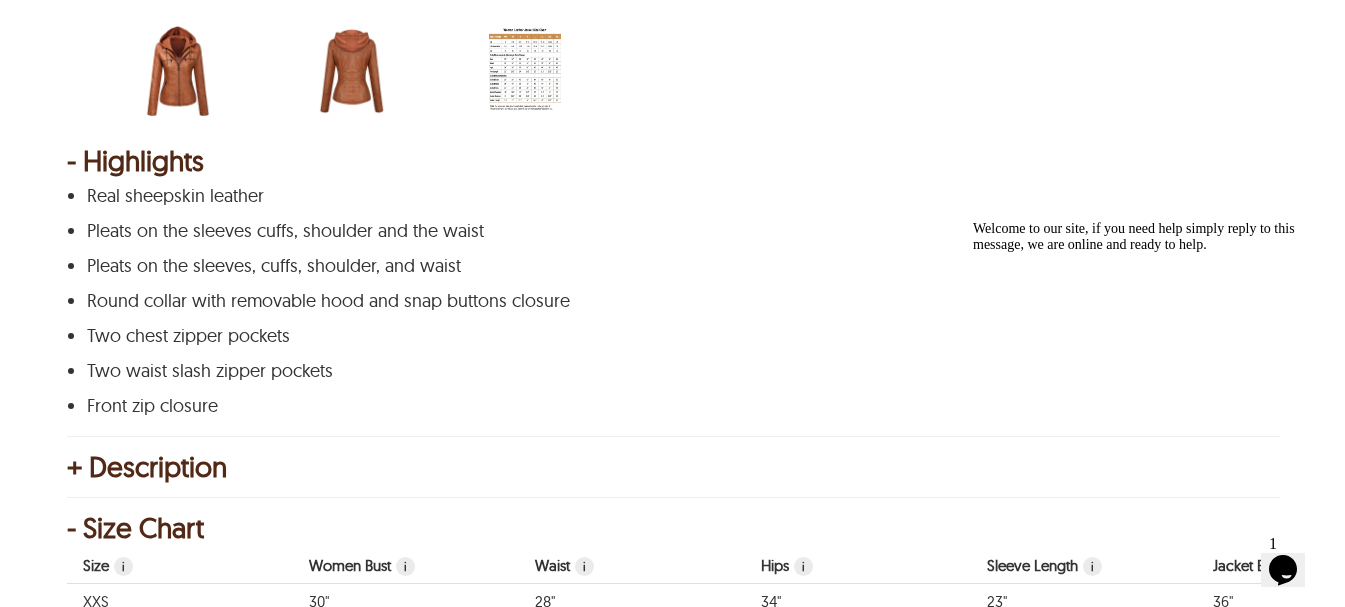 scroll, scrollTop: 1000, scrollLeft: 0, axis: vertical 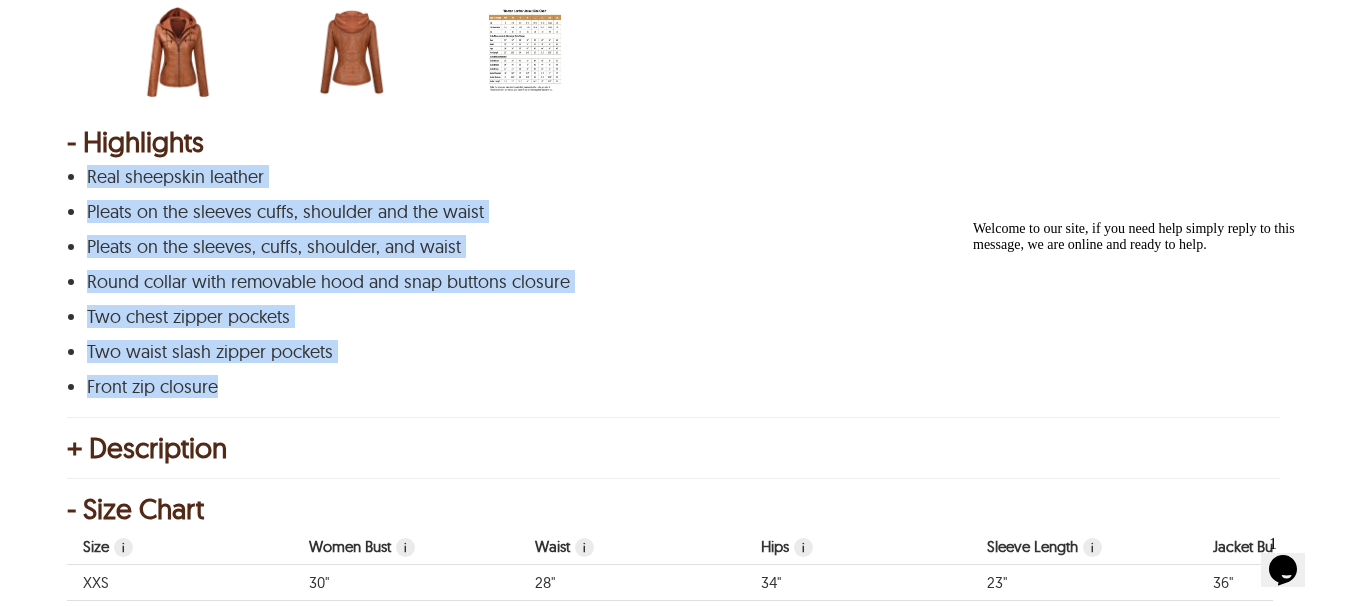 drag, startPoint x: 223, startPoint y: 376, endPoint x: 79, endPoint y: 175, distance: 247.25897 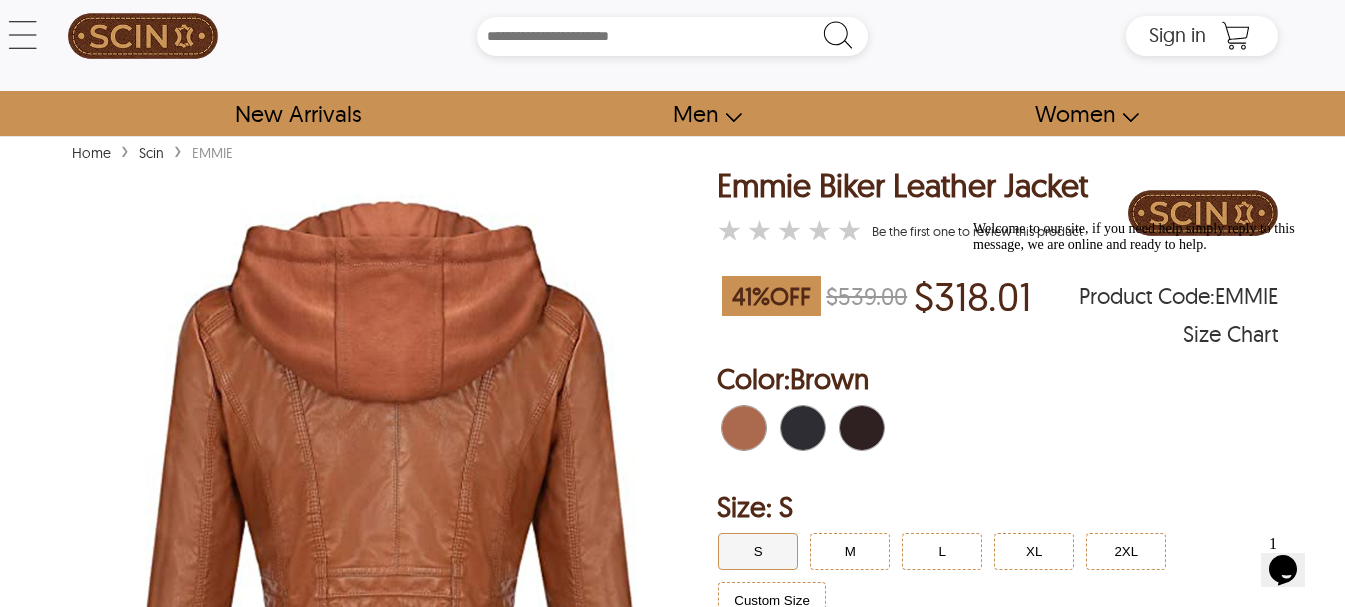 scroll, scrollTop: 0, scrollLeft: 0, axis: both 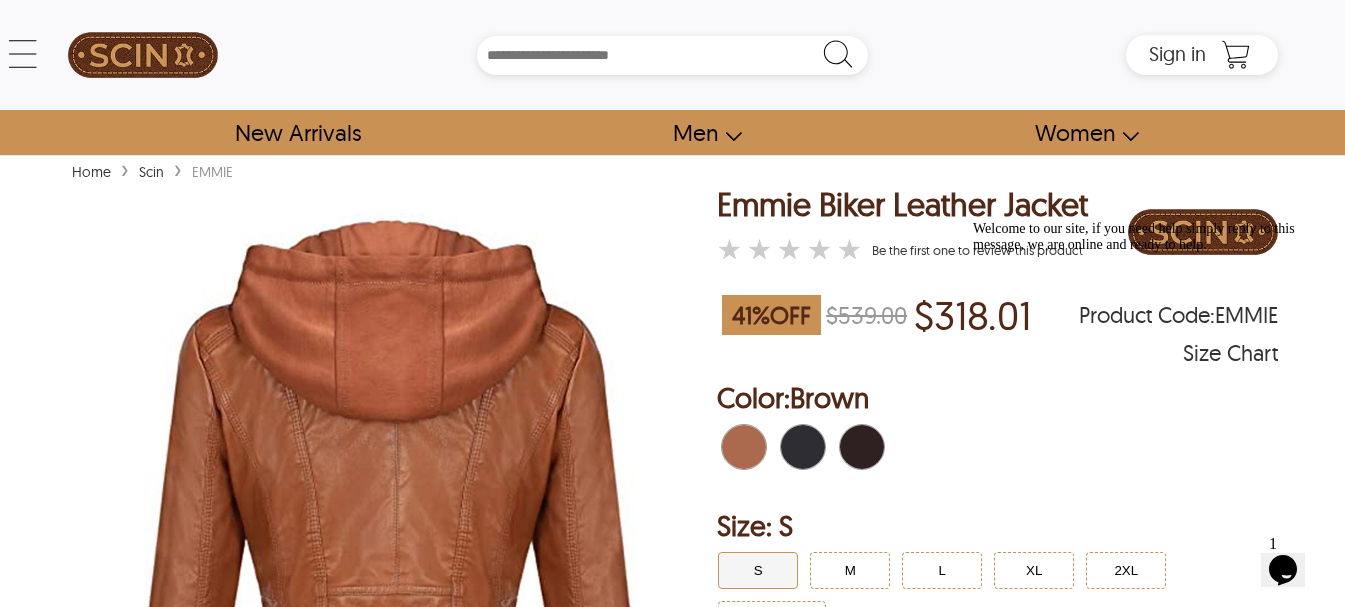 click at bounding box center (761, 447) 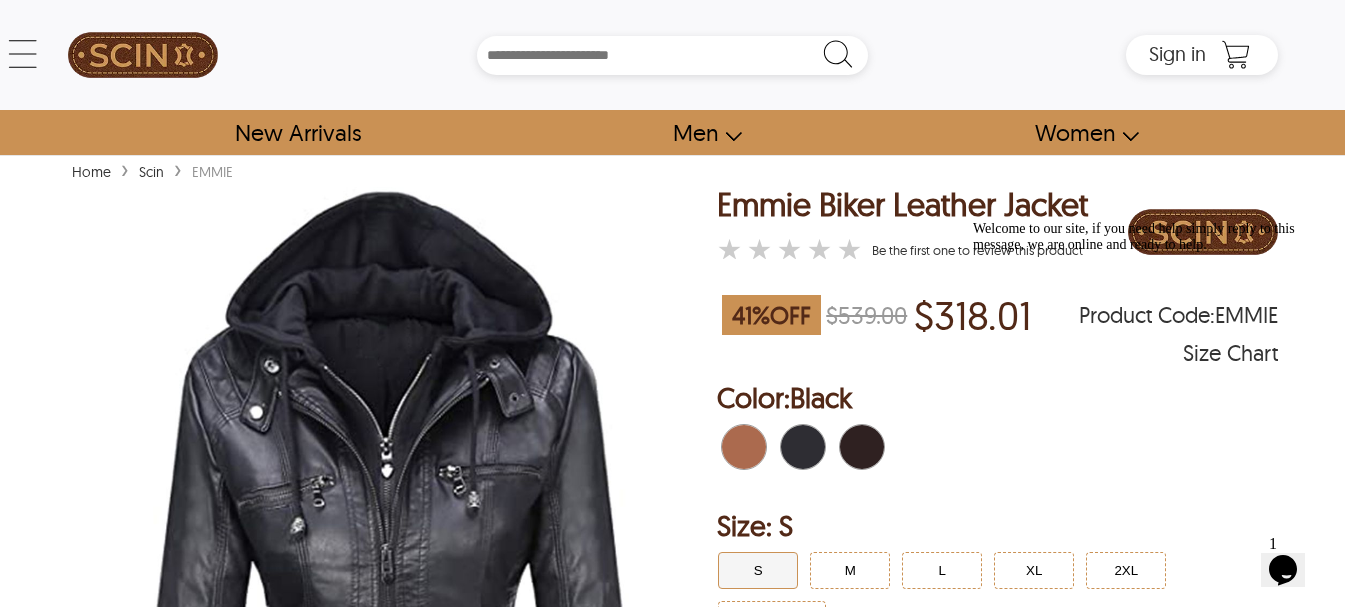 scroll, scrollTop: 333, scrollLeft: 0, axis: vertical 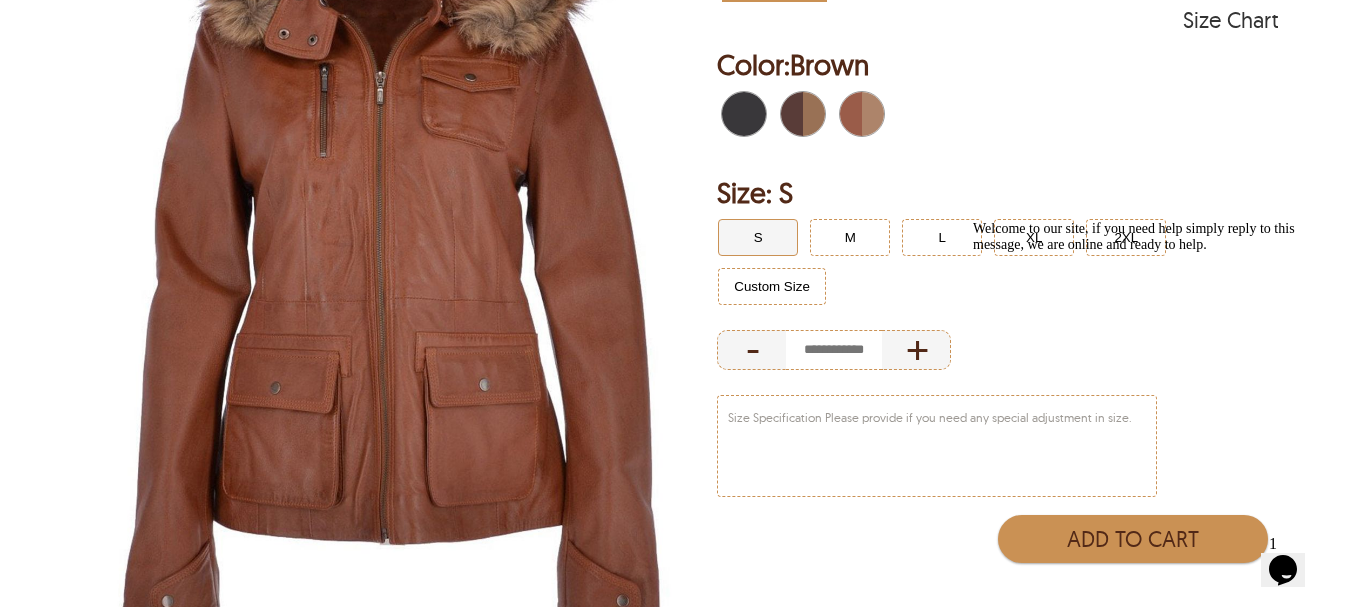 click at bounding box center (761, 114) 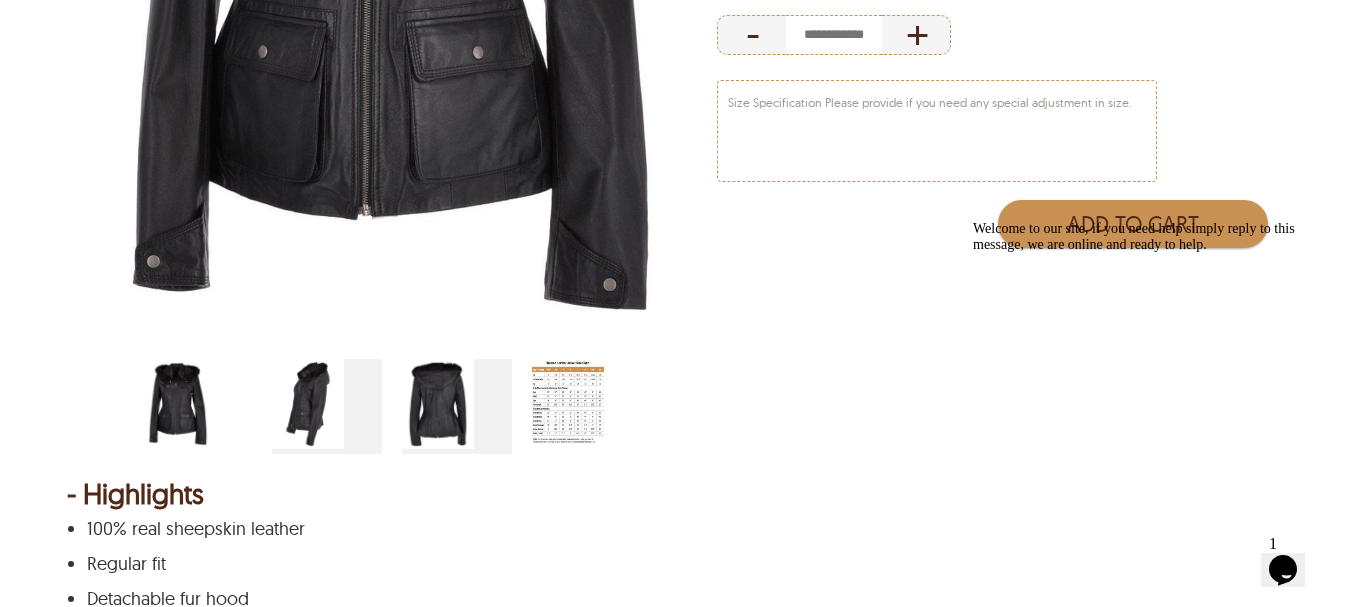 scroll, scrollTop: 667, scrollLeft: 0, axis: vertical 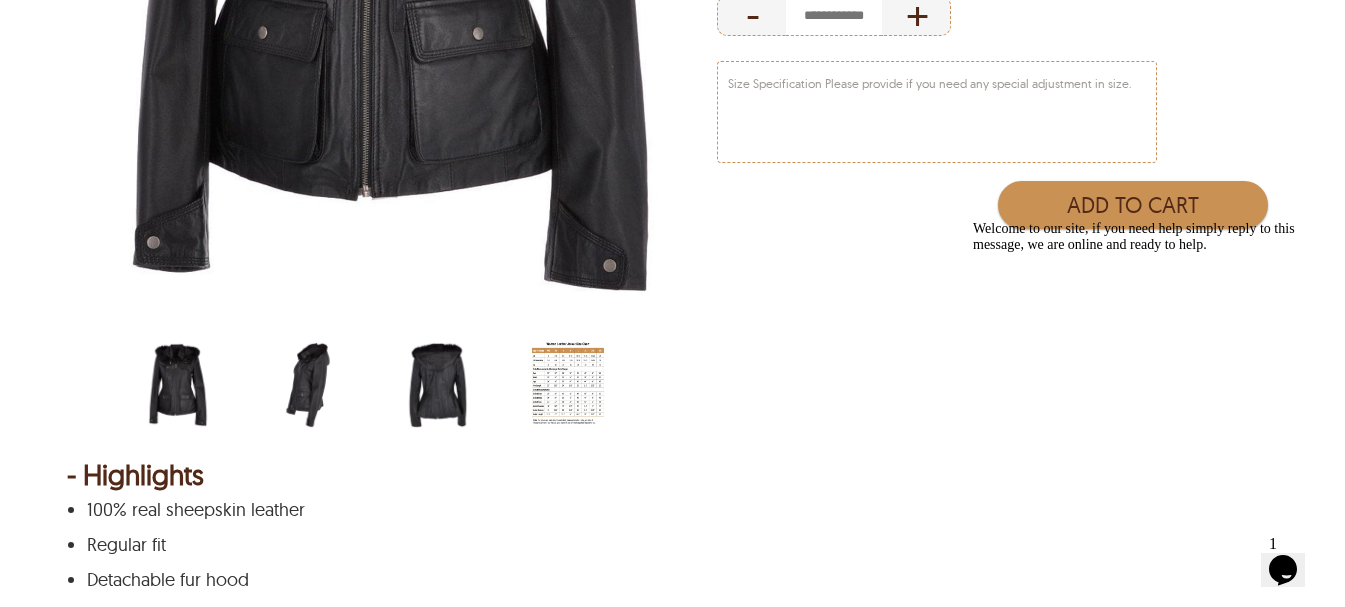 click at bounding box center [308, 385] 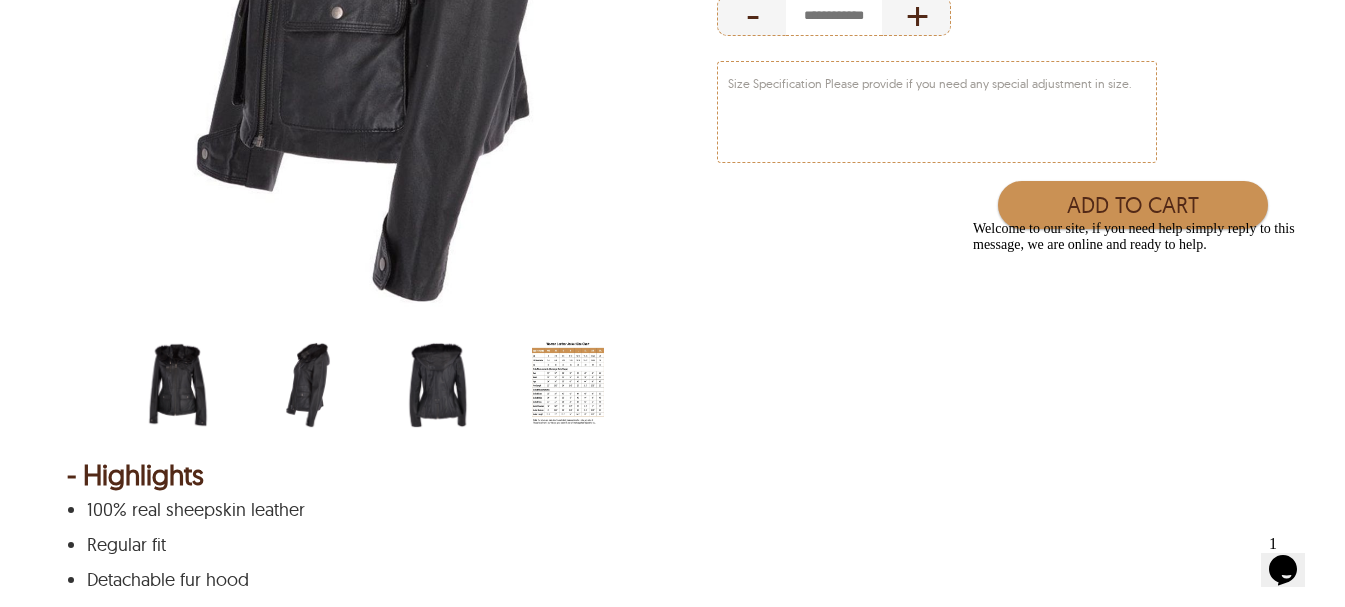 click at bounding box center [438, 385] 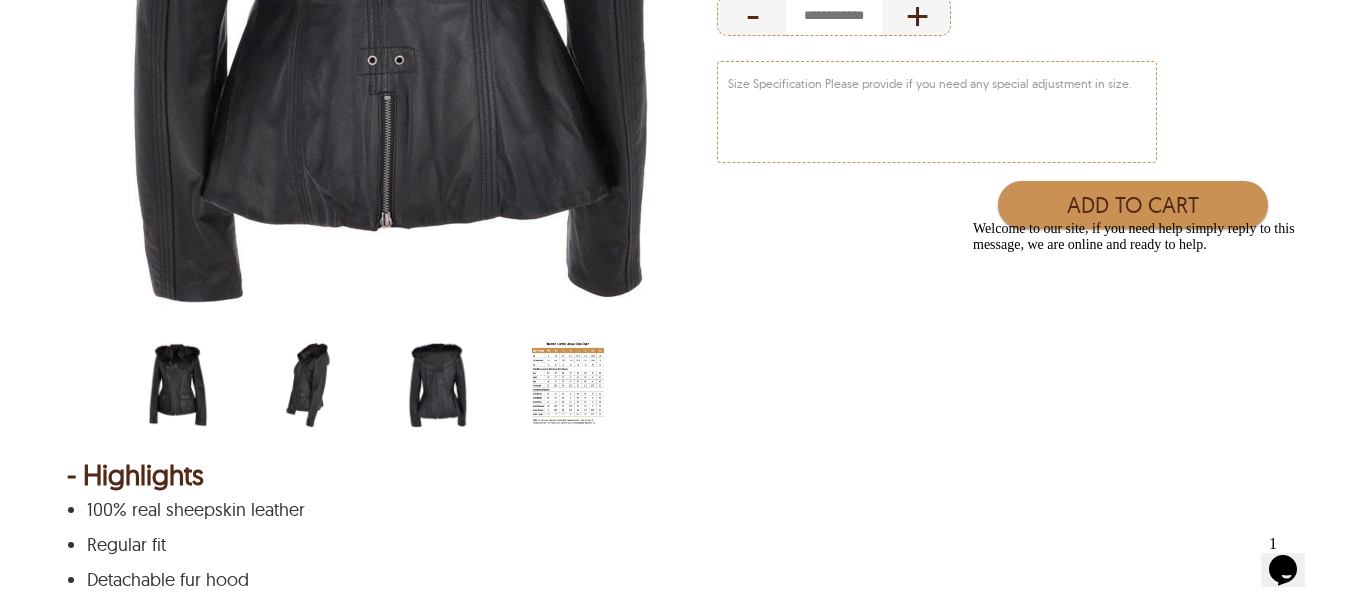 click at bounding box center [308, 385] 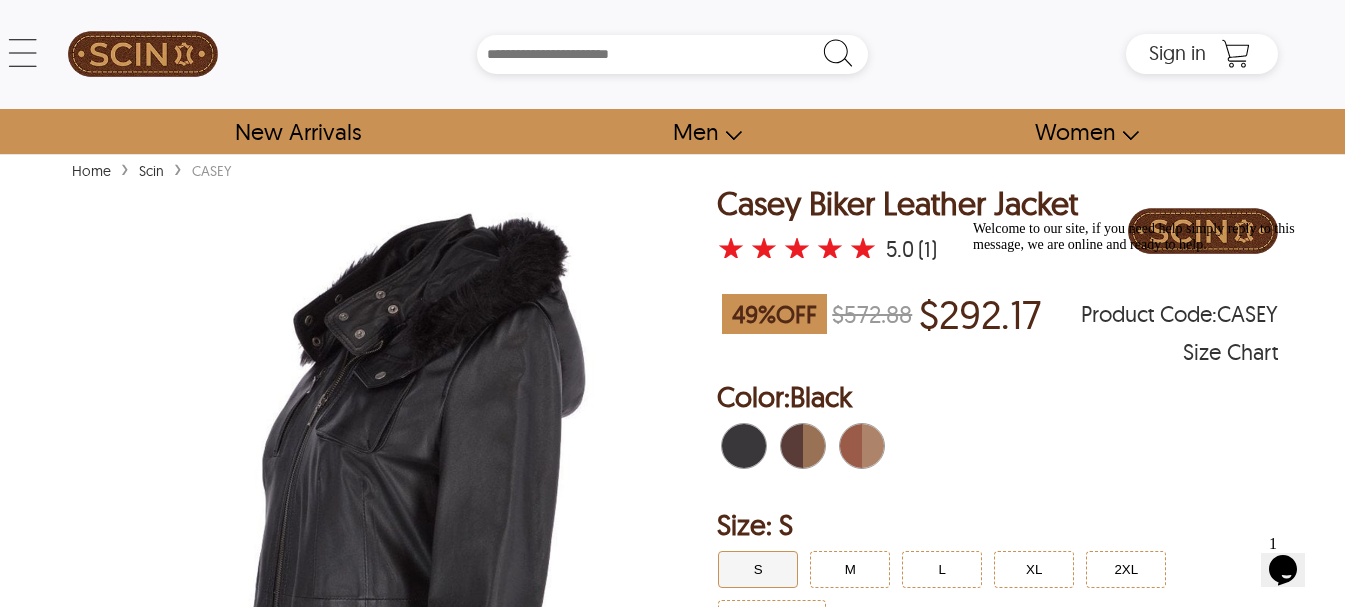 scroll, scrollTop: 0, scrollLeft: 0, axis: both 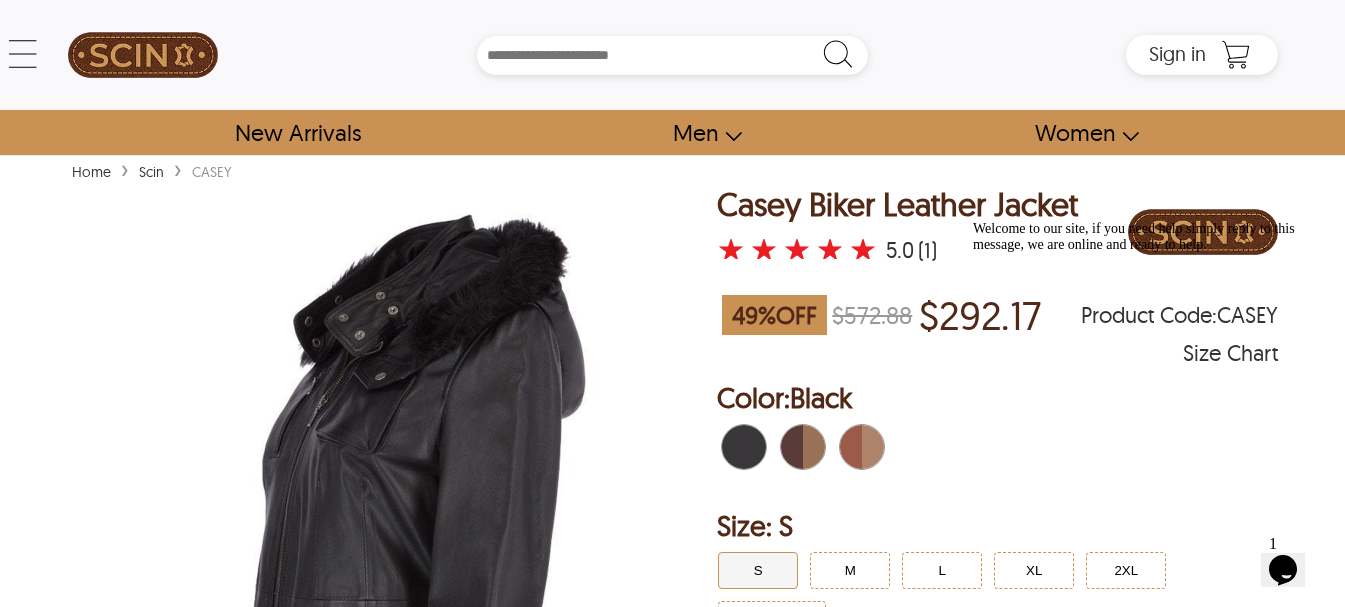 drag, startPoint x: 2037, startPoint y: 425, endPoint x: 1039, endPoint y: 219, distance: 1019.03876 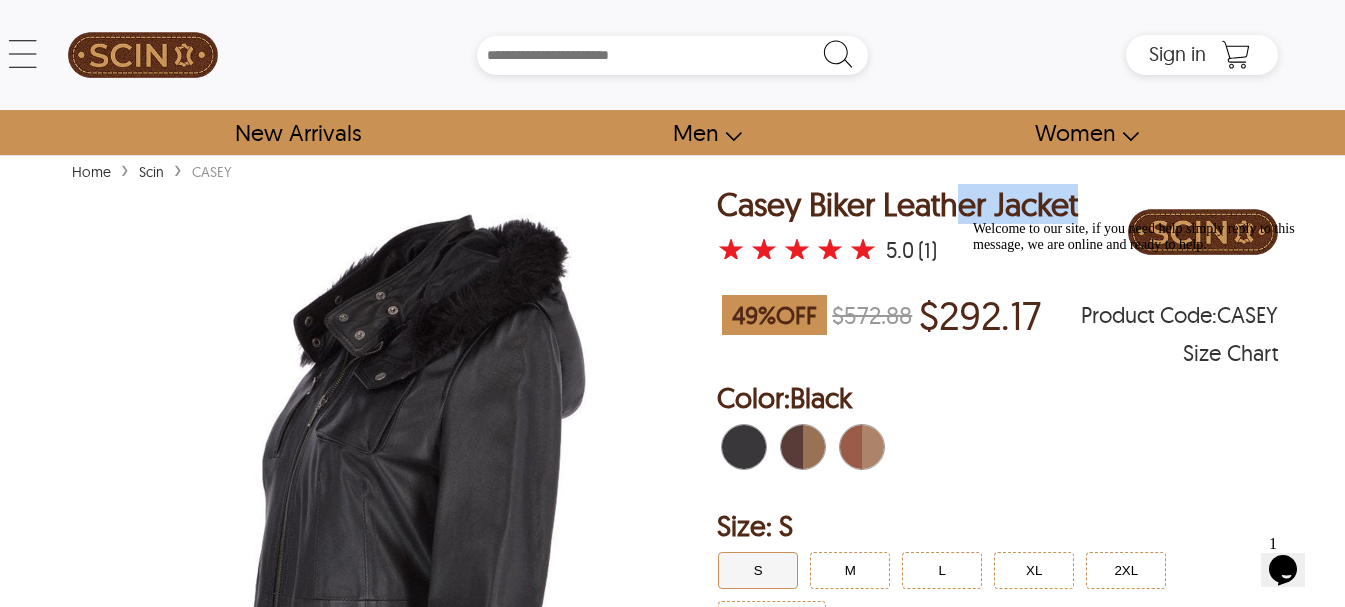 drag, startPoint x: 1077, startPoint y: 205, endPoint x: 973, endPoint y: 205, distance: 104 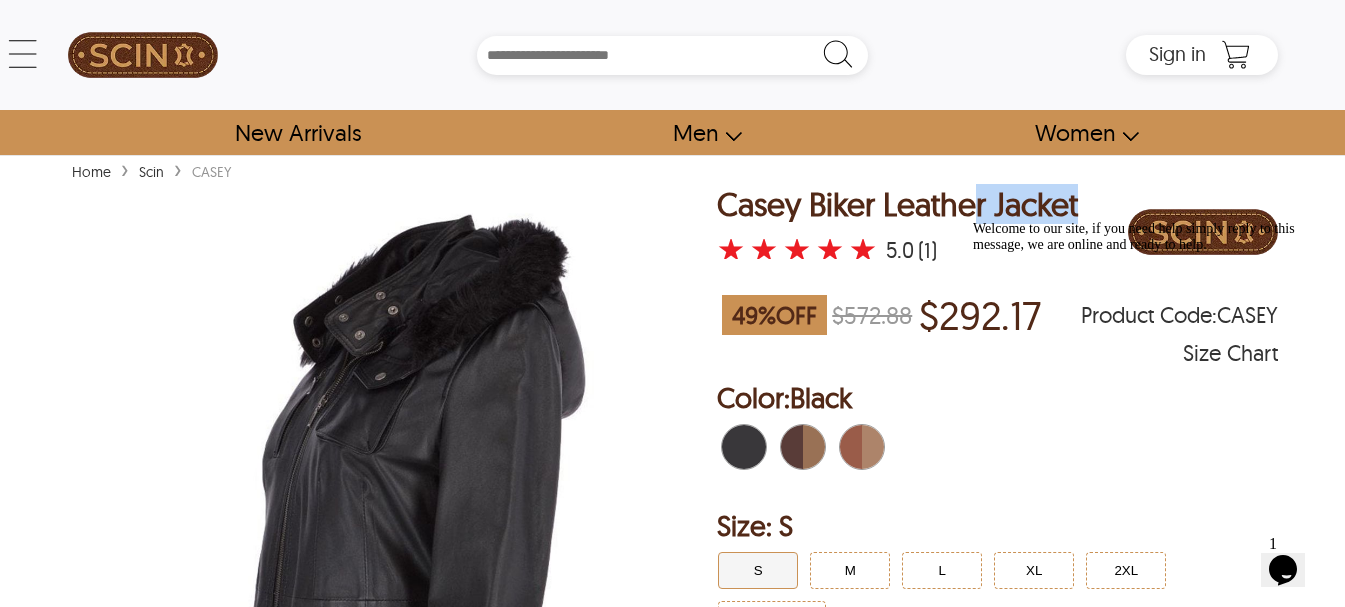 click on "Casey Biker Leather Jacket     ★ ★ ★ ★ ★ 5.0  (1)" at bounding box center (997, 234) 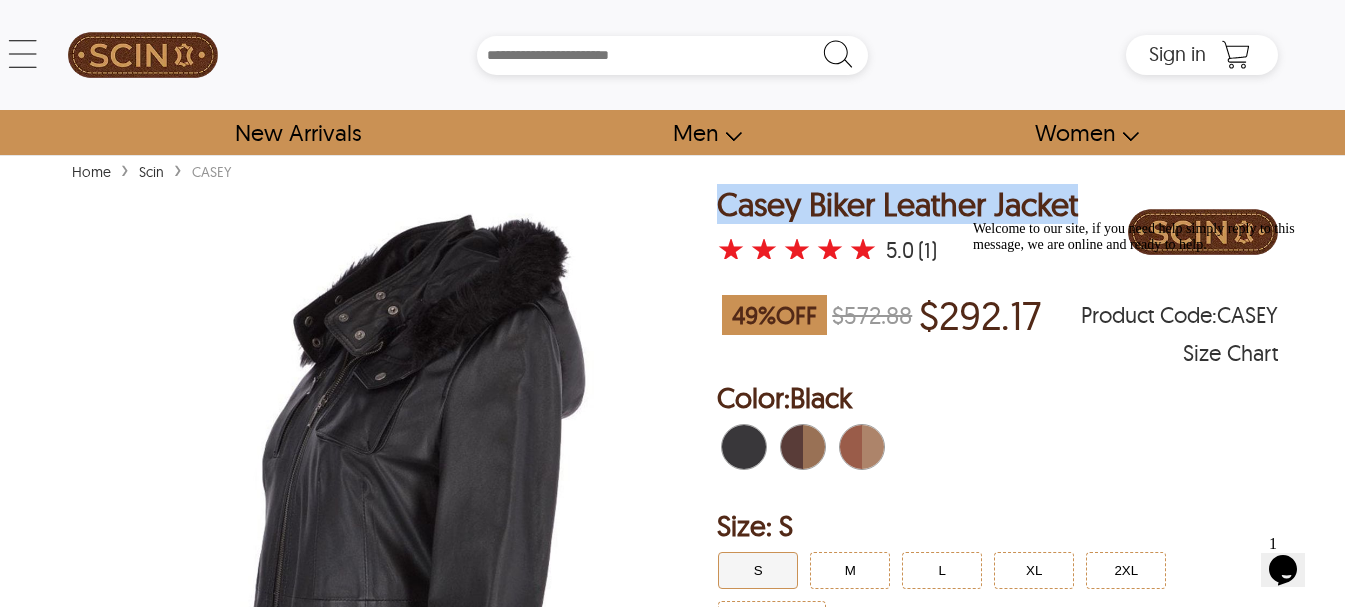 drag, startPoint x: 1089, startPoint y: 202, endPoint x: 718, endPoint y: 187, distance: 371.3031 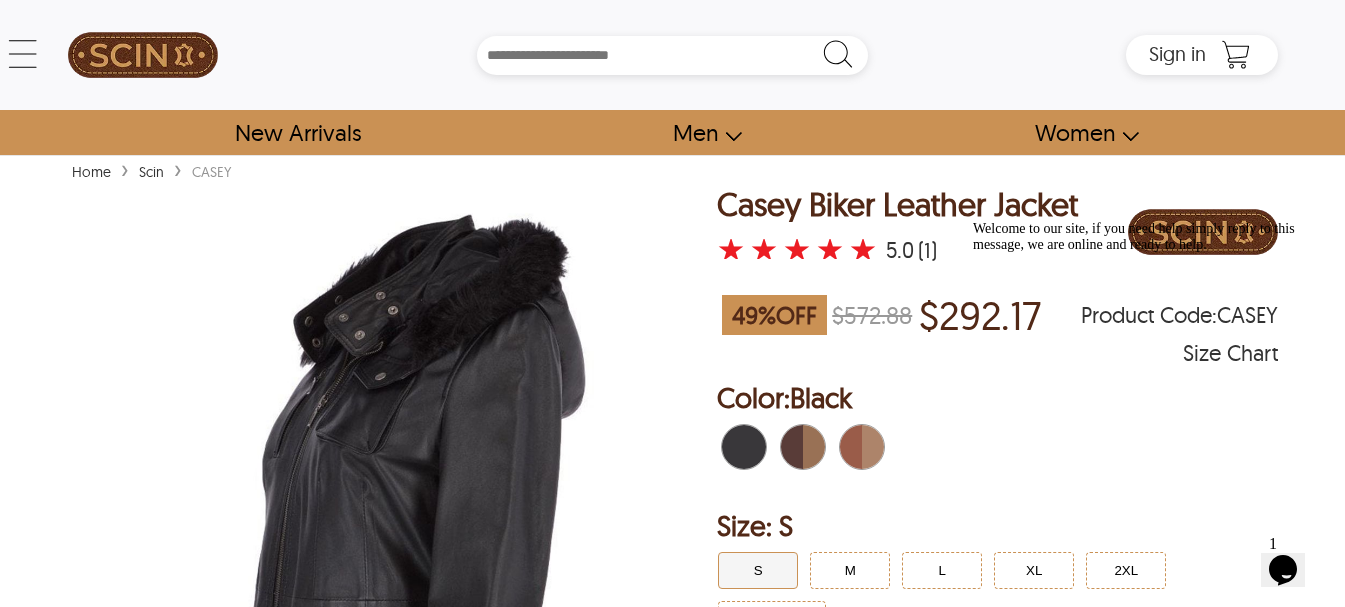click on "Home › Scin › CASEY < Casey Biker Leather Jacket 49 %  OFF $572.88 $292.17 CASEY ★ ★ ★ ★ ★ 5.0  (1) Size Chart Casey Biker Leather Jacket     ★ ★ ★ ★ ★ 5.0  (1) 49 %  OFF $572.88 $292.17 Product Code :  CASEY Size Chart Order Details reviews Color:  Black Size: S S M L XL 2XL Custom Size - + Color:  Black Size S S M L XL 2XL Custom Size - + Size Specification Please provide if you need any special adjustment in size. Add to Cart - Highlights 100% real sheepskin leather Regular fit Detachable fur hood Front zip closure Fully lined Two outside waist flap pockets with snap button closure Left side chest flap pocket with snap button closure Right side chest slash pocket with zipper closure Polyester lining Zip design on the back + Description Introducing our Casey  Biker Leather Jacket , a perfect blend of style, comfort, and durability. Crafted from 100%  real sheepskin leather Biker Leather Jacket , a timeless and chic addition that effortlessly combines fashion and functionality. Size i" at bounding box center (672, 1945) 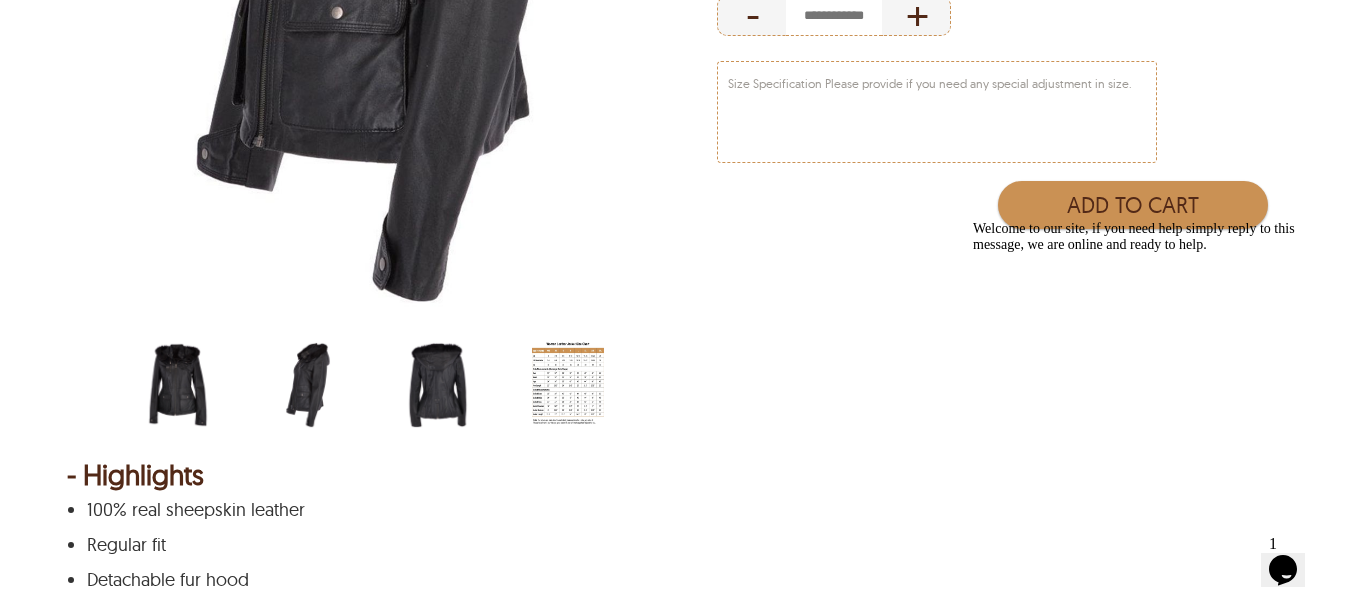 scroll, scrollTop: 1000, scrollLeft: 0, axis: vertical 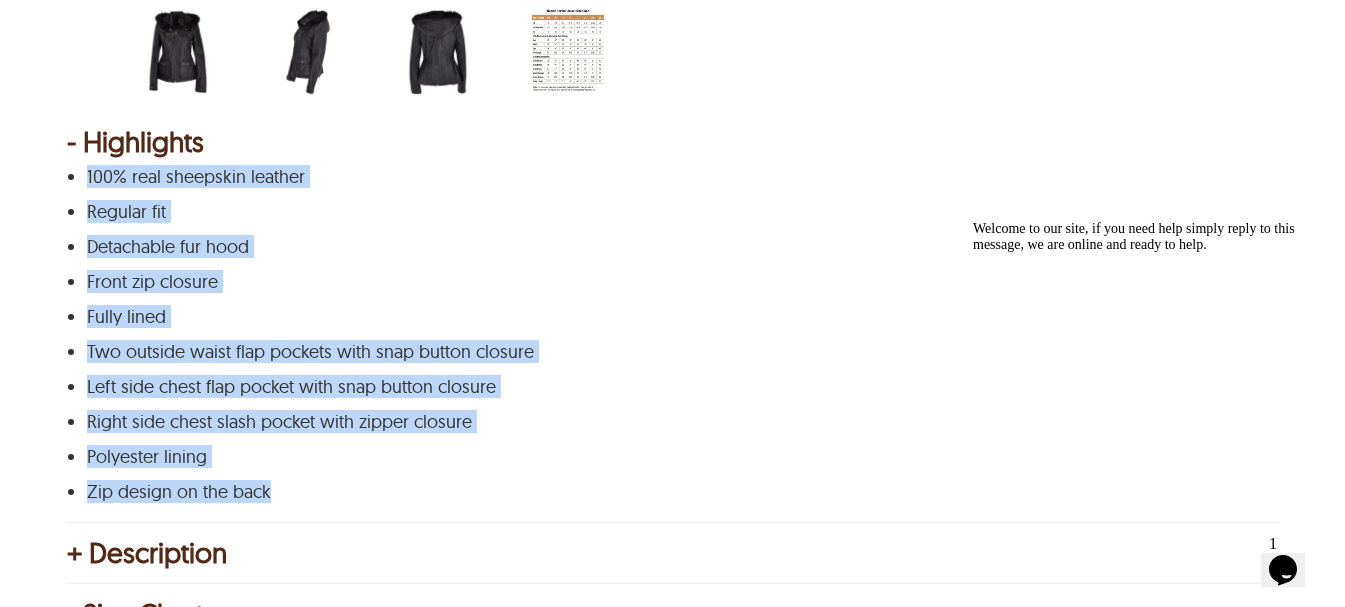 drag, startPoint x: 291, startPoint y: 490, endPoint x: 88, endPoint y: 176, distance: 373.90506 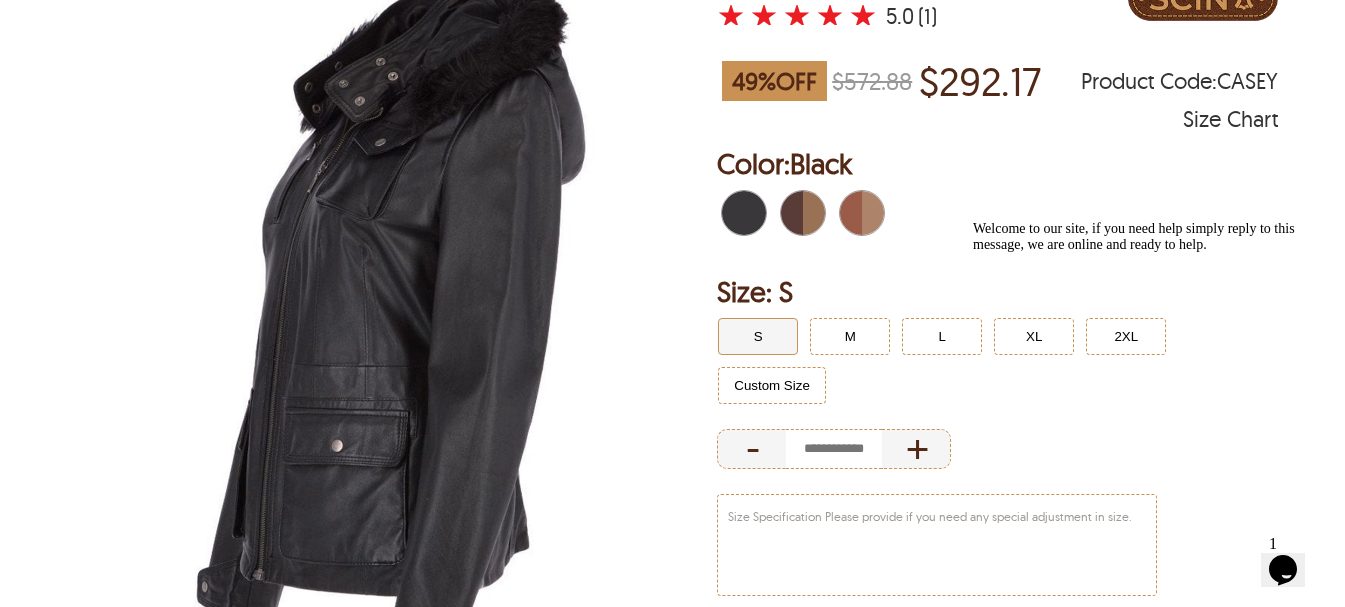 scroll, scrollTop: 0, scrollLeft: 0, axis: both 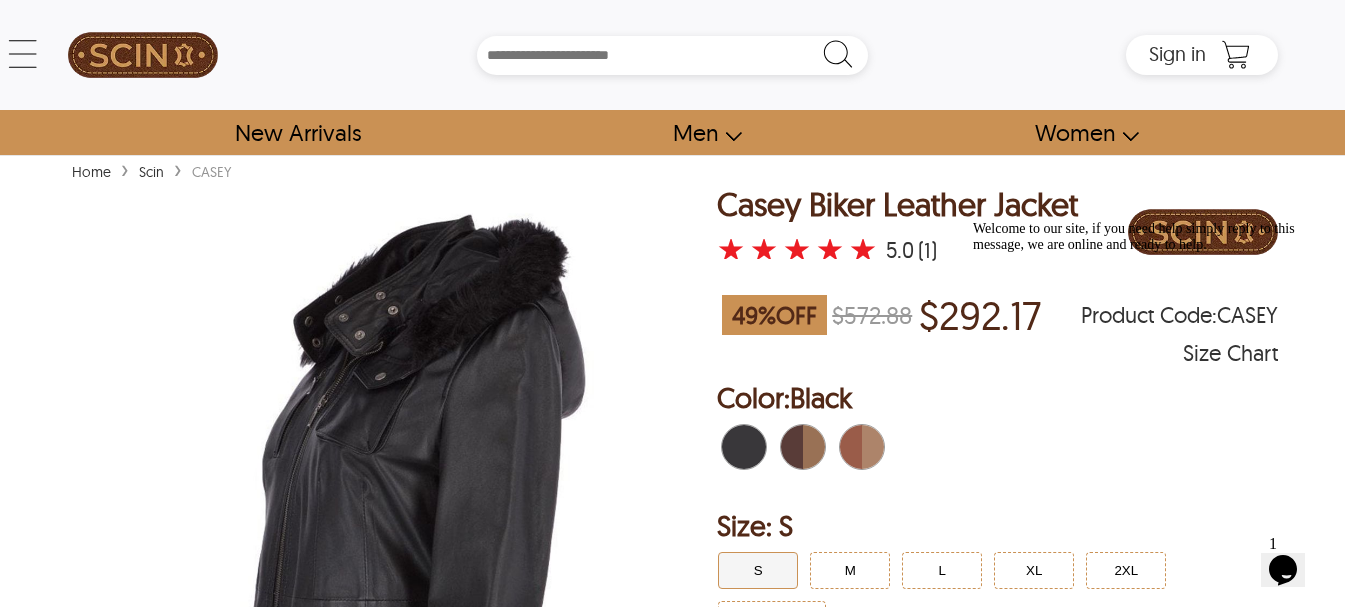 click at bounding box center [809, 447] 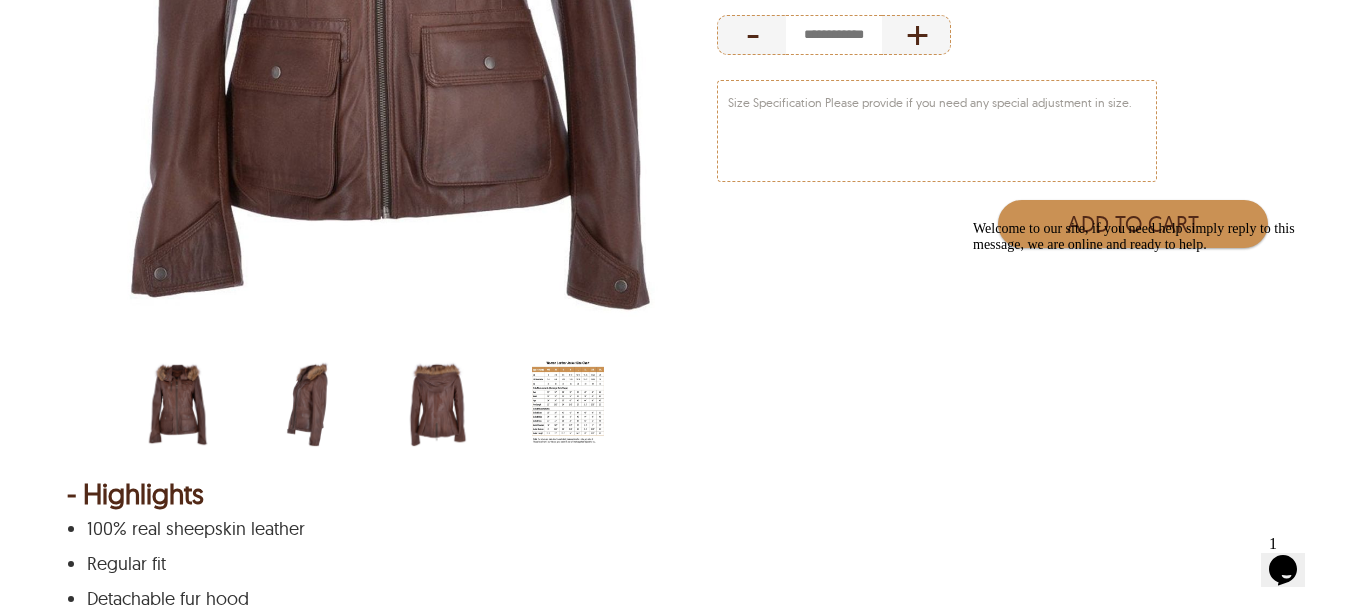 scroll, scrollTop: 667, scrollLeft: 0, axis: vertical 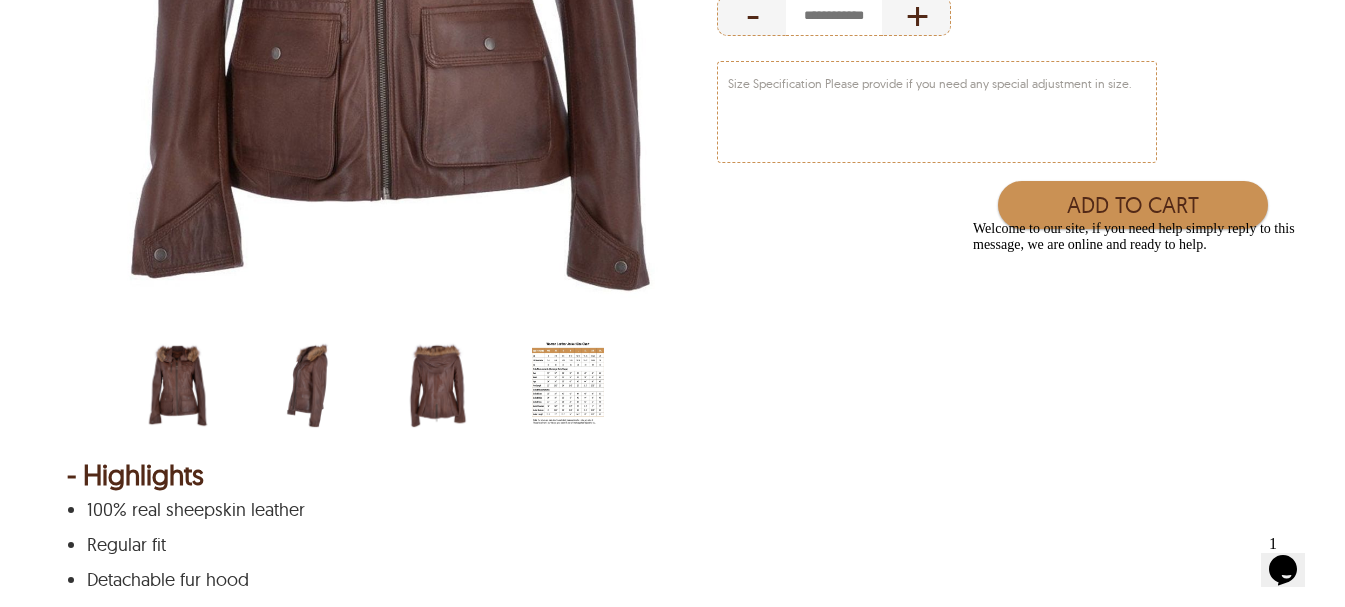 click at bounding box center (308, 385) 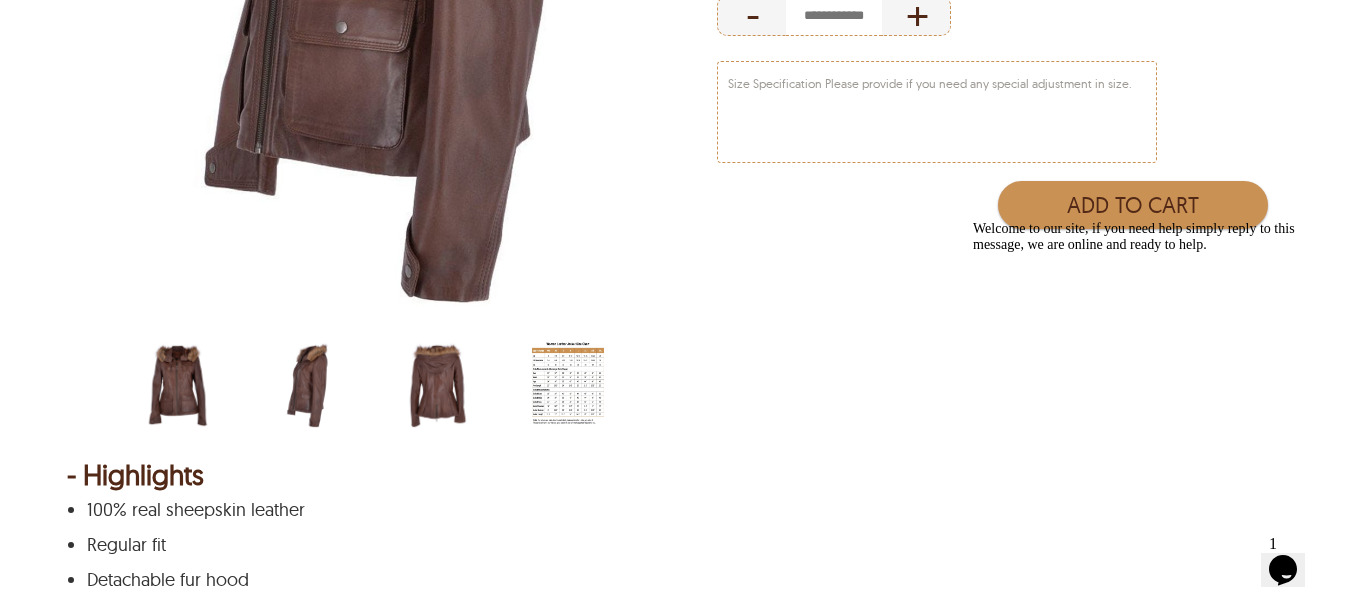 click at bounding box center [438, 385] 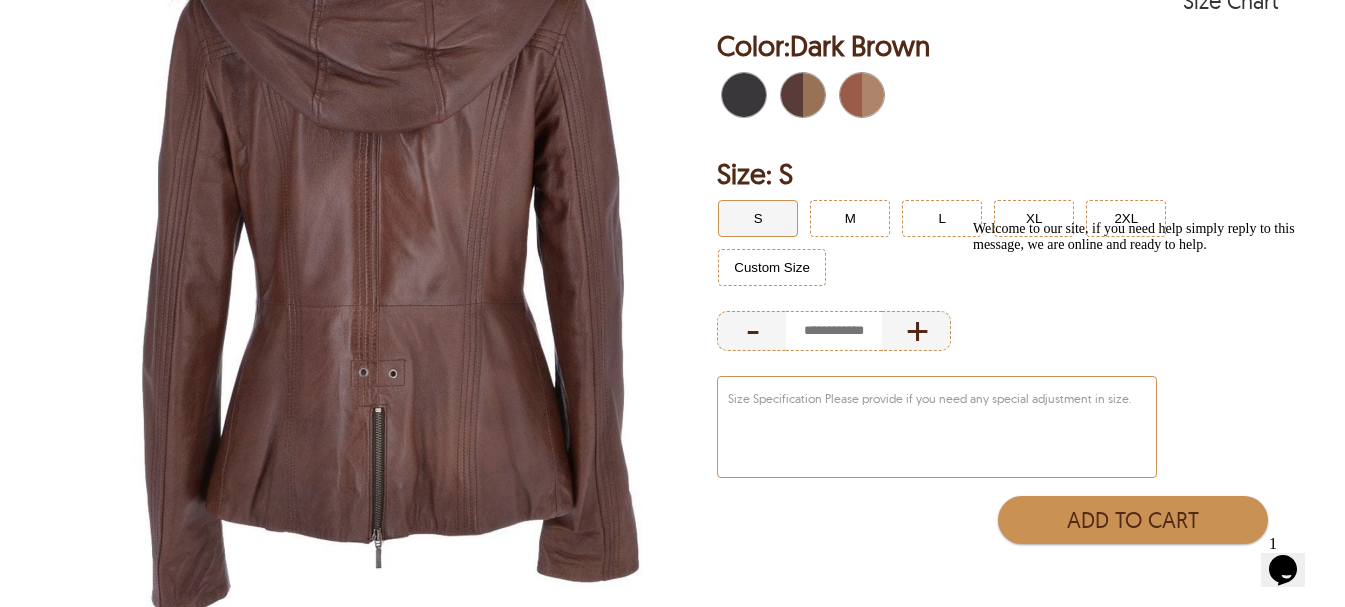scroll, scrollTop: 333, scrollLeft: 0, axis: vertical 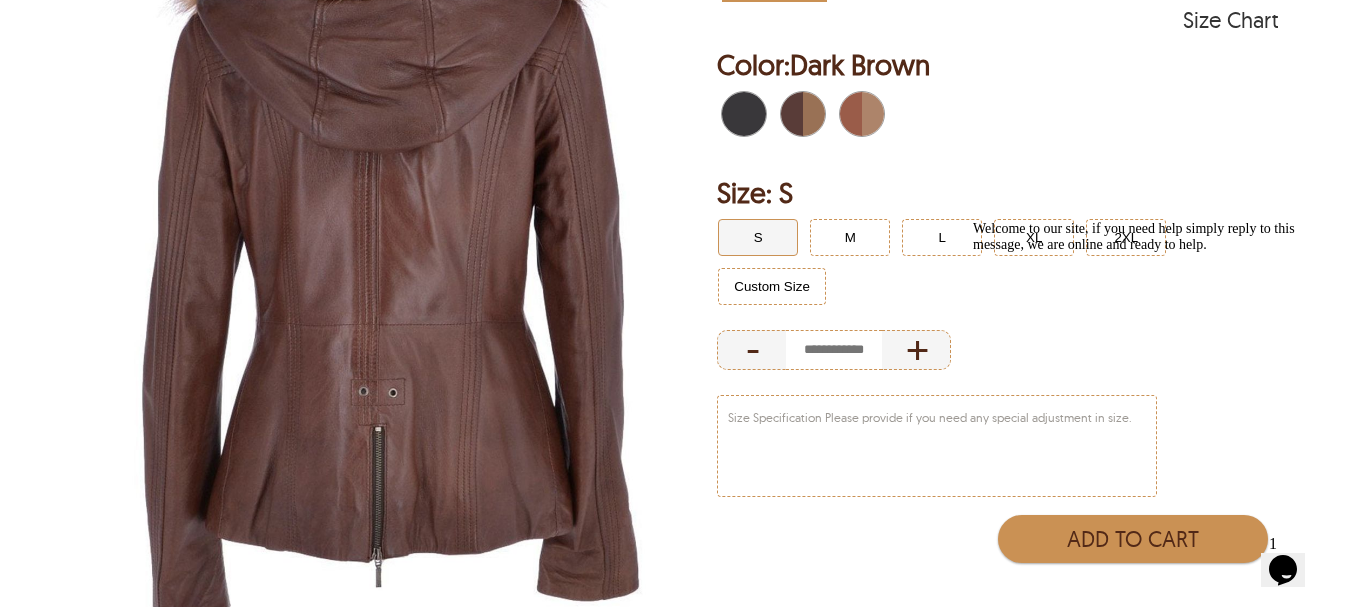 click at bounding box center [868, 114] 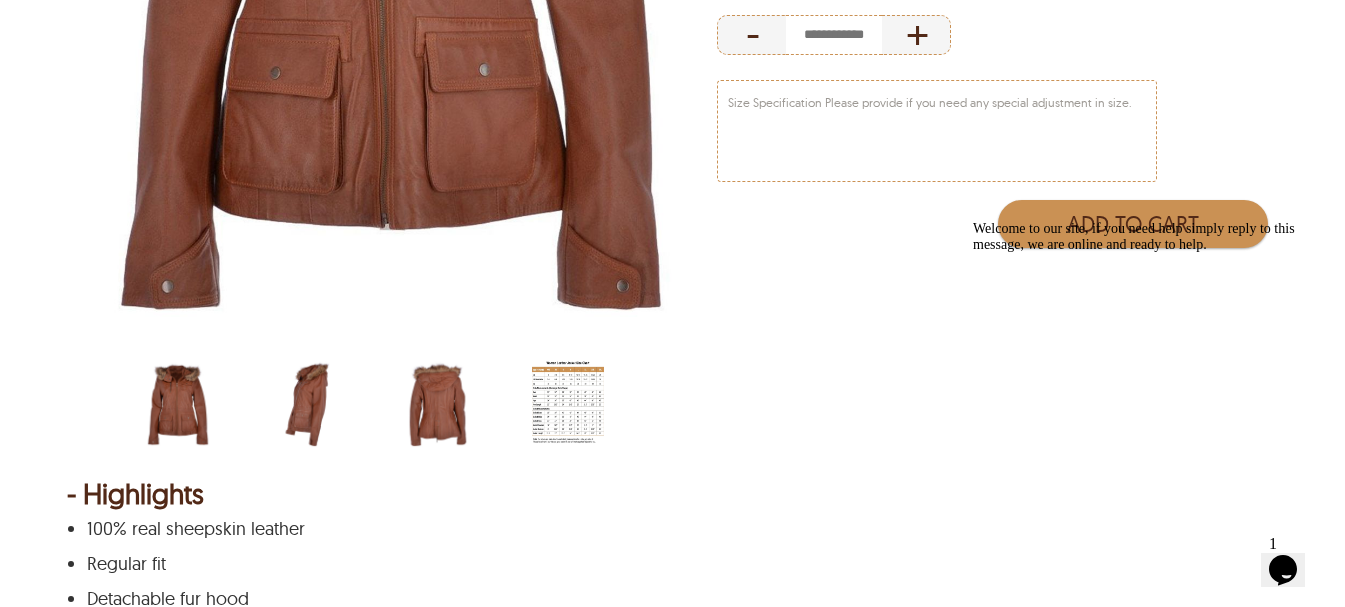 scroll, scrollTop: 667, scrollLeft: 0, axis: vertical 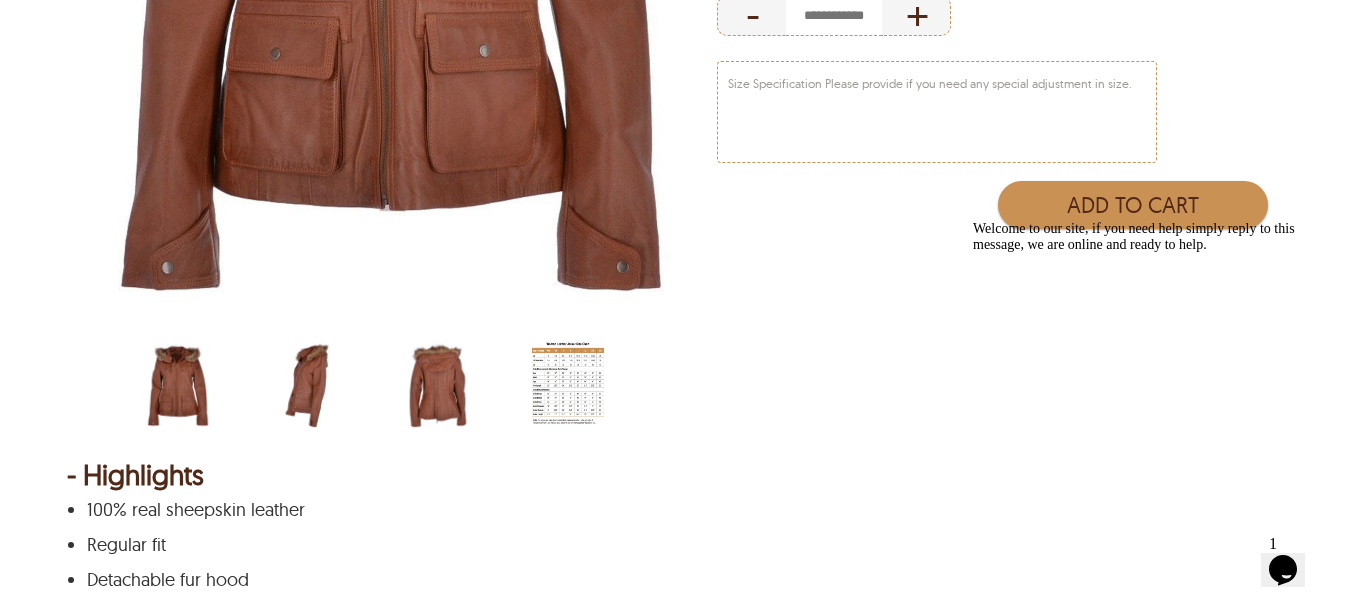 click at bounding box center [308, 385] 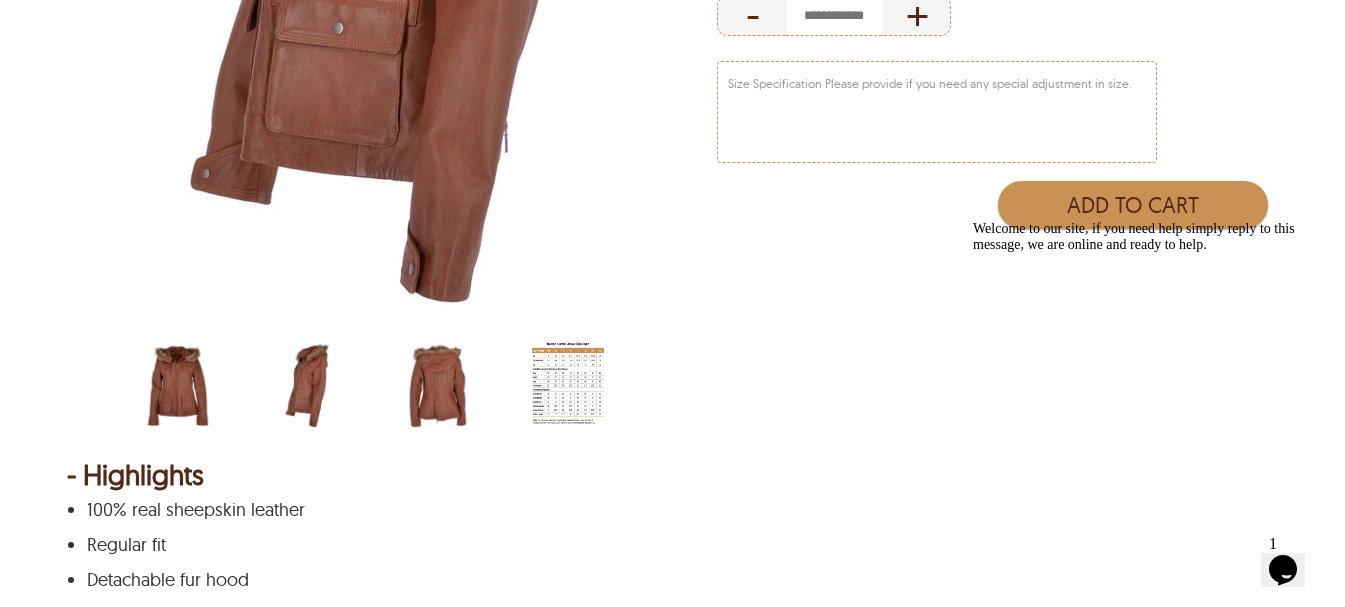 click at bounding box center (438, 385) 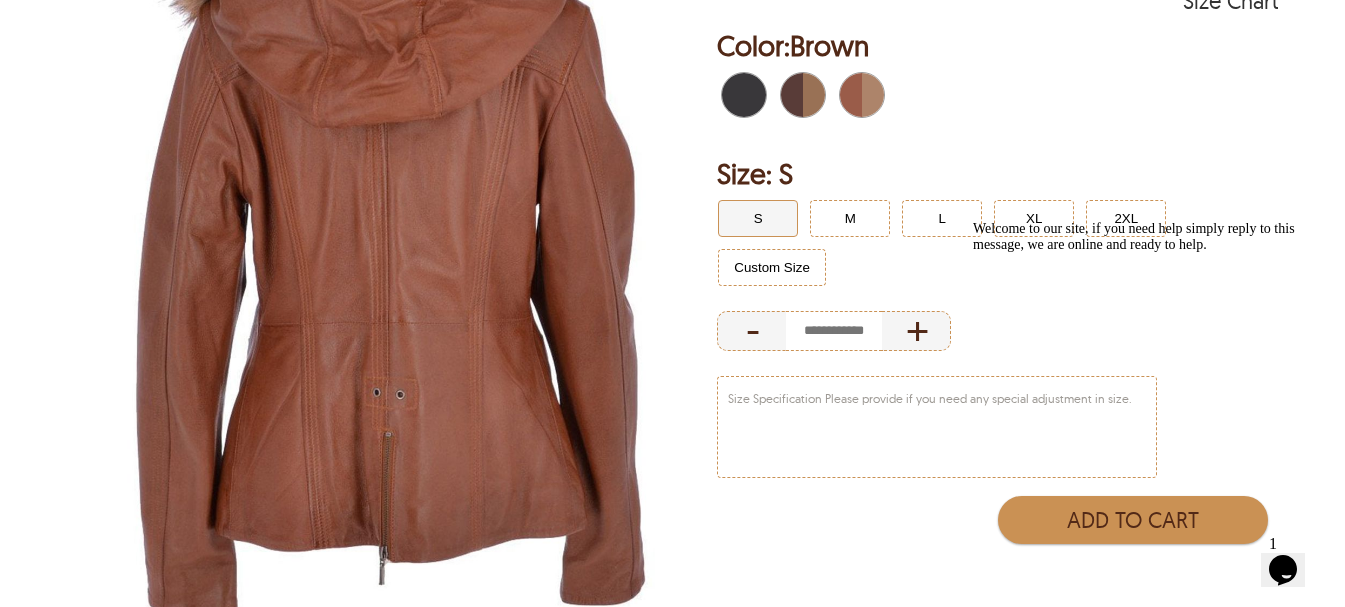 scroll, scrollTop: 333, scrollLeft: 0, axis: vertical 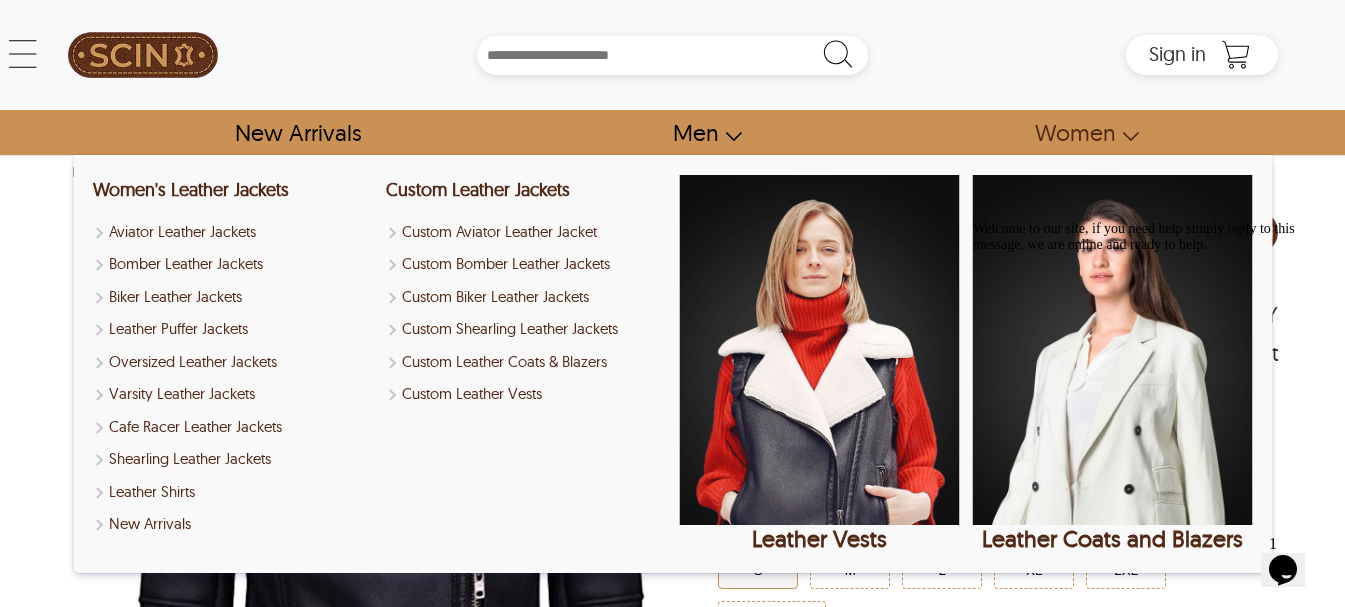click on "Home › Scin › RILEY < Riley Biker Leather Jacket 41 %  OFF $543.84 $320.87 RILEY ★ ★ ★ ★ ★ 4.0  (2) Size Chart Riley Biker Leather Jacket     ★ ★ ★ ★ ★ 4.0  (2) 41 %  OFF $543.84 $320.87 Product Code :  RILEY Size Chart Order Details reviews Color:  Black  Size: S S M L XL 2XL Custom Size - + Color:  Black  Size S S M L XL 2XL Custom Size - + Size Specification Please provide if you need any special adjustment in size. Add to Cart - Highlights Real sheepskin leather Faux fur shearling lining Asymmetrical zipper closure Notched lapels Right side waist zipper pockets Zipped Cuffs Detailed Panelling + Description Introducing our Riley Biker Leather Jacket, a sophisticated blend of timeless style and modern functionality. Crafted from  real sheepskin leather , this jacket exudes luxury and durability. The faux fur  shearling aviator - Size Chart Size i Women Bust i Waist i Hips i Sleeve Length i Jacket Bust i Jacket Waist i Jacket Hips i Jacket Shoulder i Jacket Sleeves  i Jacket Length i" at bounding box center (672, 1903) 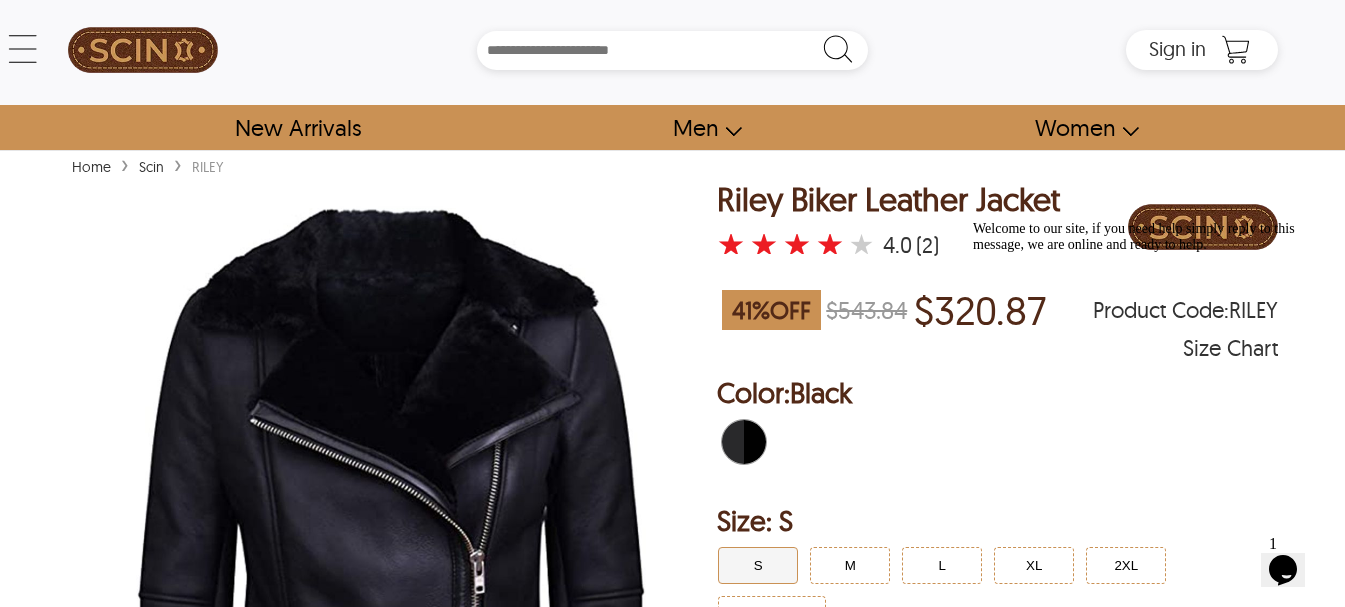 scroll, scrollTop: 0, scrollLeft: 0, axis: both 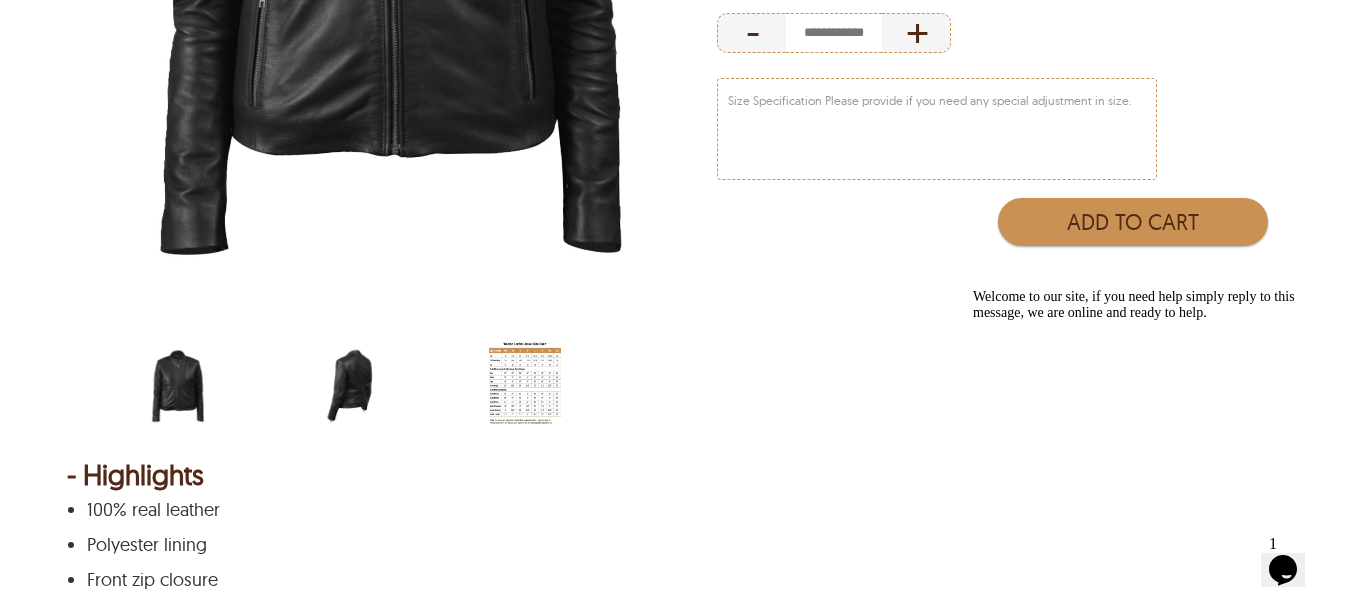 click at bounding box center [352, 385] 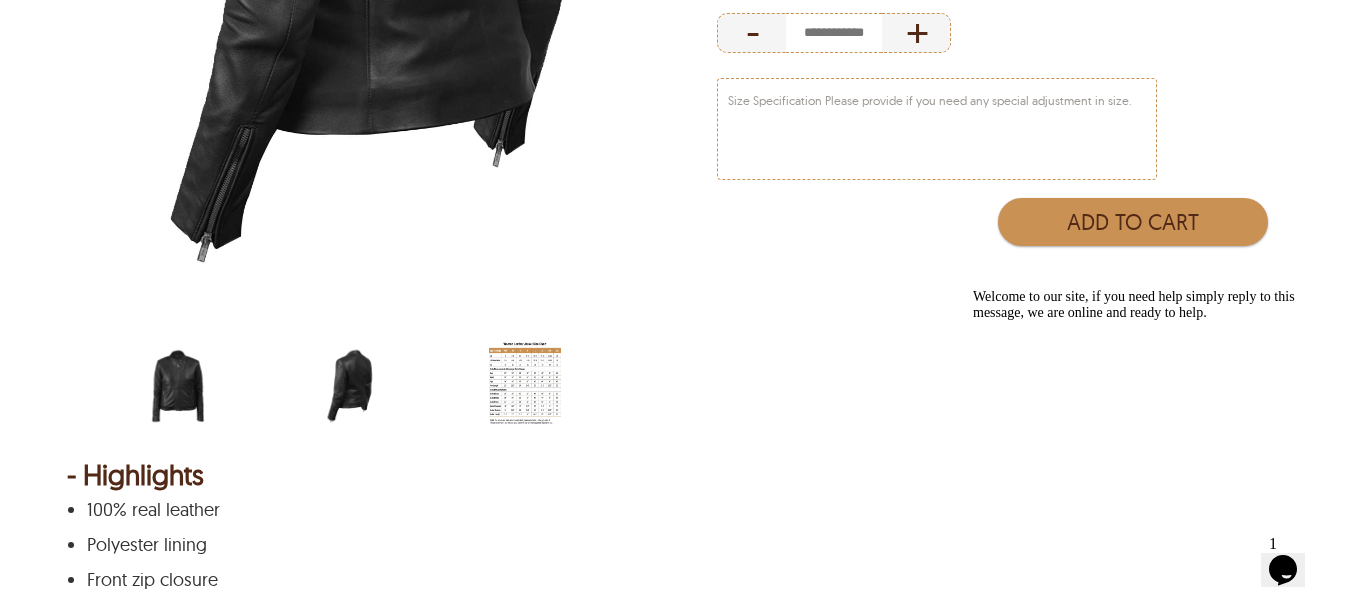 scroll, scrollTop: 0, scrollLeft: 0, axis: both 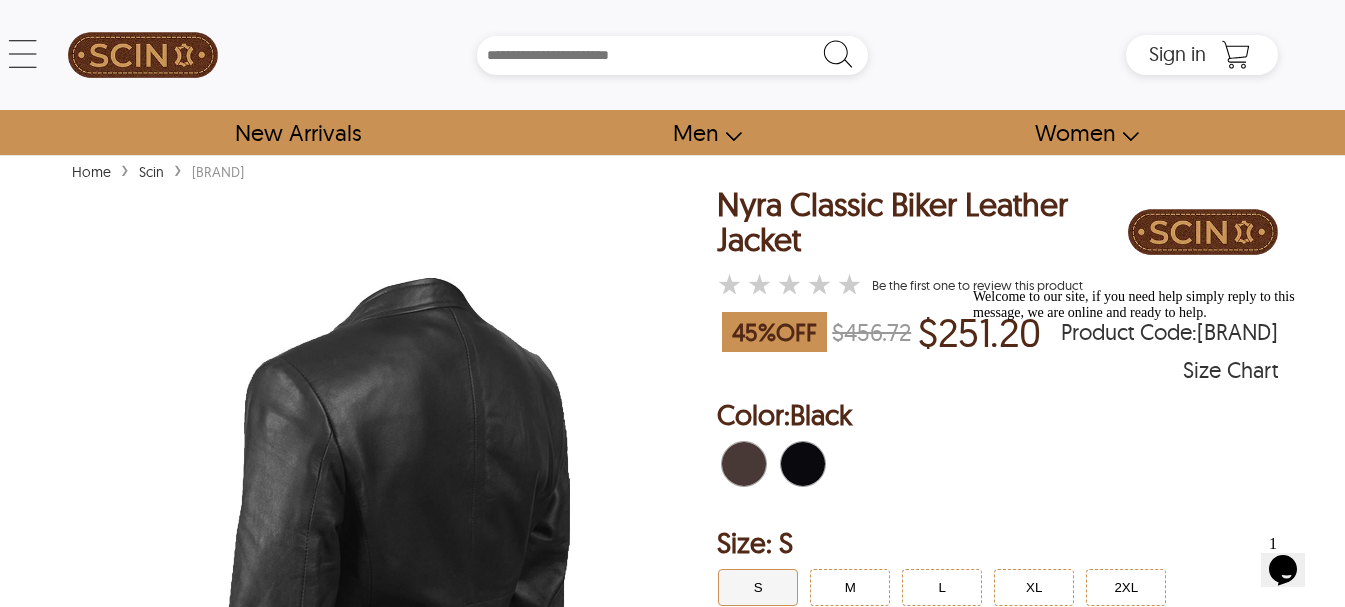 click at bounding box center (792, 464) 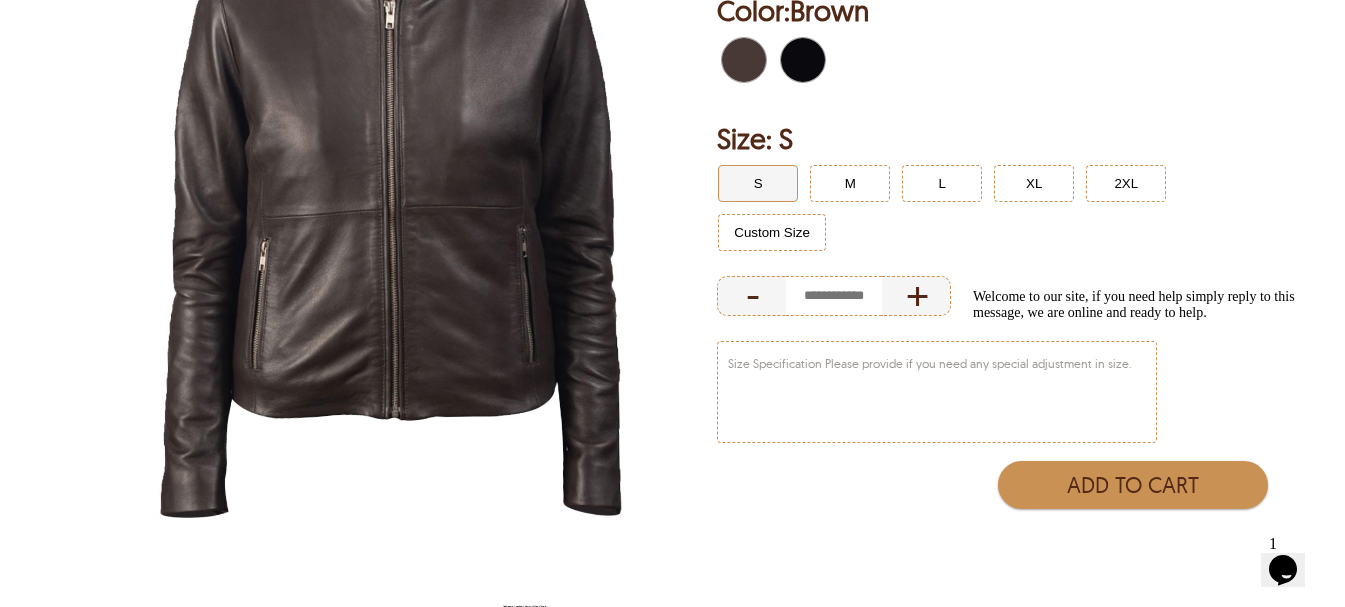scroll, scrollTop: 667, scrollLeft: 0, axis: vertical 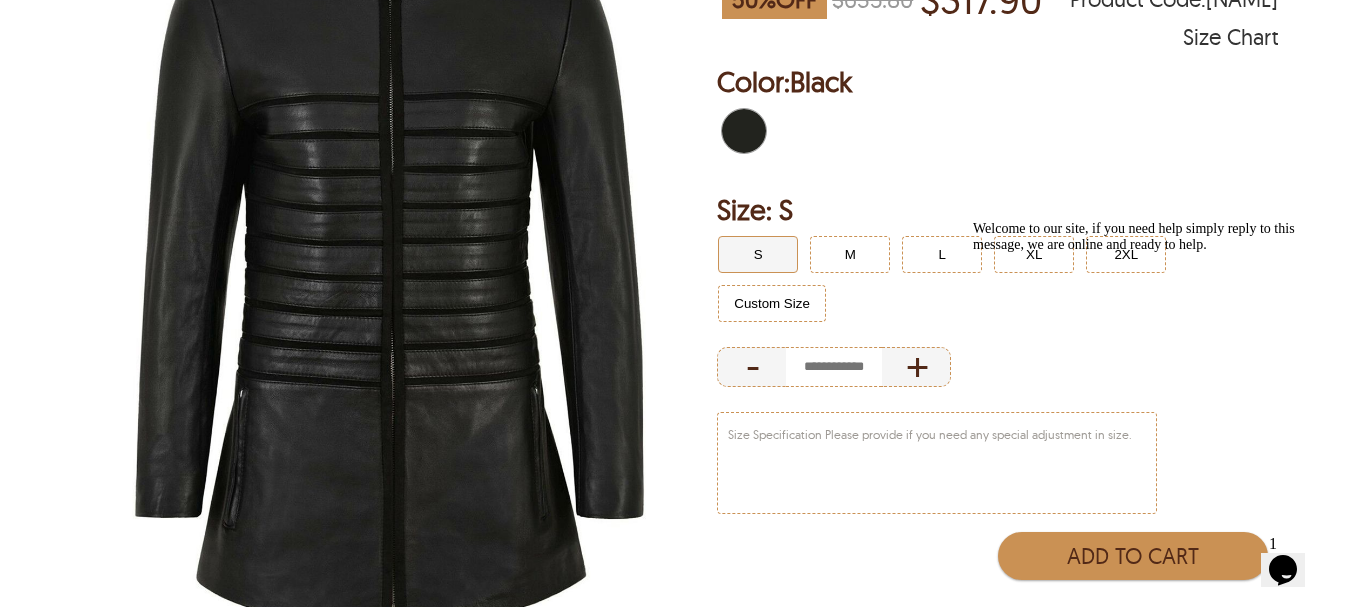click at bounding box center (391, 259) 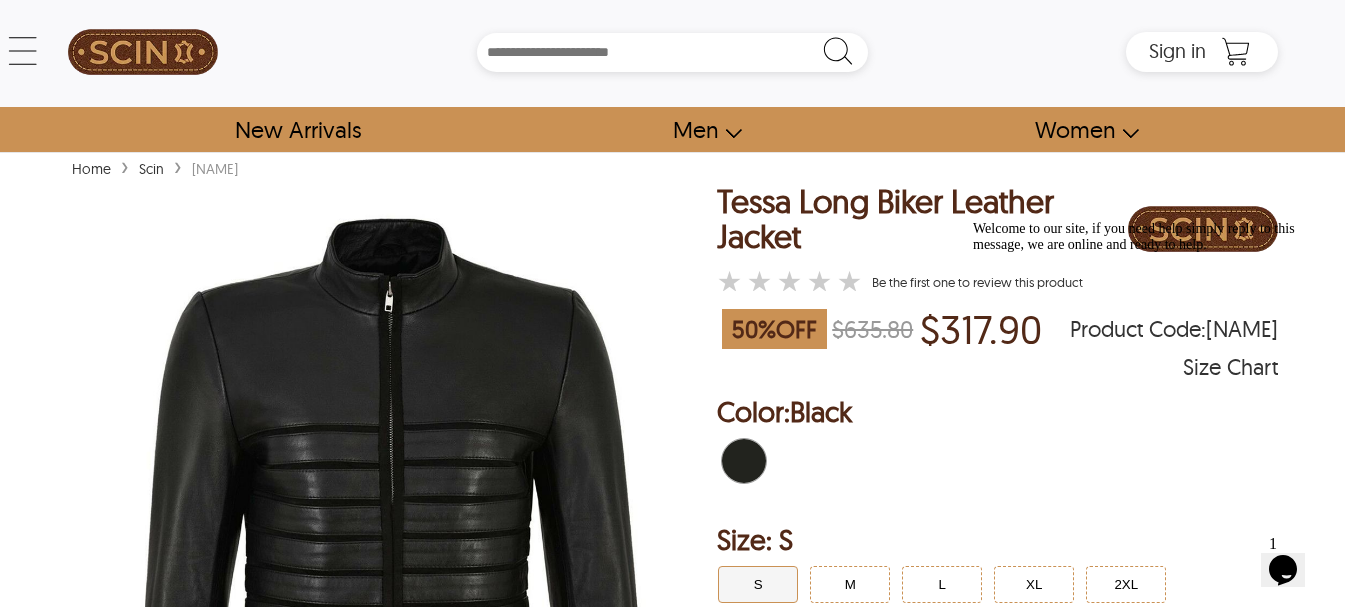 scroll, scrollTop: 0, scrollLeft: 0, axis: both 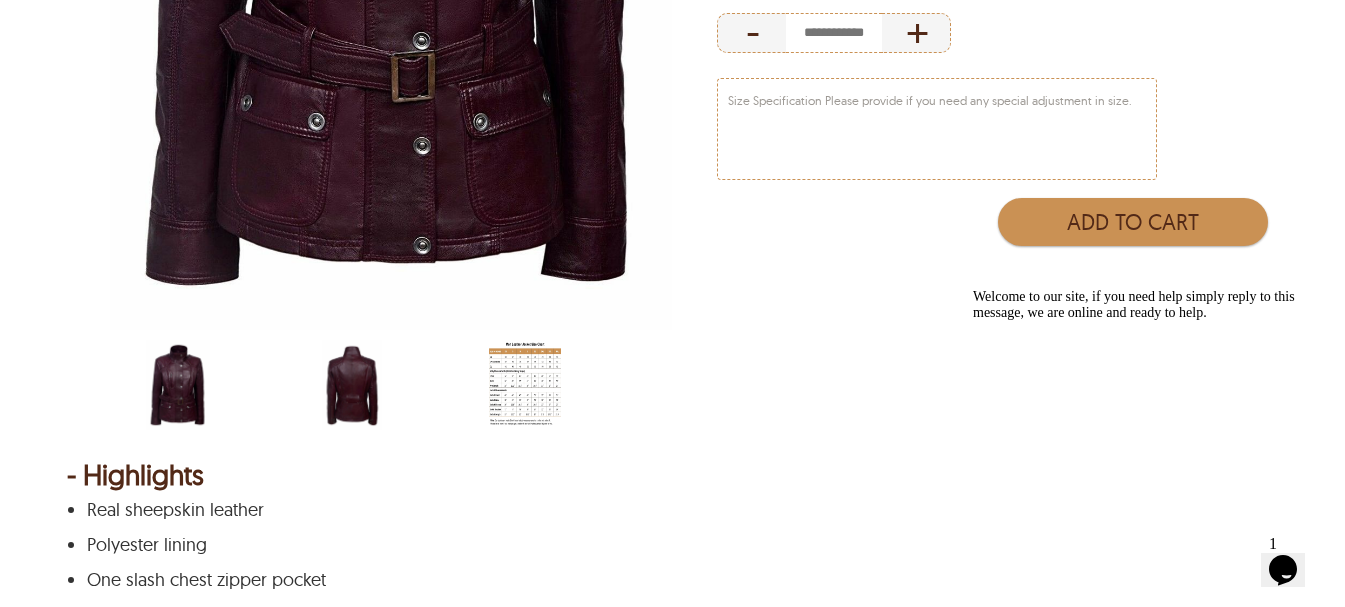 click at bounding box center [392, 387] 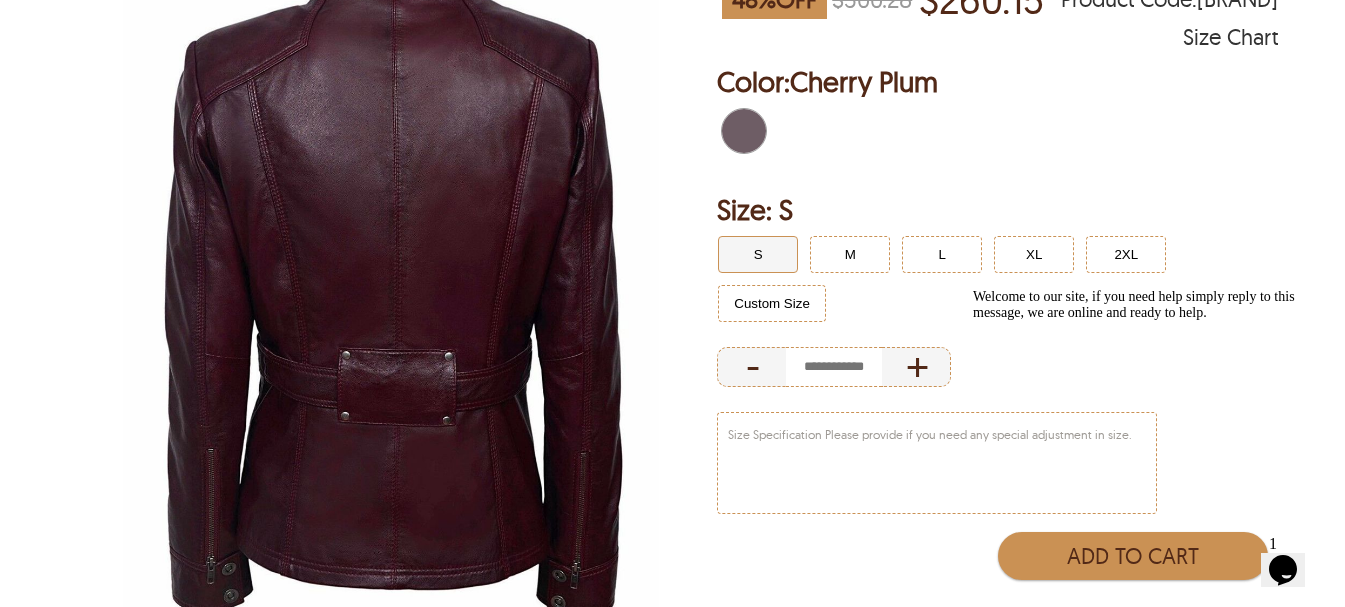 scroll, scrollTop: 0, scrollLeft: 0, axis: both 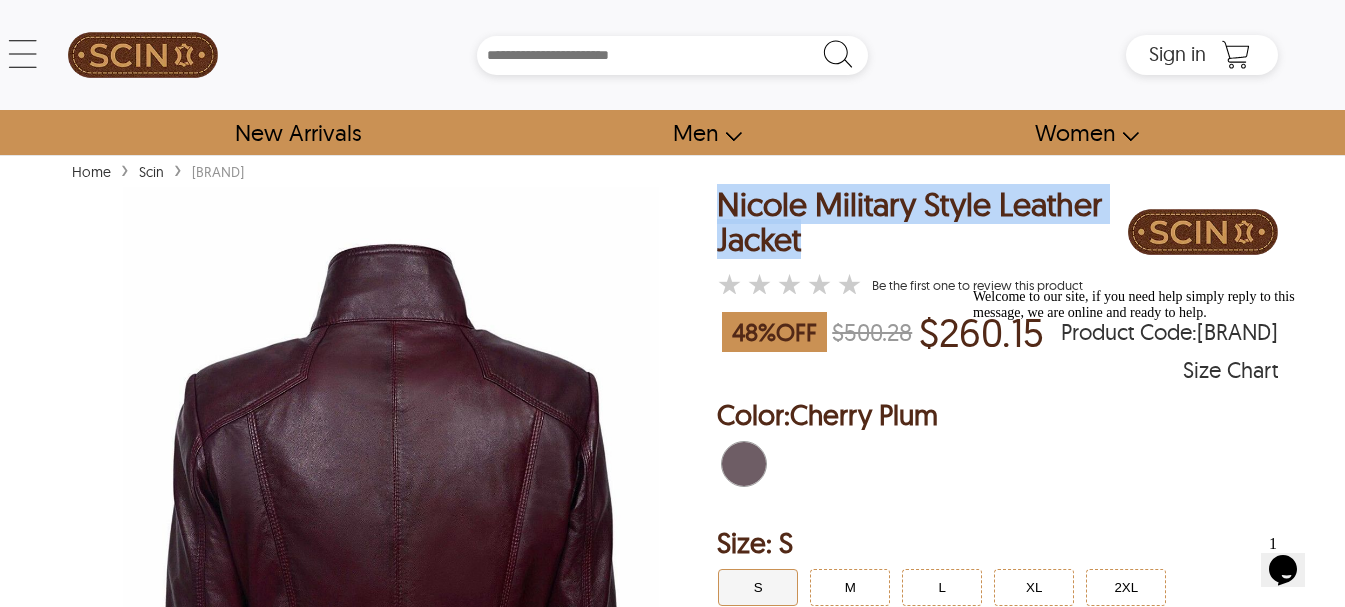 drag, startPoint x: 827, startPoint y: 252, endPoint x: 734, endPoint y: 189, distance: 112.32987 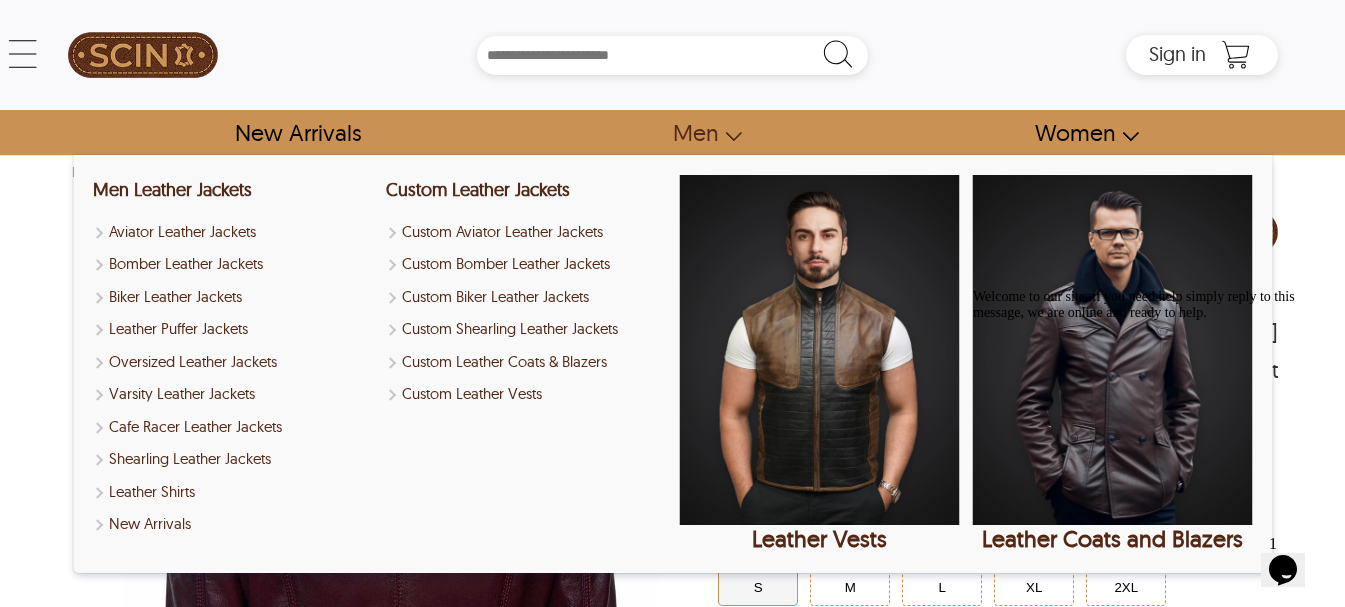 click on "Home › Scin › NICOLE < Nicole Military Style Leather Jacket  48 %  OFF $500.28 $260.15 NICOLE ★ ★ ★ ★ ★ Size Chart Nicole Military Style Leather Jacket      ★ ★ ★ ★ ★ Be the first one to review this product 48 %  OFF $500.28 $260.15 Product Code :  NICOLE Size Chart Order Details reviews Color:  Cherry Plum
Size: S S M L XL 2XL Custom Size - + Color:  Cherry Plum
Size S S M L XL 2XL Custom Size - + Size Specification Please provide if you need any special adjustment in size. Add to Cart - Highlights Real sheepskin leather Polyester lining One slash chest zipper pocket Two front outside buttoned pockets Adjustable waist with buckle belt Military-style biker jacket Round military collar with button closure Front zip closure paired with buttons Round cuffs with zipper sleeves and buttons + Description Introducing our Nicole Military Style Leather Jacket, the epitome of rugged sophistication. Crafted from  real sheepskin leather biker jacket - Size Chart Size i Women Bust i Waist i i i" at bounding box center [672, 1696] 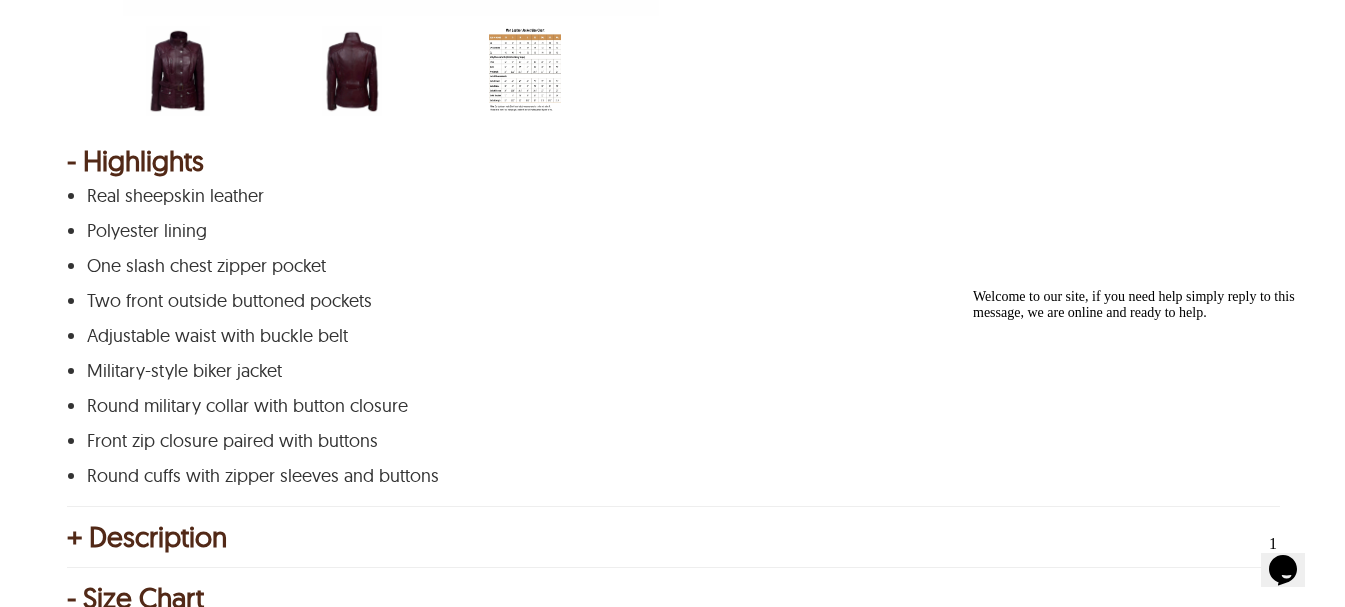 scroll, scrollTop: 1000, scrollLeft: 0, axis: vertical 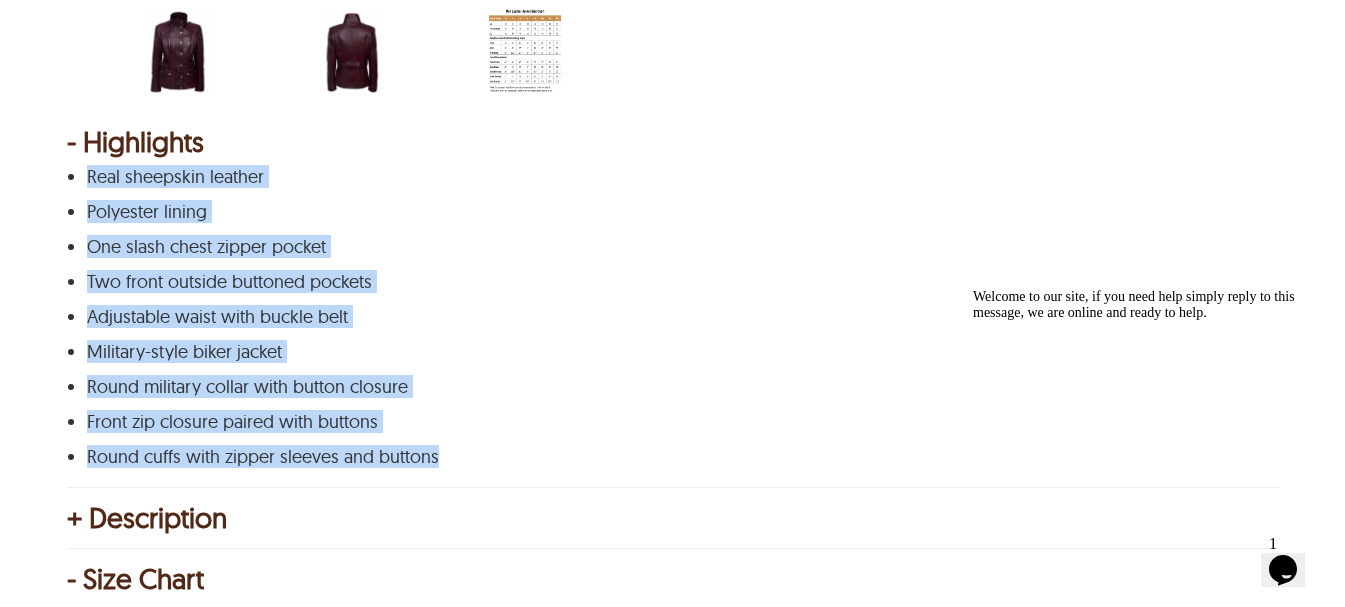 drag, startPoint x: 439, startPoint y: 466, endPoint x: 88, endPoint y: 164, distance: 463.03888 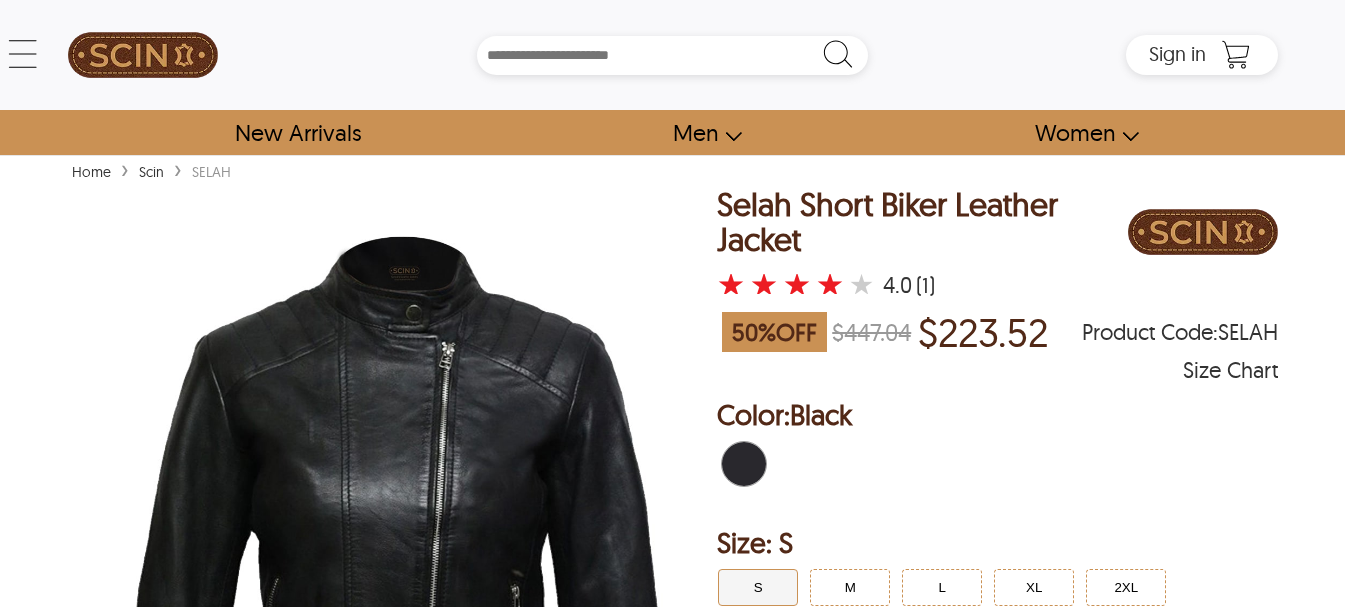 scroll, scrollTop: 0, scrollLeft: 0, axis: both 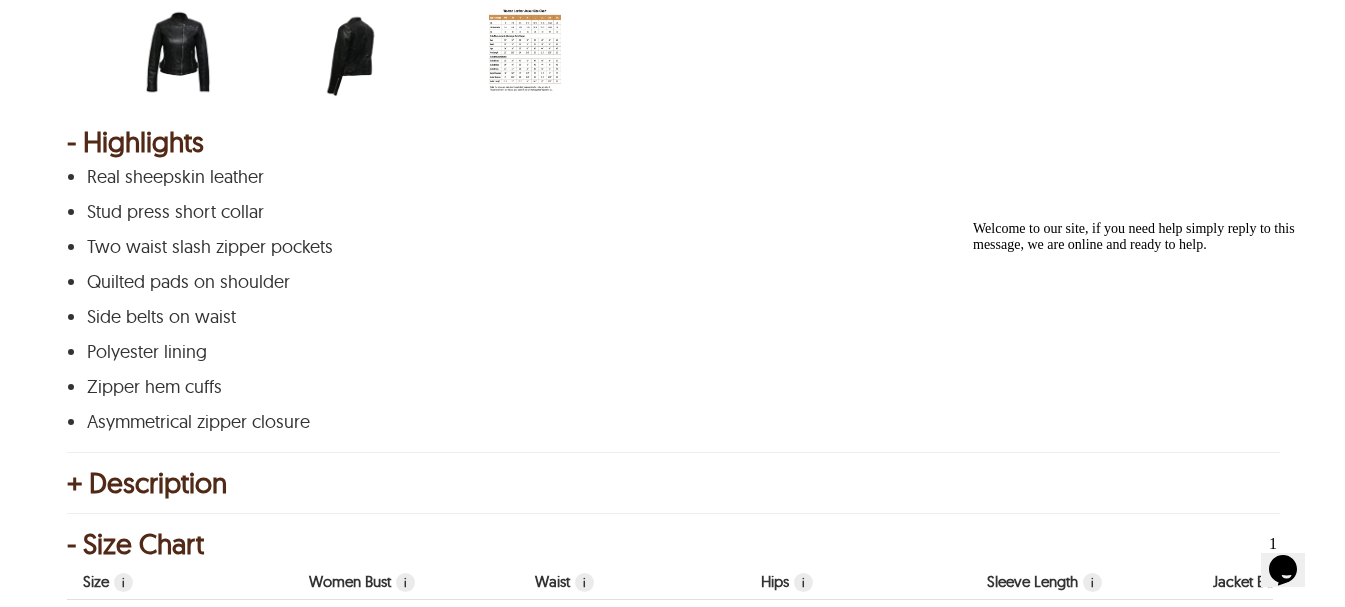click at bounding box center [352, 52] 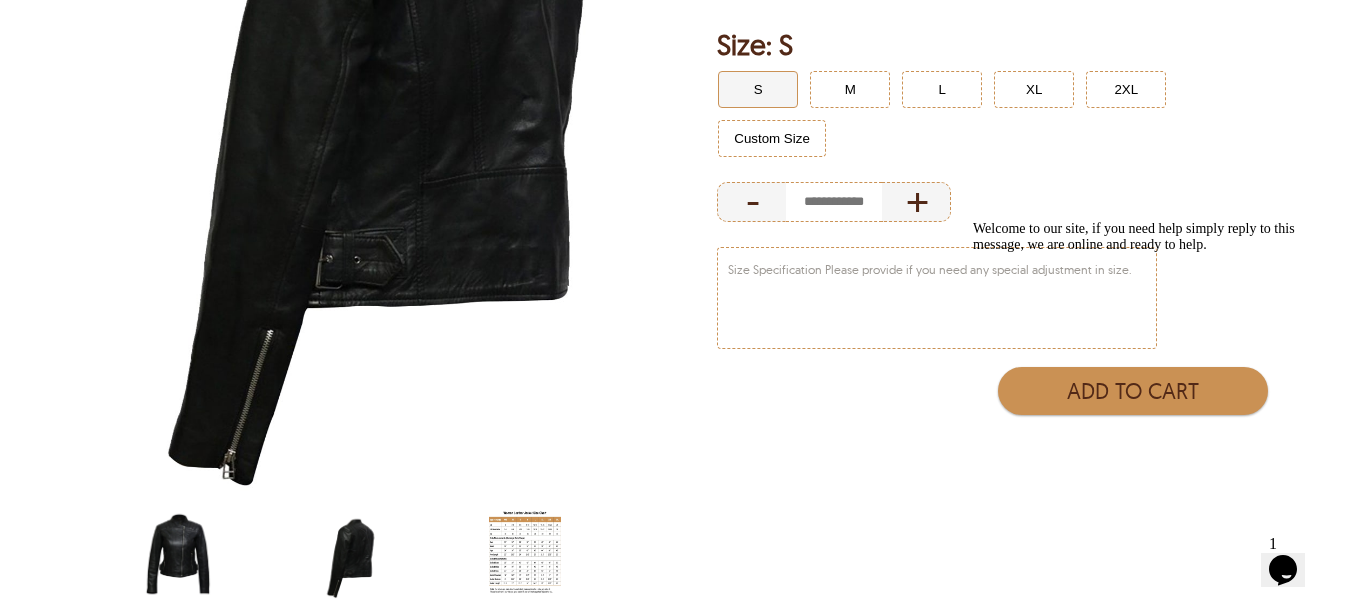 scroll, scrollTop: 333, scrollLeft: 0, axis: vertical 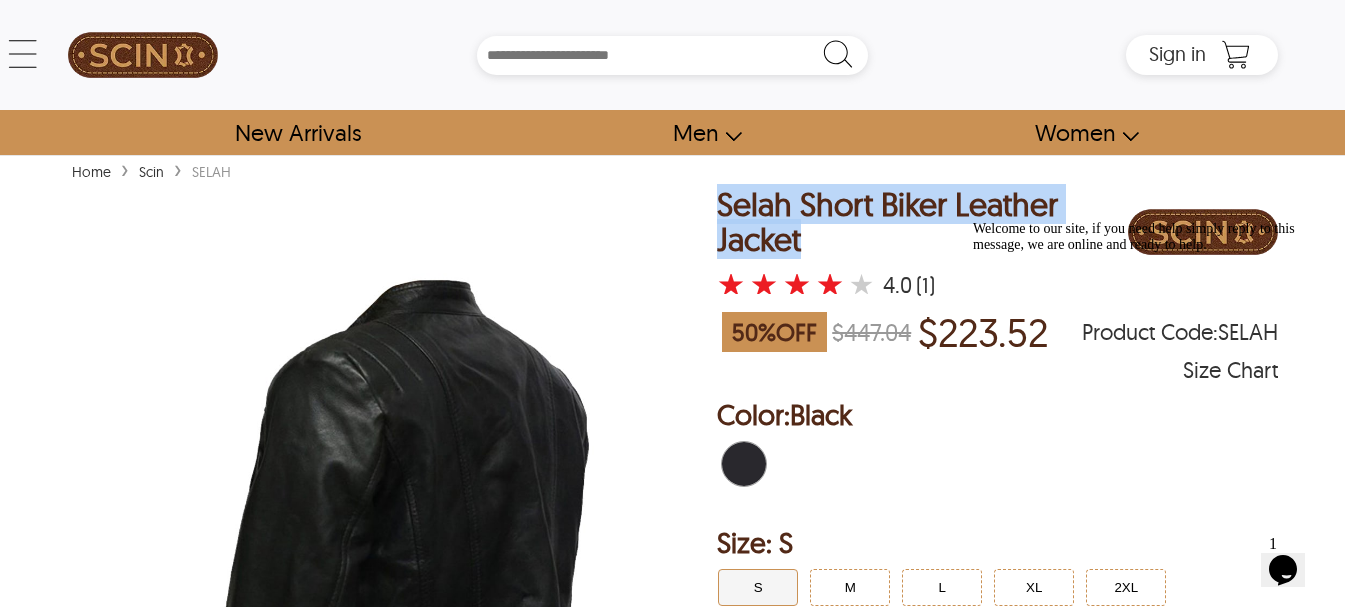 drag, startPoint x: 811, startPoint y: 254, endPoint x: 723, endPoint y: 208, distance: 99.29753 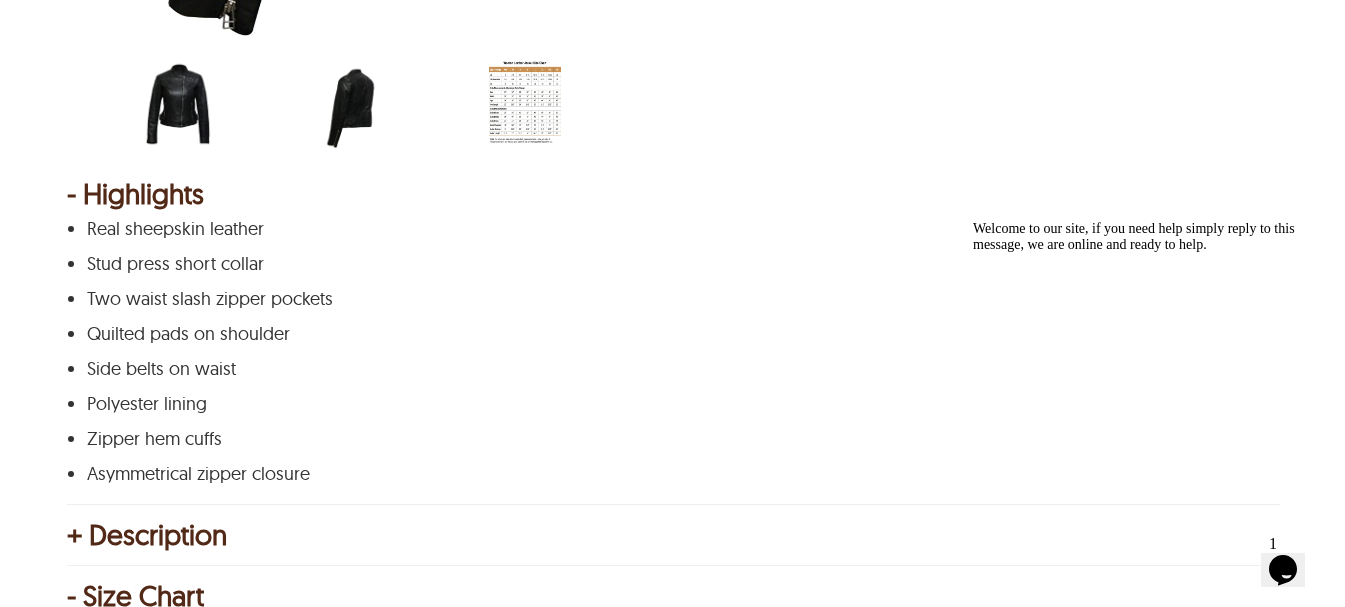 scroll, scrollTop: 1000, scrollLeft: 0, axis: vertical 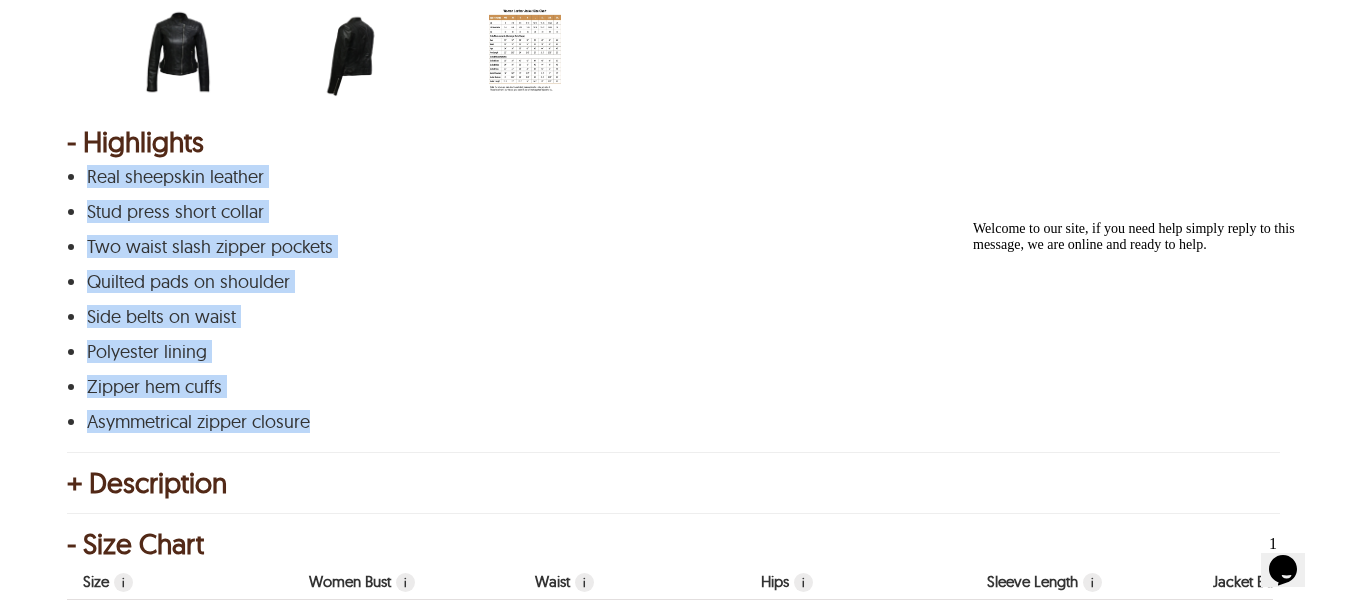 drag, startPoint x: 315, startPoint y: 425, endPoint x: 79, endPoint y: 172, distance: 345.9841 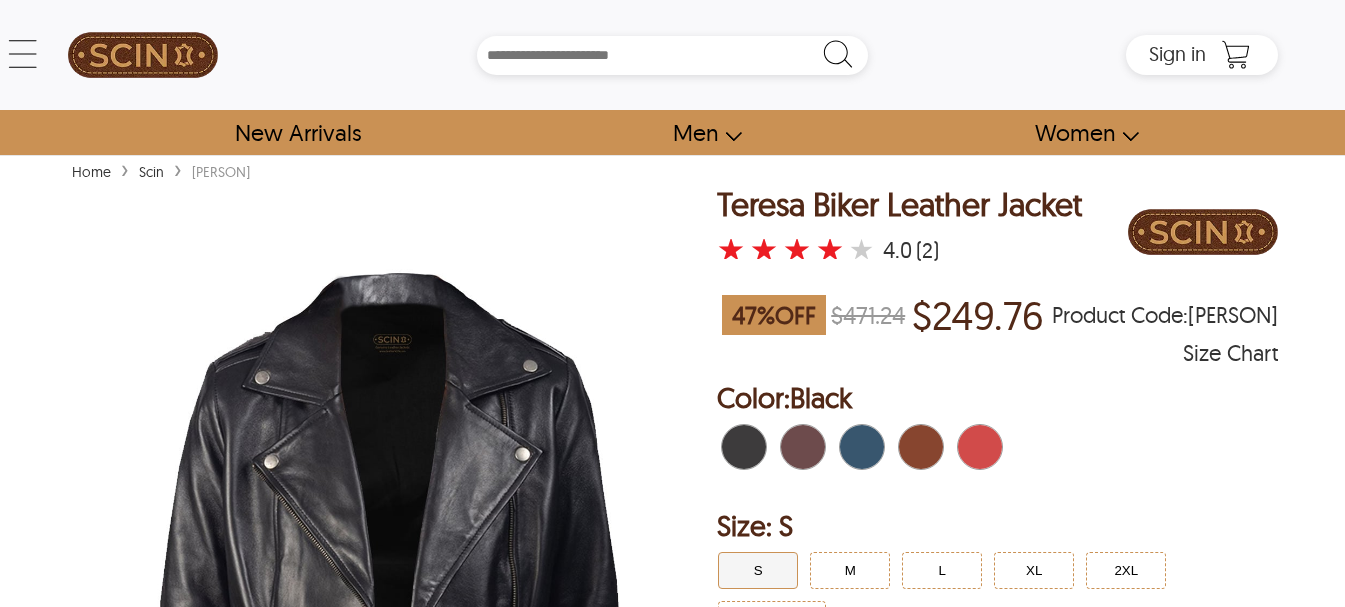 scroll, scrollTop: 0, scrollLeft: 0, axis: both 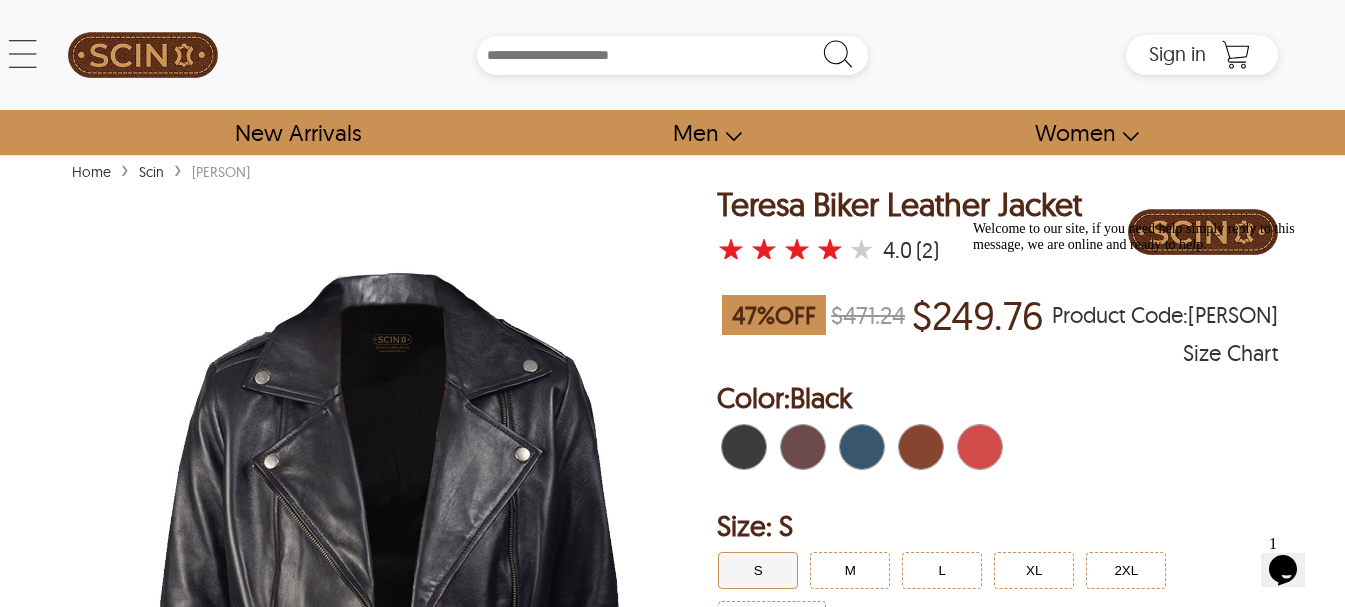 click at bounding box center (809, 447) 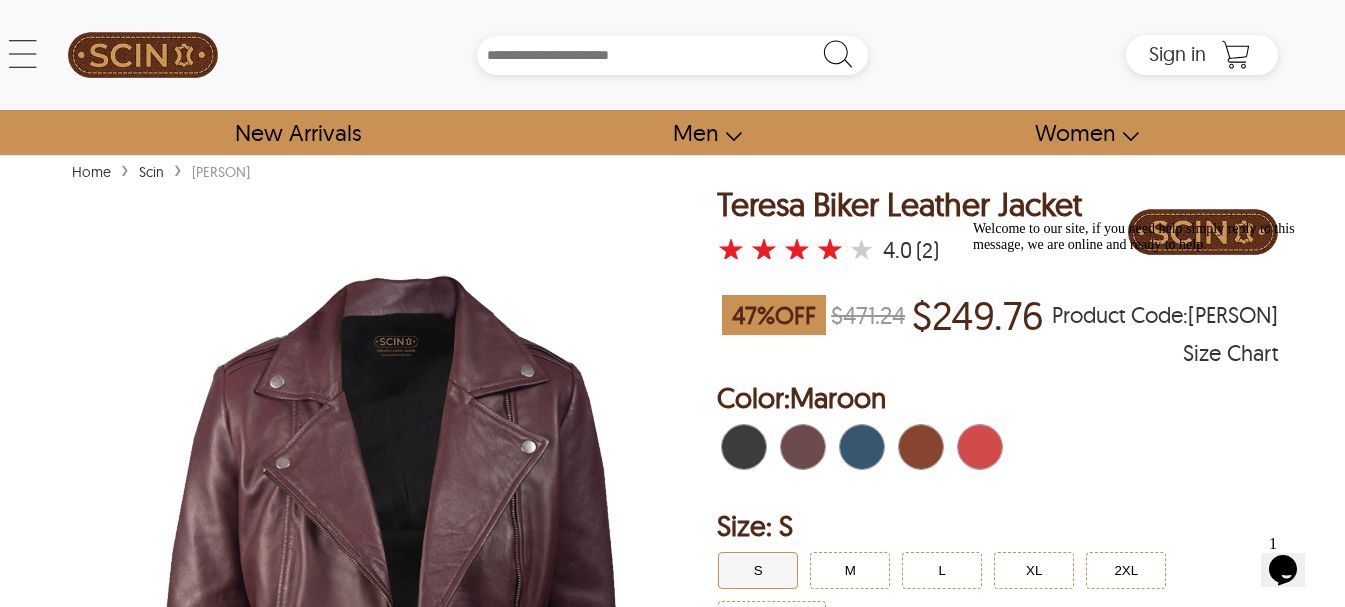 click at bounding box center (851, 447) 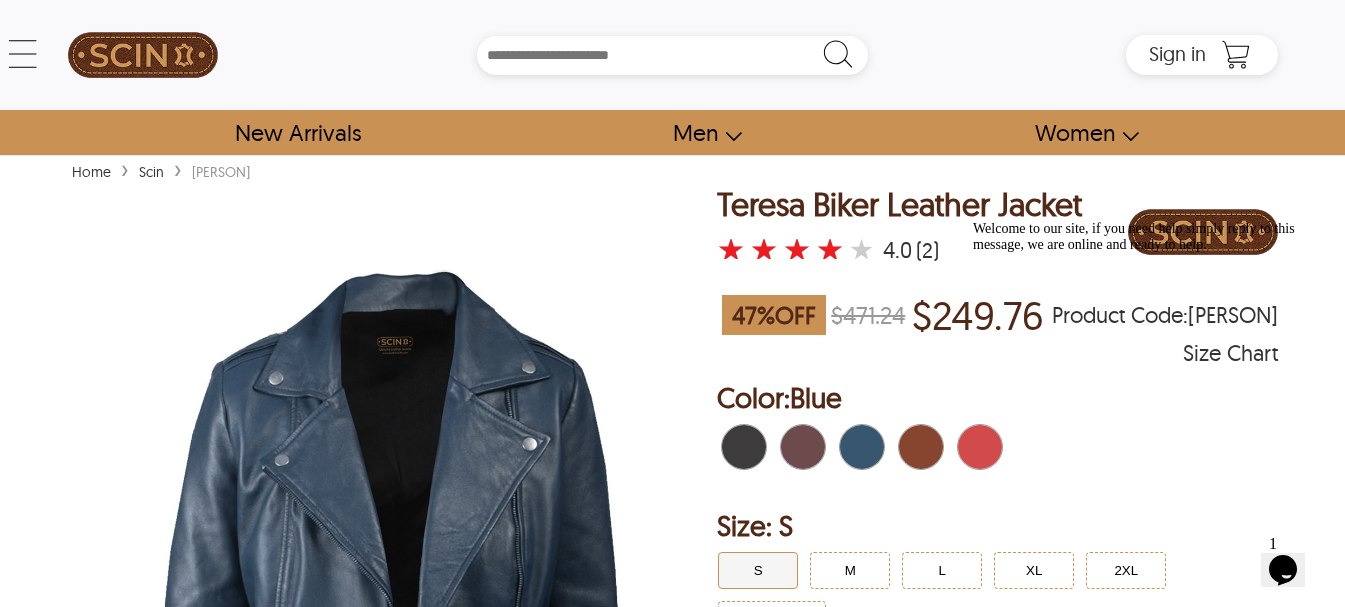click at bounding box center (927, 447) 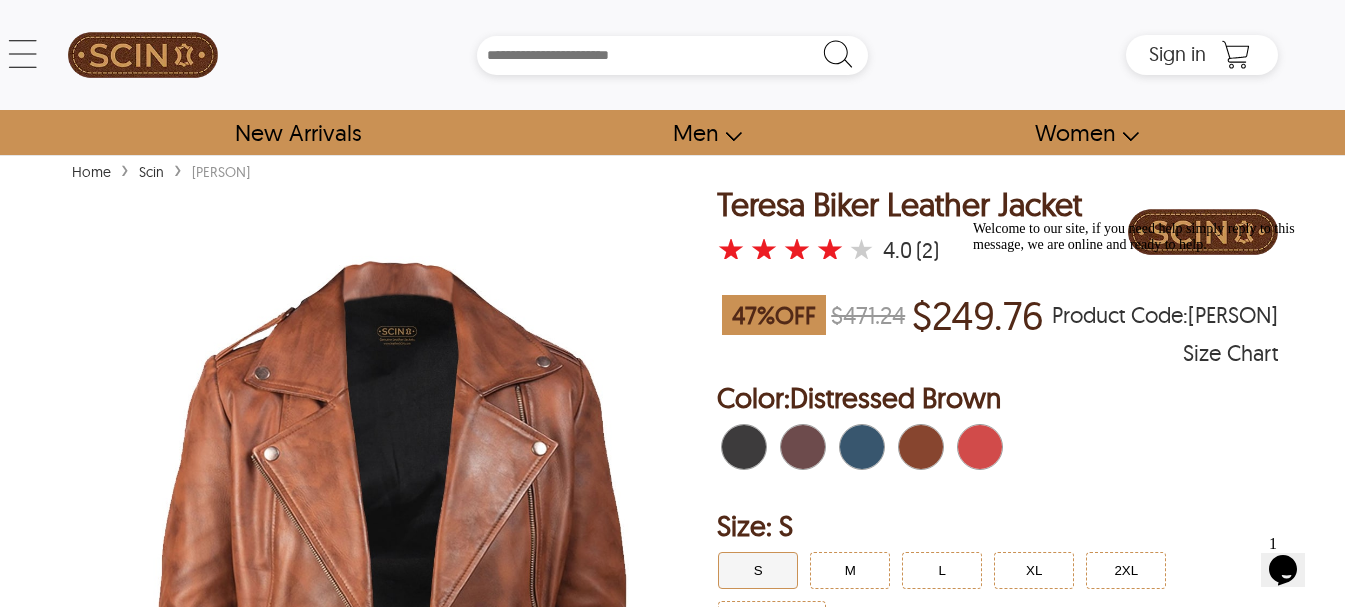 click on "Welcome to our site, if you need help simply reply to this message, we are online and ready to help." at bounding box center [1153, 237] 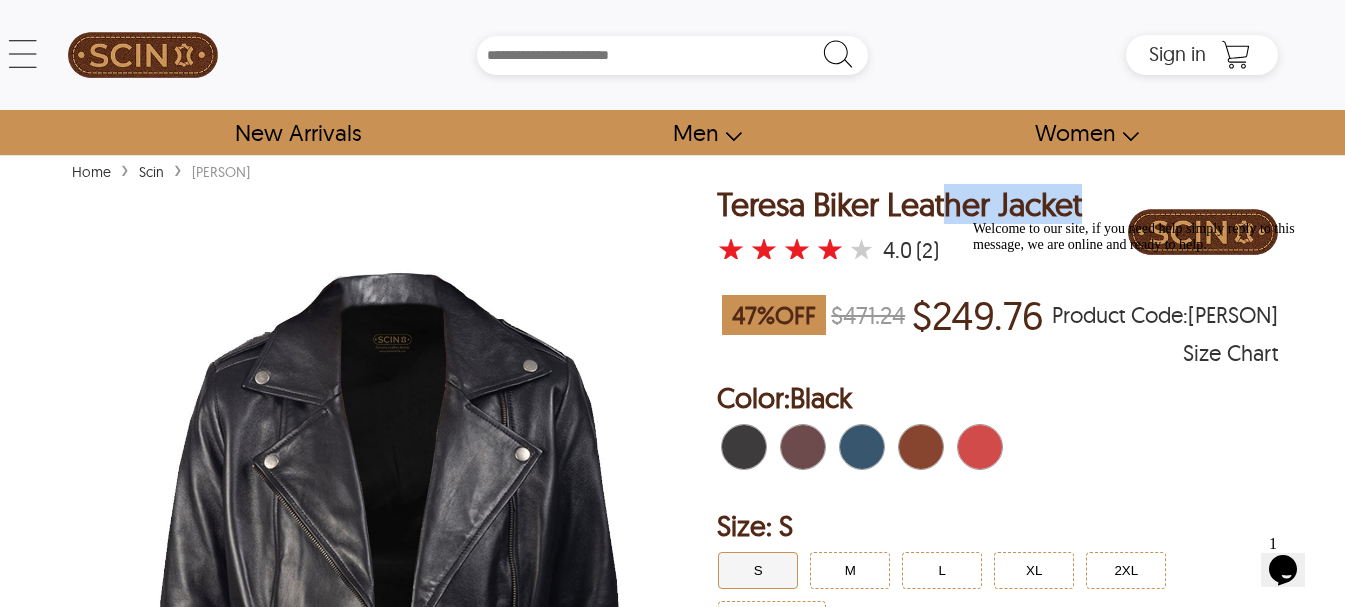 drag, startPoint x: 1096, startPoint y: 201, endPoint x: 914, endPoint y: 195, distance: 182.09888 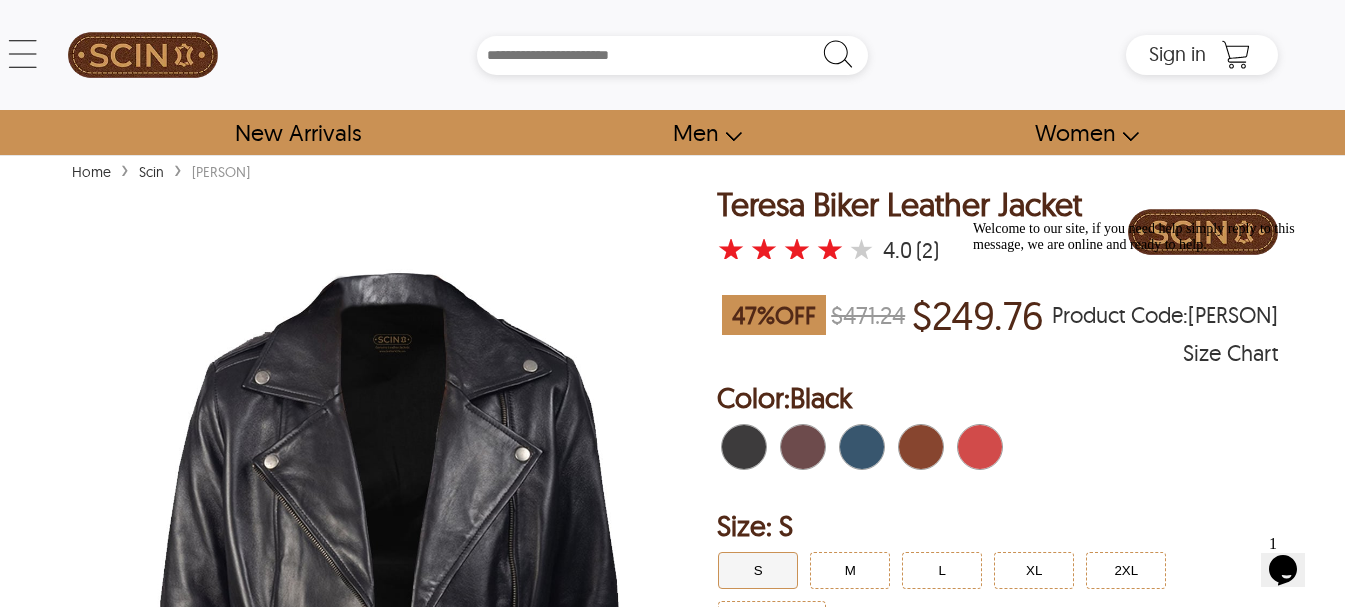 click on "Teresa Biker Leather Jacket" at bounding box center (899, 204) 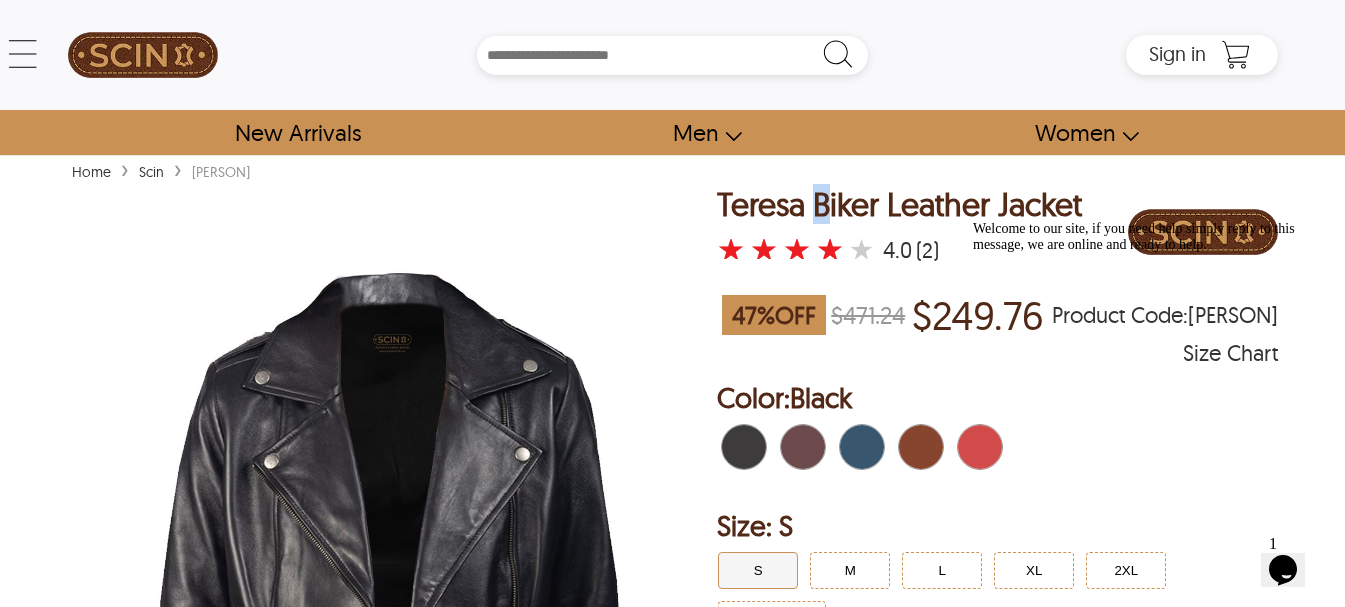 click on "Teresa Biker Leather Jacket" at bounding box center [899, 204] 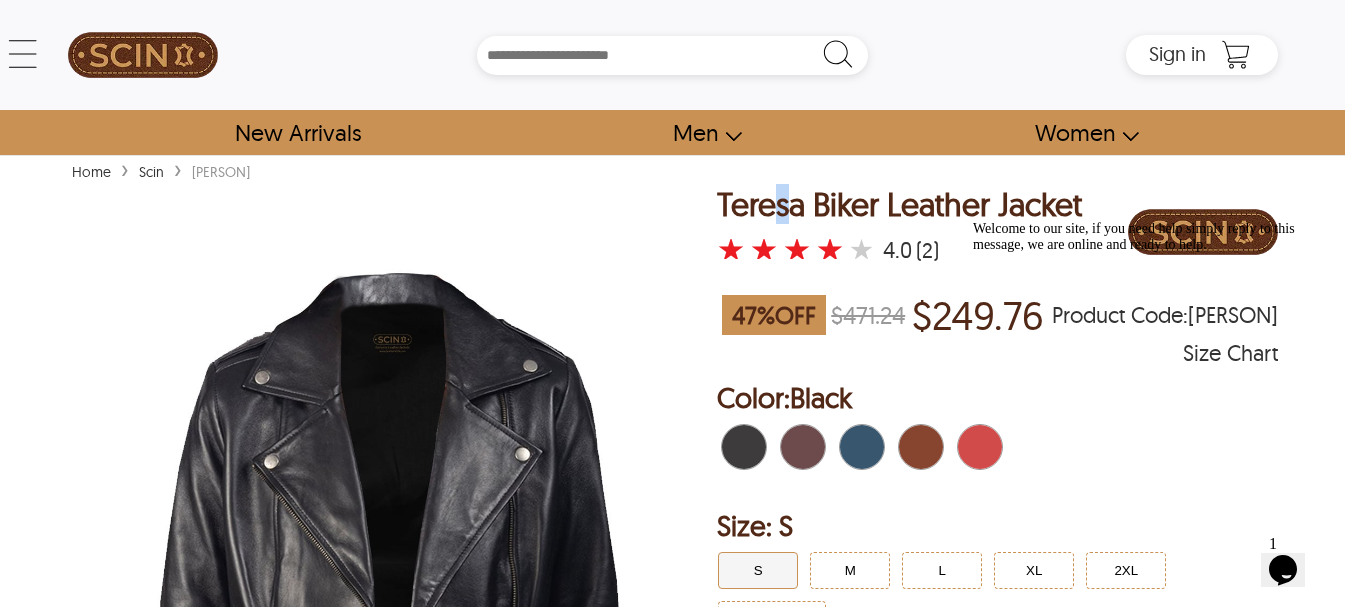 click on "Teresa Biker Leather Jacket" at bounding box center (899, 204) 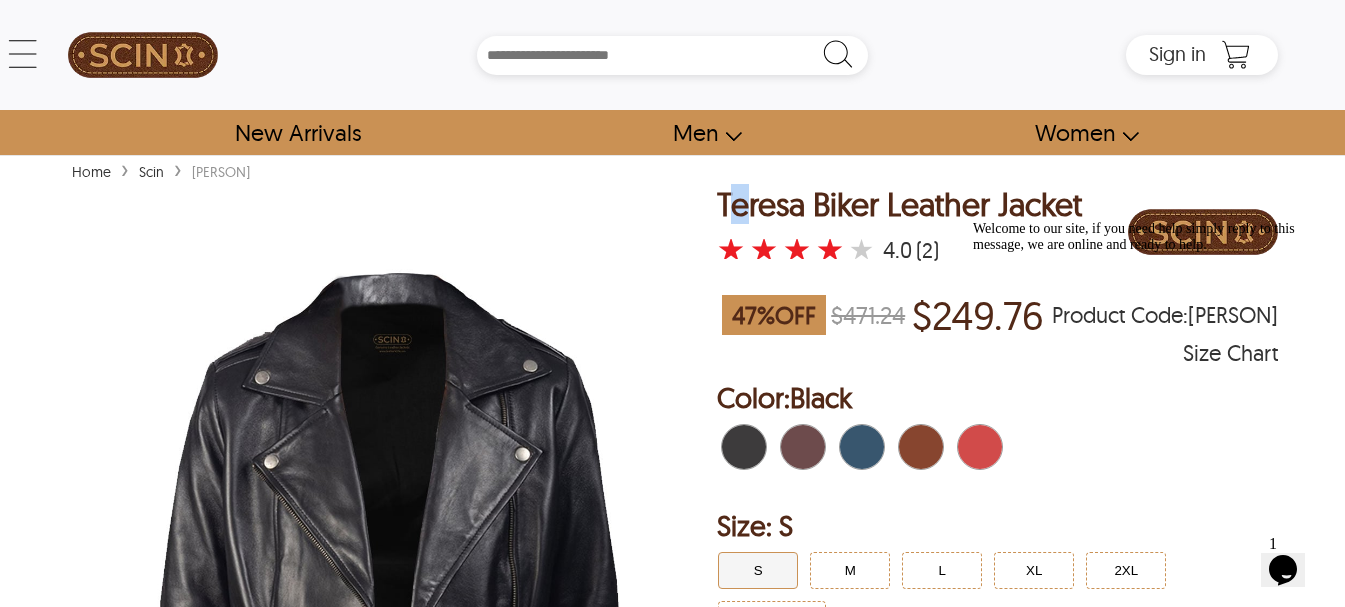 drag, startPoint x: 747, startPoint y: 198, endPoint x: 731, endPoint y: 200, distance: 16.124516 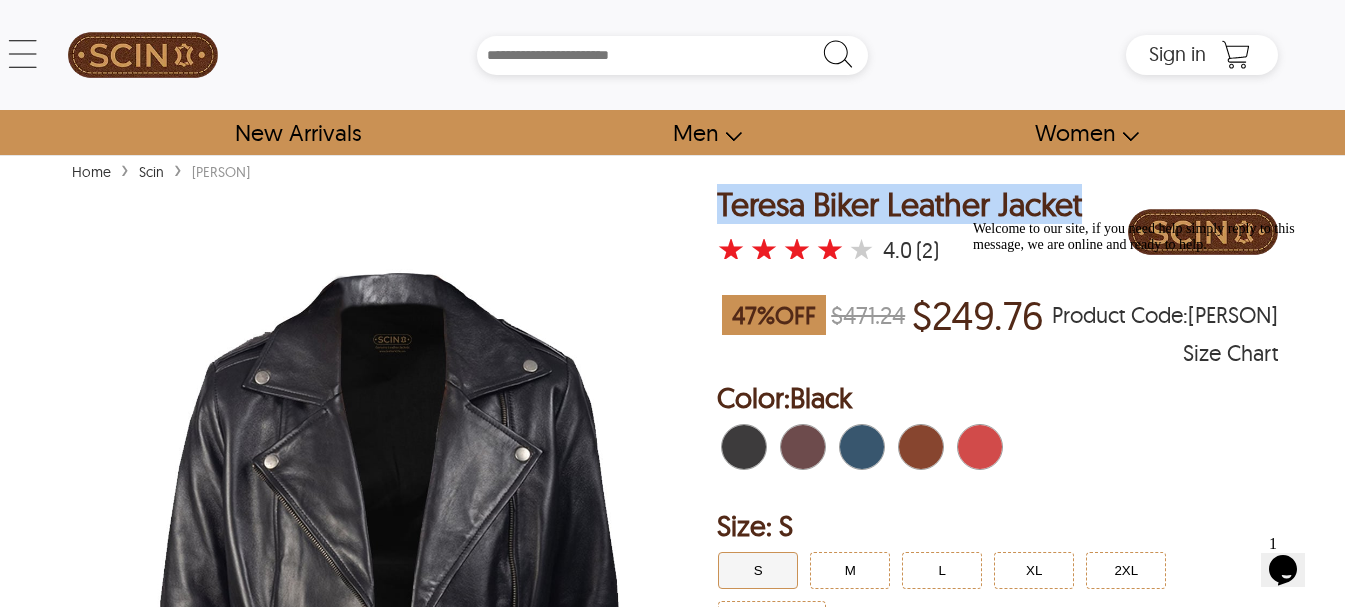 drag, startPoint x: 722, startPoint y: 207, endPoint x: 1093, endPoint y: 206, distance: 371.00134 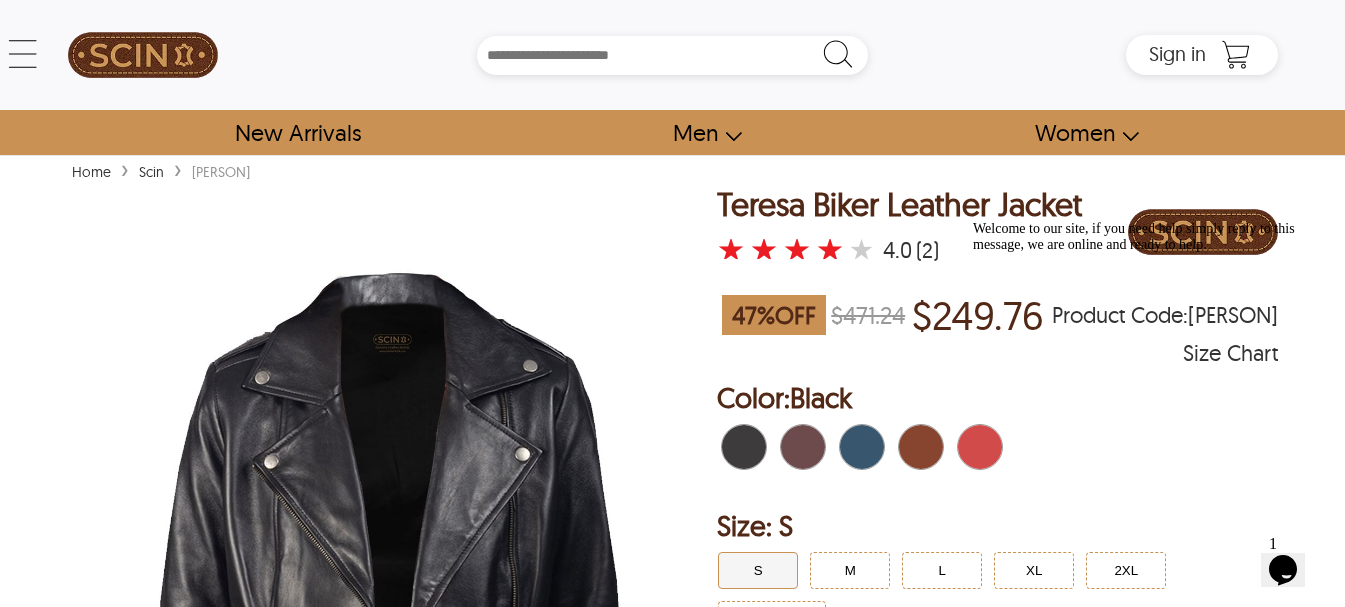 click on "Home › Scin › Teresa < Teresa Biker Leather Jacket 47 %  OFF $471.24 $249.76 TERESA ★ ★ ★ ★ ★ 4.0  (2) Size Chart Teresa Biker Leather Jacket     ★ ★ ★ ★ ★ 4.0  (2) 47 %  OFF $471.24 $249.76 Product Code :  TERESA Size Chart Order Details reviews Color:  Black Size: S S M L XL 2XL Custom Size - + Color:  Black Size S S M L XL 2XL Custom Size - + Size Specification Please provide if you need any special adjustment in size. Add to Cart - Highlights 100% real leather Polyester lining Front asymmetrical zip closure Notch collar Zipper cuffs Shoulder epaulettes Two waist slash zipper pockets + Description Introducing our Teresa Biker Leather Jacket – a perfect fusion of elegance and edge. Crafted from 100%  real leather , this  leather jacket leather jacket's  timeless  biker - Size Chart Size i Women Bust i Waist i Hips i Sleeve Length i Jacket Bust i Jacket Waist i Jacket Hips i Jacket Shoulder i Jacket Sleeves  i Jacket Length i XXS 30" 28" 34" 23" 36" 34" 40" 14" 23" 22.5" XS 32" 30"" at bounding box center (672, 1856) 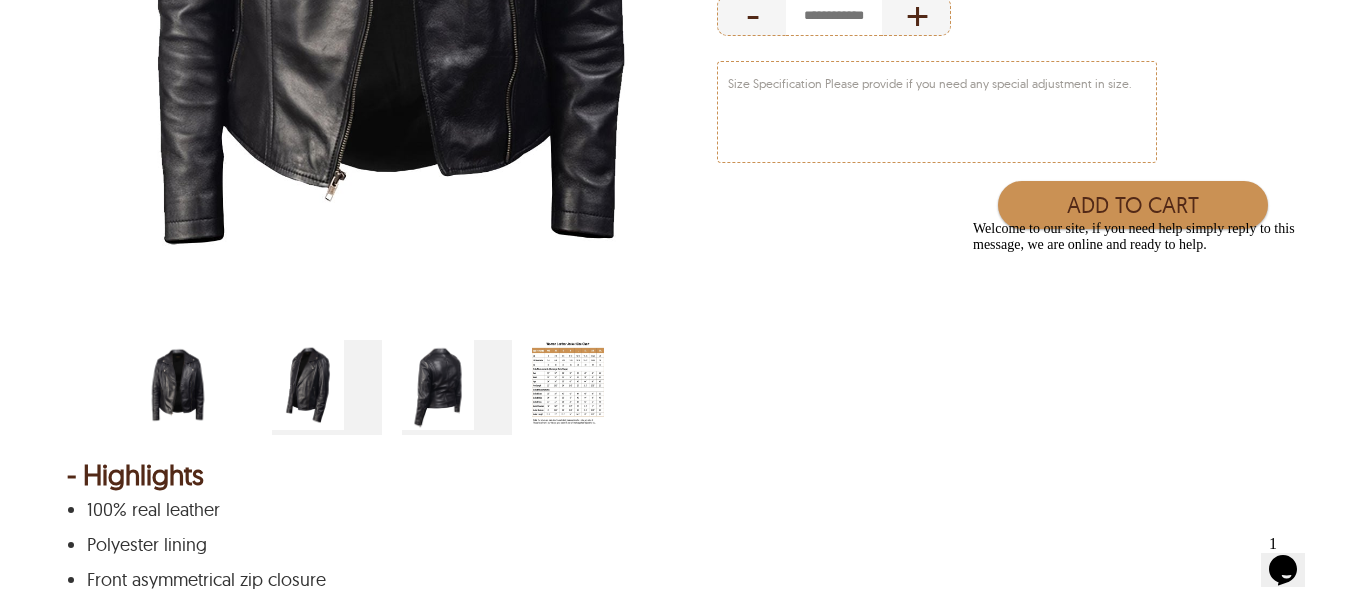 scroll, scrollTop: 1000, scrollLeft: 0, axis: vertical 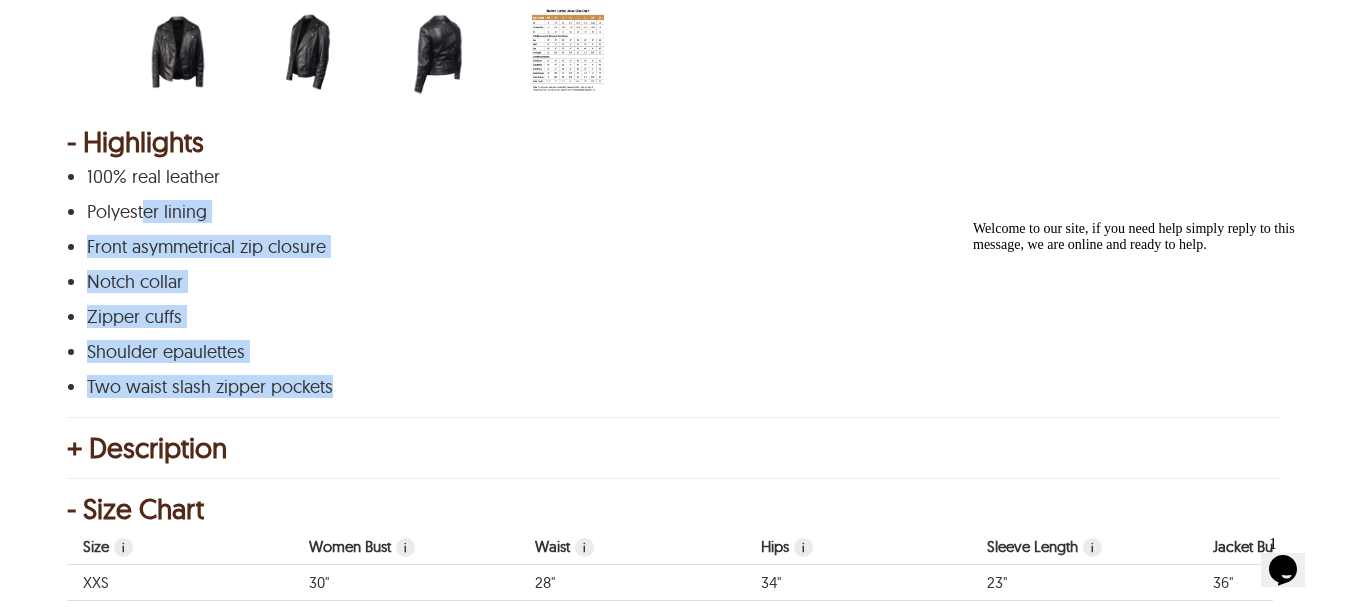 drag, startPoint x: 337, startPoint y: 391, endPoint x: 126, endPoint y: 194, distance: 288.66937 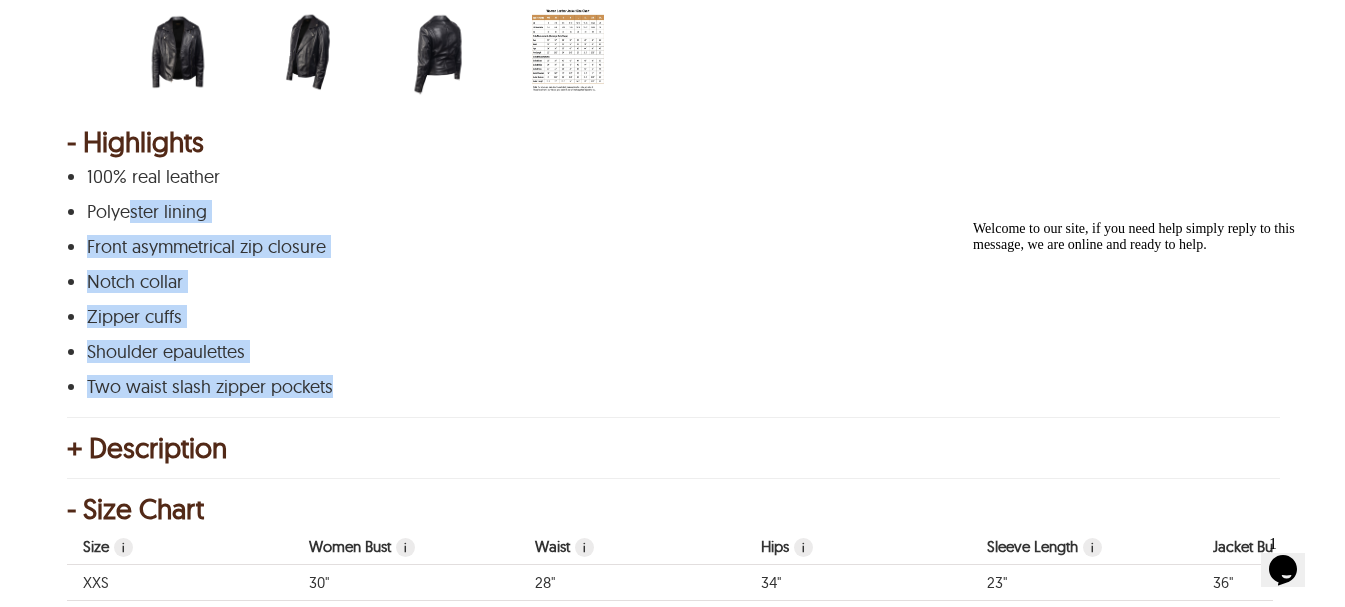 click on "Skip to main content
← Menu New Arrivals Men Leather Jackets Aviator Leather Jackets Bomber Leather Jackets Biker Leather Jackets Cafe Racer Leather Jackets Leather Puffer Jackets Varsity Leather Jackets Oversized Leather Jackets Shearling Leather Jackets Leather Vests Leather Shirts Women Leather Jackets Aviator Leather Jackets Bomber Leather Jackets Biker Leather Jackets Cafe Racer Leather Jackets Leather Puffer Jackets Varsity Leather Jackets Oversized Leather Jackets Shearling Leather Jackets Leather Vests Leather Shirts Leather Coats & Blazers Shop Custom Leather Jackets Custom Aviator Leather Jackets Custom Bomber Leather Jackets Custom Biker Leather Jackets Custom Shearling Leather Jackets Custom Leather Coats & Blazers Custom Leather Vests Corporate Gifts  Leather Wallets Leather Portfolios Leather Passport Holders Leather Bags Leather Backpacks Leather Handbags Leather Duffle Bags Leather Crossbody Bags Leather Toiletry Bags Coupons & Specials SCIN Brand  About Us  Help Men <" at bounding box center (672, -697) 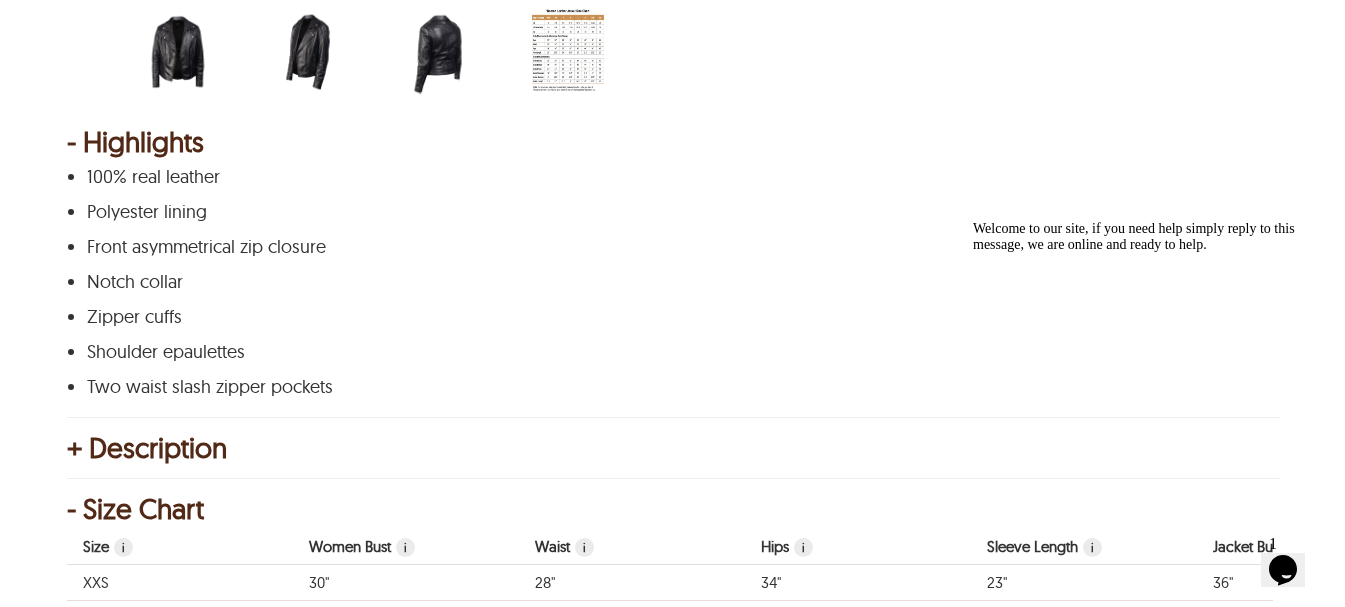 click on "100% real leather" at bounding box center [670, 177] 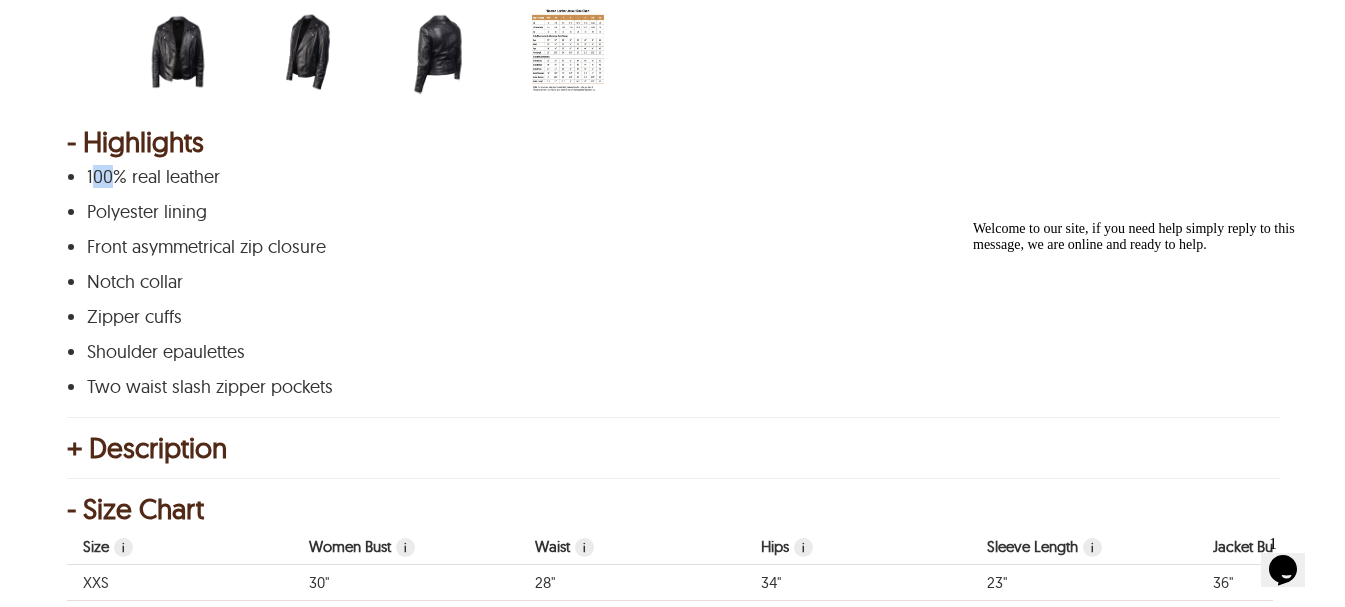 drag, startPoint x: 91, startPoint y: 172, endPoint x: 110, endPoint y: 186, distance: 23.600847 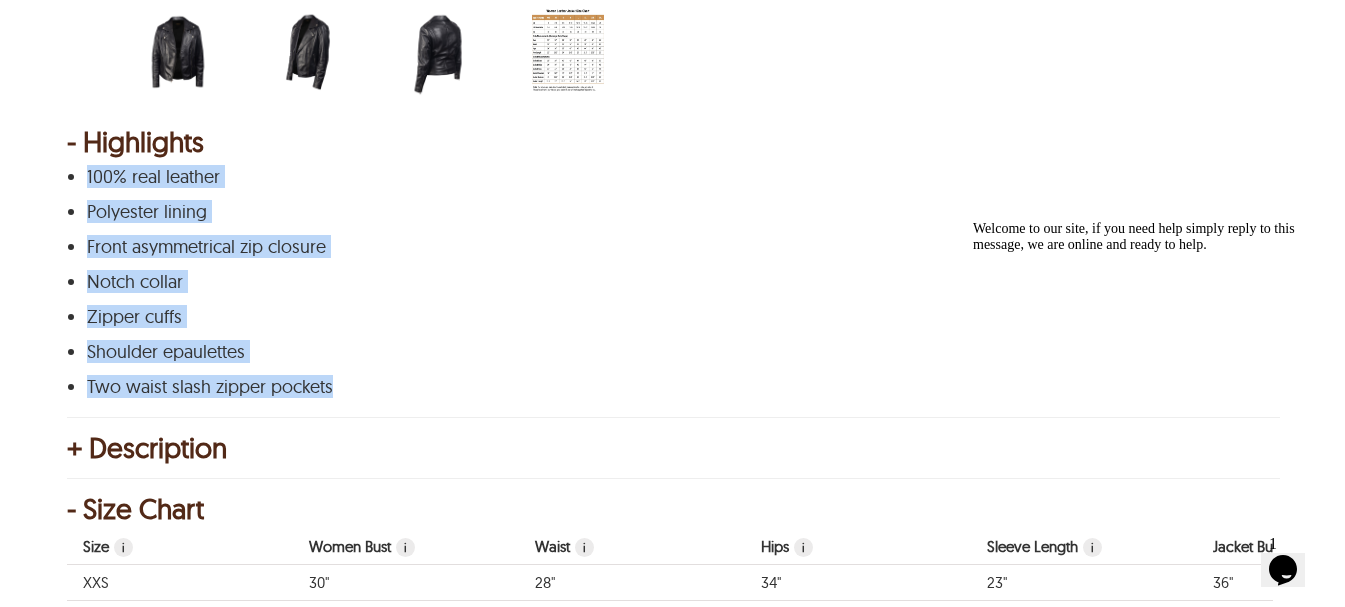 drag, startPoint x: 84, startPoint y: 169, endPoint x: 330, endPoint y: 383, distance: 326.0552 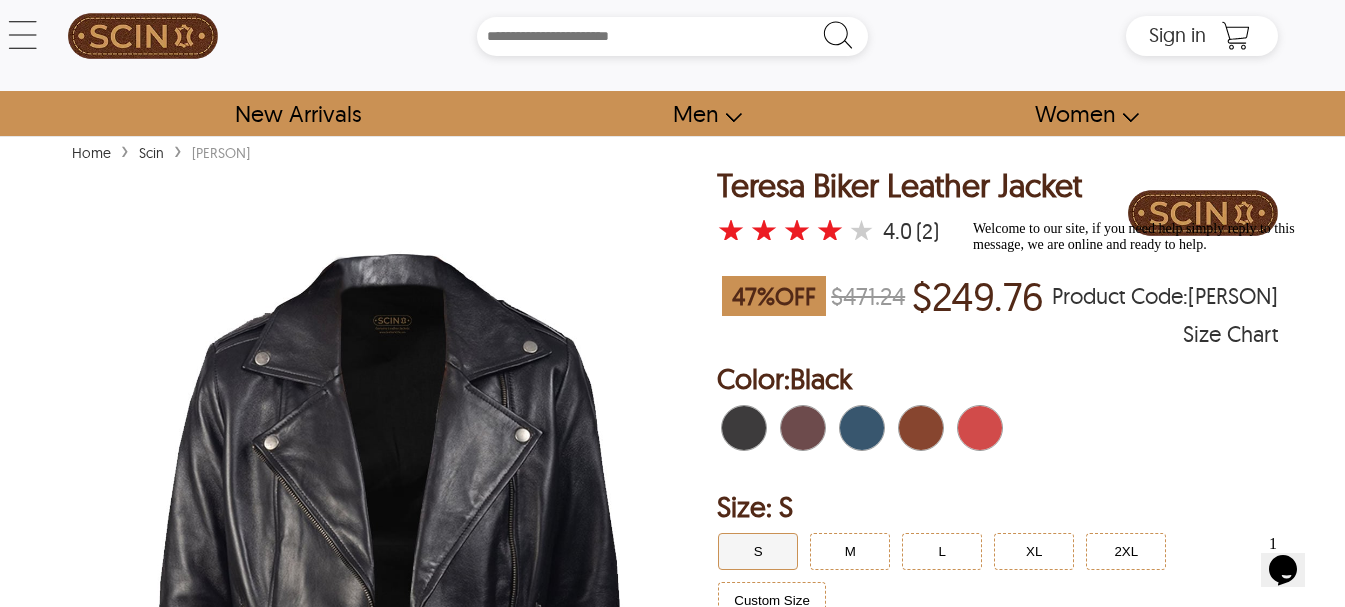 scroll, scrollTop: 0, scrollLeft: 0, axis: both 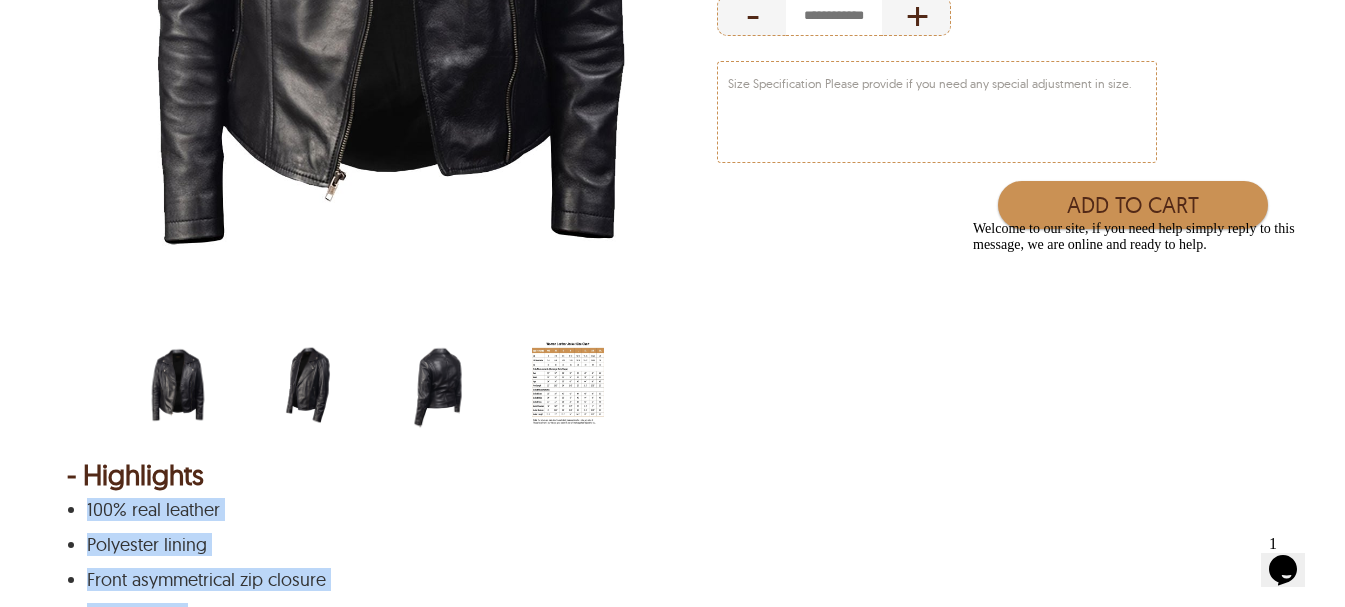 click at bounding box center [308, 385] 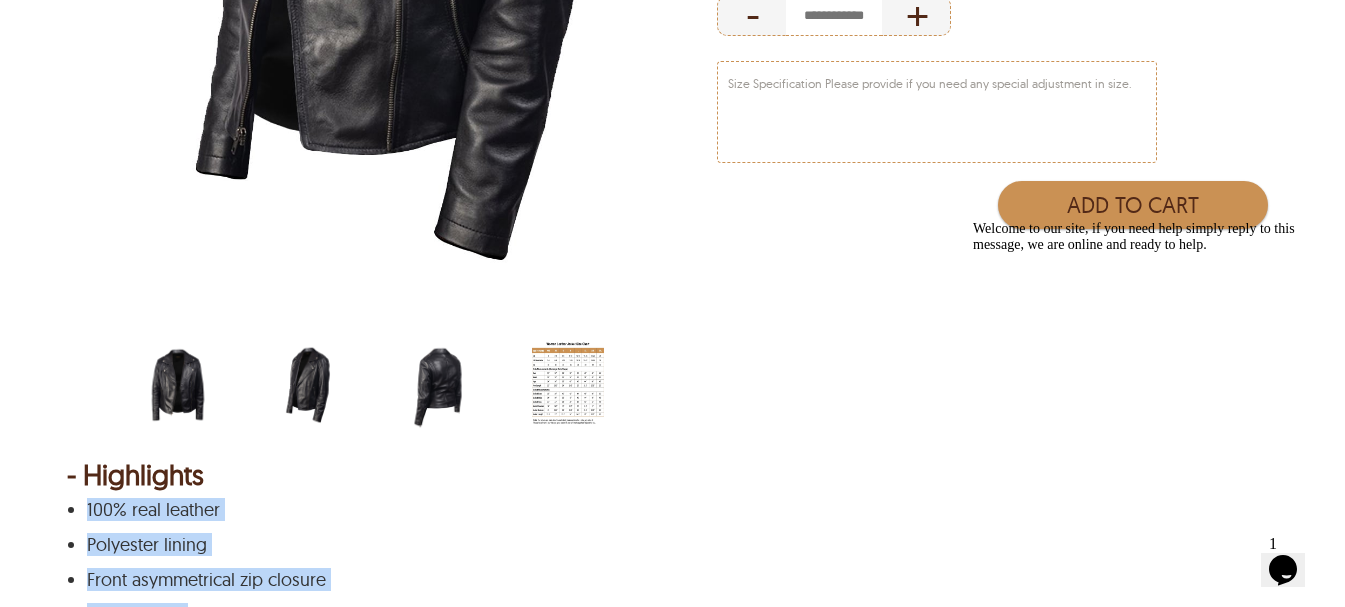 click at bounding box center (438, 385) 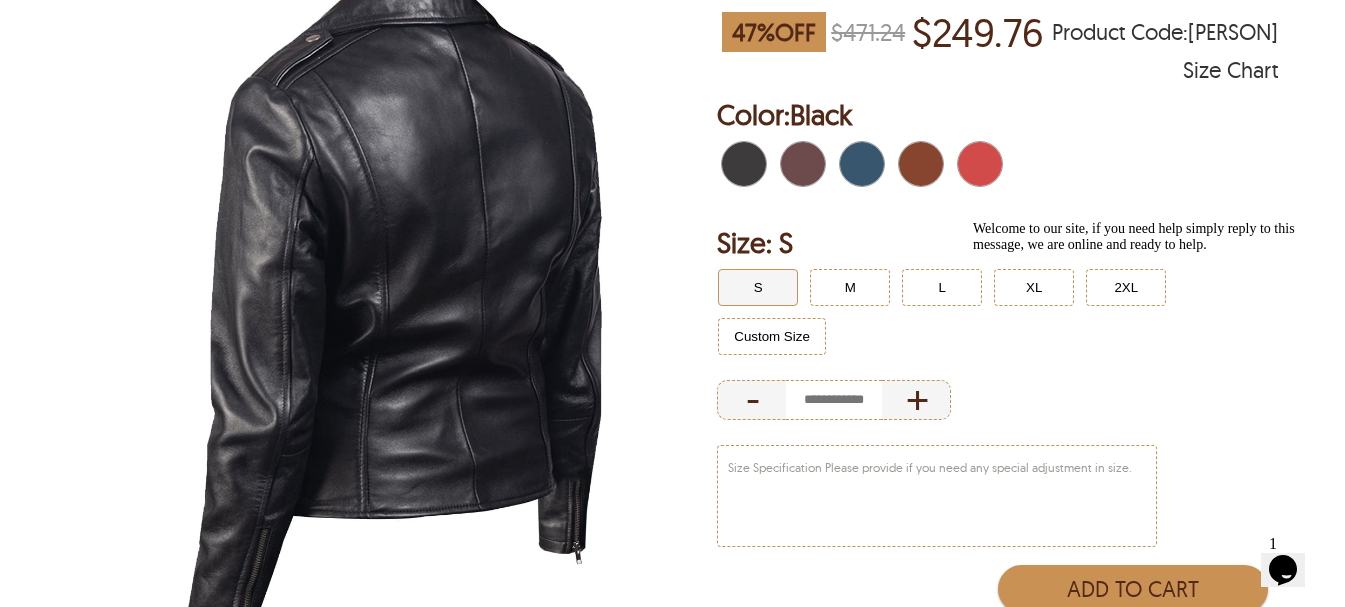 scroll, scrollTop: 269, scrollLeft: 0, axis: vertical 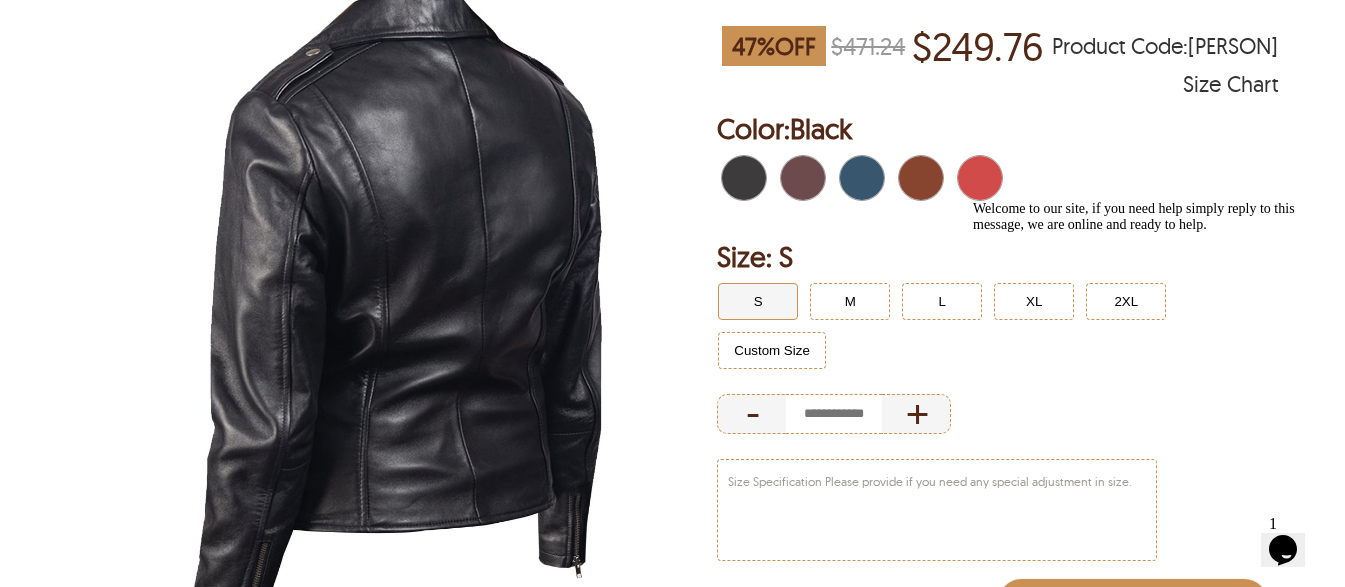 click at bounding box center [809, 178] 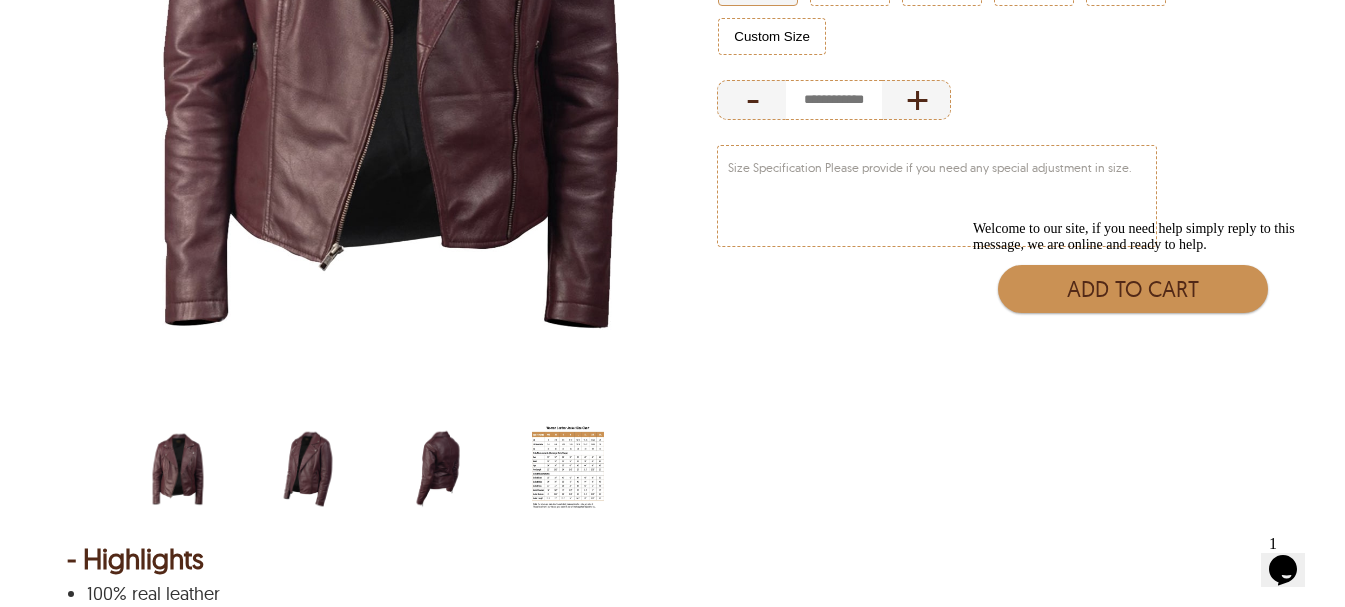 scroll, scrollTop: 602, scrollLeft: 0, axis: vertical 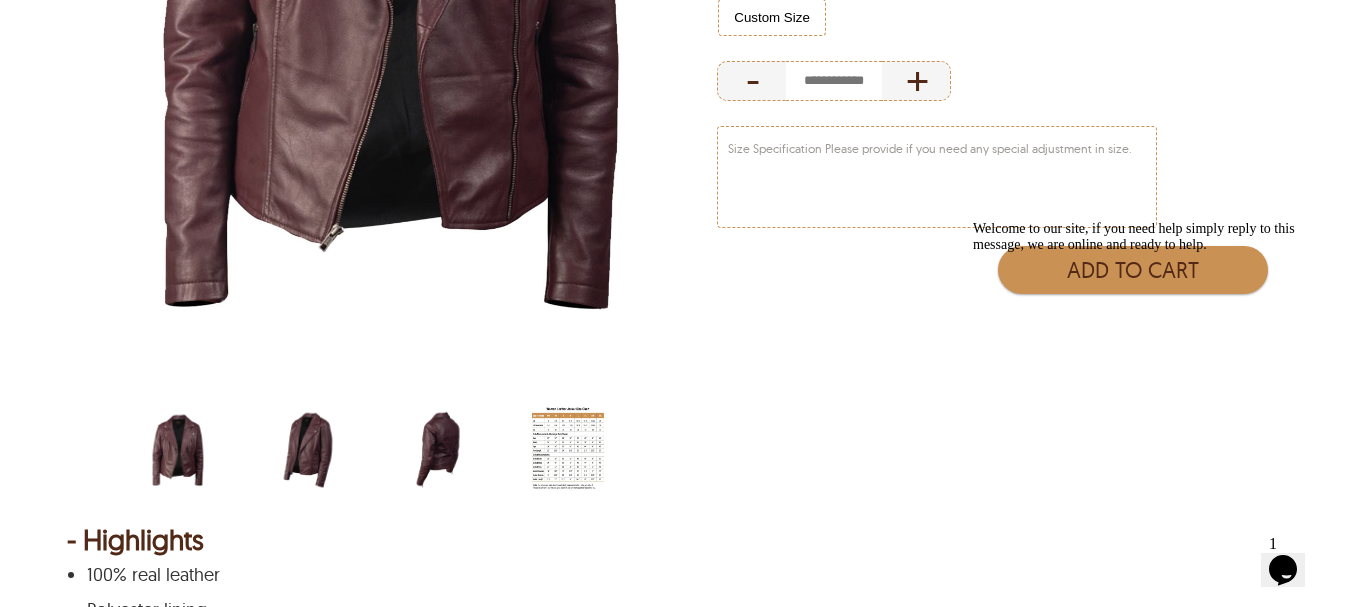 click at bounding box center (308, 450) 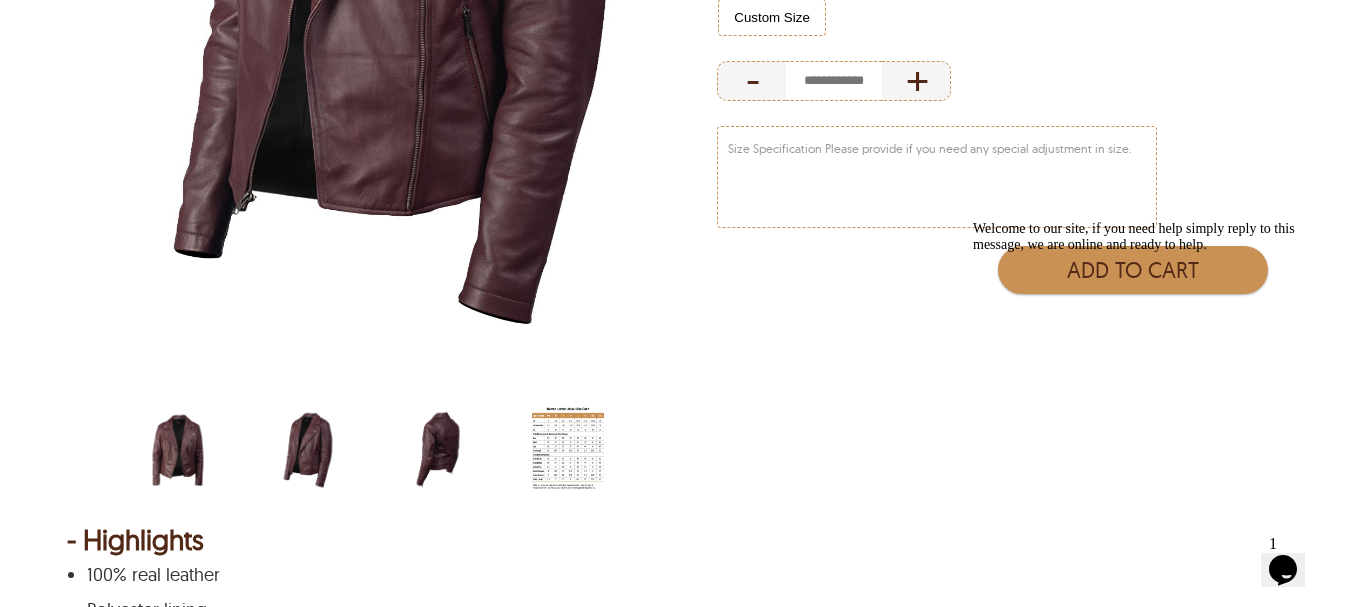 click at bounding box center [438, 450] 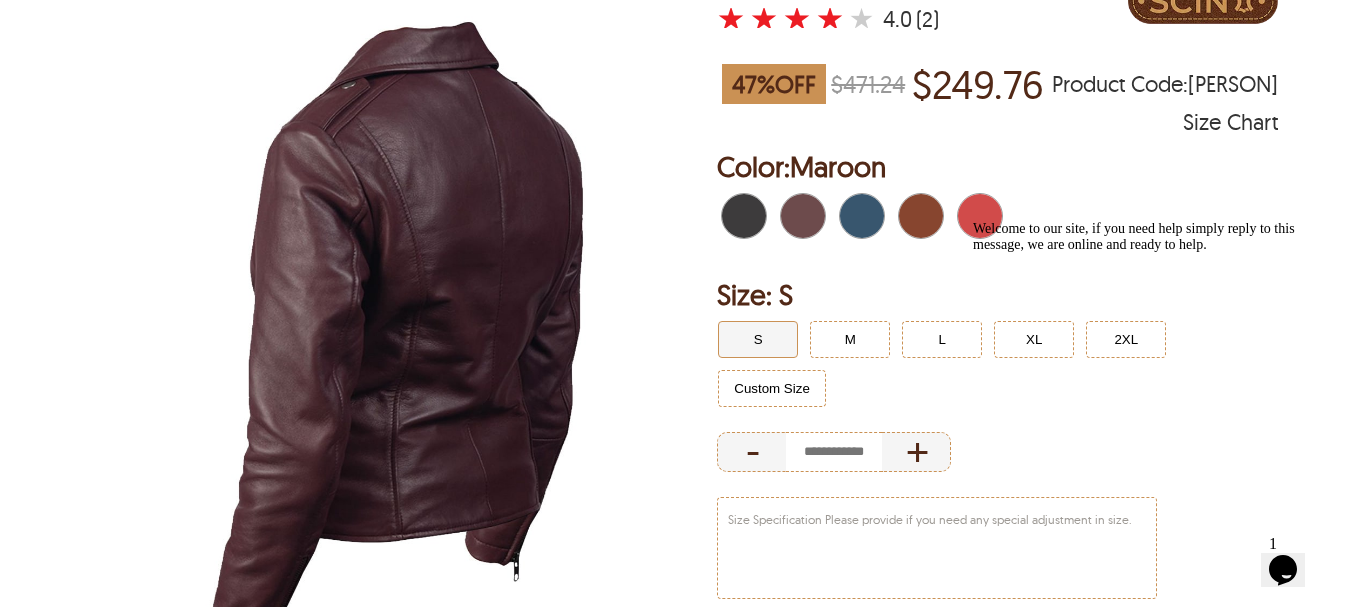 scroll, scrollTop: 0, scrollLeft: 0, axis: both 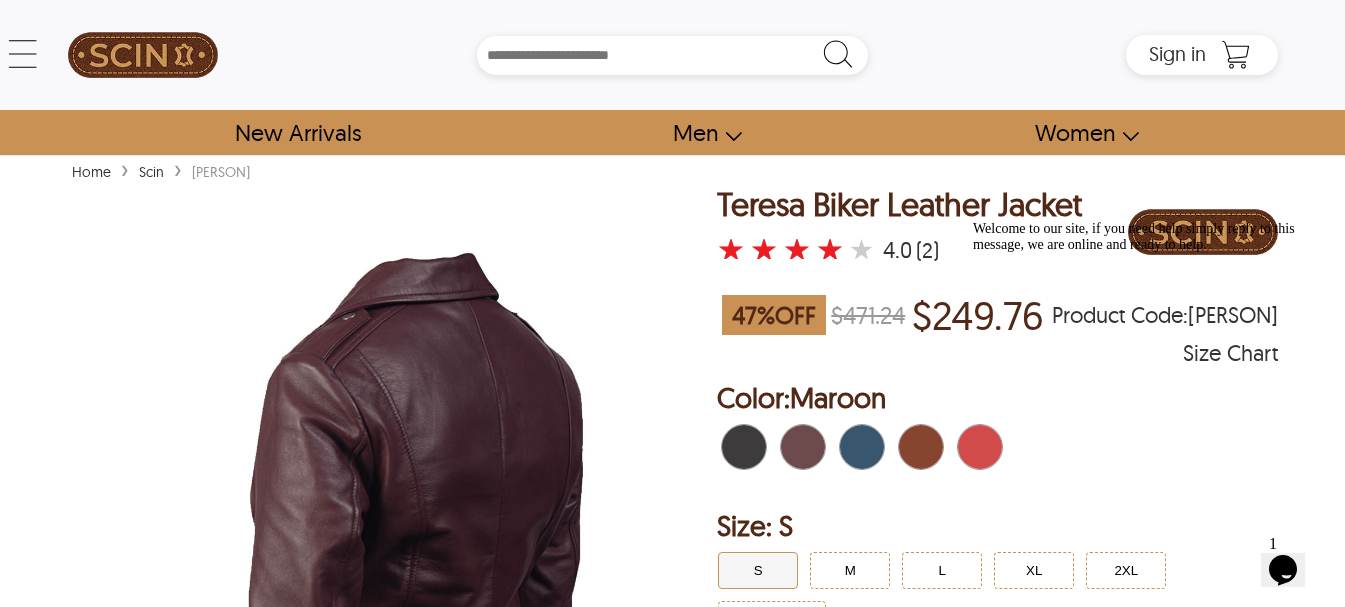 click at bounding box center (851, 447) 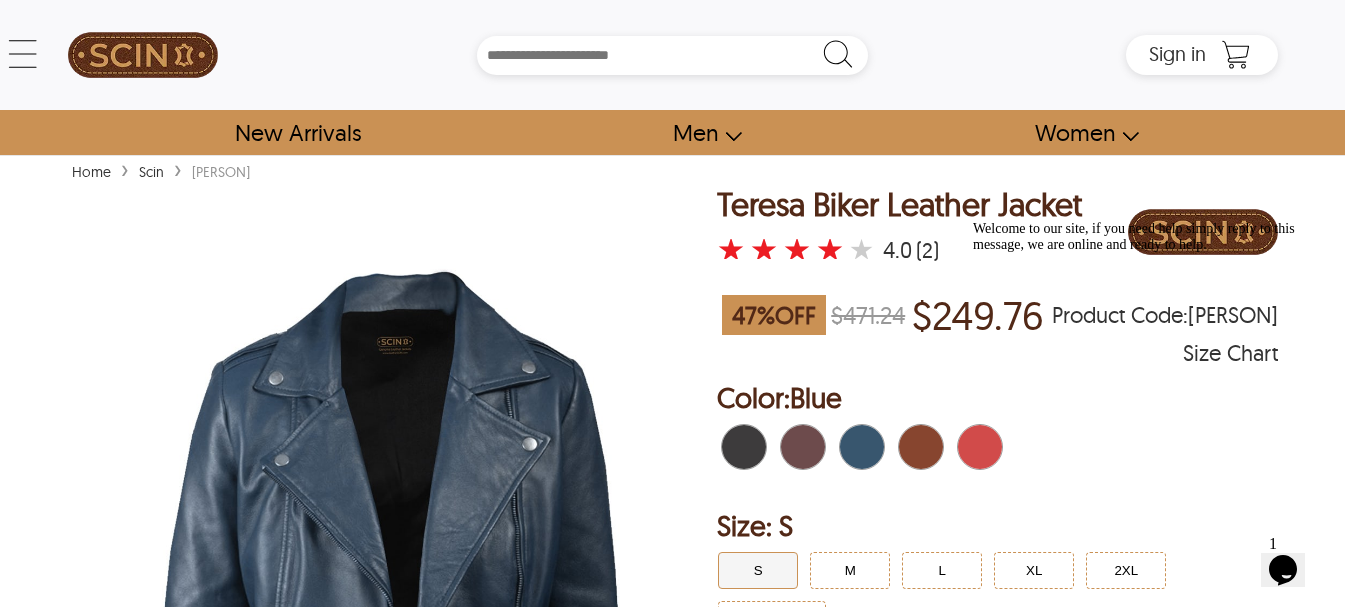drag, startPoint x: 564, startPoint y: 429, endPoint x: 495, endPoint y: 410, distance: 71.568146 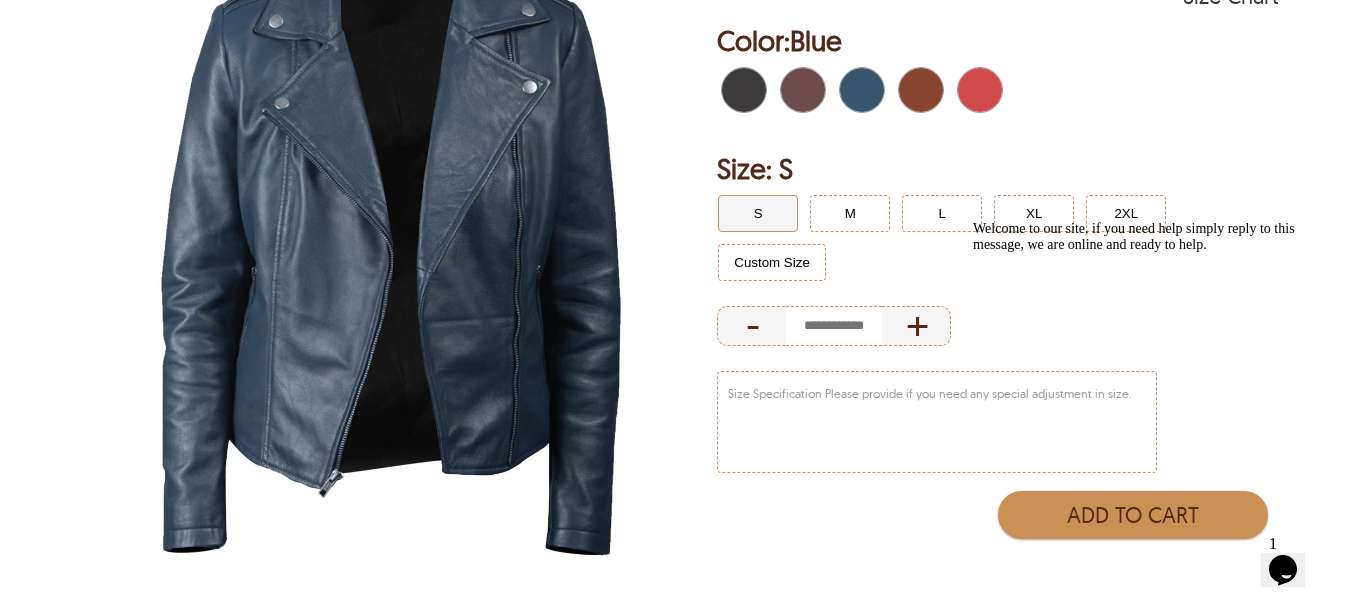 scroll, scrollTop: 667, scrollLeft: 0, axis: vertical 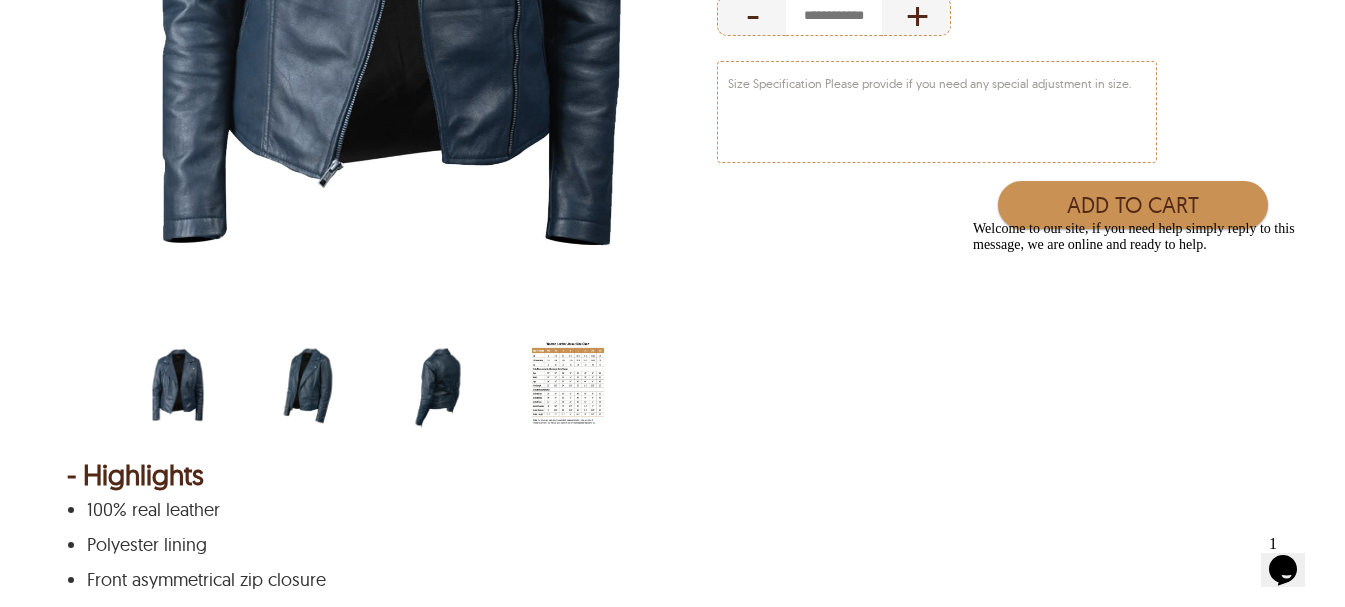click at bounding box center (308, 385) 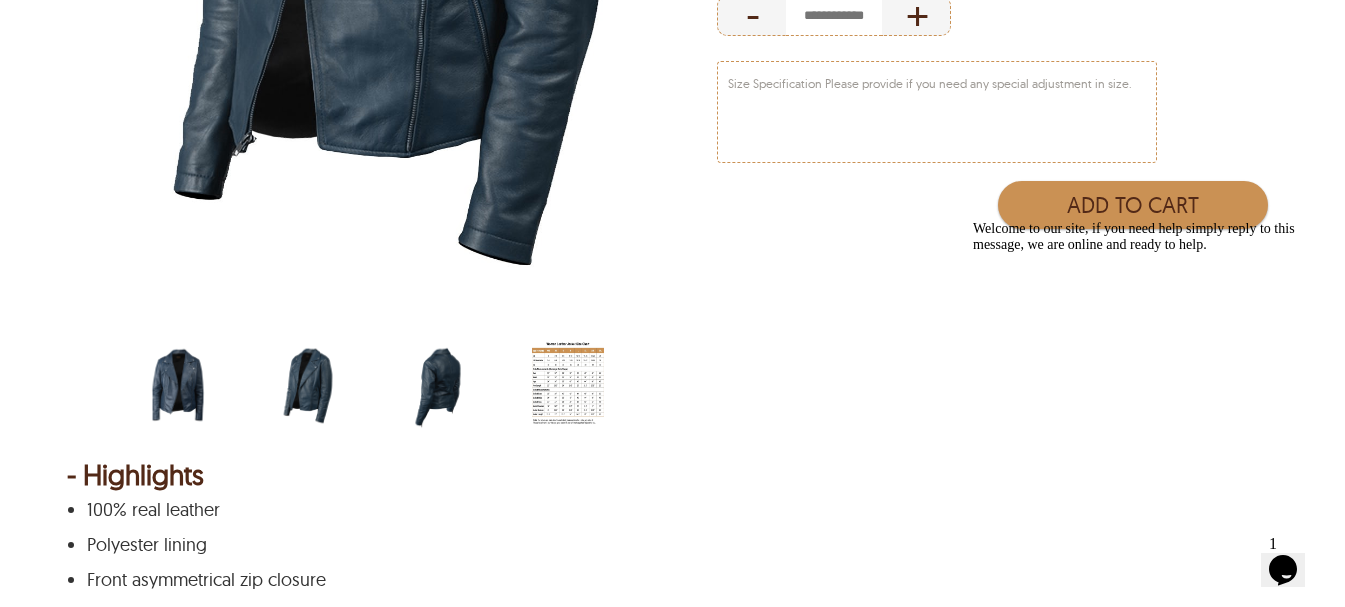 click at bounding box center (438, 385) 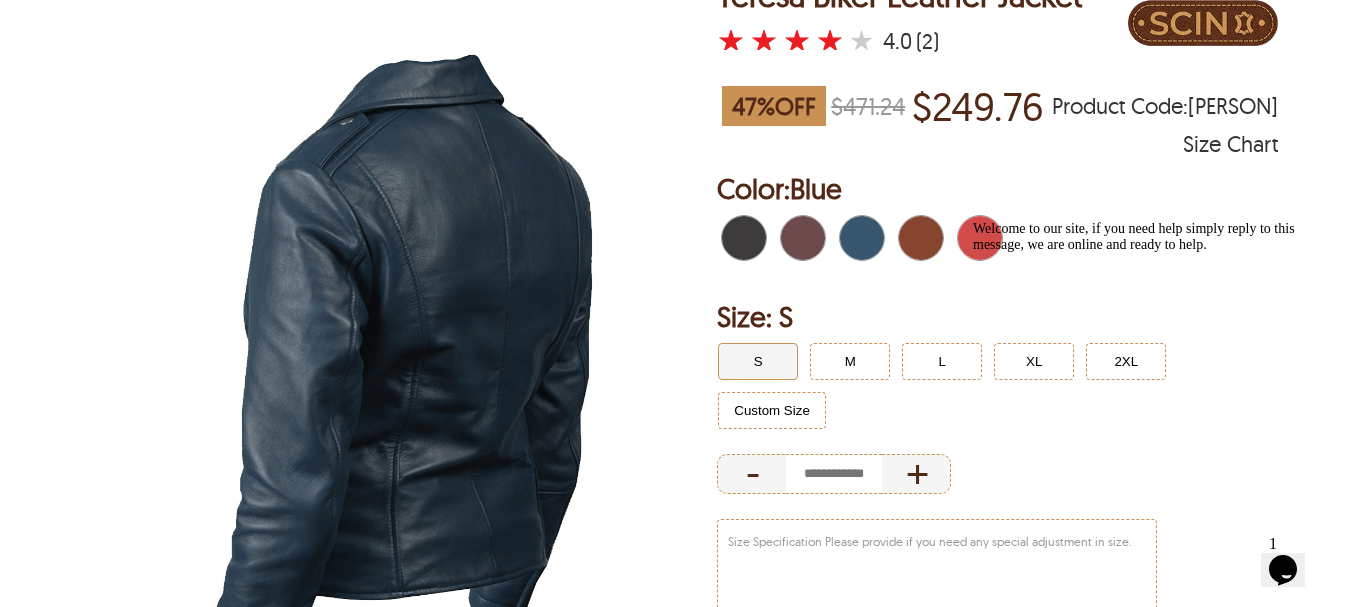 scroll, scrollTop: 186, scrollLeft: 0, axis: vertical 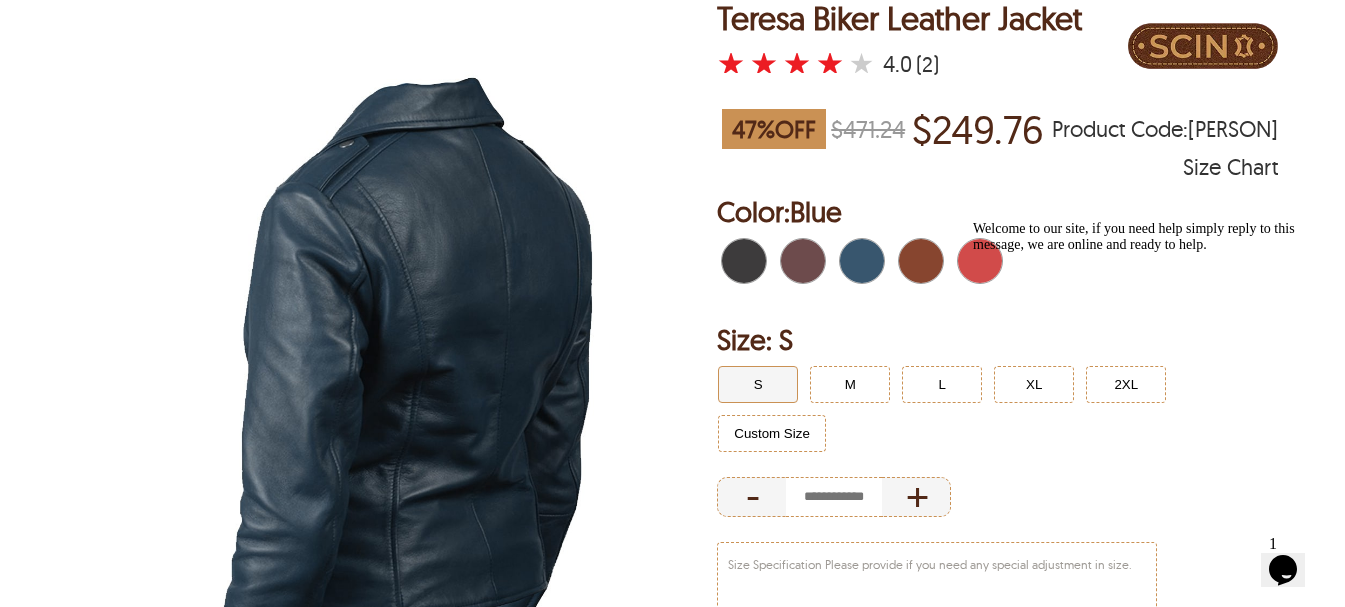 click at bounding box center [927, 261] 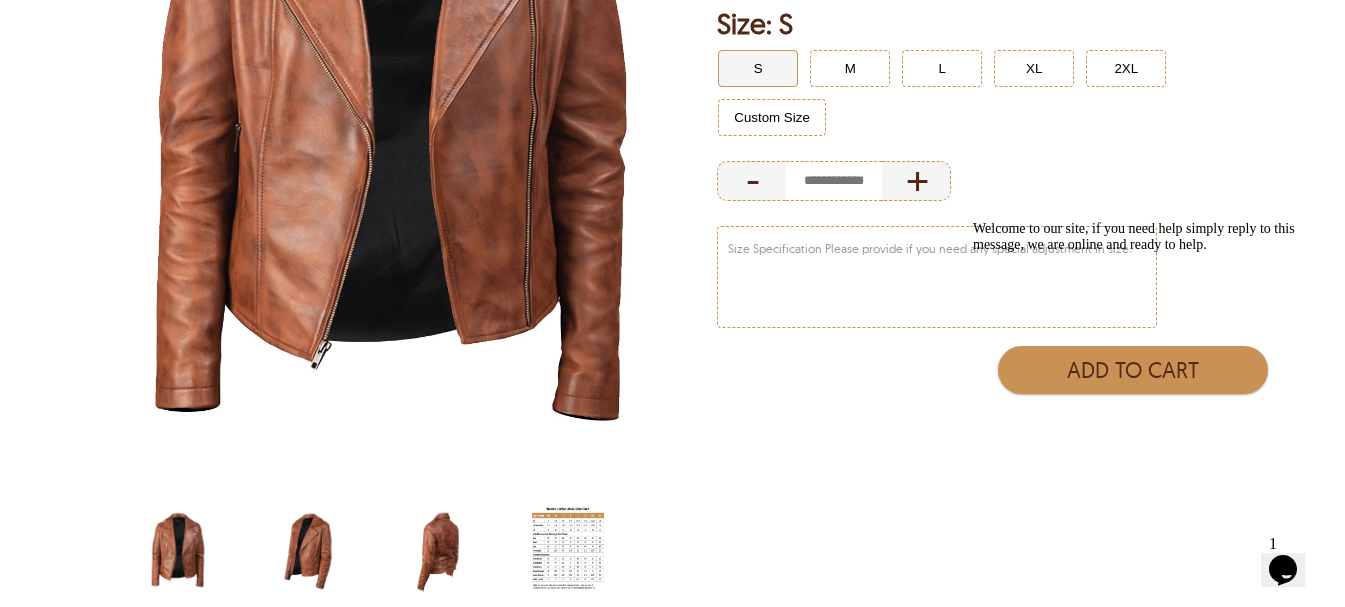 scroll, scrollTop: 520, scrollLeft: 0, axis: vertical 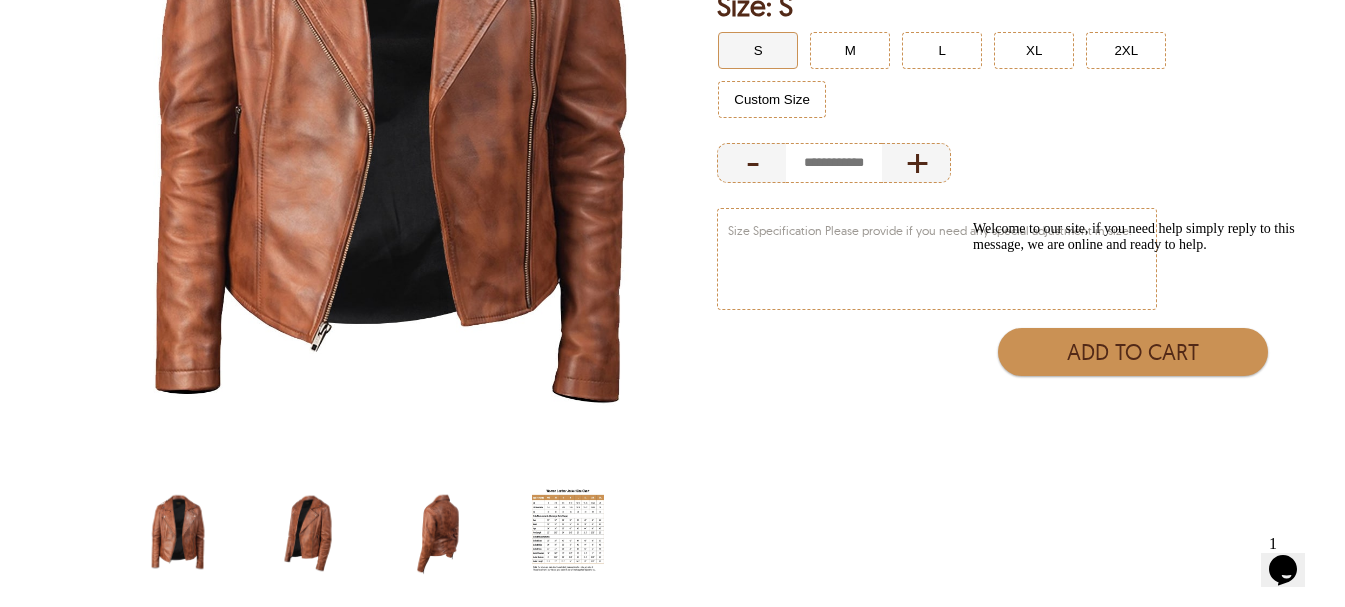 click at bounding box center [308, 532] 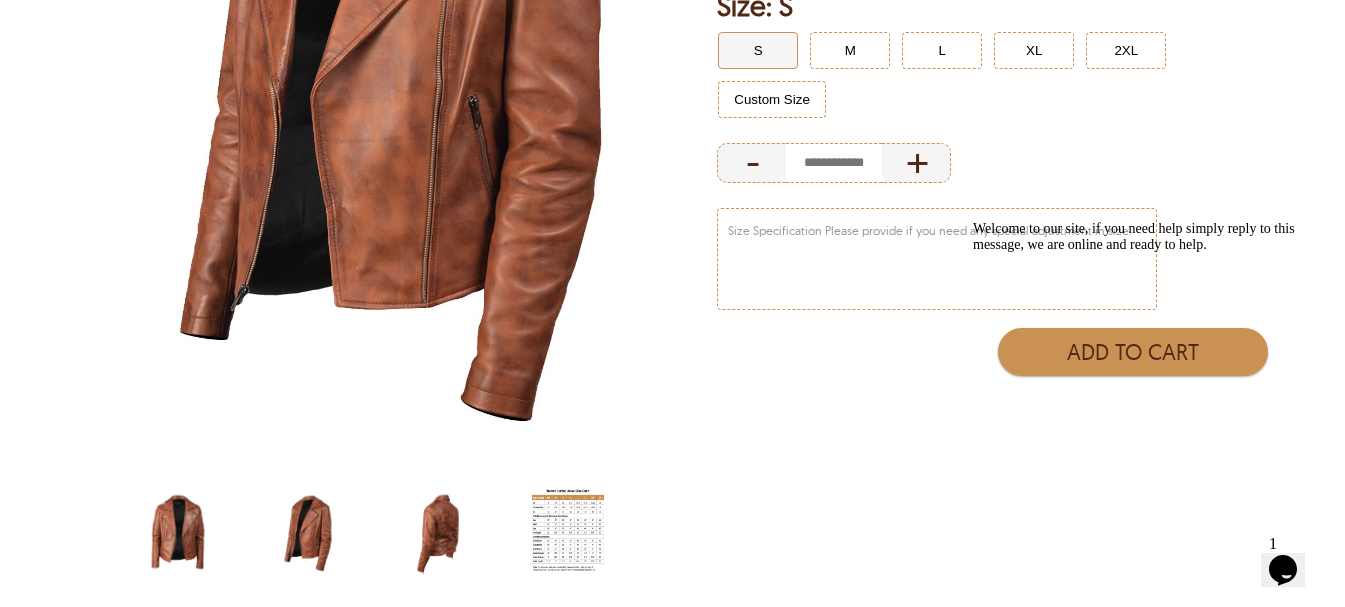 click at bounding box center [438, 532] 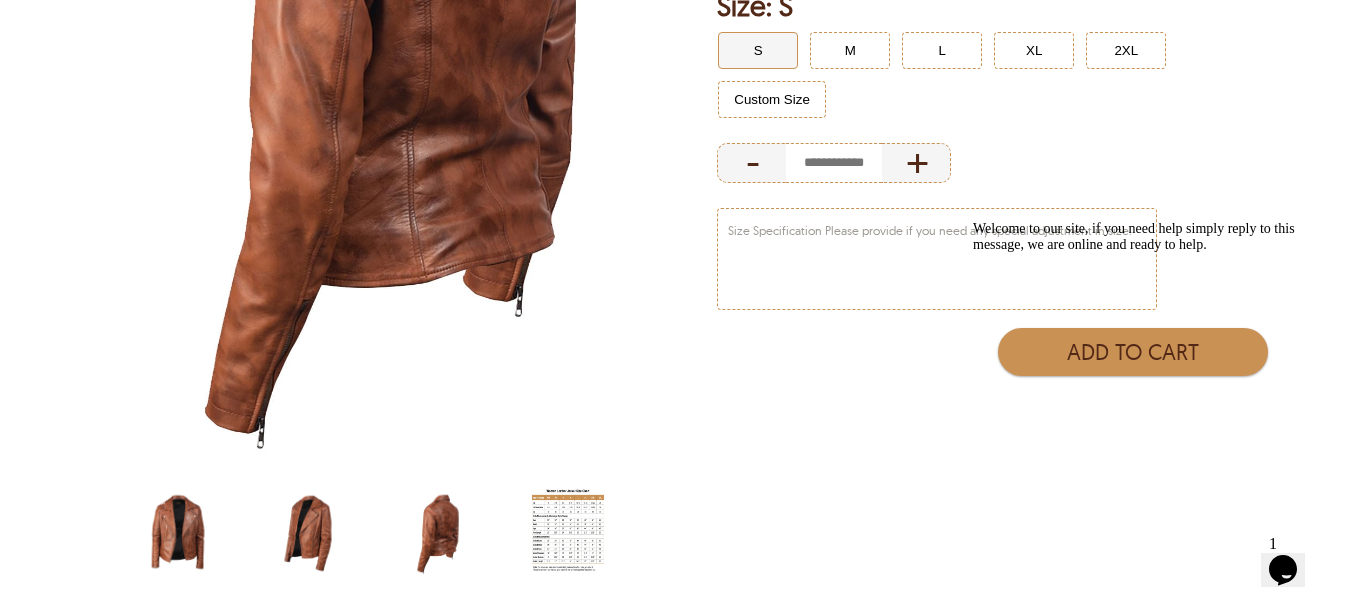 scroll, scrollTop: 127, scrollLeft: 0, axis: vertical 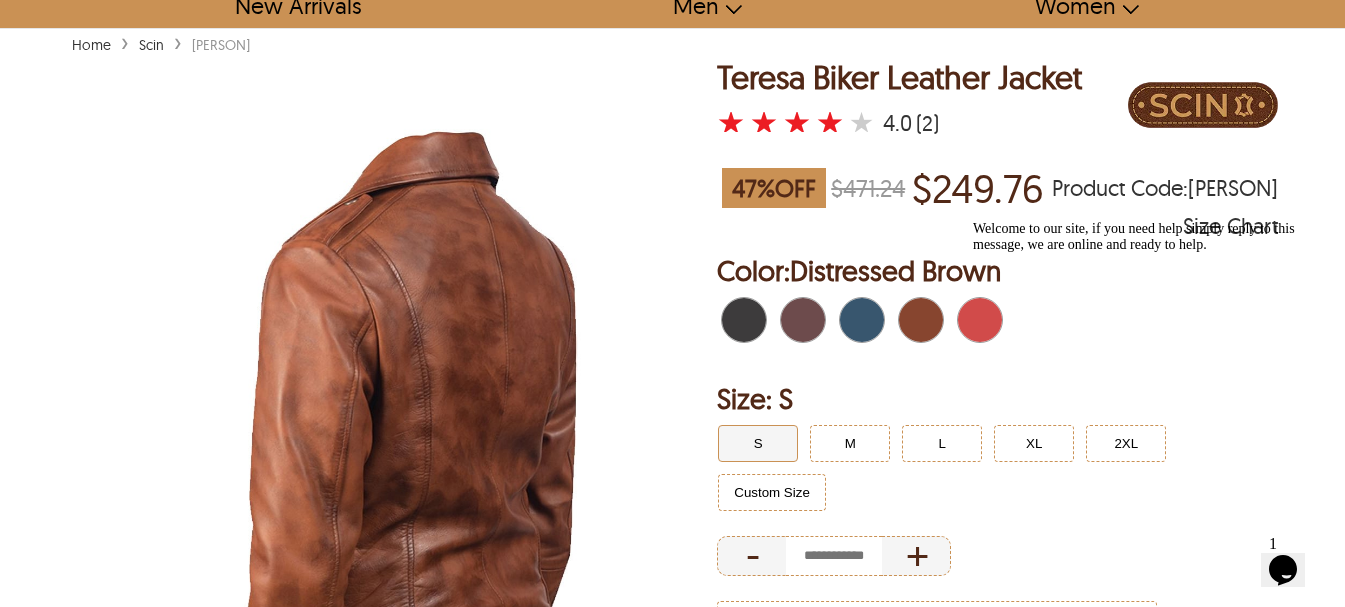 drag, startPoint x: 1049, startPoint y: 274, endPoint x: 884, endPoint y: 260, distance: 165.59288 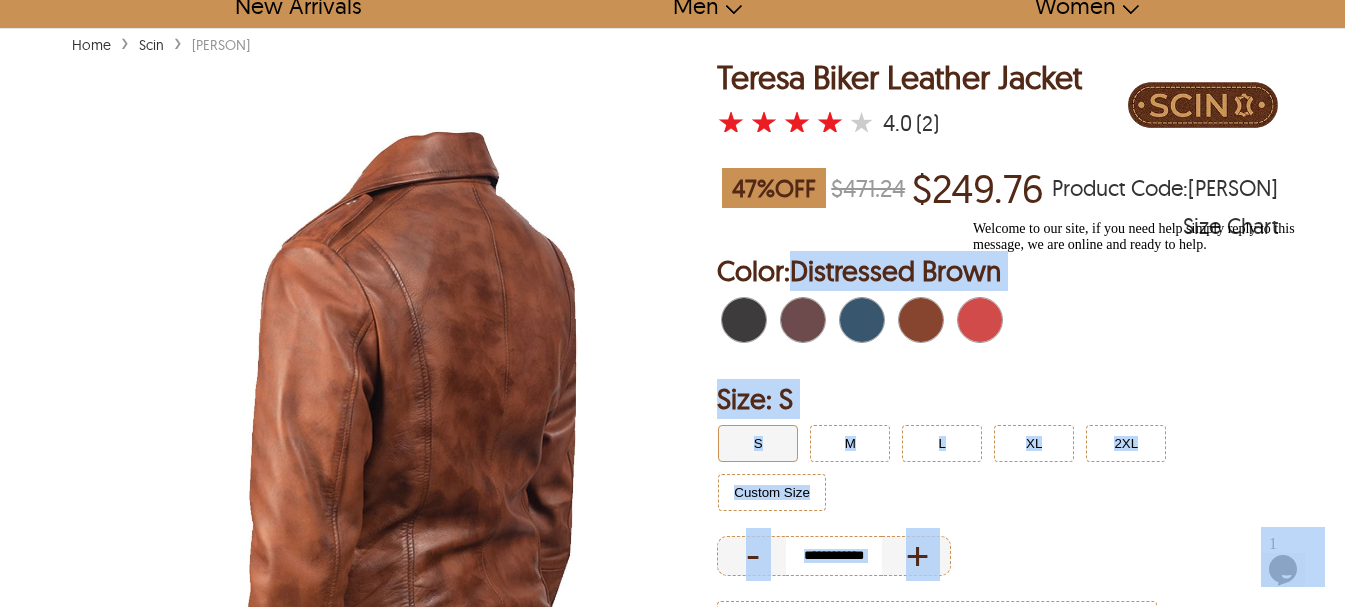 drag, startPoint x: 1762, startPoint y: 485, endPoint x: 1004, endPoint y: 274, distance: 786.8195 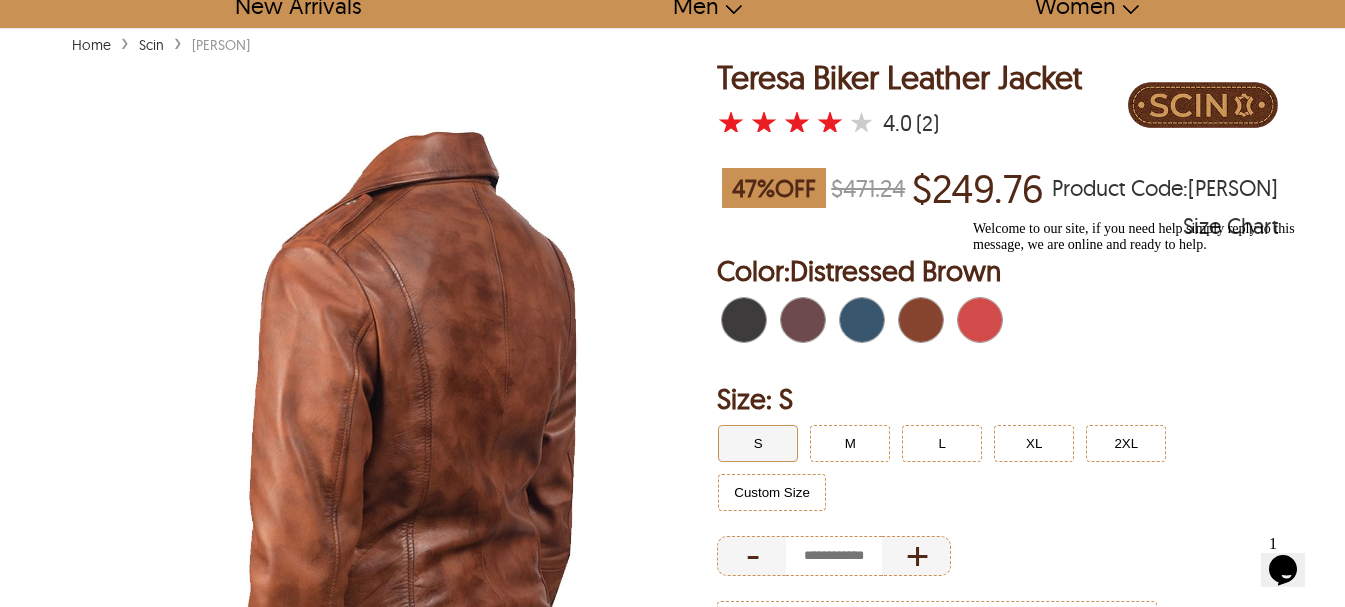 click on "Welcome to our site, if you need help simply reply to this message, we are online and ready to help." at bounding box center (1153, 237) 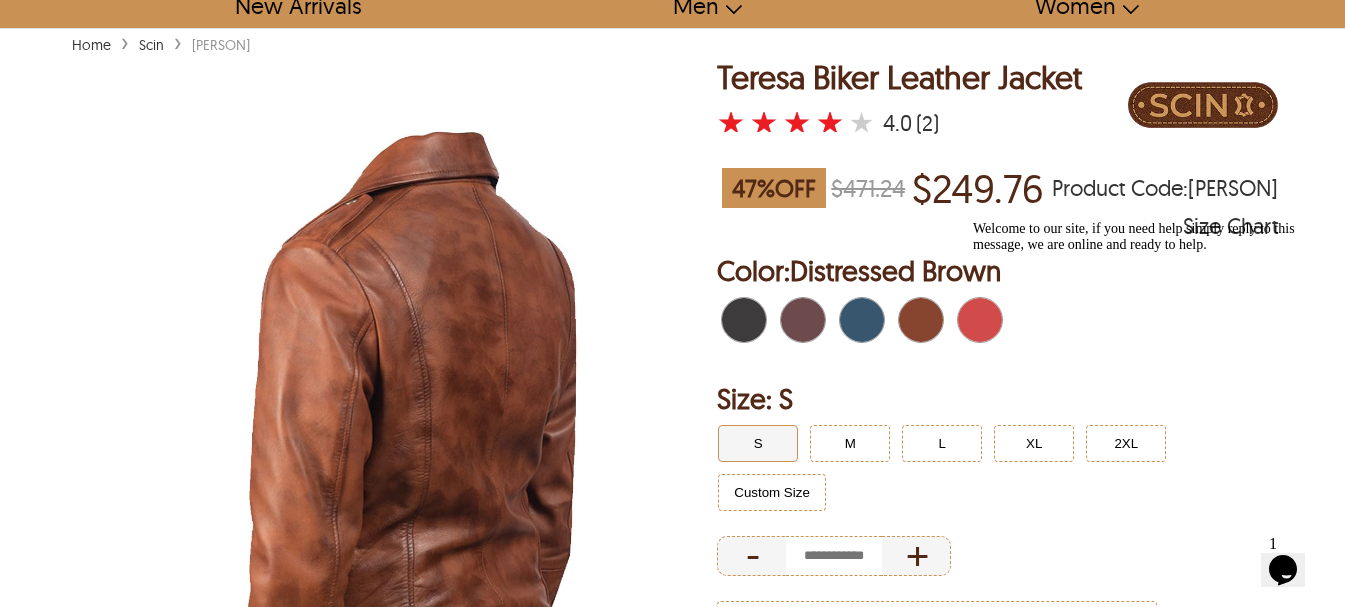 click on "Welcome to our site, if you need help simply reply to this message, we are online and ready to help." 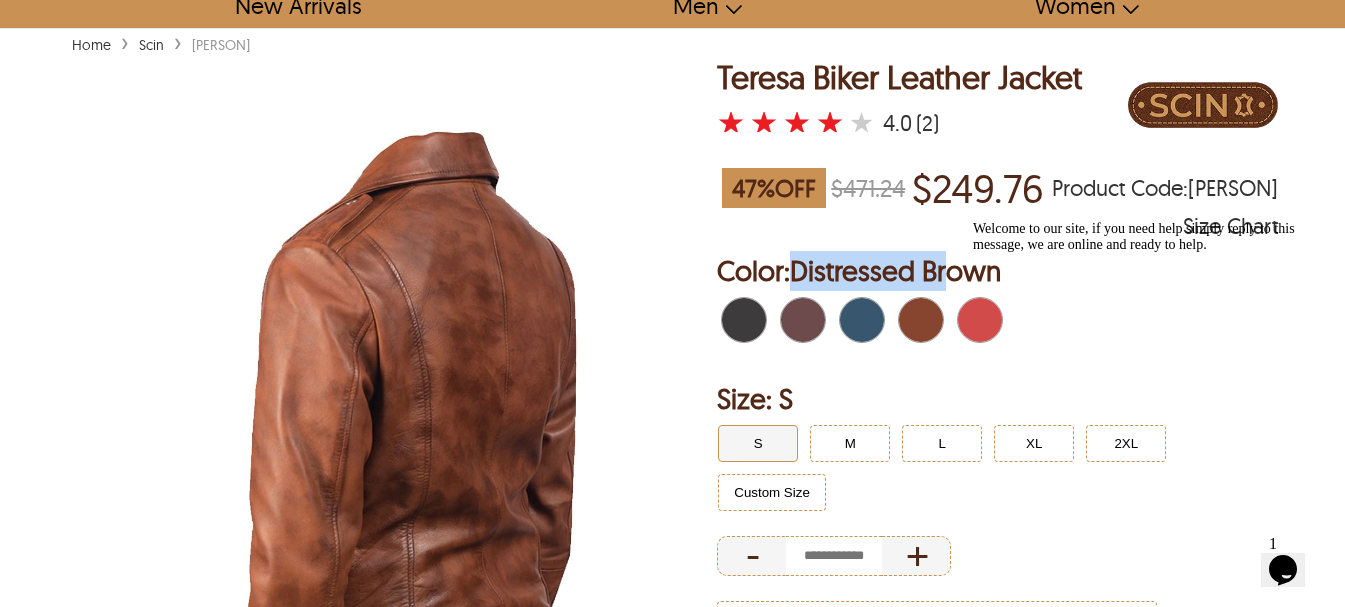 drag, startPoint x: 797, startPoint y: 266, endPoint x: 958, endPoint y: 267, distance: 161.00311 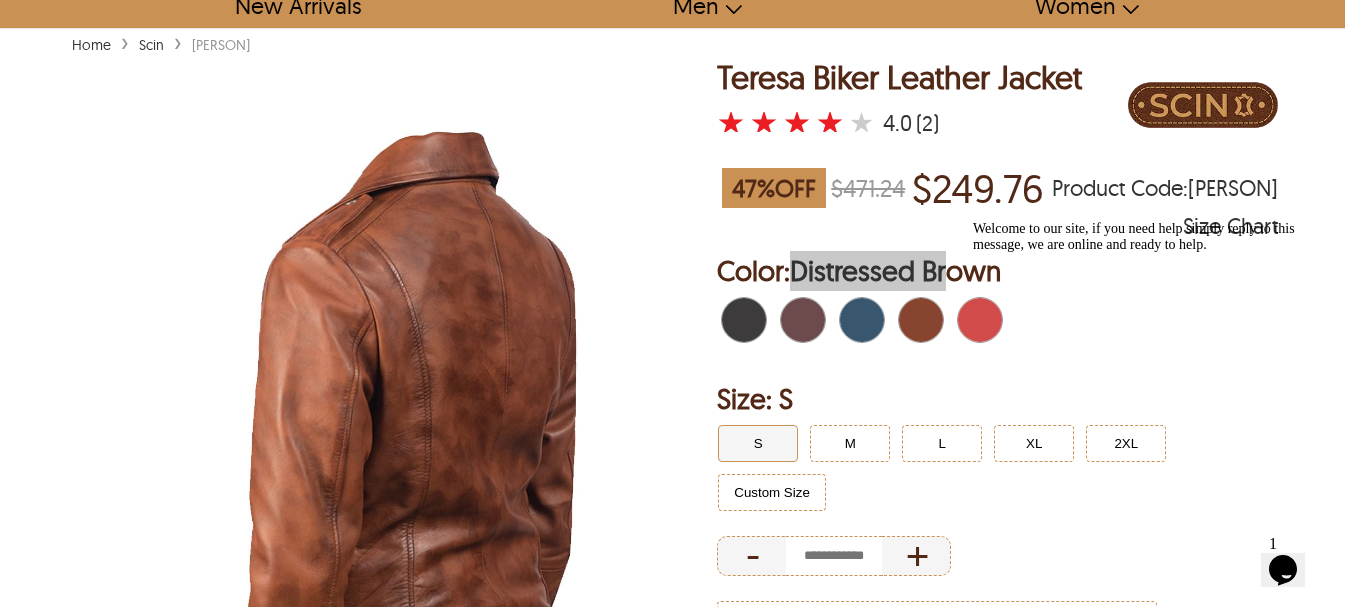 click on "Welcome to our site, if you need help simply reply to this message, we are online and ready to help." at bounding box center (1153, 237) 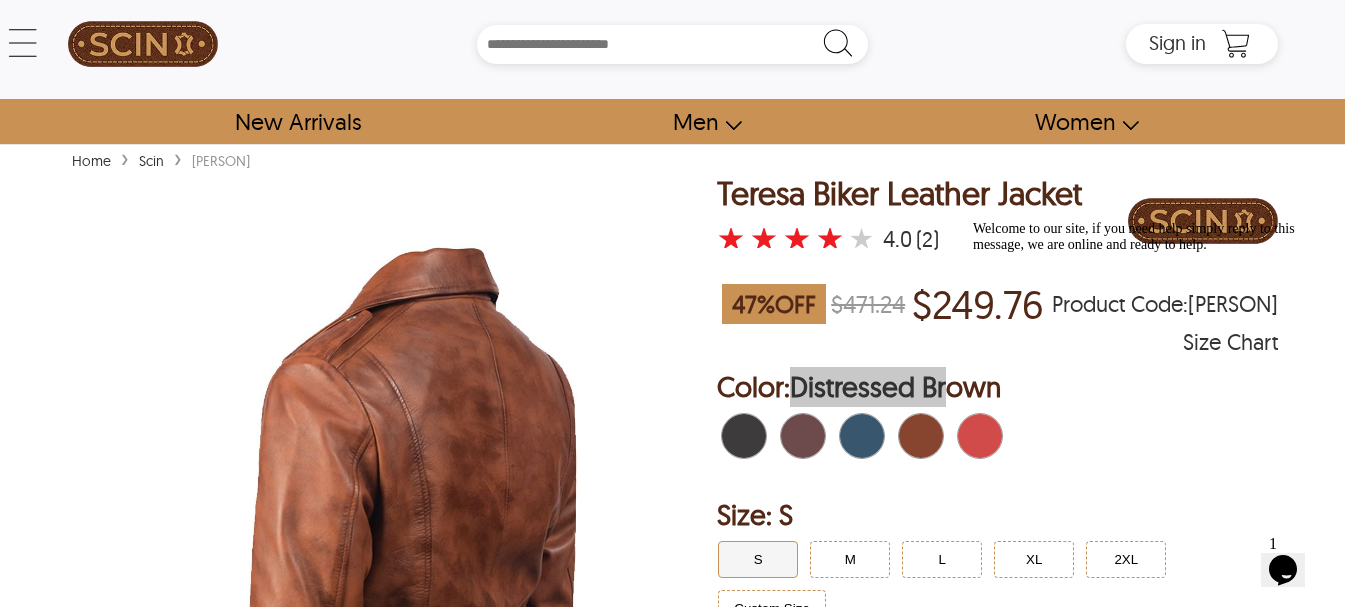 scroll, scrollTop: 0, scrollLeft: 0, axis: both 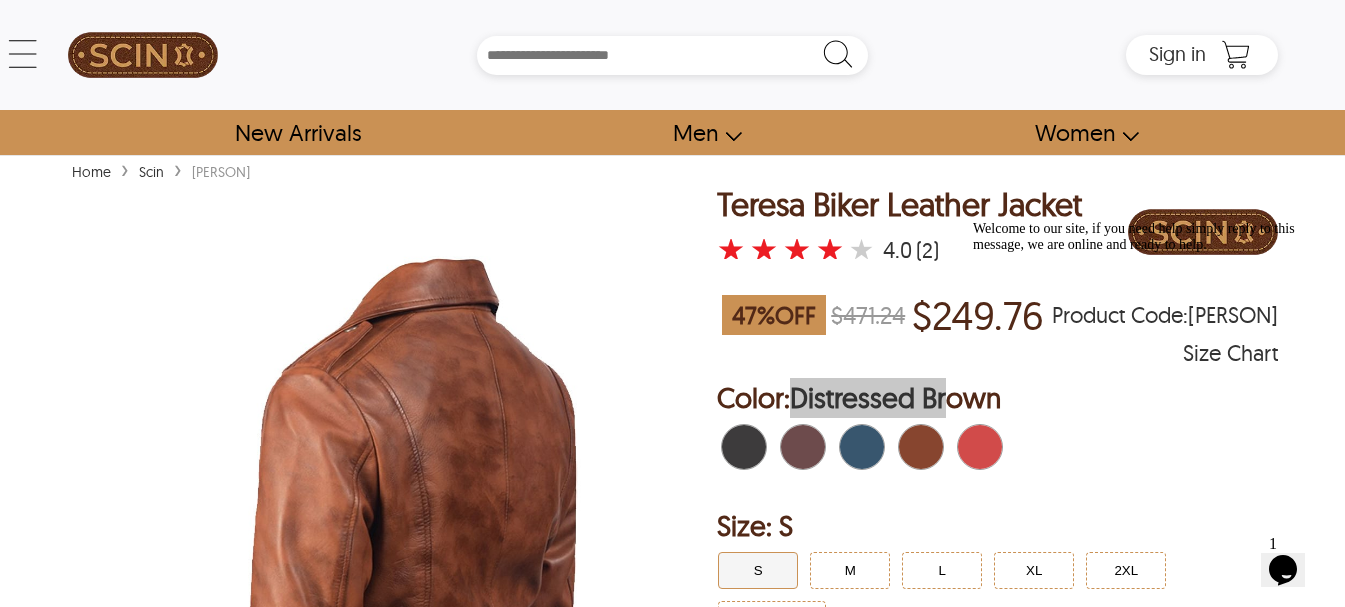 click on "Welcome to our site, if you need help simply reply to this message, we are online and ready to help." at bounding box center [1153, 237] 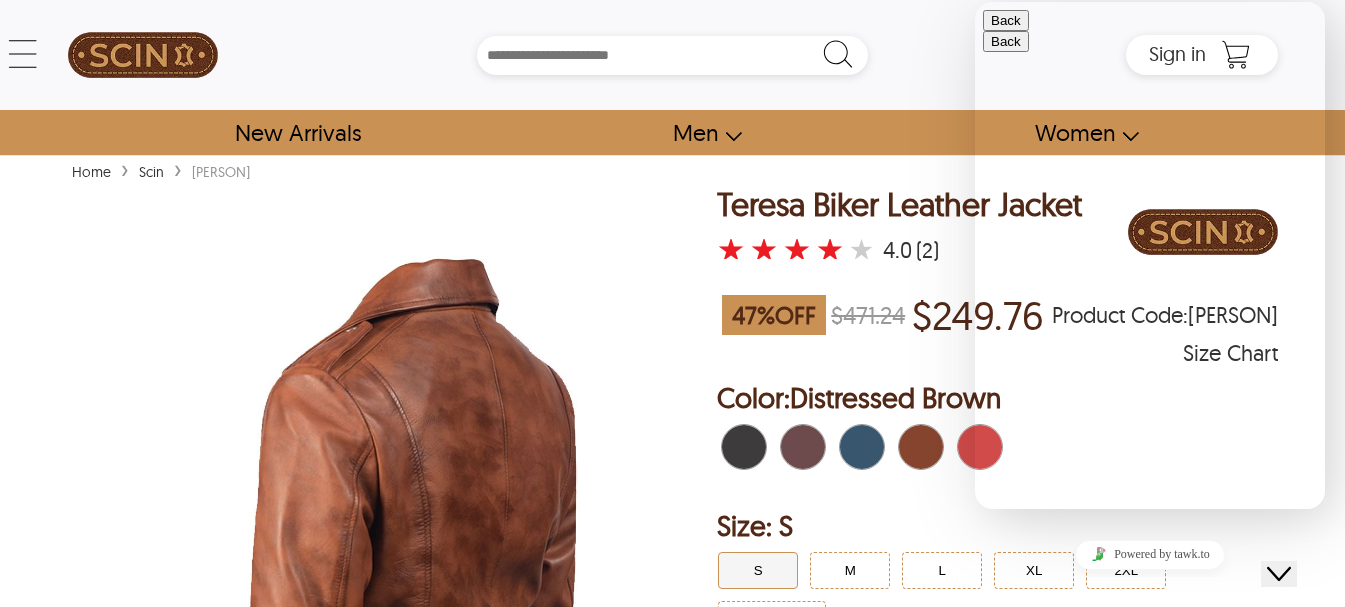 click at bounding box center (980, 447) 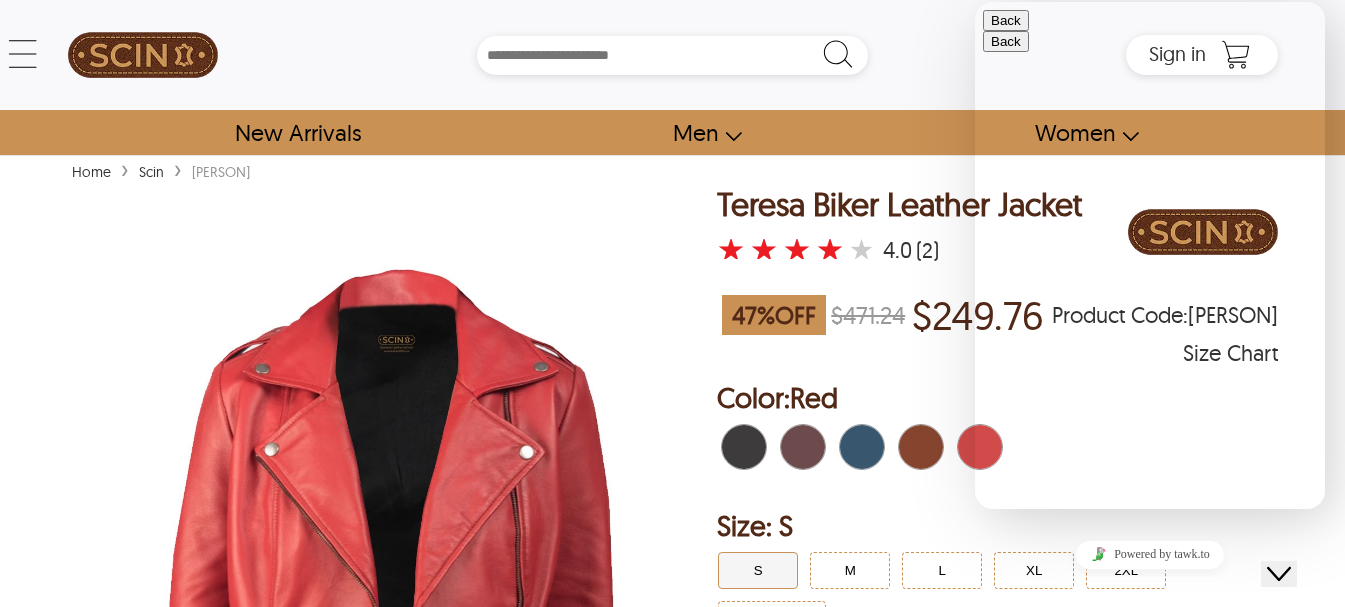 click on "Close Chat This icon closes the chat window." at bounding box center (1279, 574) 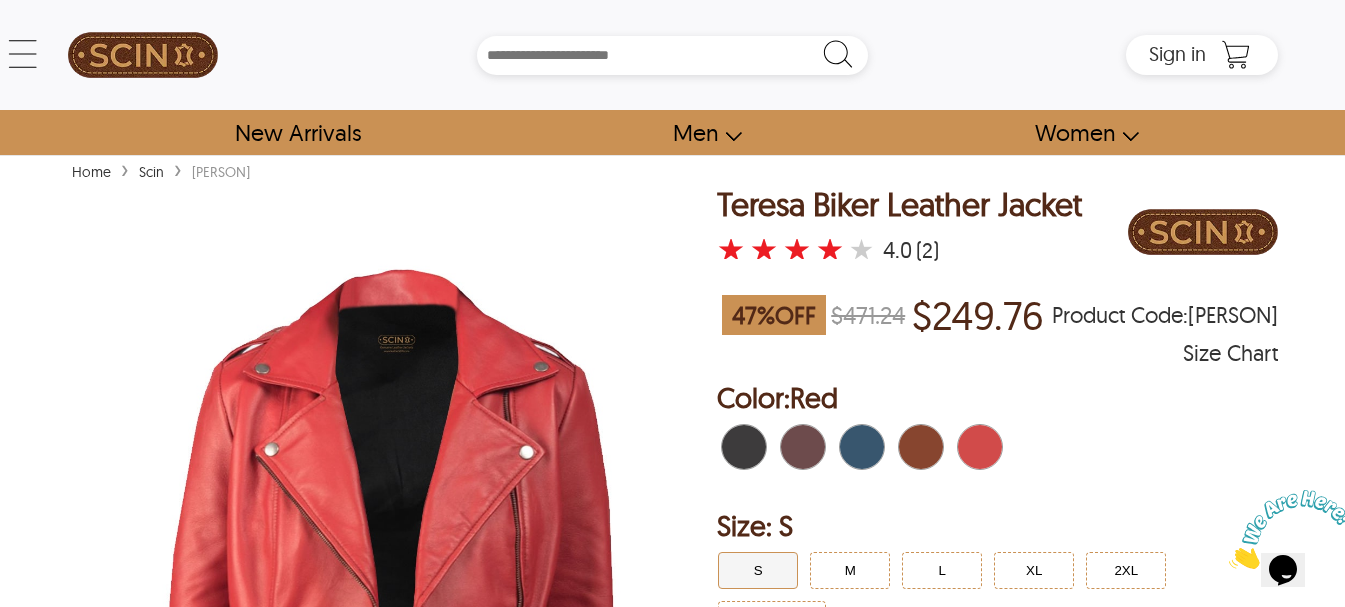 scroll, scrollTop: 333, scrollLeft: 0, axis: vertical 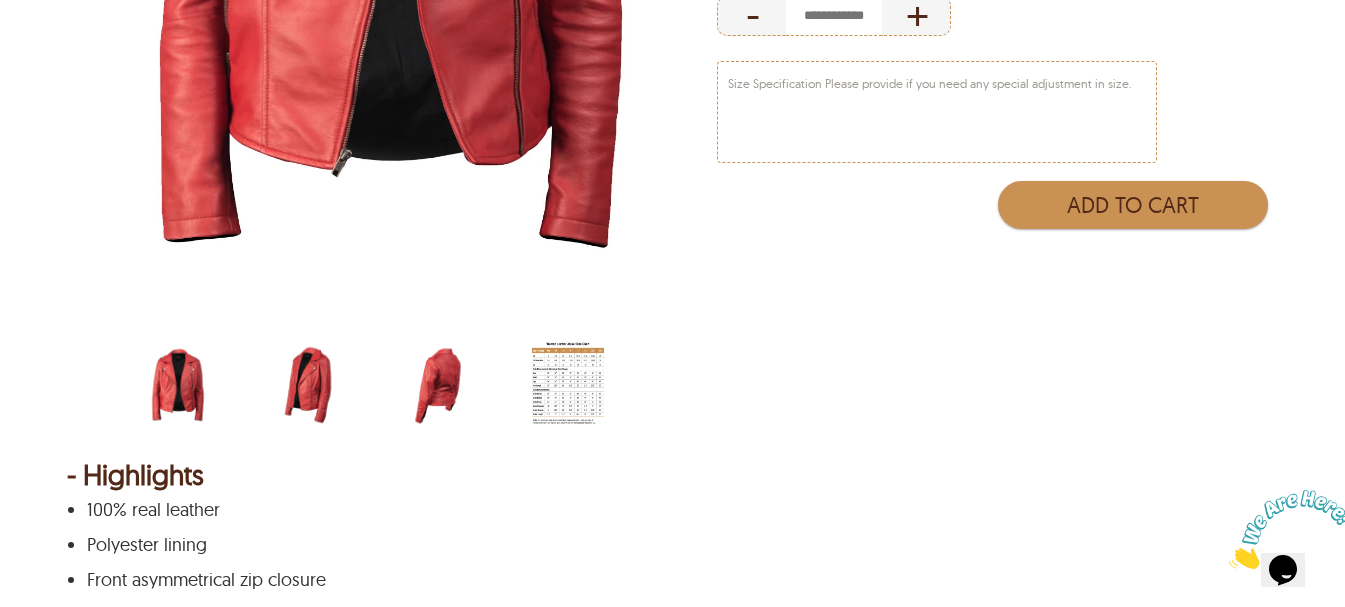 click at bounding box center [308, 385] 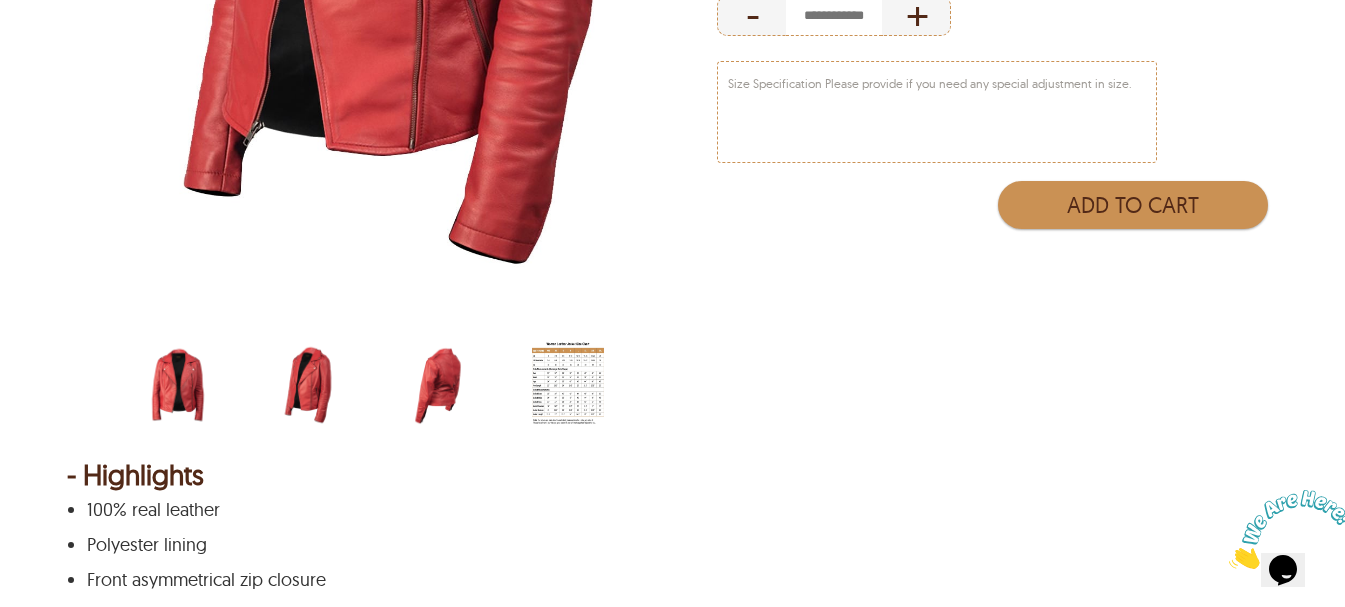 click at bounding box center (438, 385) 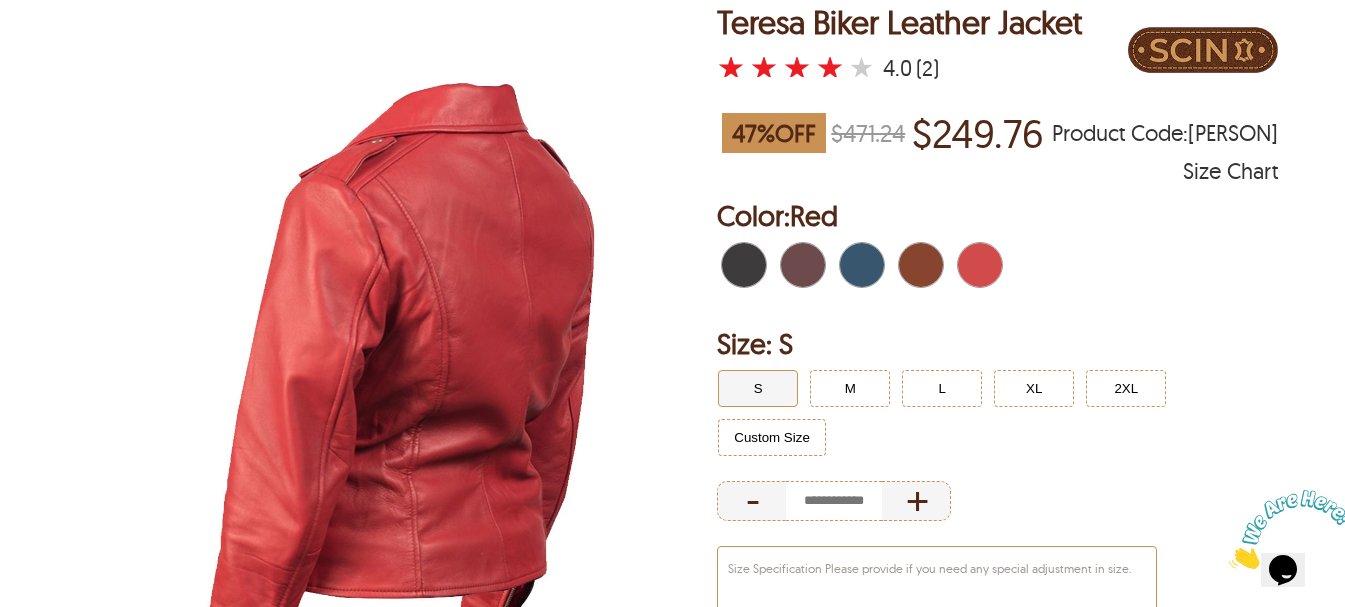 scroll, scrollTop: 0, scrollLeft: 0, axis: both 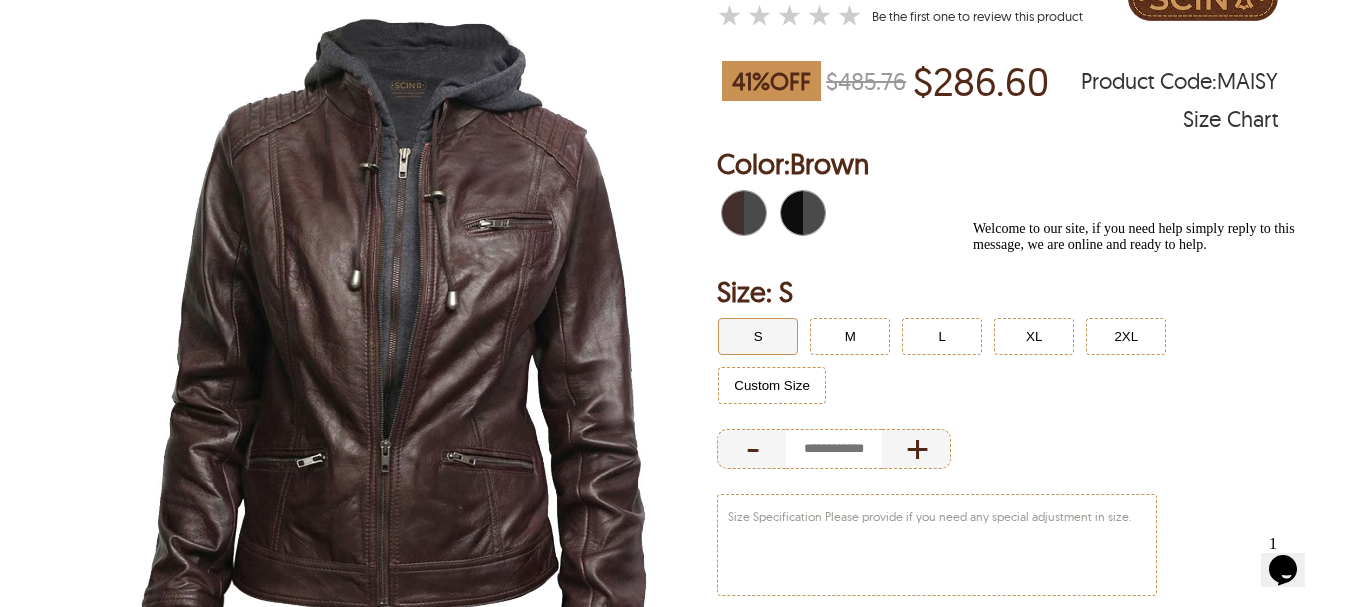 click at bounding box center [809, 213] 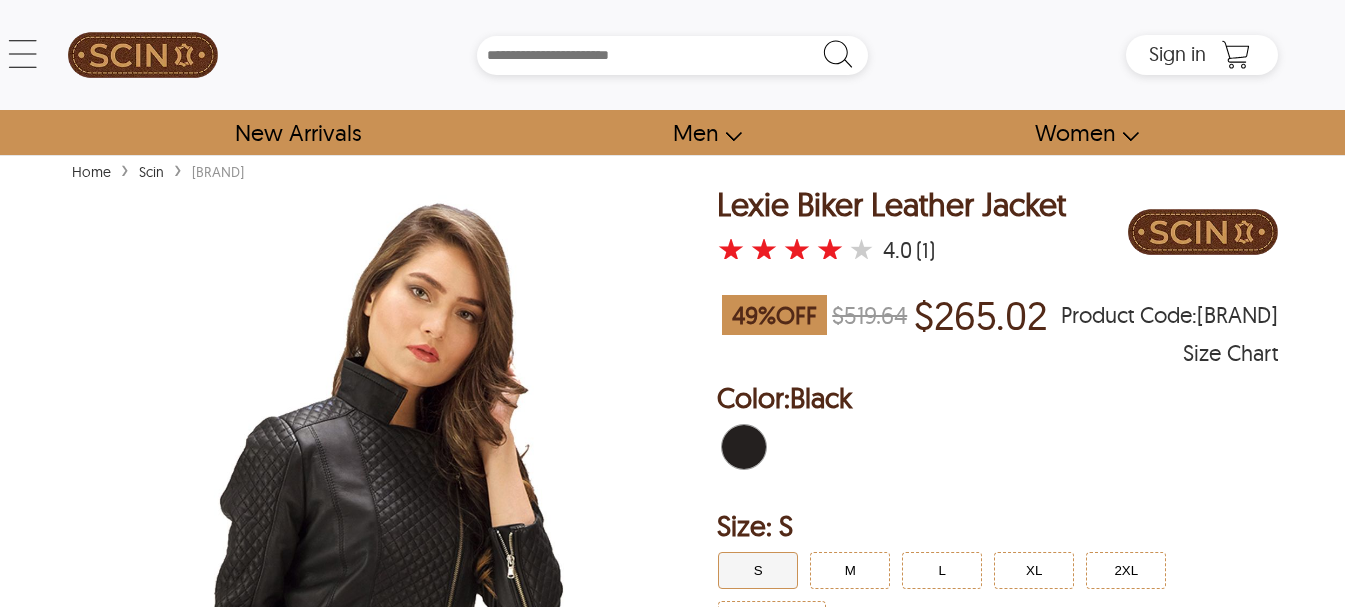 scroll, scrollTop: 1000, scrollLeft: 0, axis: vertical 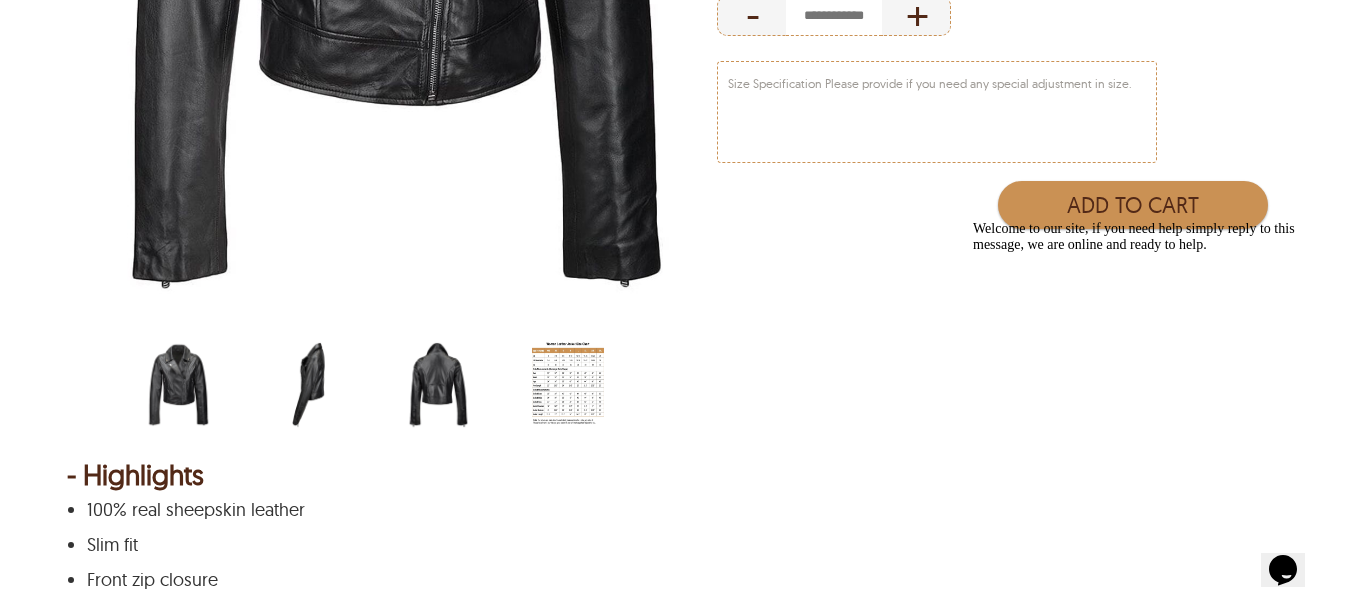 click at bounding box center [308, 385] 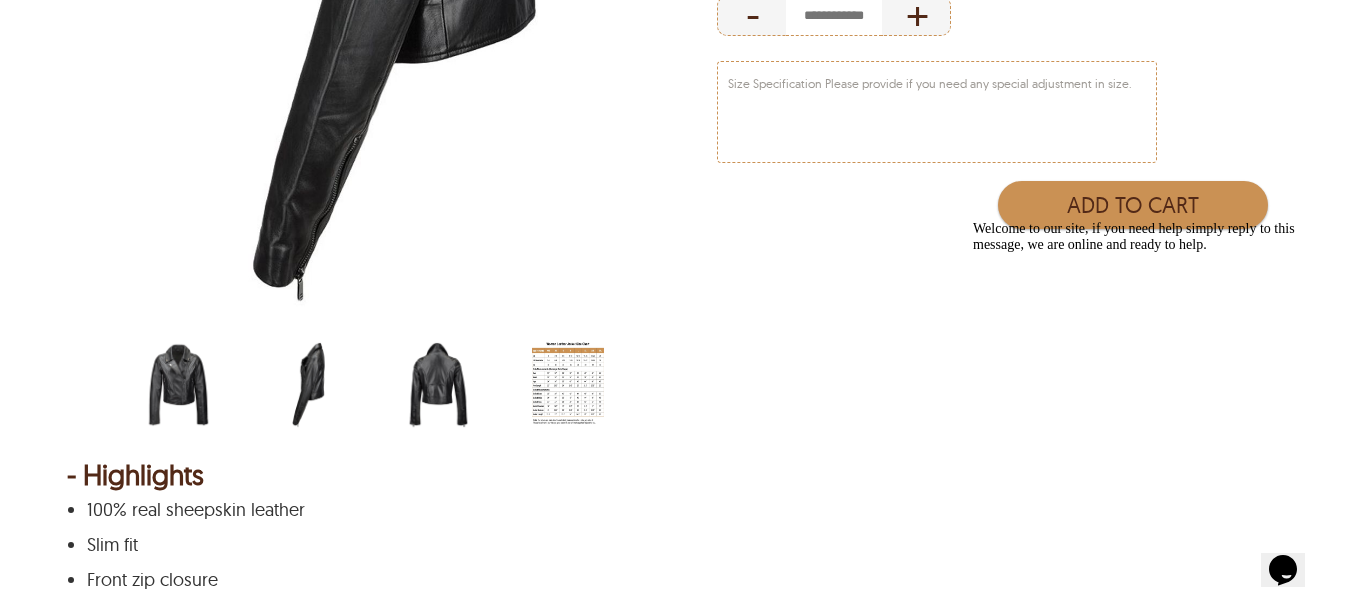 click at bounding box center [392, -18] 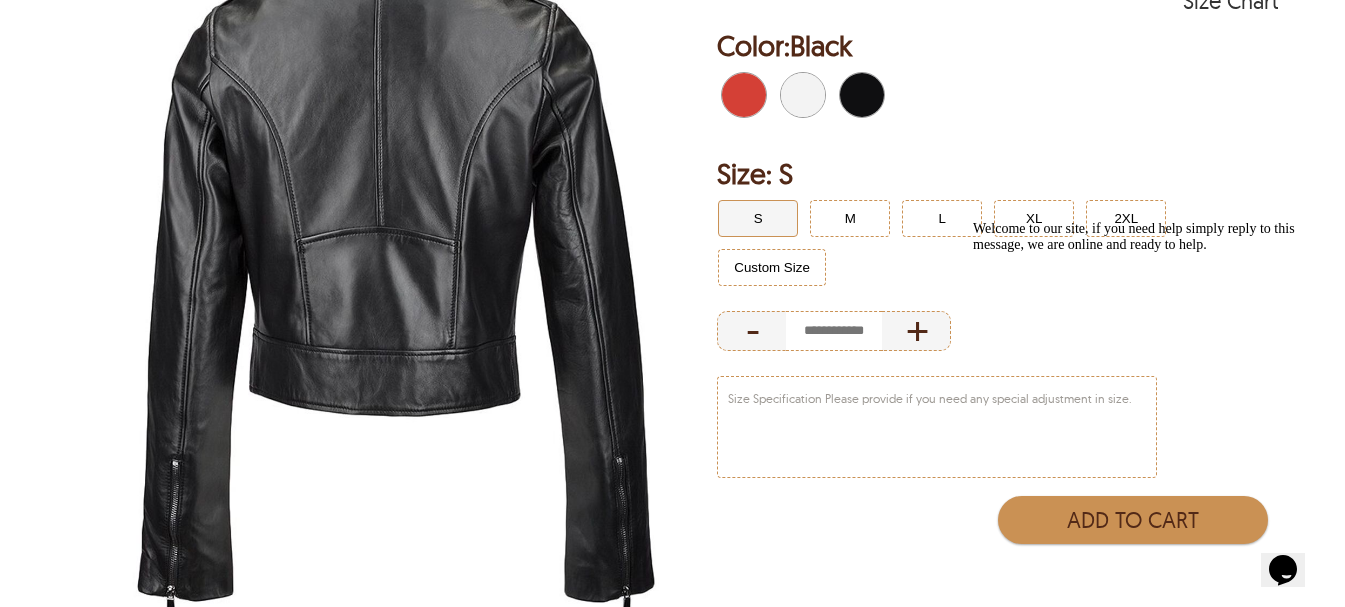 scroll, scrollTop: 333, scrollLeft: 0, axis: vertical 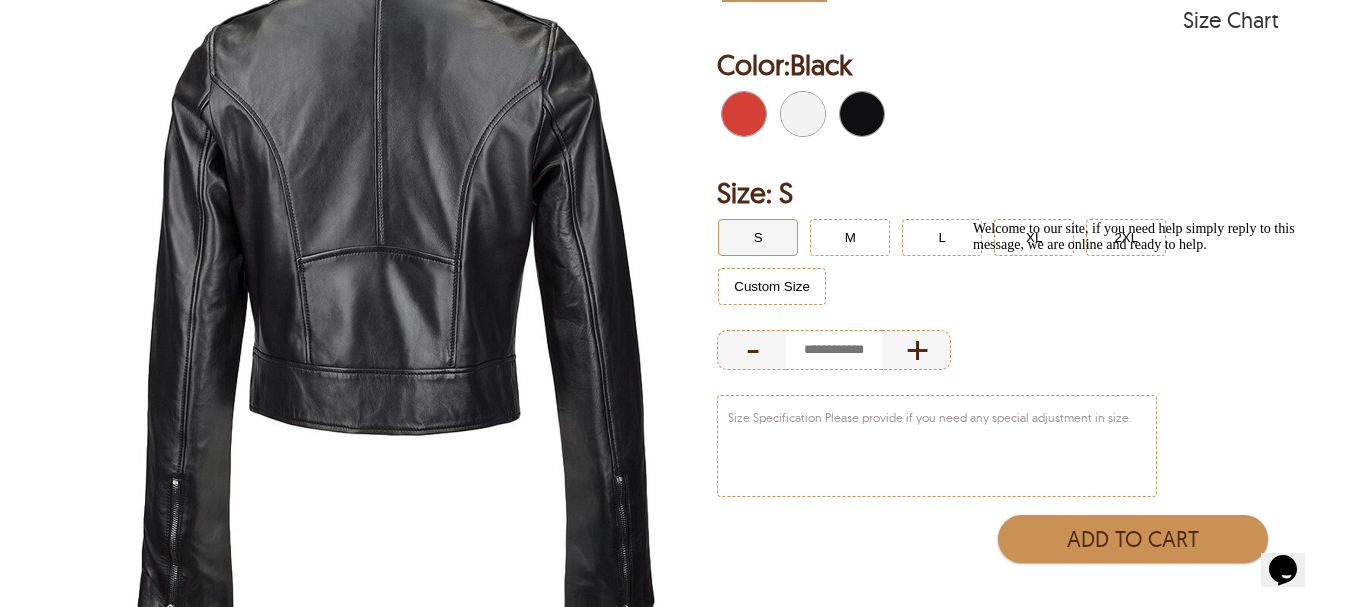 click at bounding box center [792, 114] 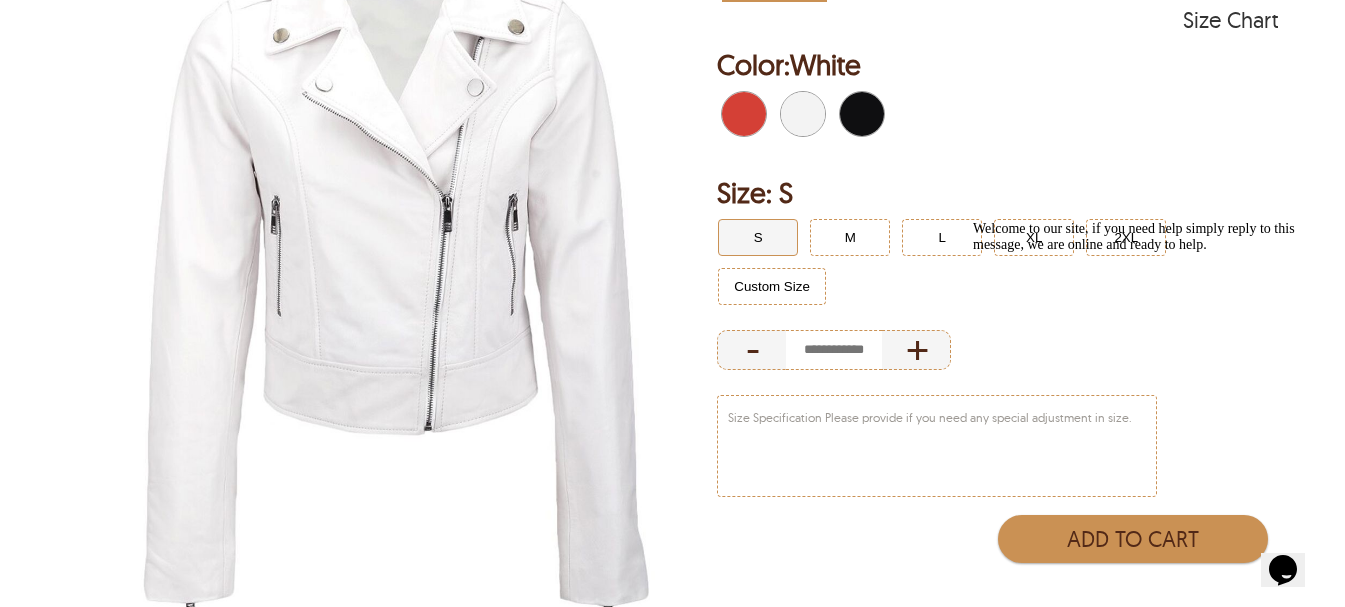scroll, scrollTop: 667, scrollLeft: 0, axis: vertical 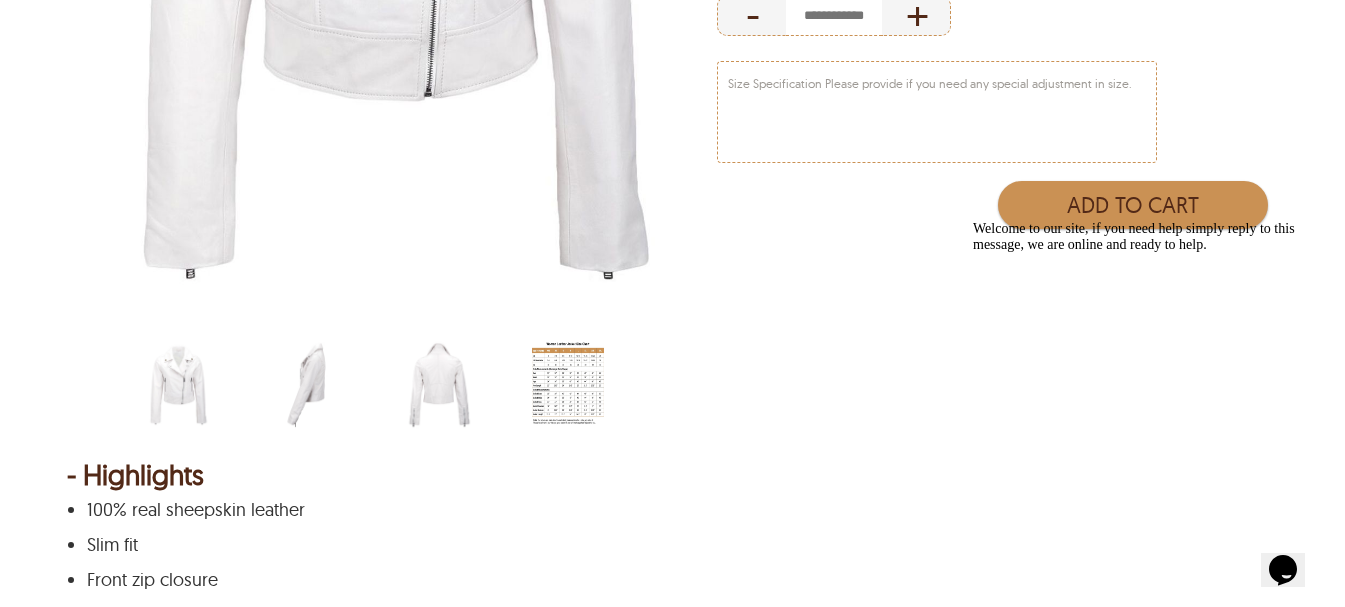 click at bounding box center [308, 385] 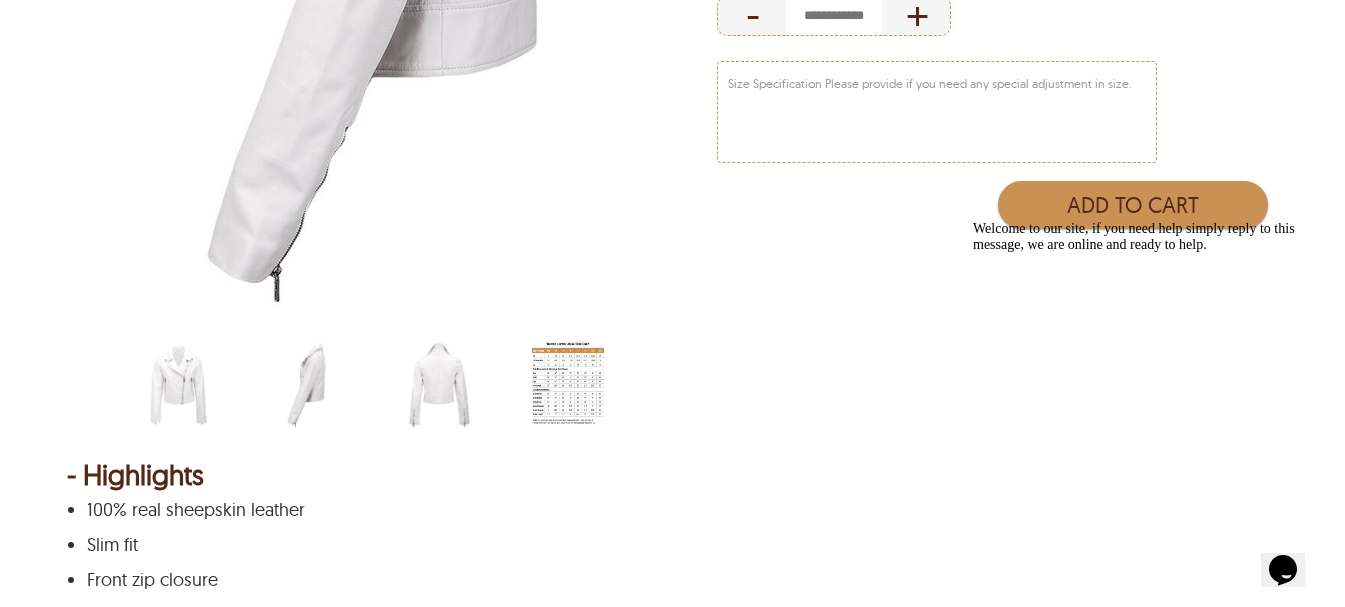 click at bounding box center [438, 385] 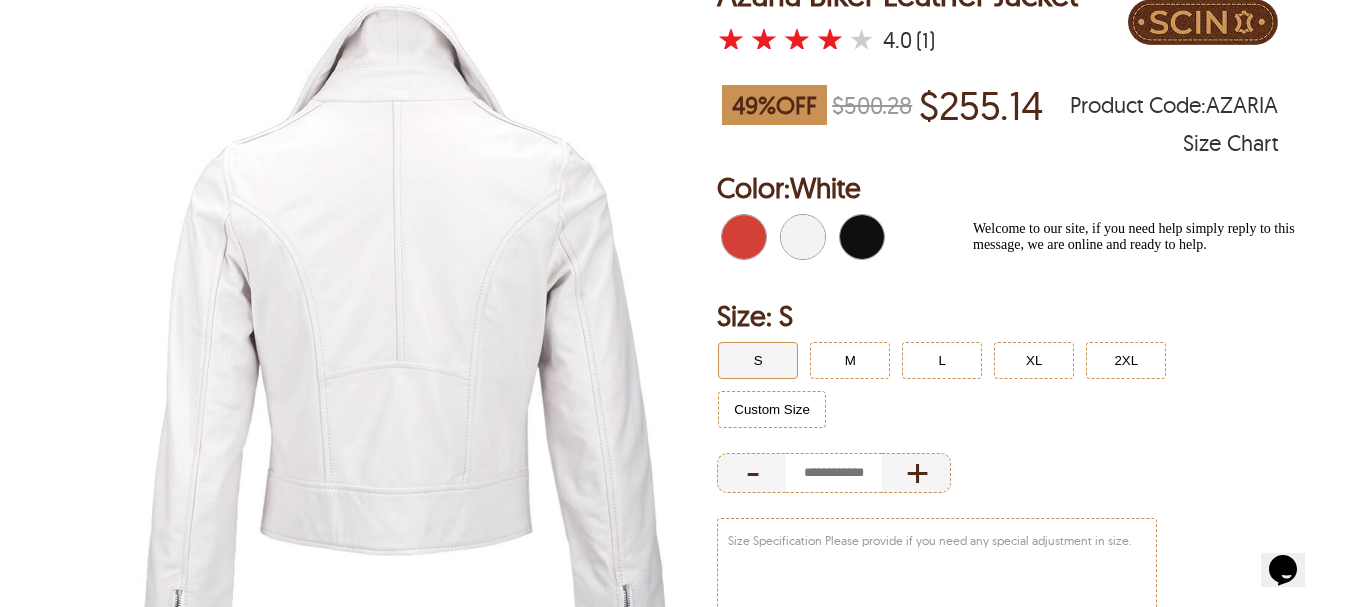 scroll, scrollTop: 0, scrollLeft: 0, axis: both 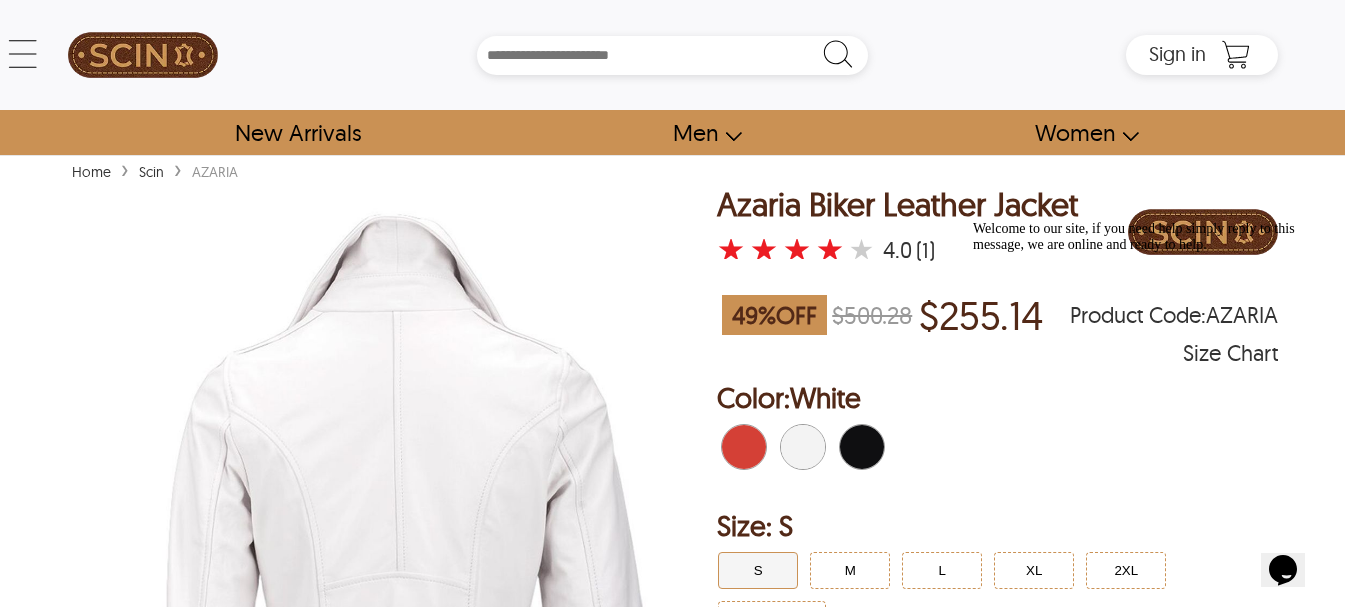 click at bounding box center [733, 447] 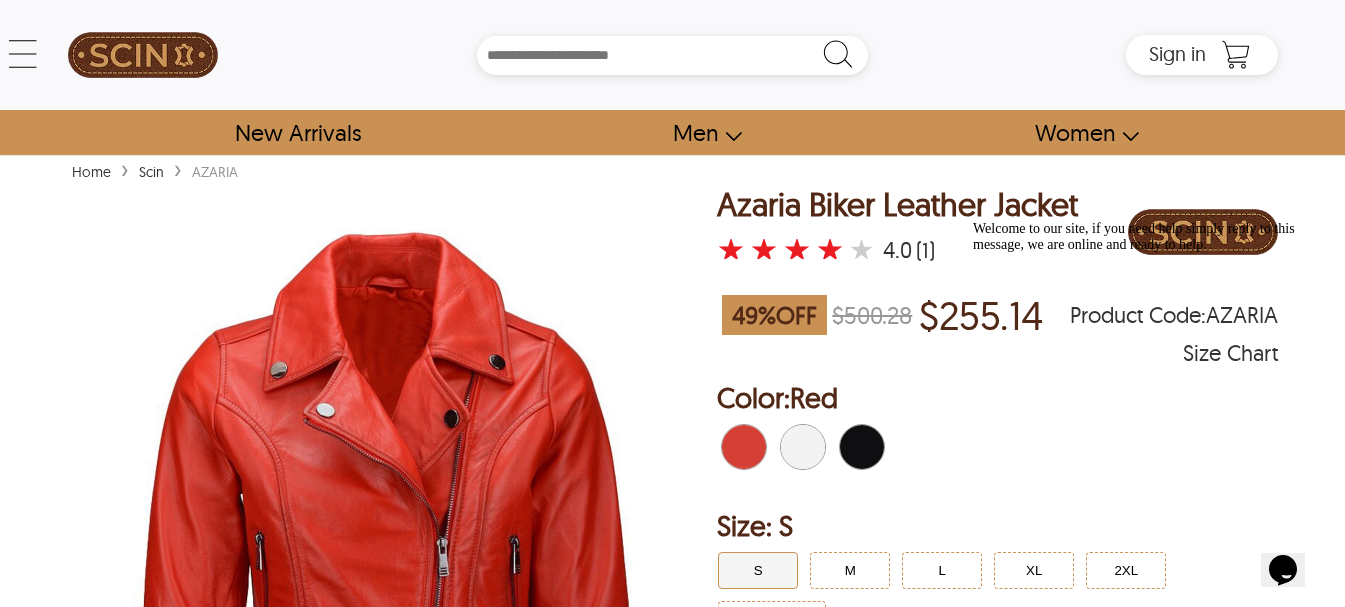 scroll, scrollTop: 333, scrollLeft: 0, axis: vertical 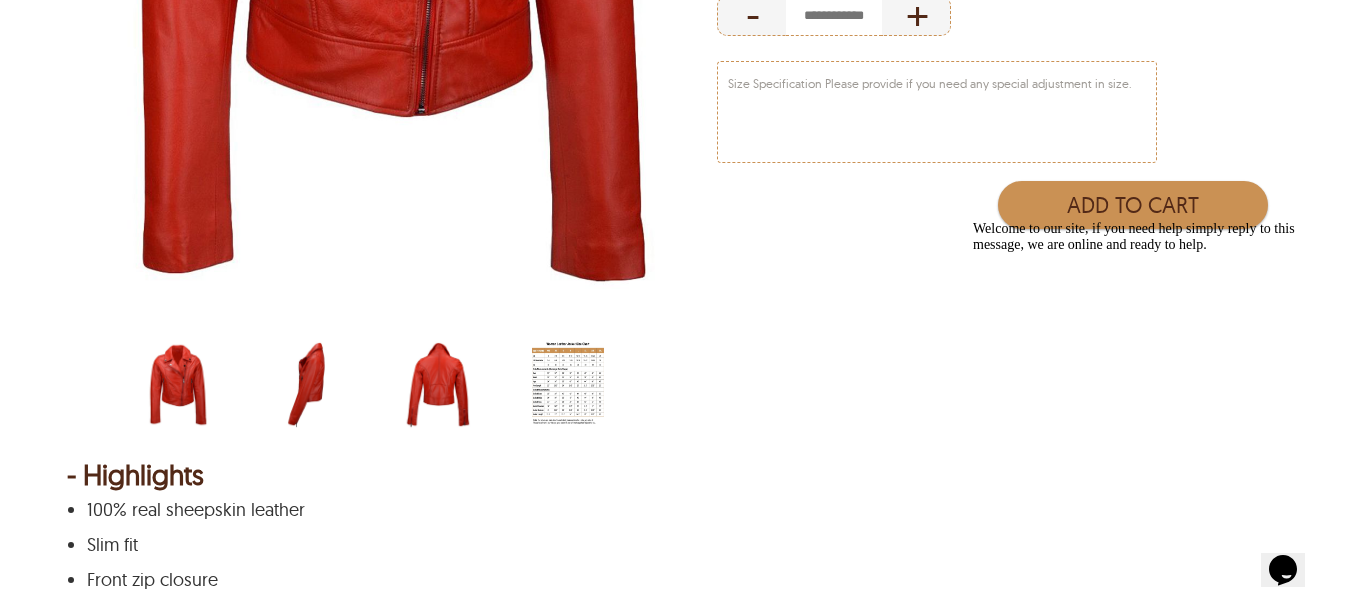 click at bounding box center (308, 385) 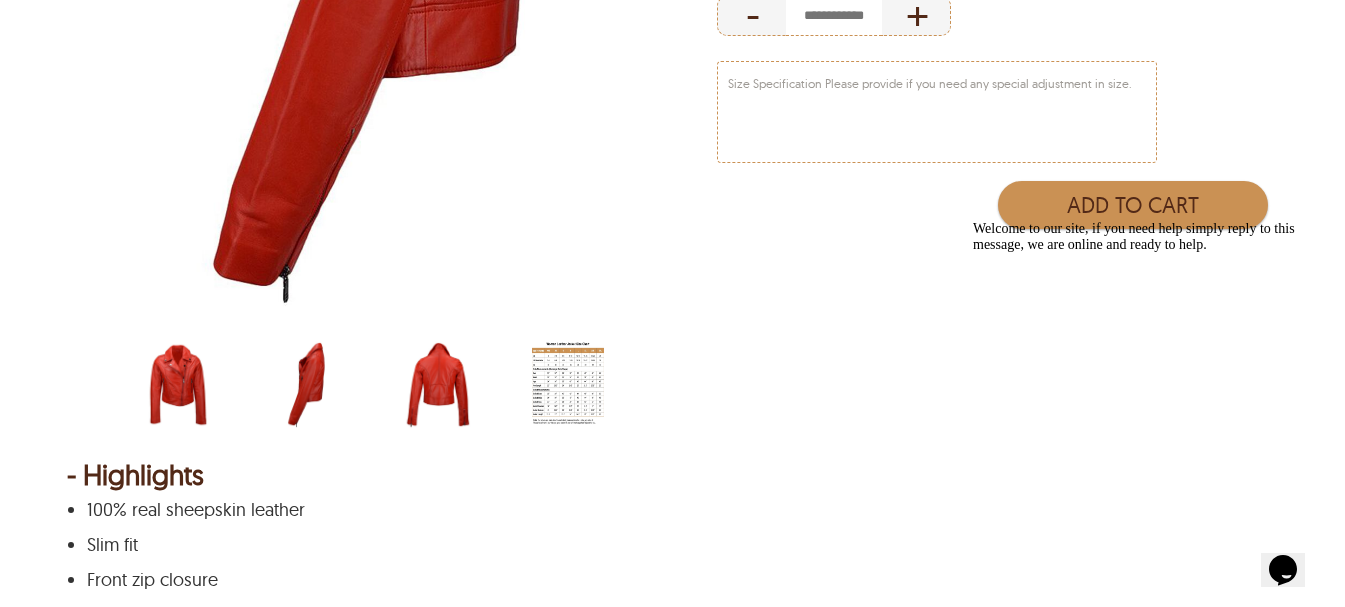 click at bounding box center [438, 385] 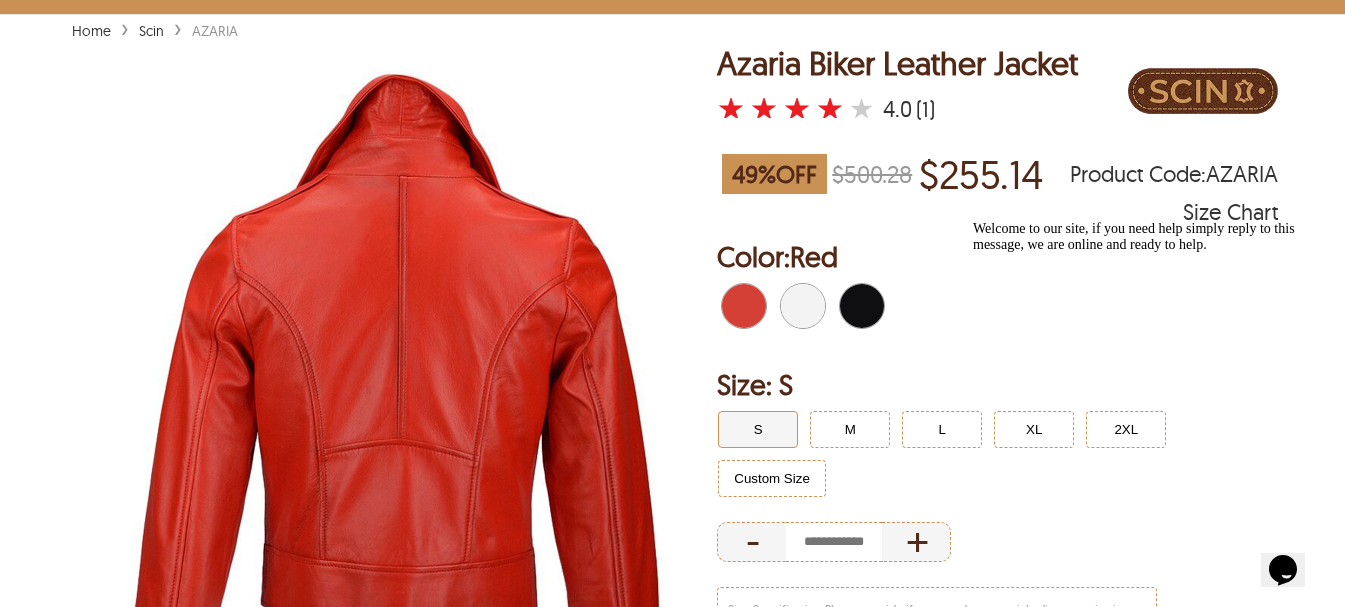 scroll, scrollTop: 0, scrollLeft: 0, axis: both 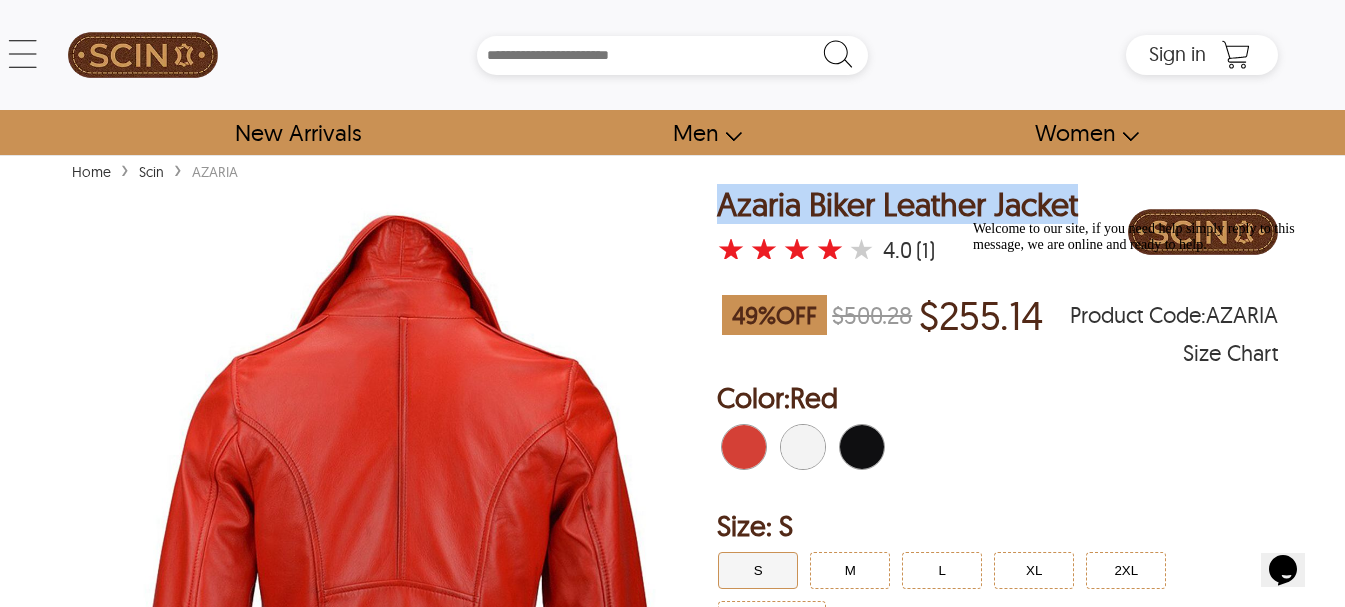 drag, startPoint x: 1101, startPoint y: 206, endPoint x: 721, endPoint y: 215, distance: 380.10657 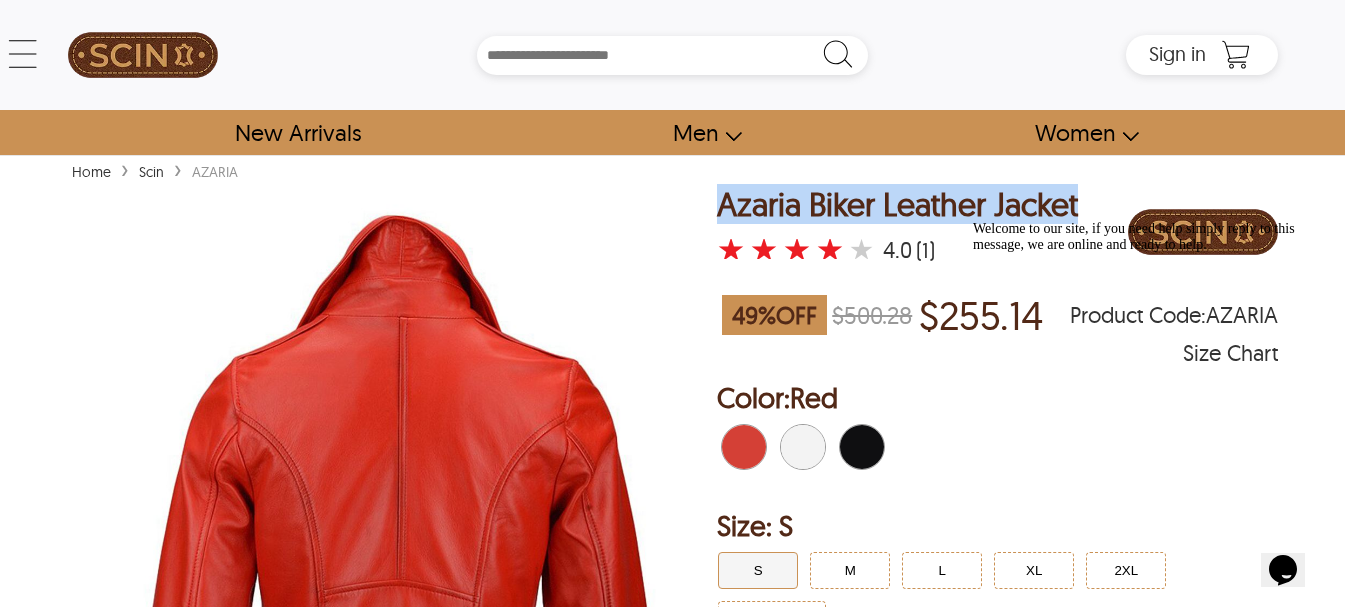 click at bounding box center [391, 592] 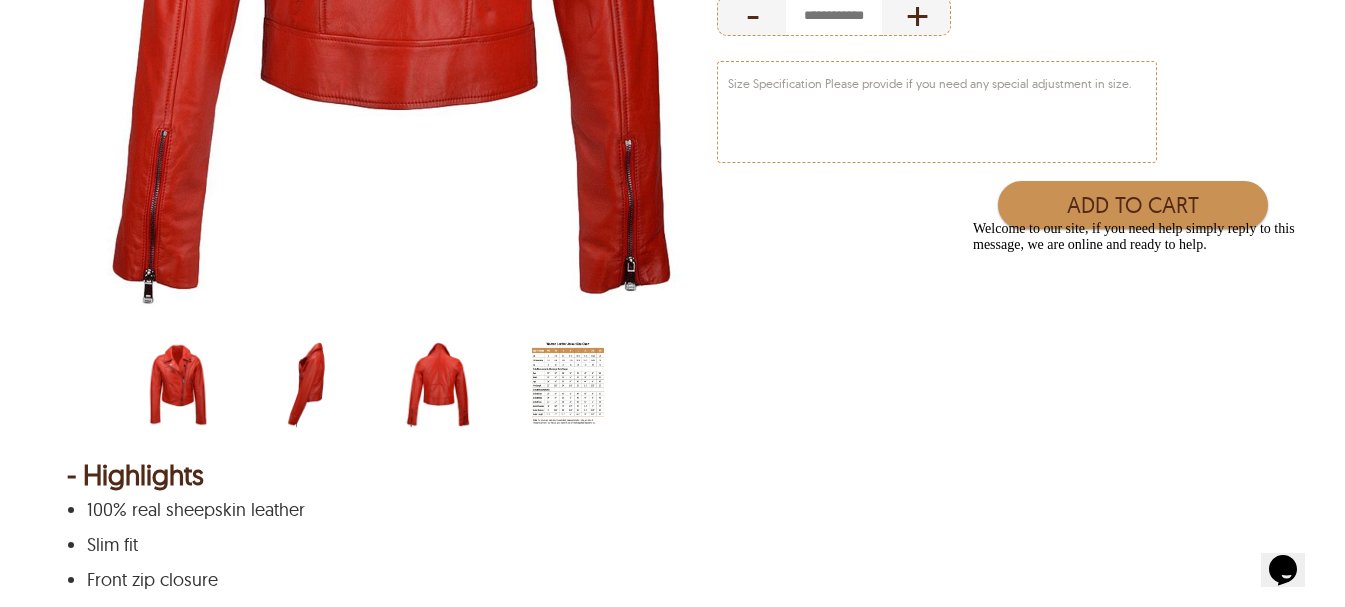 scroll, scrollTop: 1000, scrollLeft: 0, axis: vertical 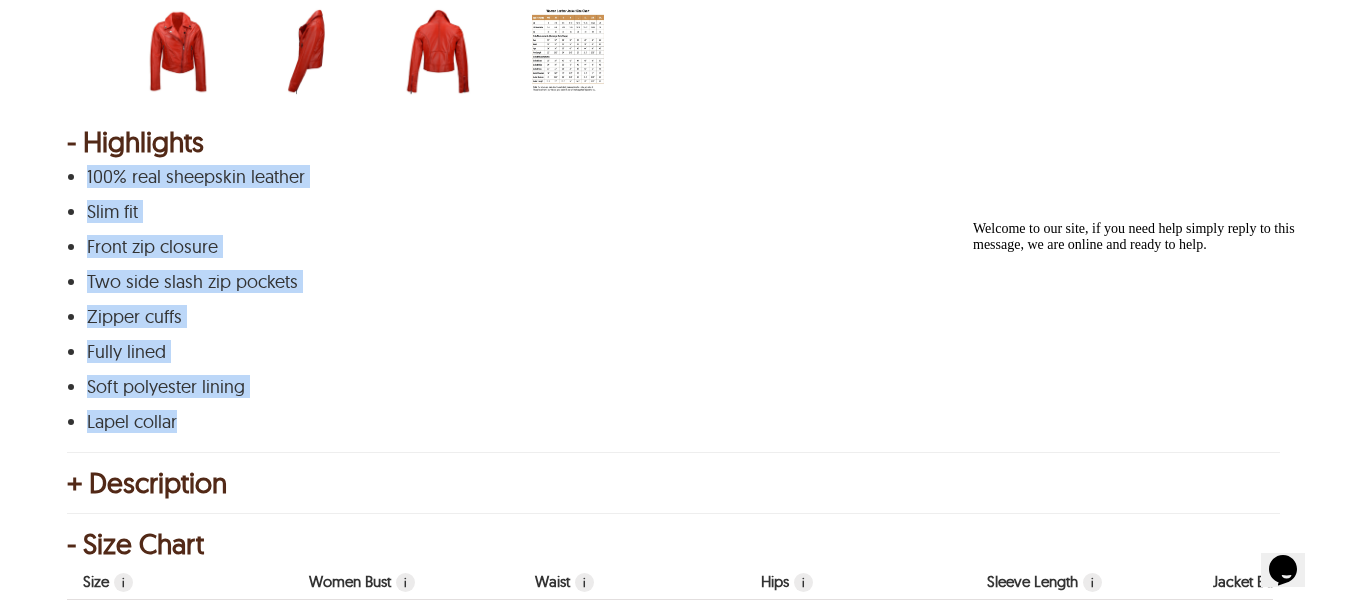 drag, startPoint x: 208, startPoint y: 427, endPoint x: 87, endPoint y: 170, distance: 284.05984 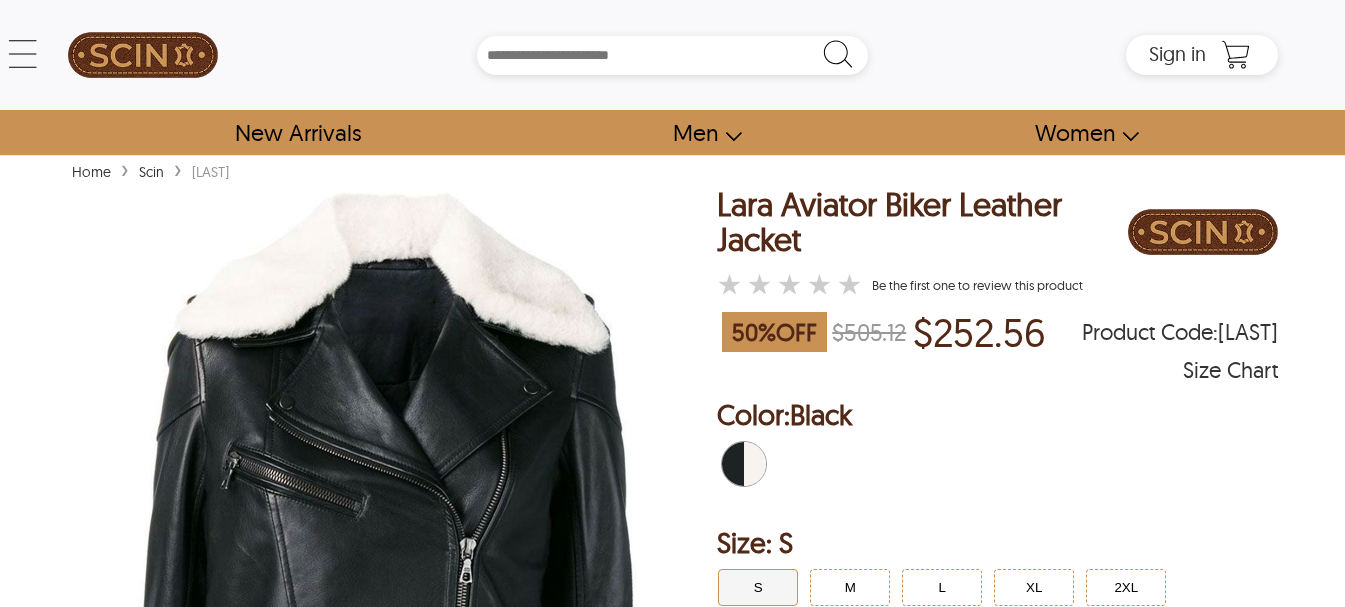 scroll, scrollTop: 0, scrollLeft: 0, axis: both 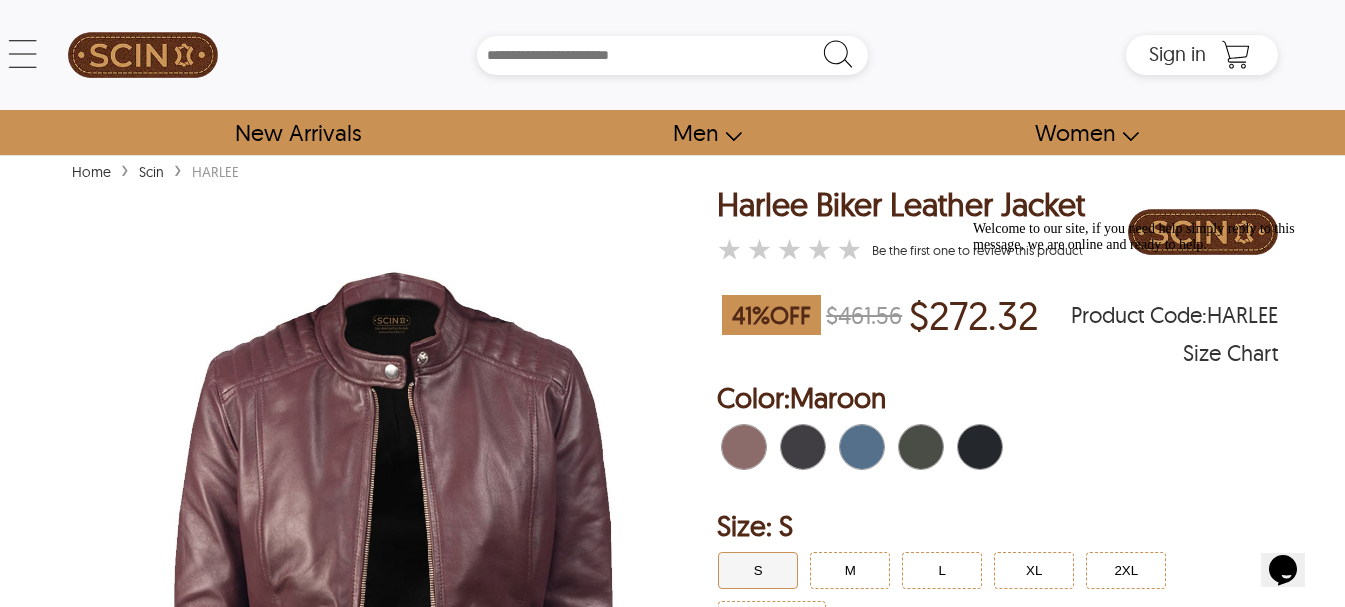 click at bounding box center (809, 447) 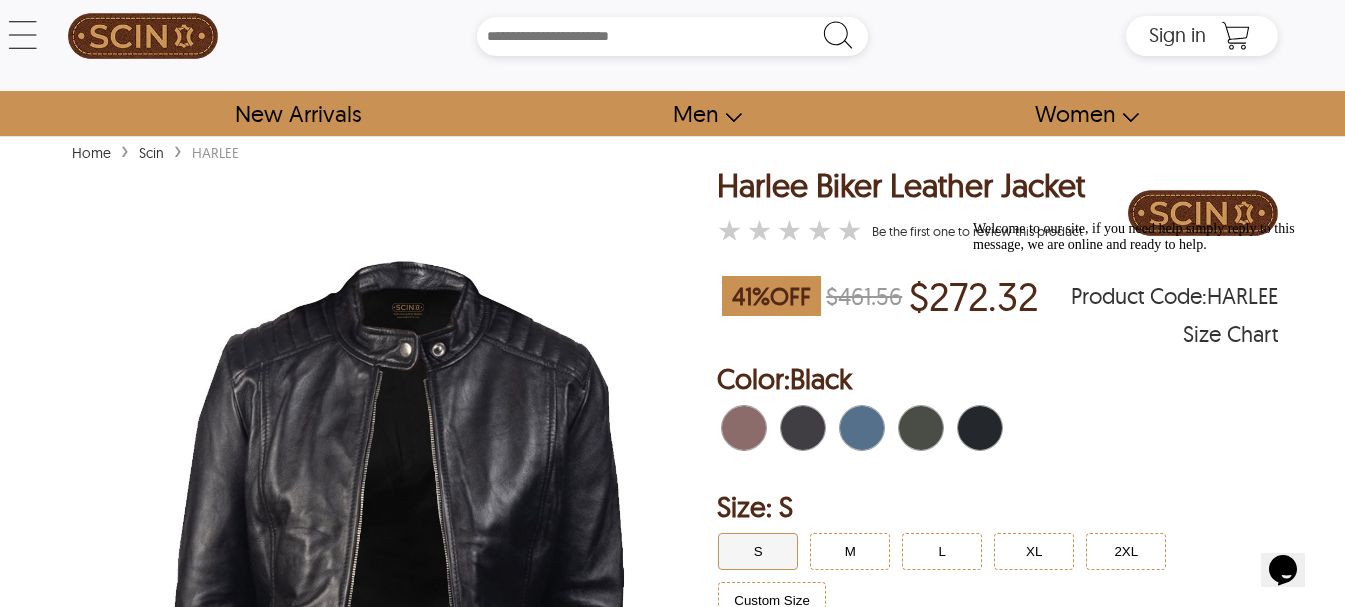 scroll, scrollTop: 0, scrollLeft: 0, axis: both 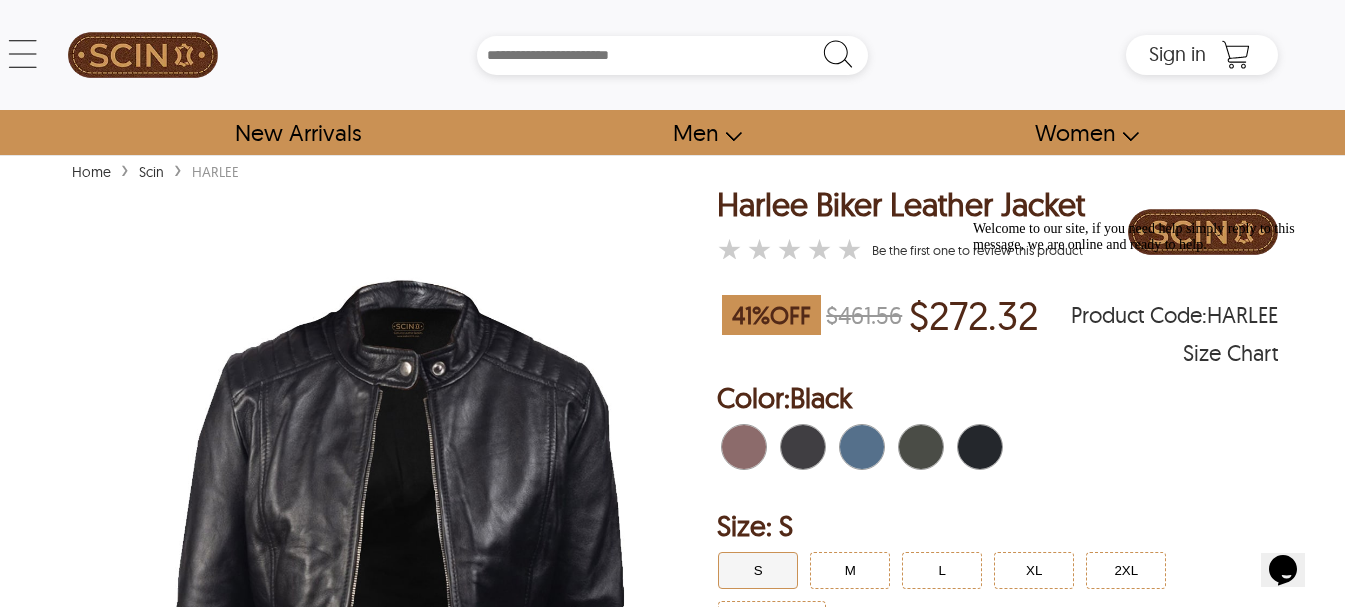 drag, startPoint x: 867, startPoint y: 432, endPoint x: 869, endPoint y: 420, distance: 12.165525 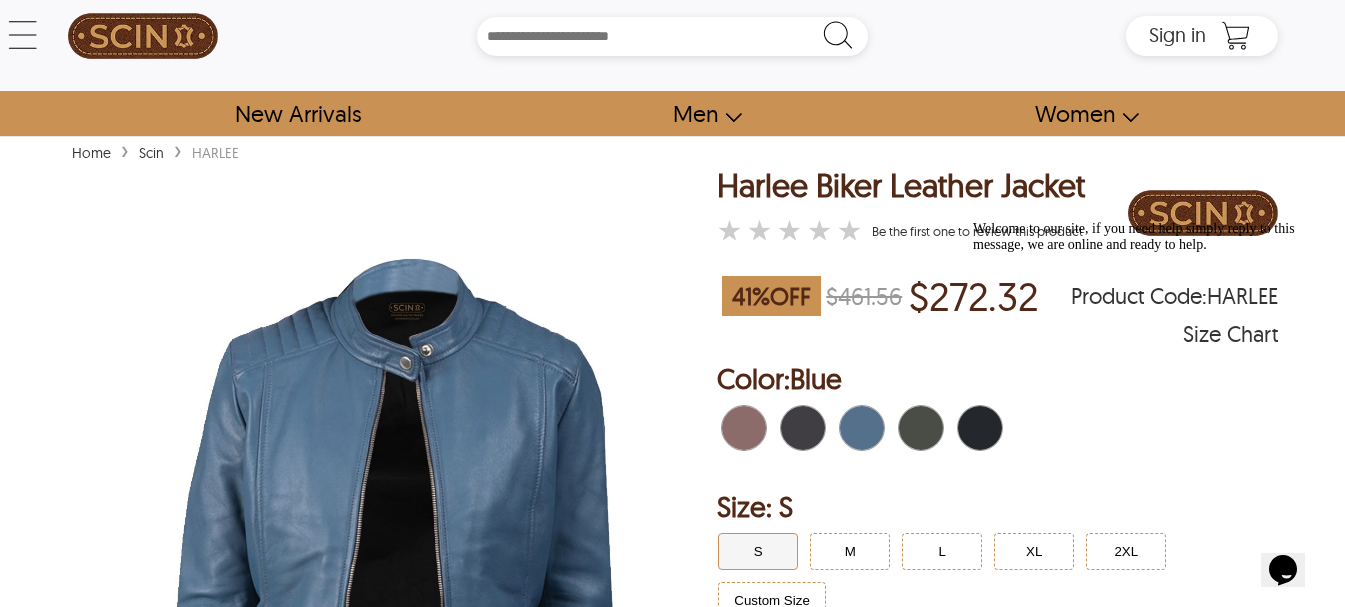 scroll, scrollTop: 0, scrollLeft: 0, axis: both 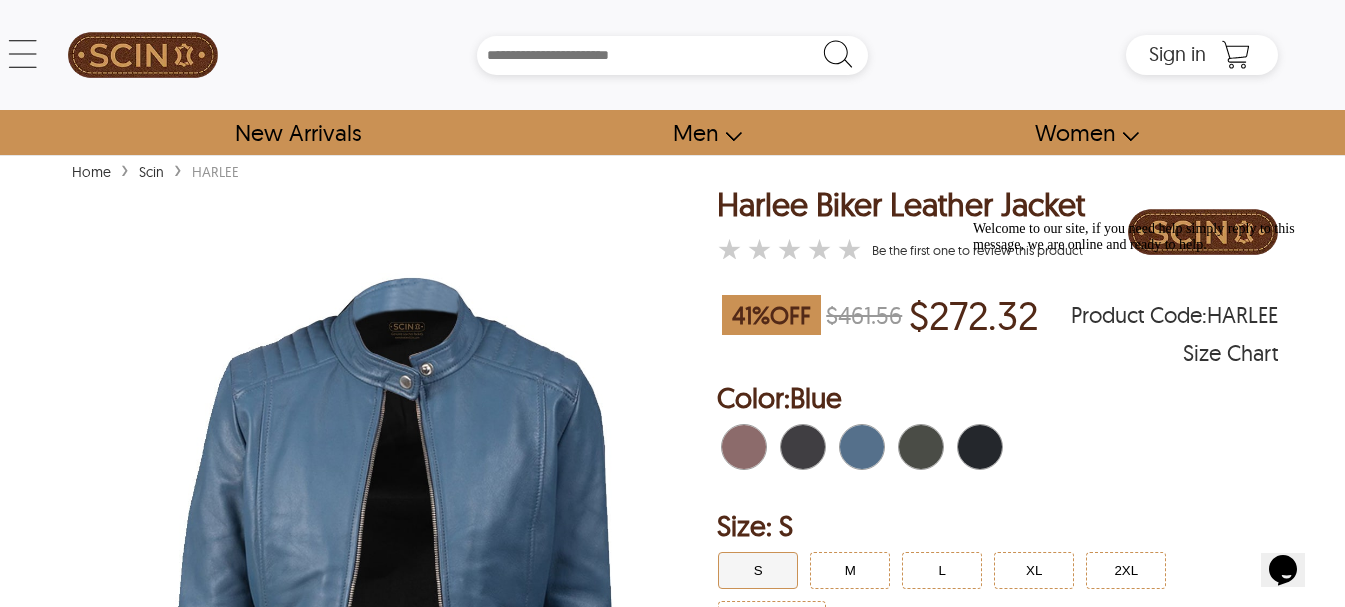 click at bounding box center (910, 447) 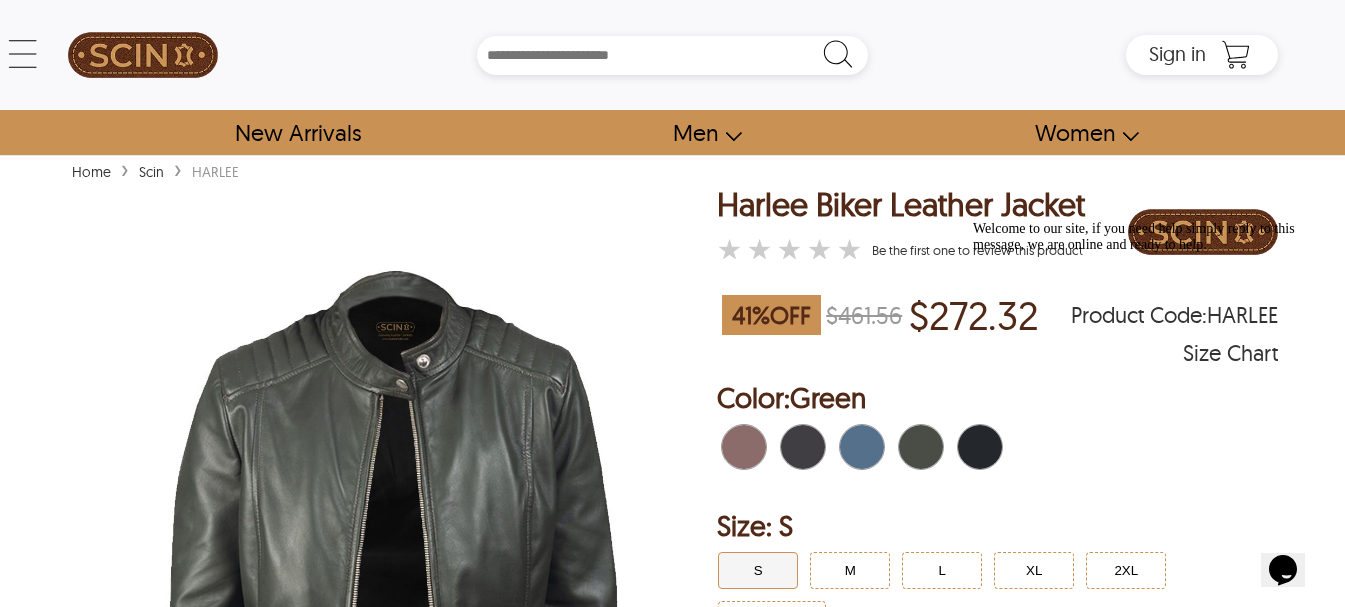 click on "Welcome to our site, if you need help simply reply to this message, we are online and ready to help." at bounding box center [1153, 237] 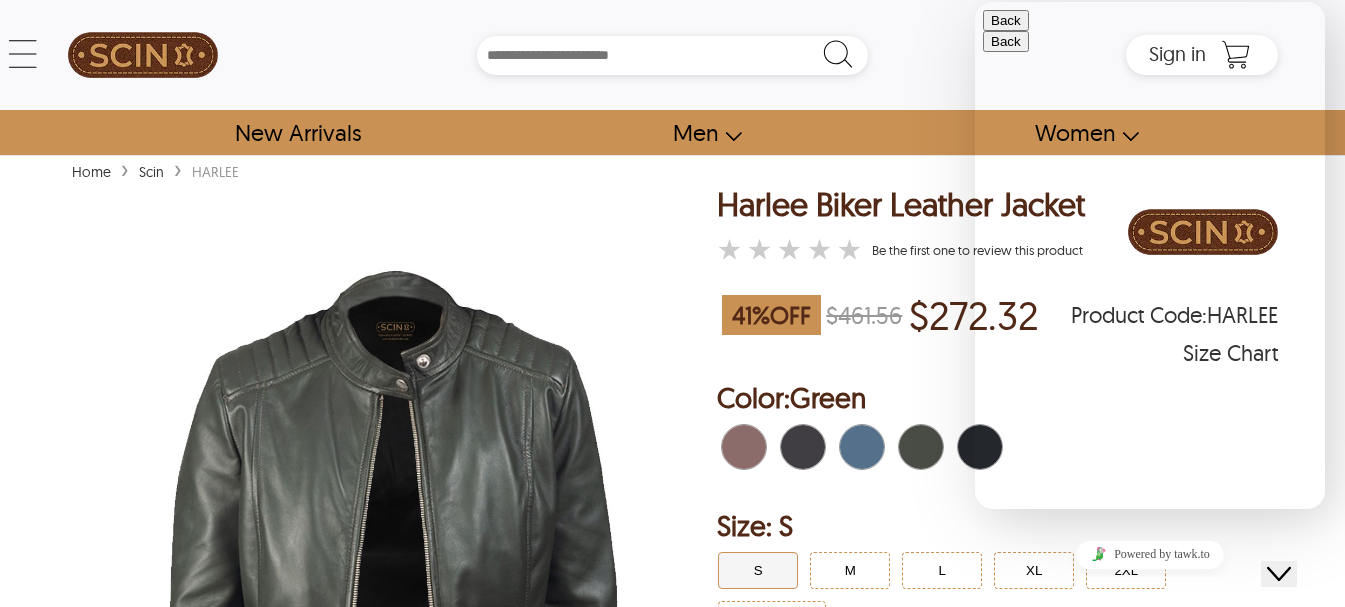 click at bounding box center [980, 447] 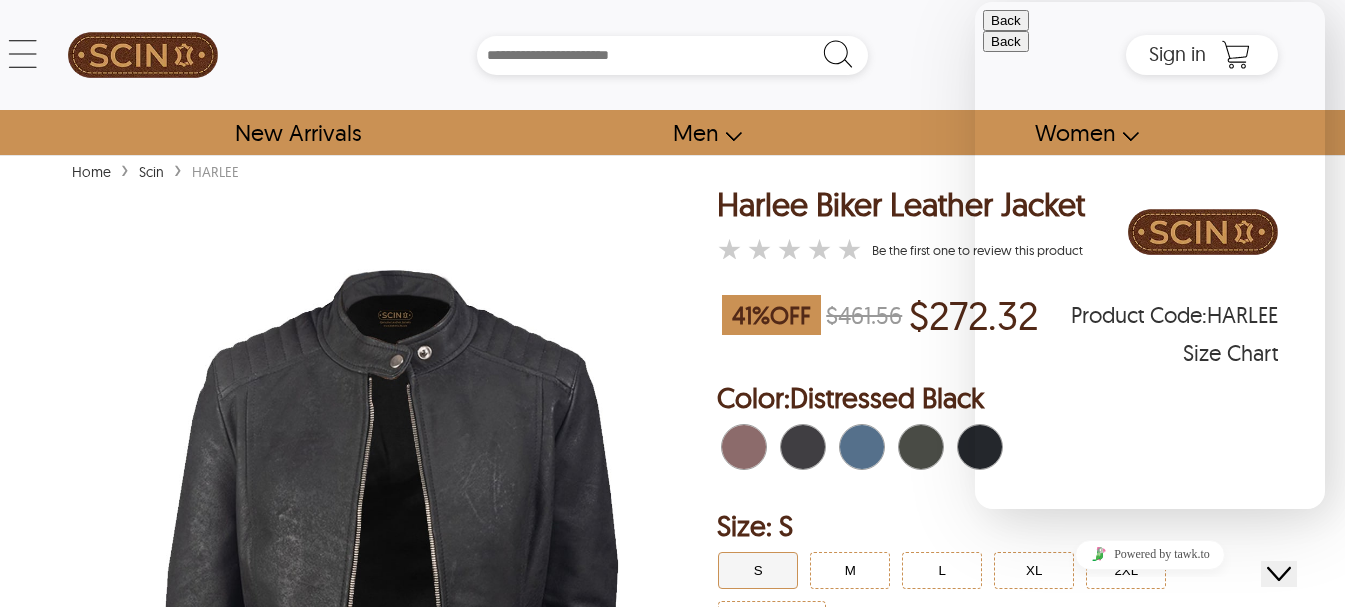 click on "Close Chat This icon closes the chat window." 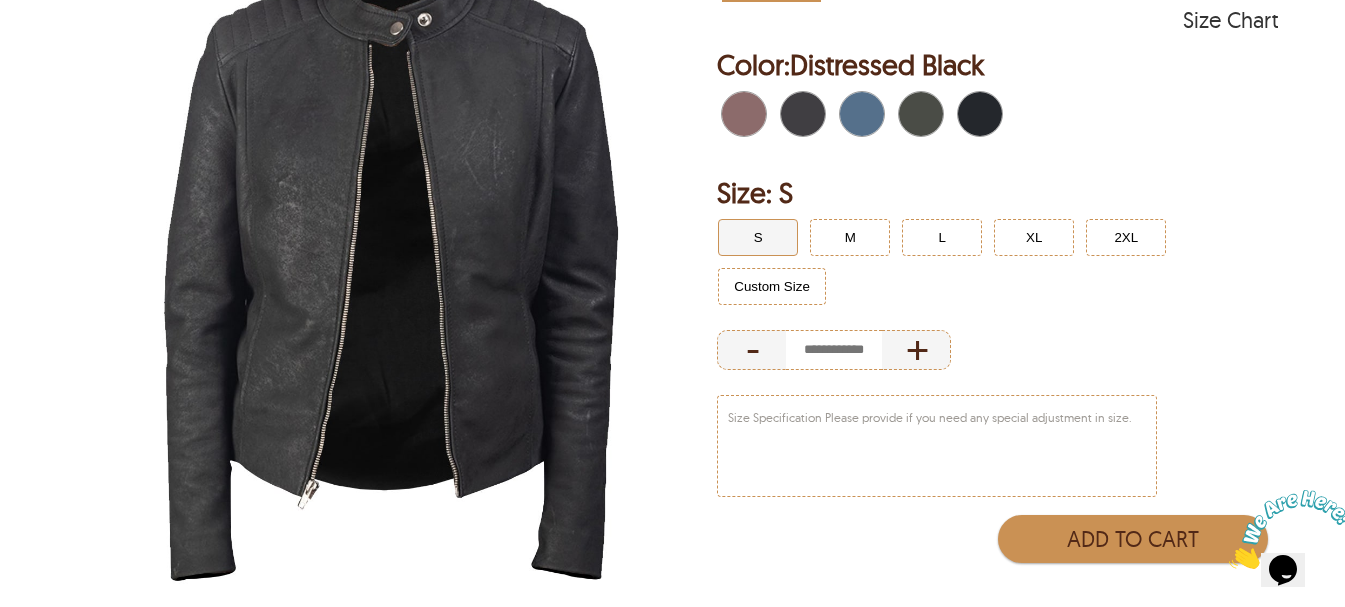 scroll, scrollTop: 0, scrollLeft: 0, axis: both 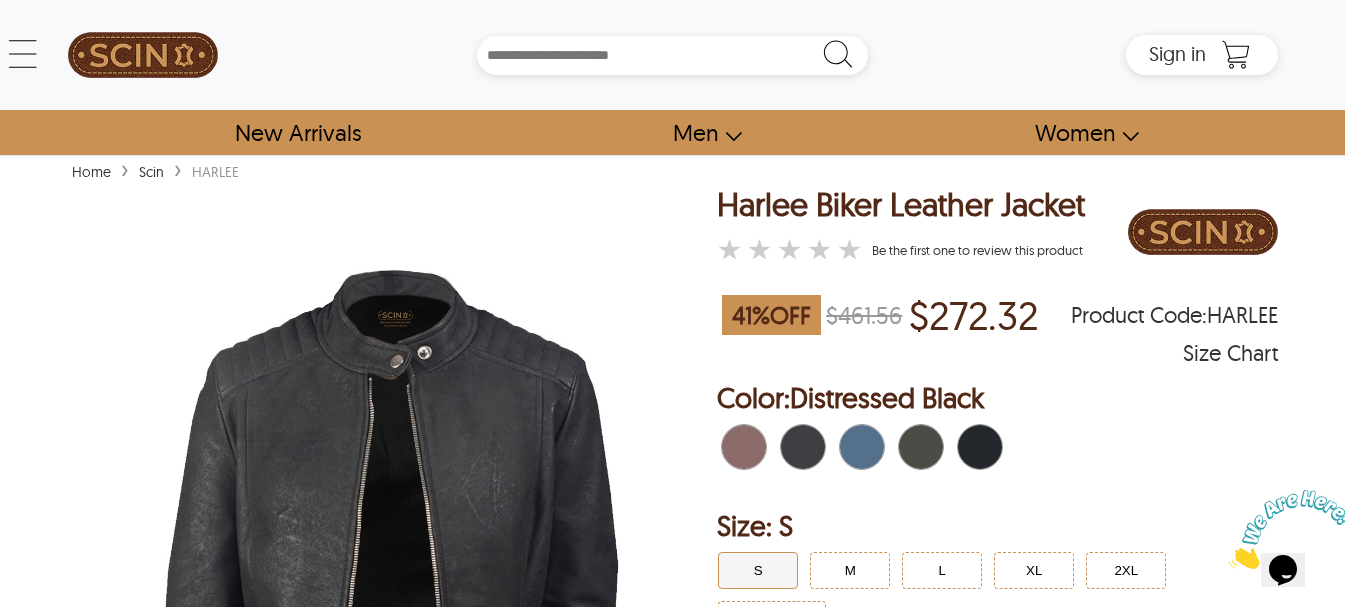 click at bounding box center [733, 447] 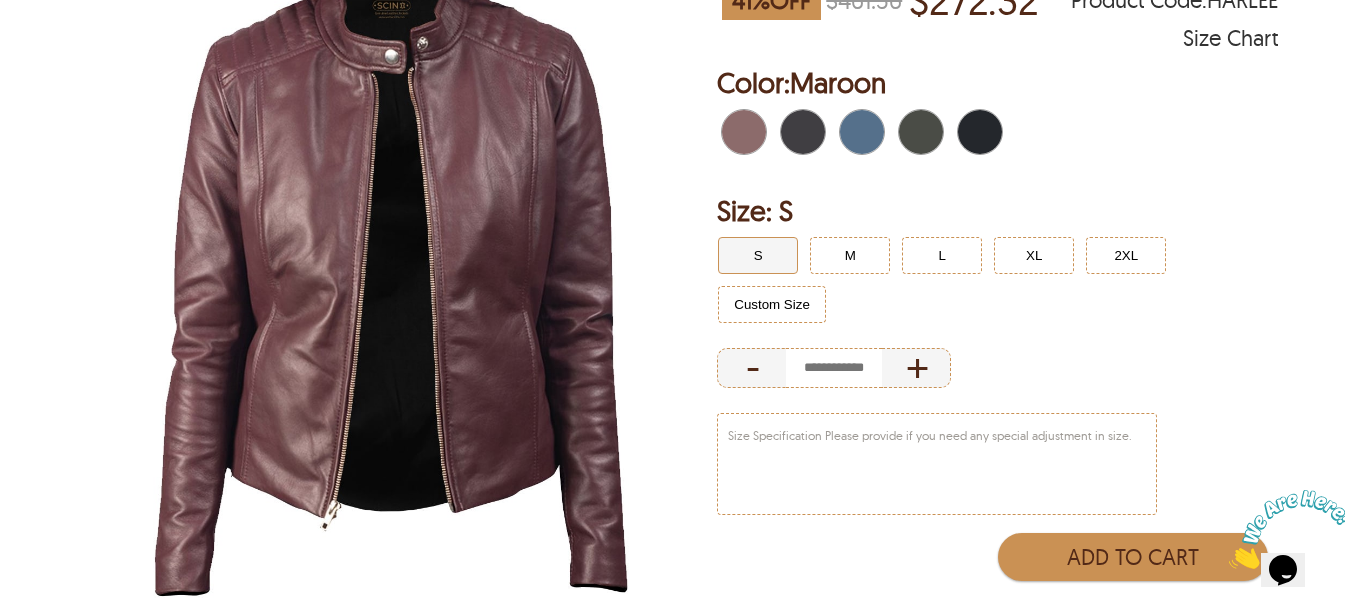 scroll, scrollTop: 333, scrollLeft: 0, axis: vertical 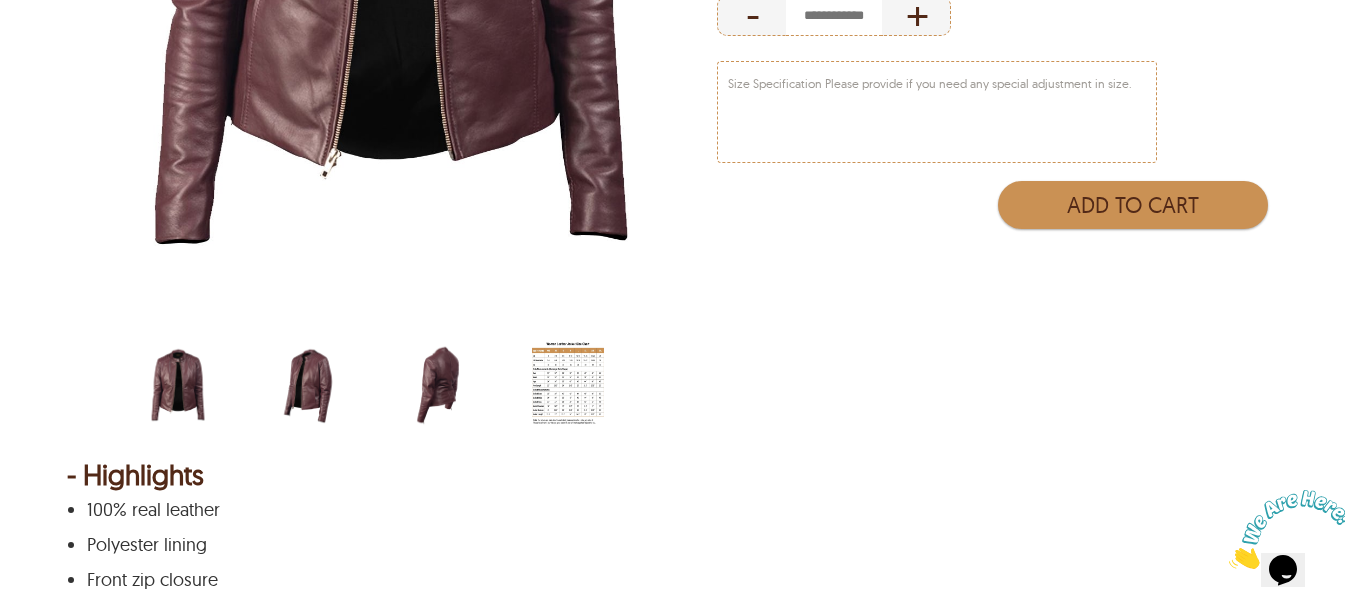 click at bounding box center (308, 385) 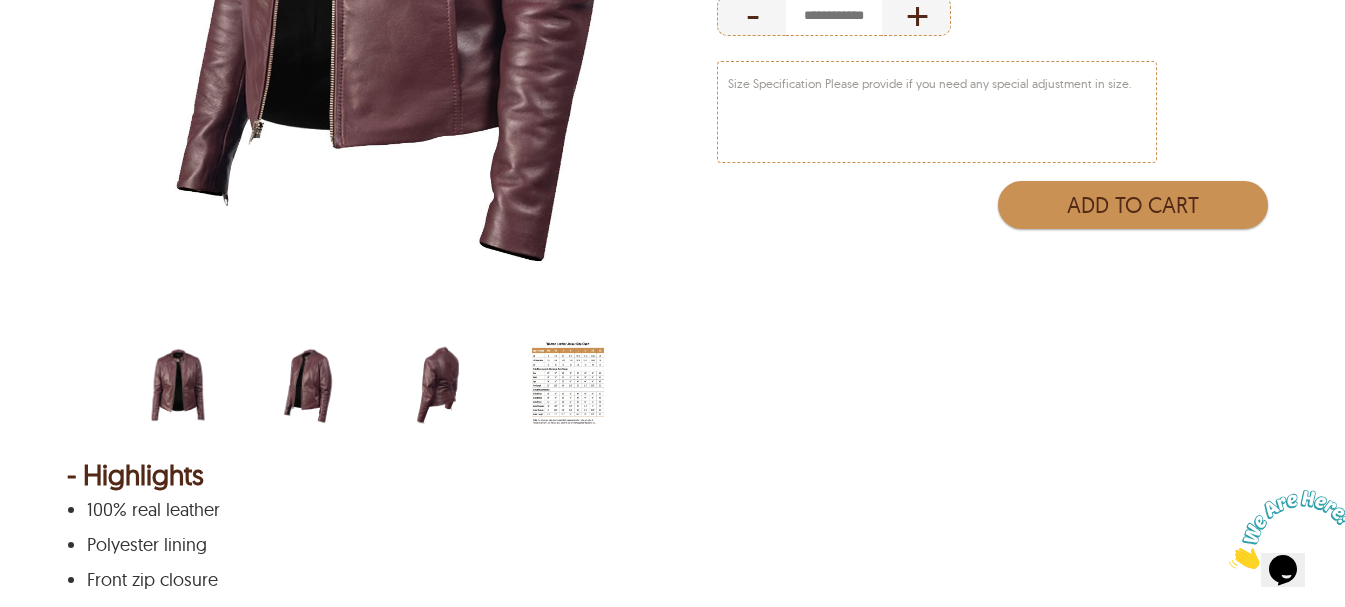 click at bounding box center (438, 385) 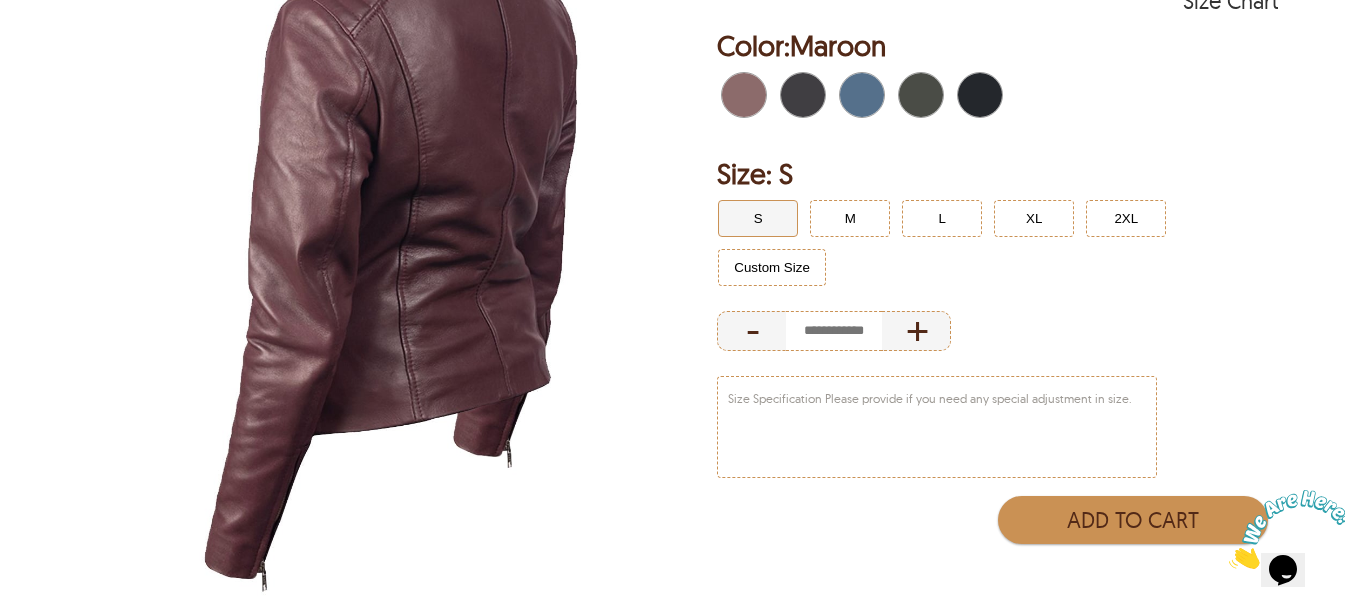scroll, scrollTop: 333, scrollLeft: 0, axis: vertical 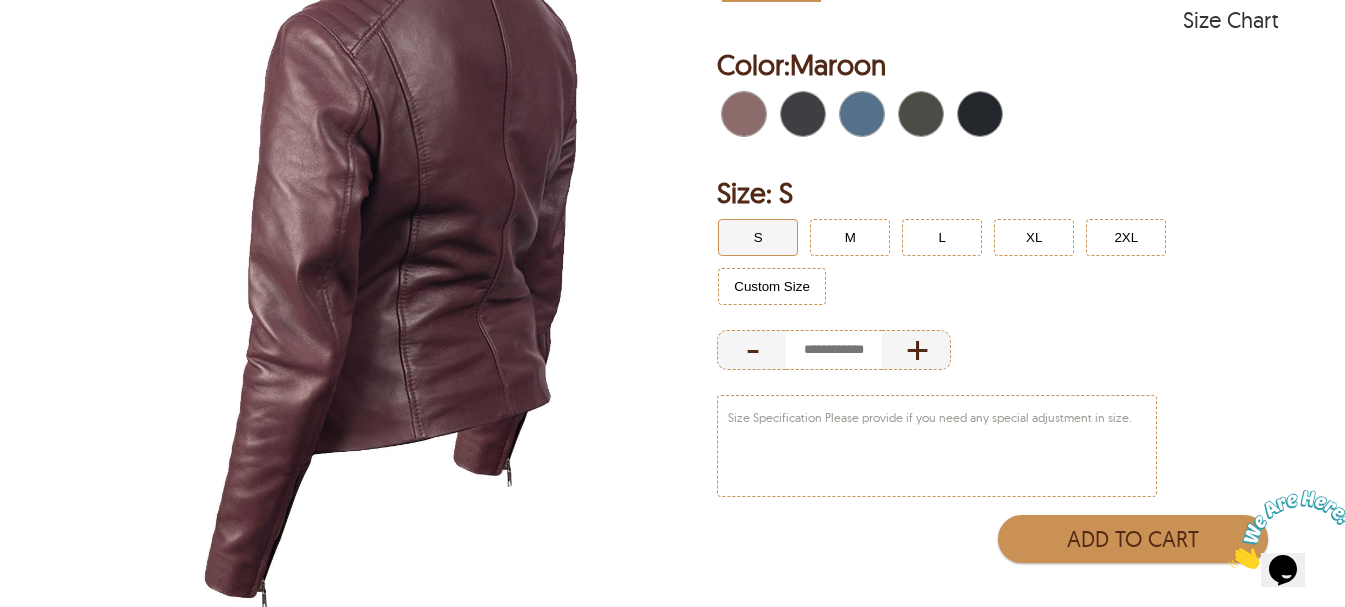 click at bounding box center (792, 114) 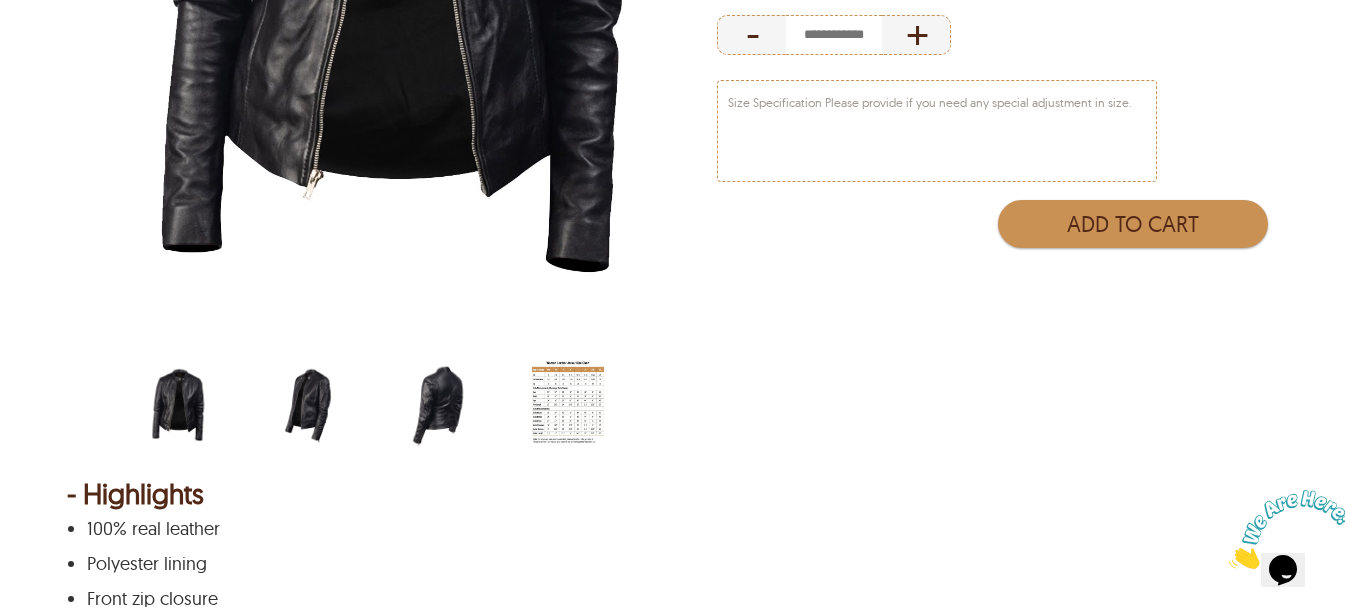 scroll, scrollTop: 667, scrollLeft: 0, axis: vertical 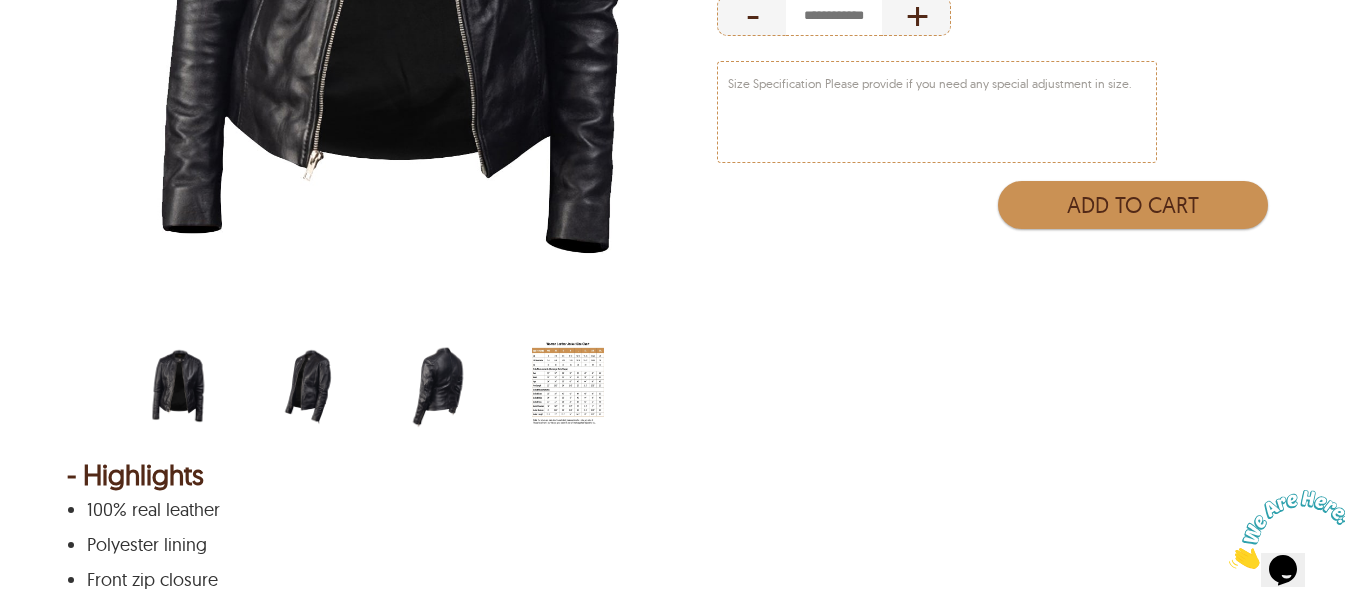 click at bounding box center (308, 385) 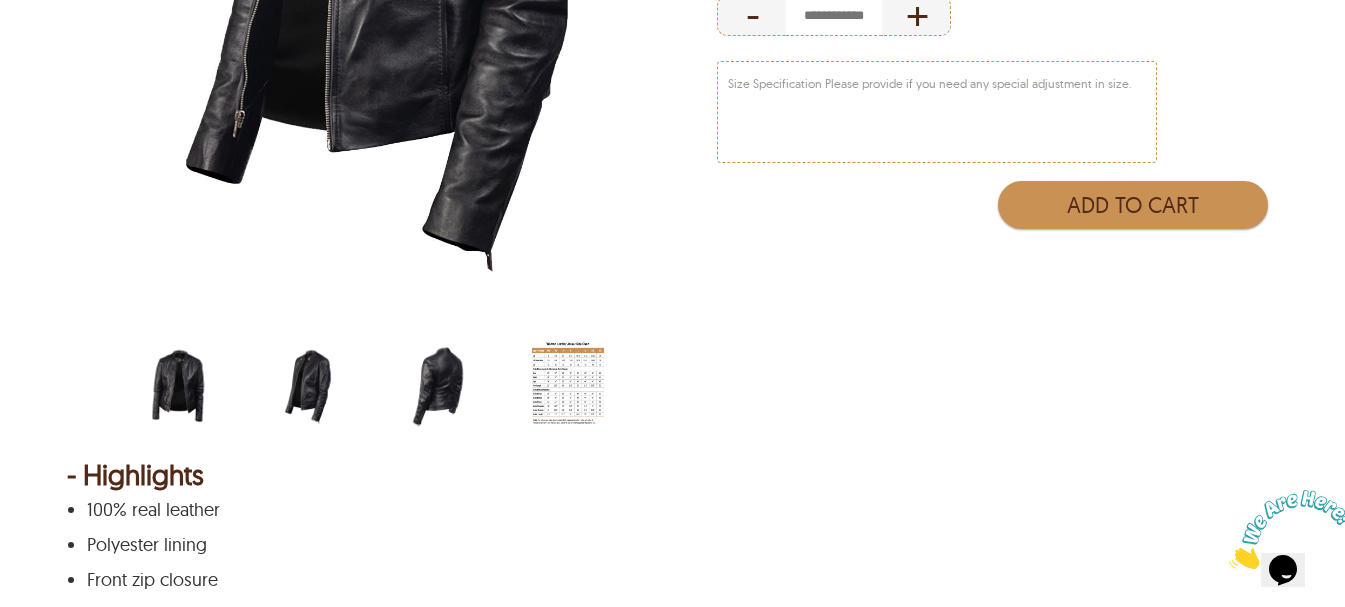 click at bounding box center [438, 385] 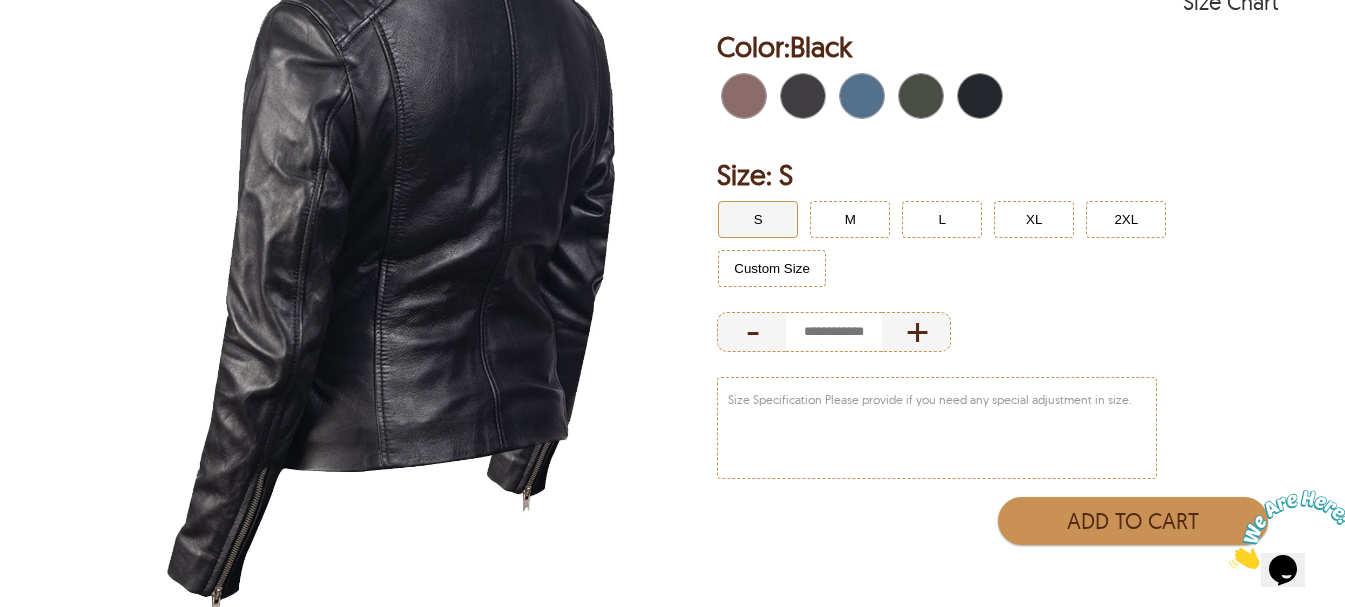 scroll, scrollTop: 333, scrollLeft: 0, axis: vertical 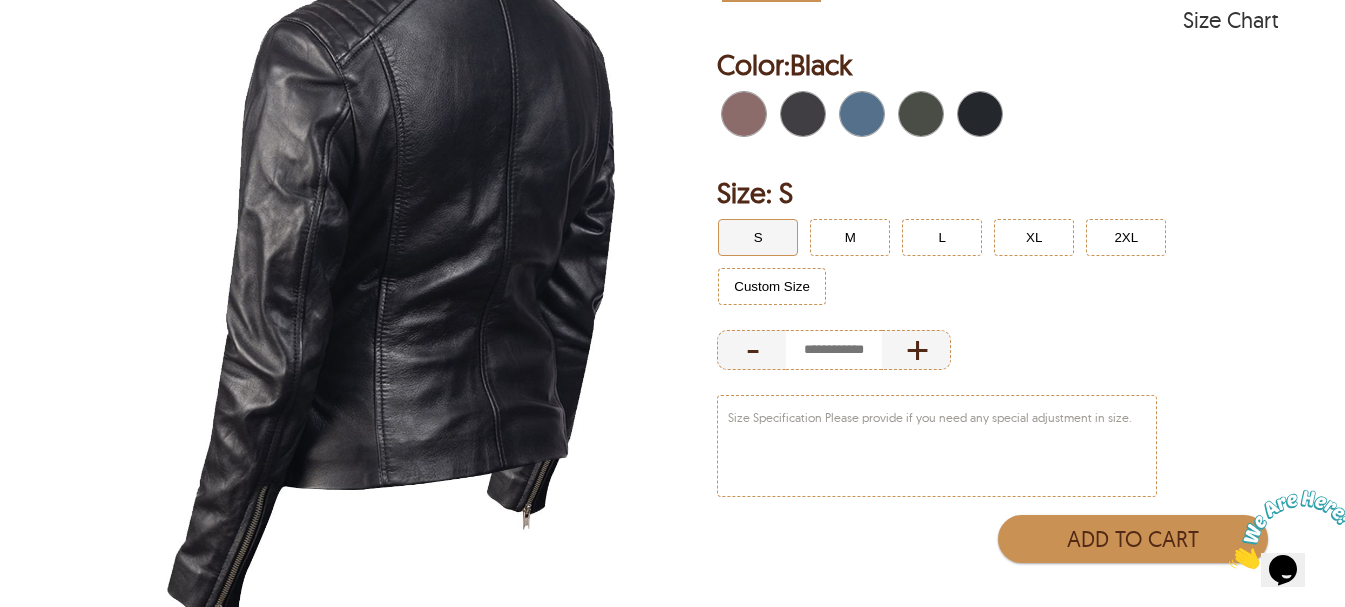 click at bounding box center (851, 114) 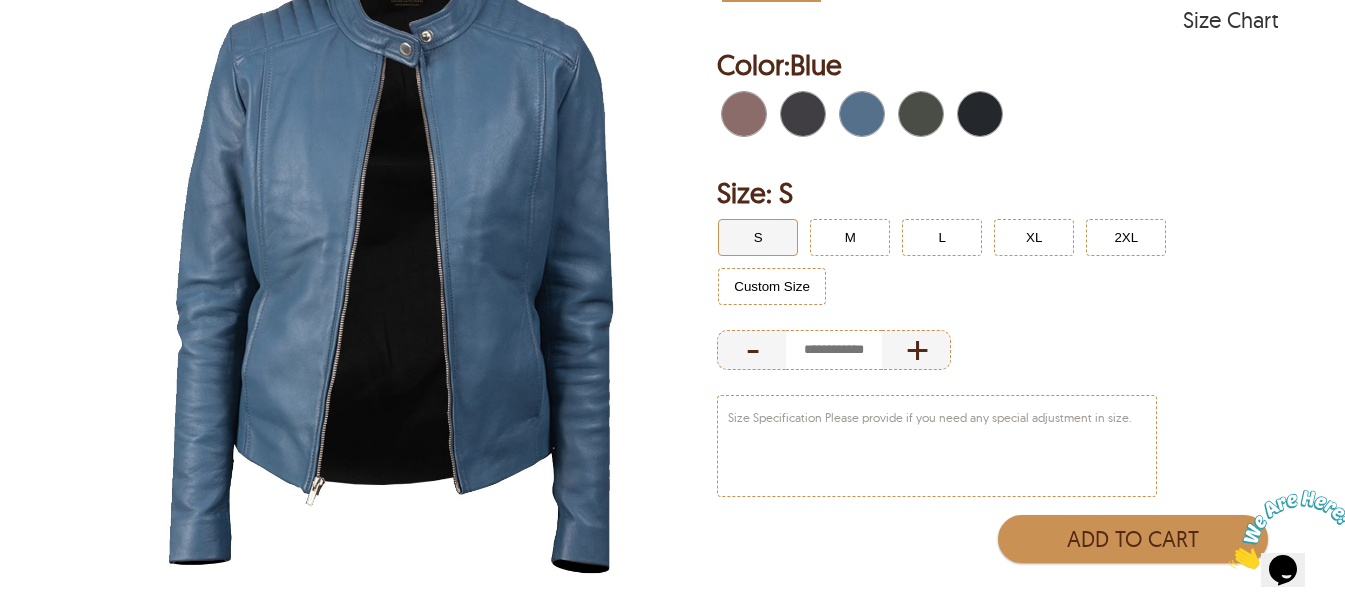 click at bounding box center [391, 259] 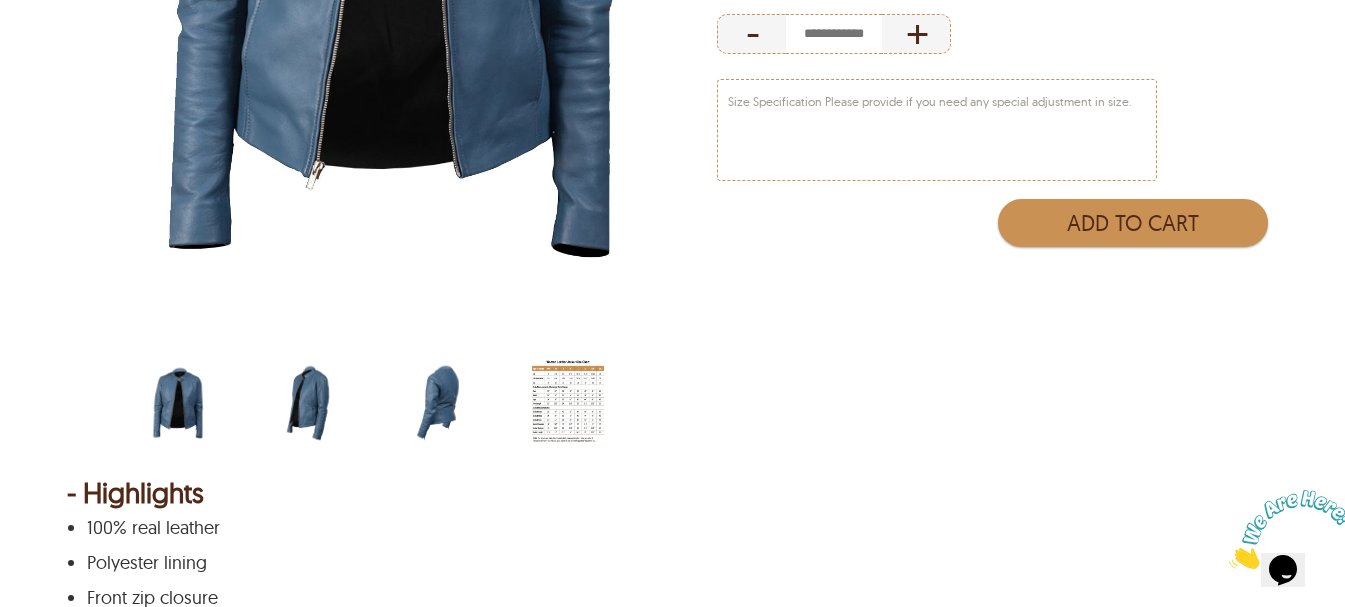 scroll, scrollTop: 667, scrollLeft: 0, axis: vertical 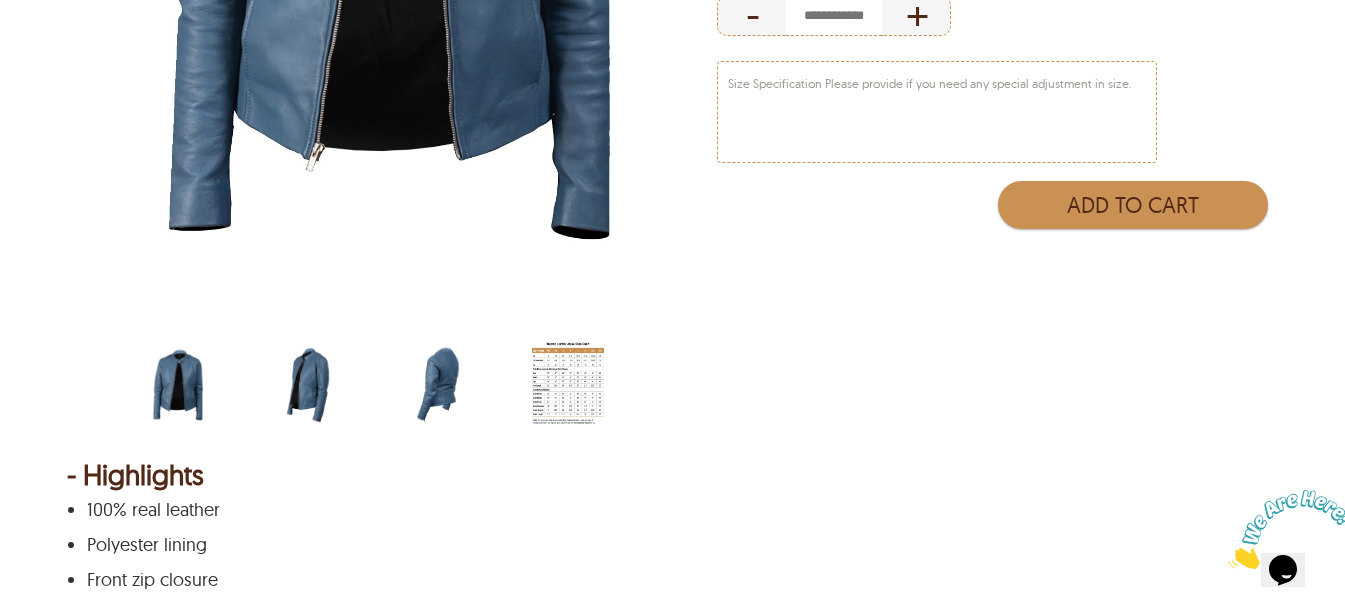 click at bounding box center [308, 385] 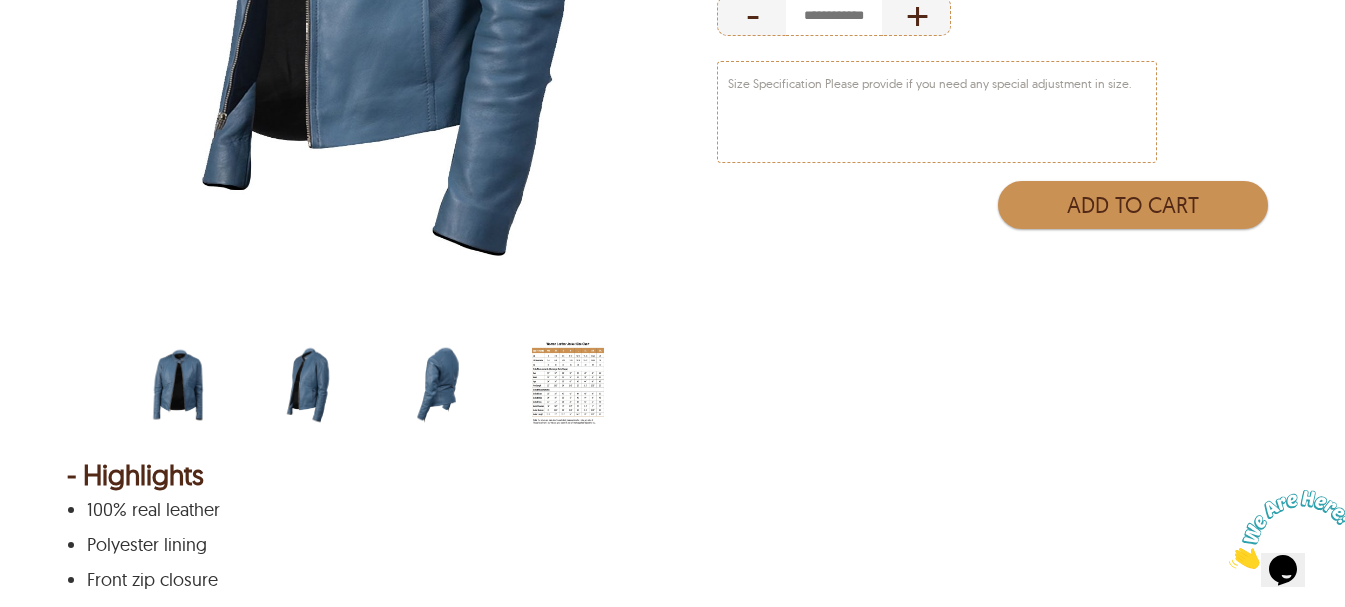 click at bounding box center (391, -75) 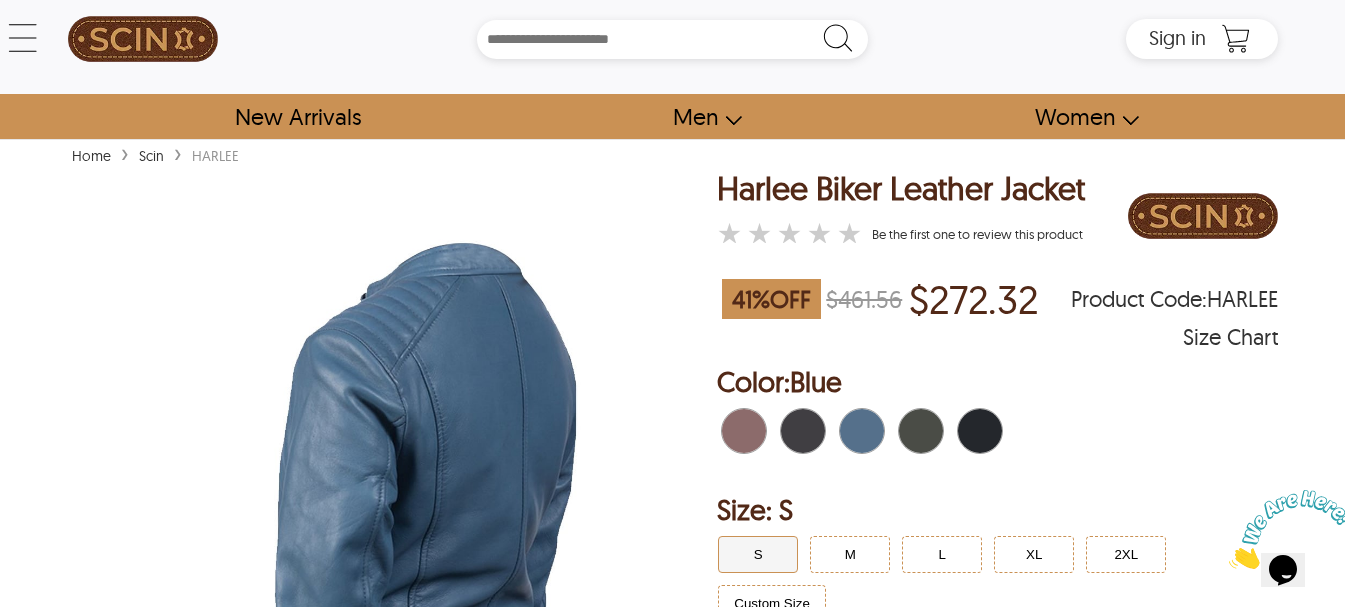 scroll, scrollTop: 0, scrollLeft: 0, axis: both 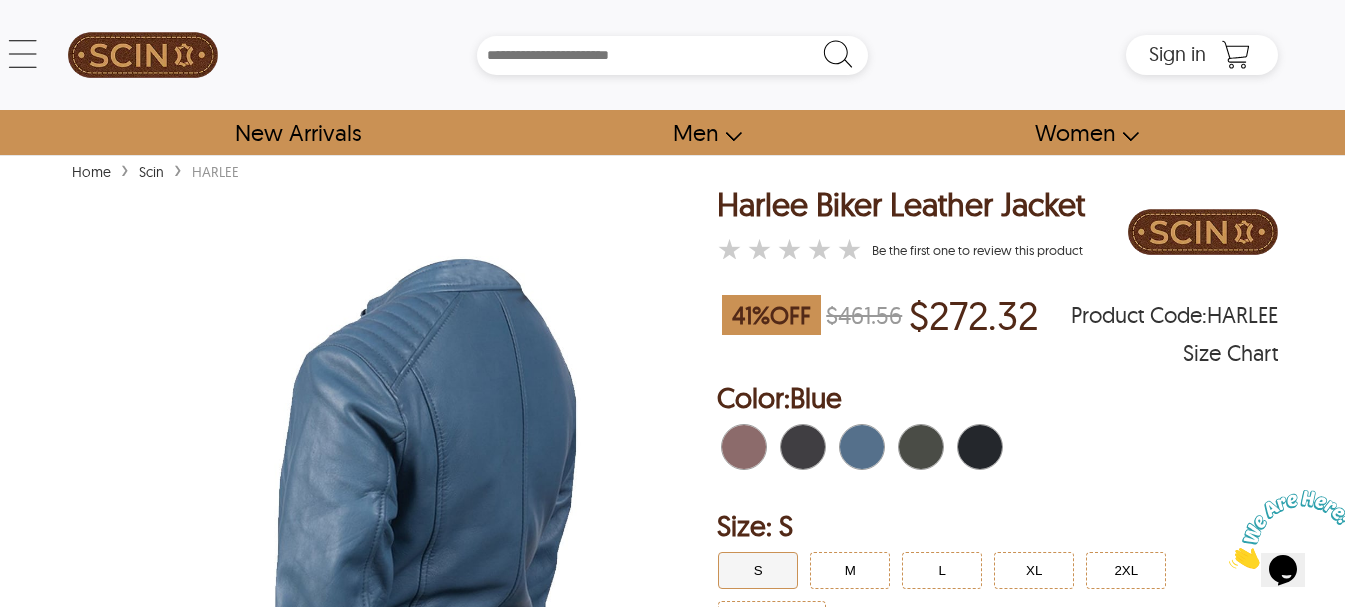 click at bounding box center [868, 447] 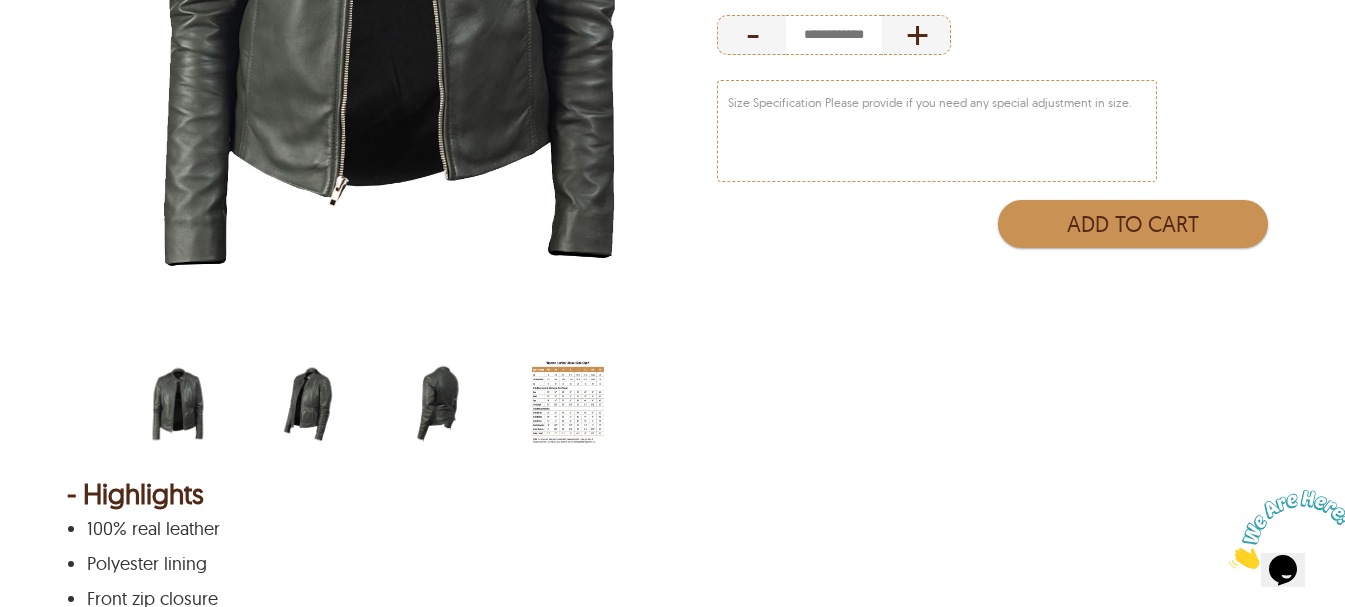 scroll, scrollTop: 667, scrollLeft: 0, axis: vertical 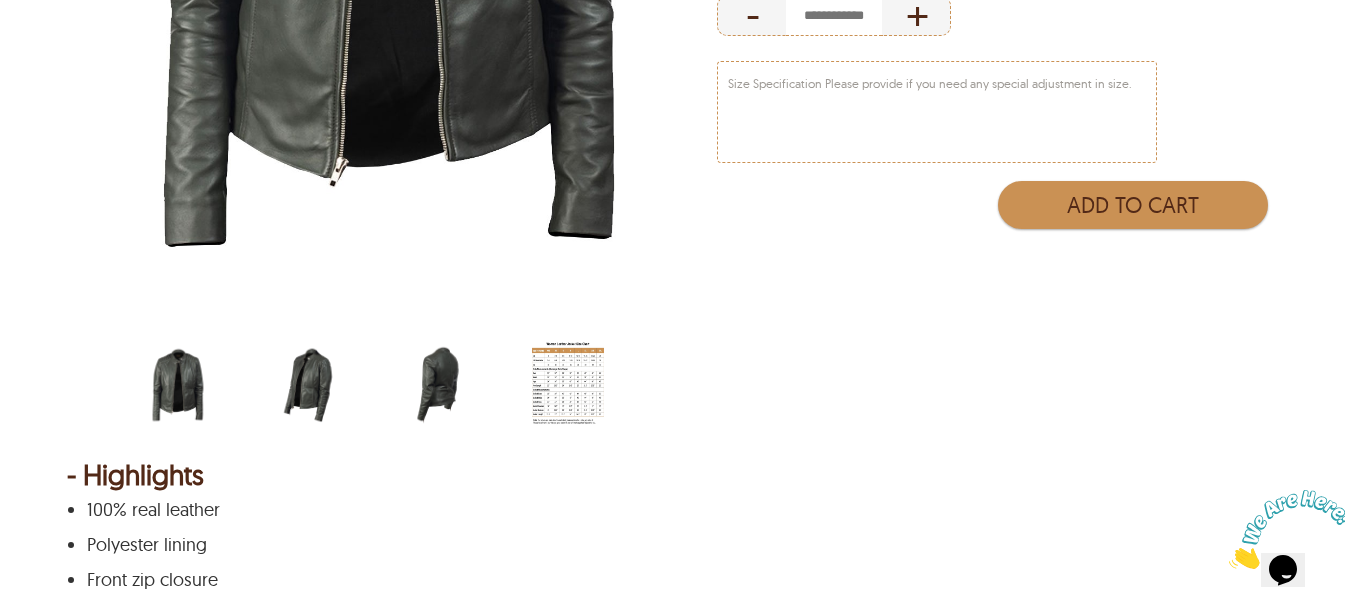 click at bounding box center (308, 385) 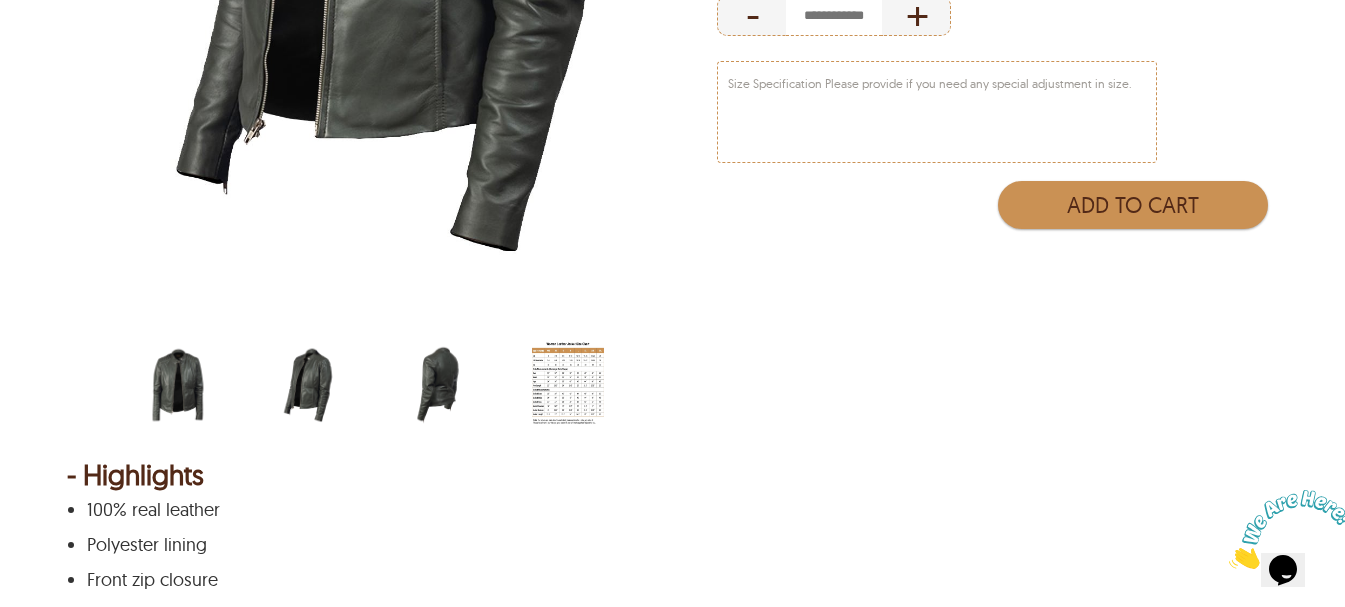 click at bounding box center [438, 385] 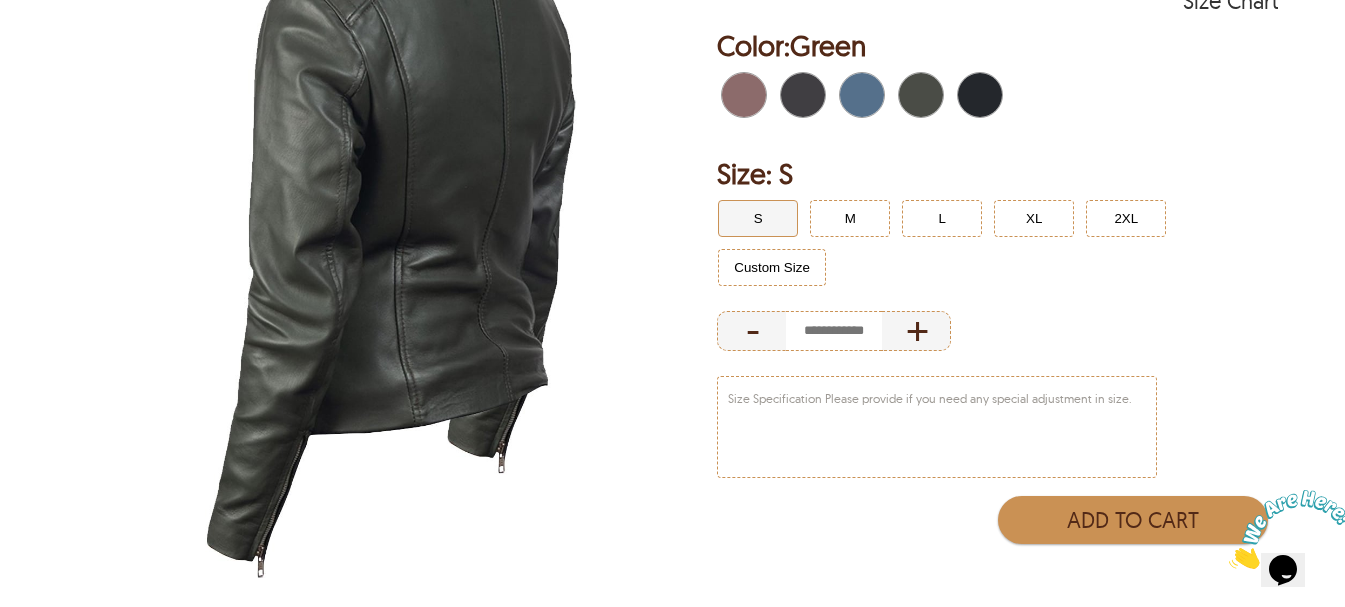 scroll, scrollTop: 333, scrollLeft: 0, axis: vertical 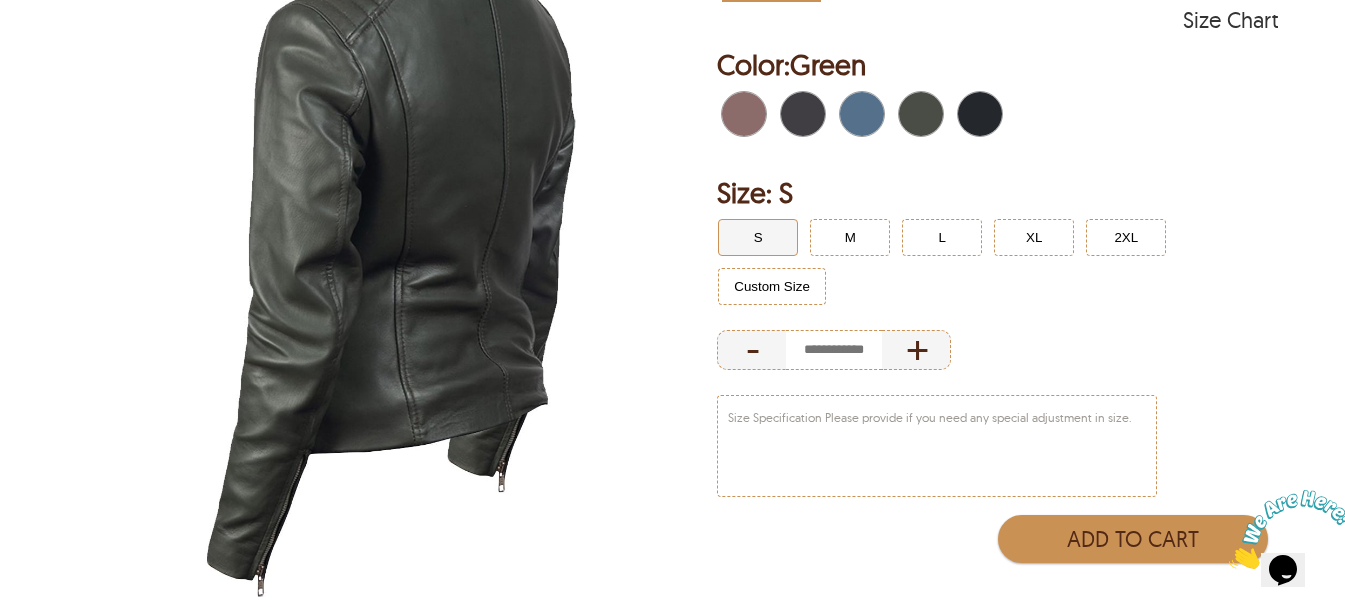 click at bounding box center (927, 114) 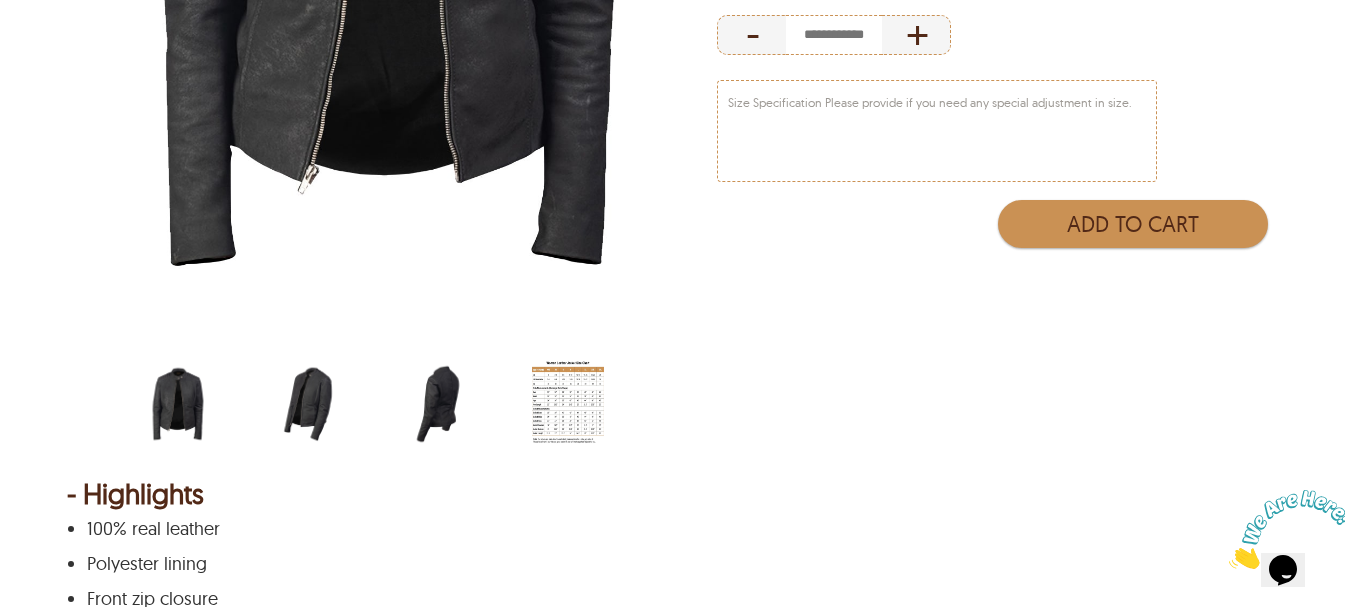 scroll, scrollTop: 667, scrollLeft: 0, axis: vertical 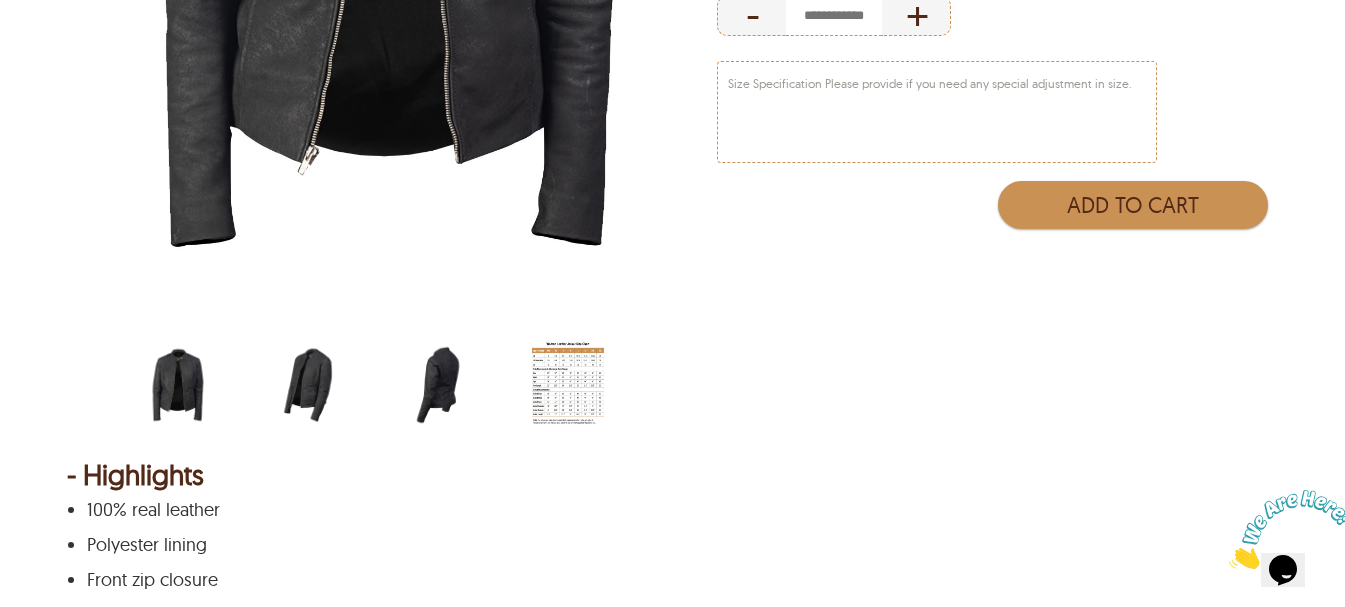 click at bounding box center [308, 385] 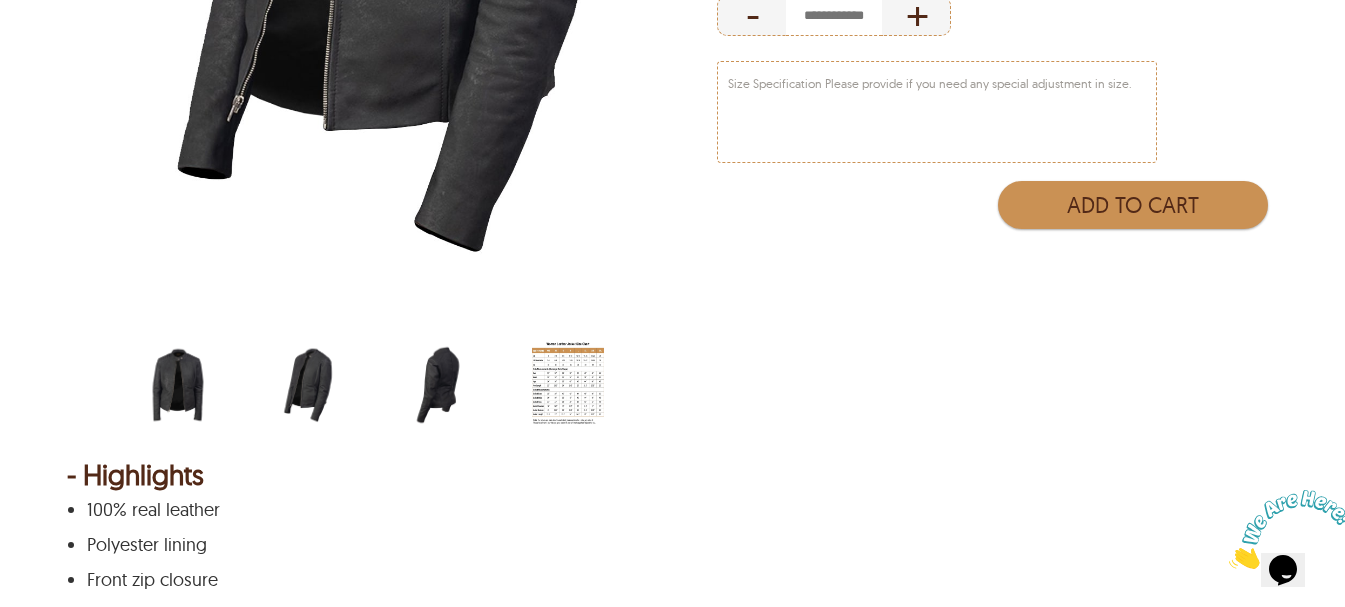 click at bounding box center [438, 385] 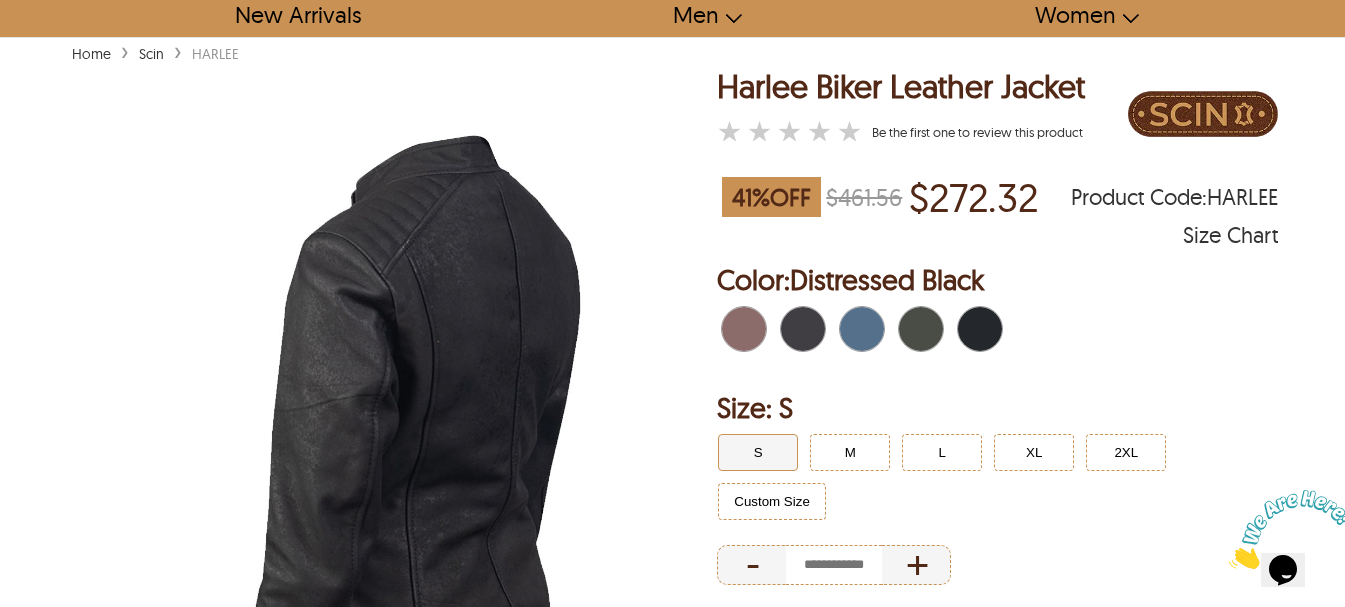 scroll, scrollTop: 0, scrollLeft: 0, axis: both 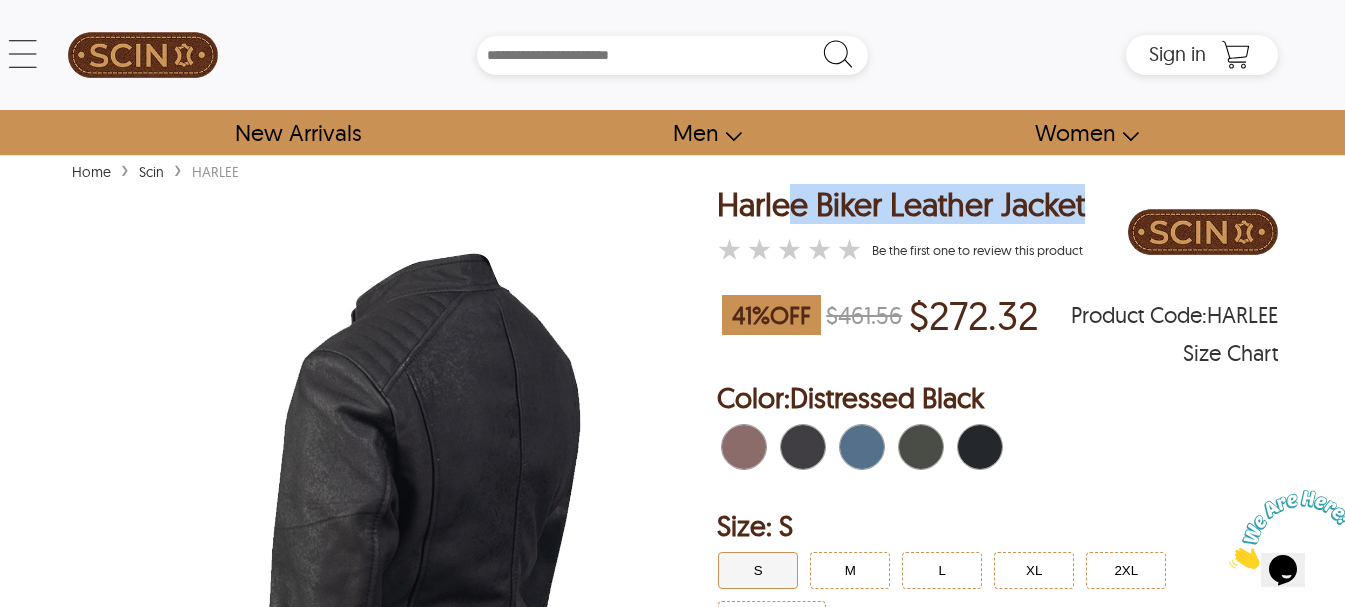 drag, startPoint x: 1095, startPoint y: 215, endPoint x: 768, endPoint y: 197, distance: 327.49503 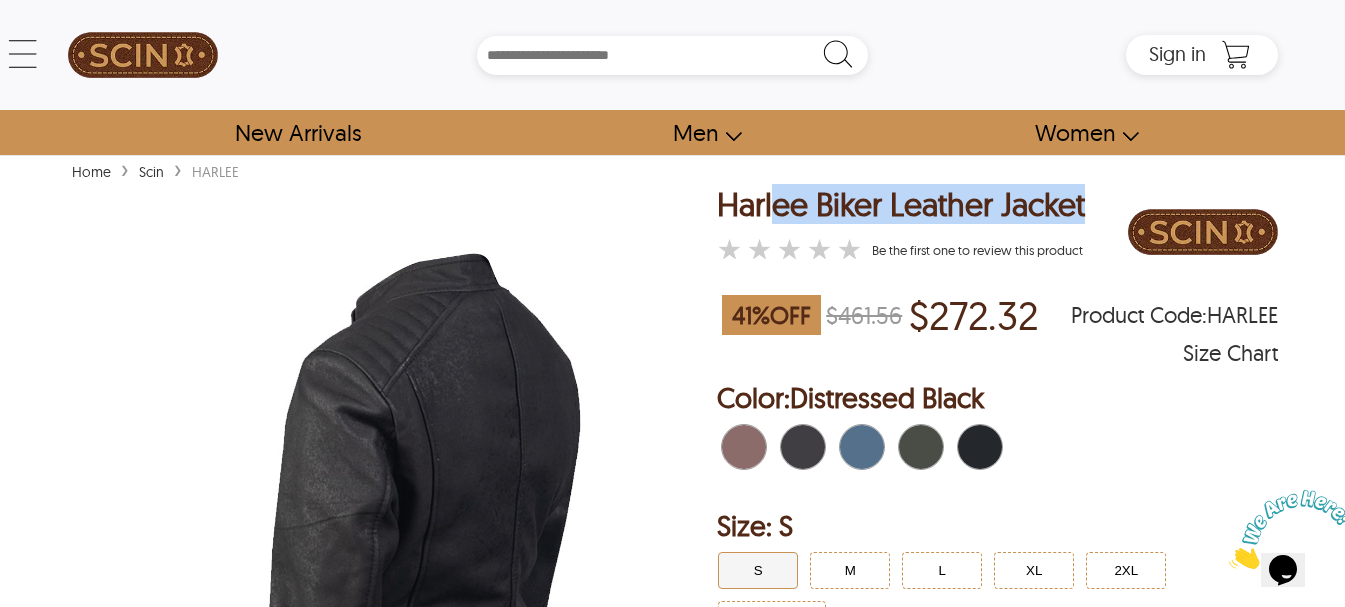 click on "Harlee Biker Leather Jacket     ★ ★ ★ ★ ★ Be the first one to review this product" at bounding box center (997, 234) 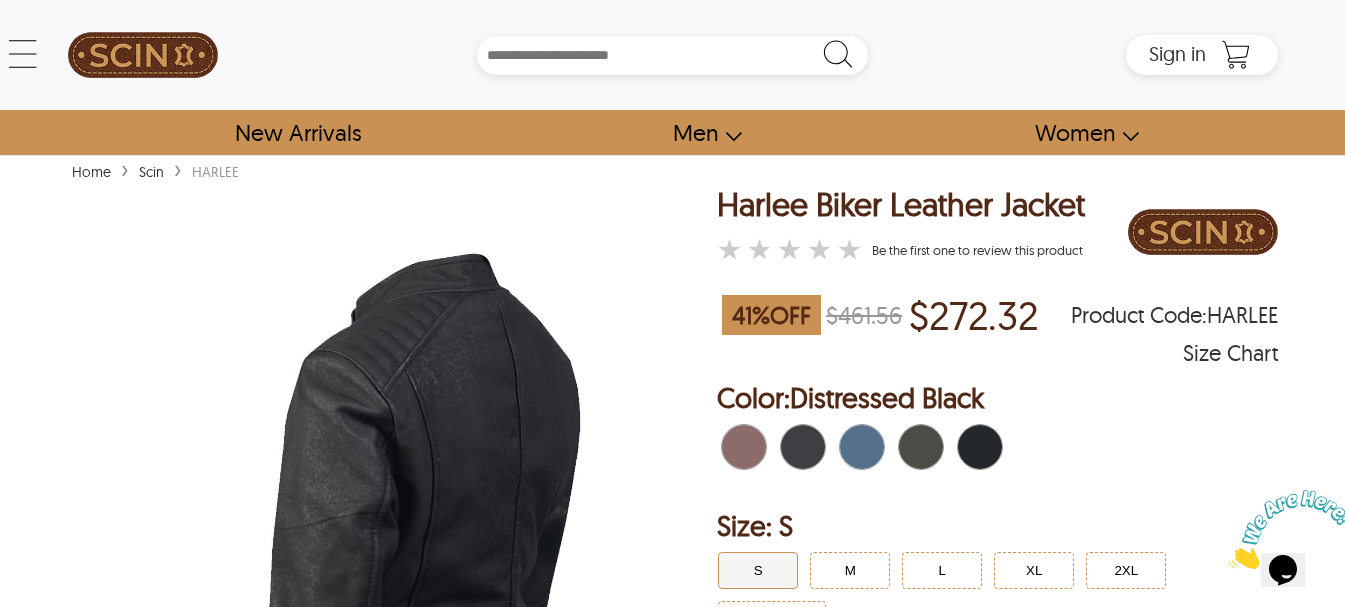 click on "Home › Scin › HARLEE" at bounding box center [672, 170] 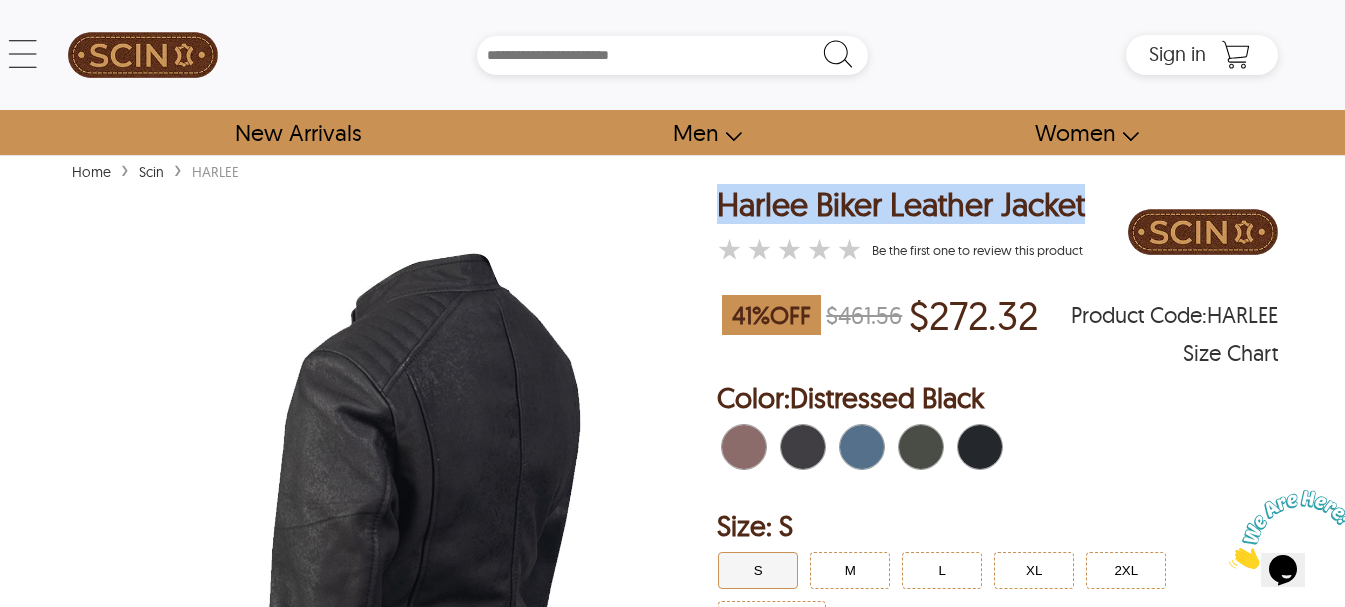 drag, startPoint x: 1101, startPoint y: 203, endPoint x: 718, endPoint y: 202, distance: 383.0013 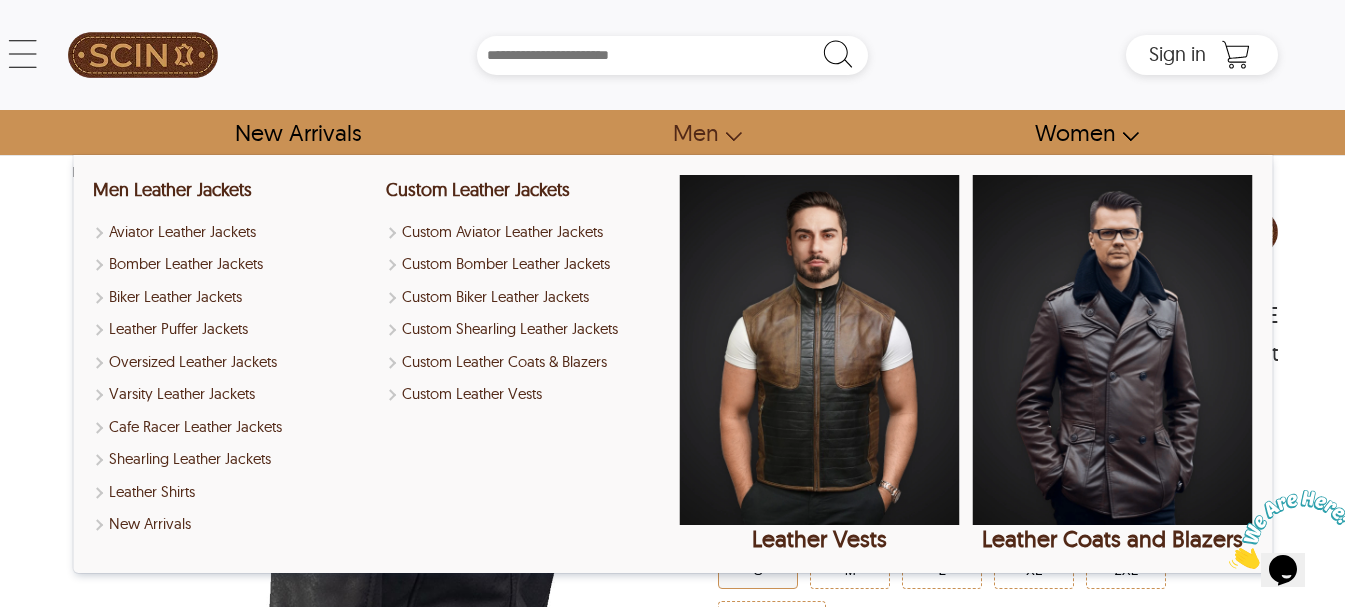 click on "Home › Scin › HARLEE < Harlee Biker Leather Jacket 41 %  OFF $461.56 $272.32 HARLEE ★ ★ ★ ★ ★ Size Chart Harlee Biker Leather Jacket     ★ ★ ★ ★ ★ Be the first one to review this product 41 %  OFF $461.56 $272.32 Product Code :  HARLEE Size Chart Order Details reviews Color:  Distressed Black Size: S S M L XL 2XL Custom Size - + Color:  Distressed Black Size S S M L XL 2XL Custom Size - + Size Specification Please provide if you need any special adjustment in size. Add to Cart - Highlights 100% real leather Polyester lining Front zip closure Band collar with snap button closure Zipper cuffs Quilted shoulders Two slash side pockets + Description Introducing our Harlee Biker Leather Jacket, the epitome of edgy elegance and timeless style. Crafted from 100%  real leather , this  leather jacket leather jacket  effortlessly combines fashion with function. Whether you're hitting the open road or navigating city streets, this  biker jacket - Size Chart Size i Women Bust i Waist i Hips i i i i" at bounding box center (672, 1683) 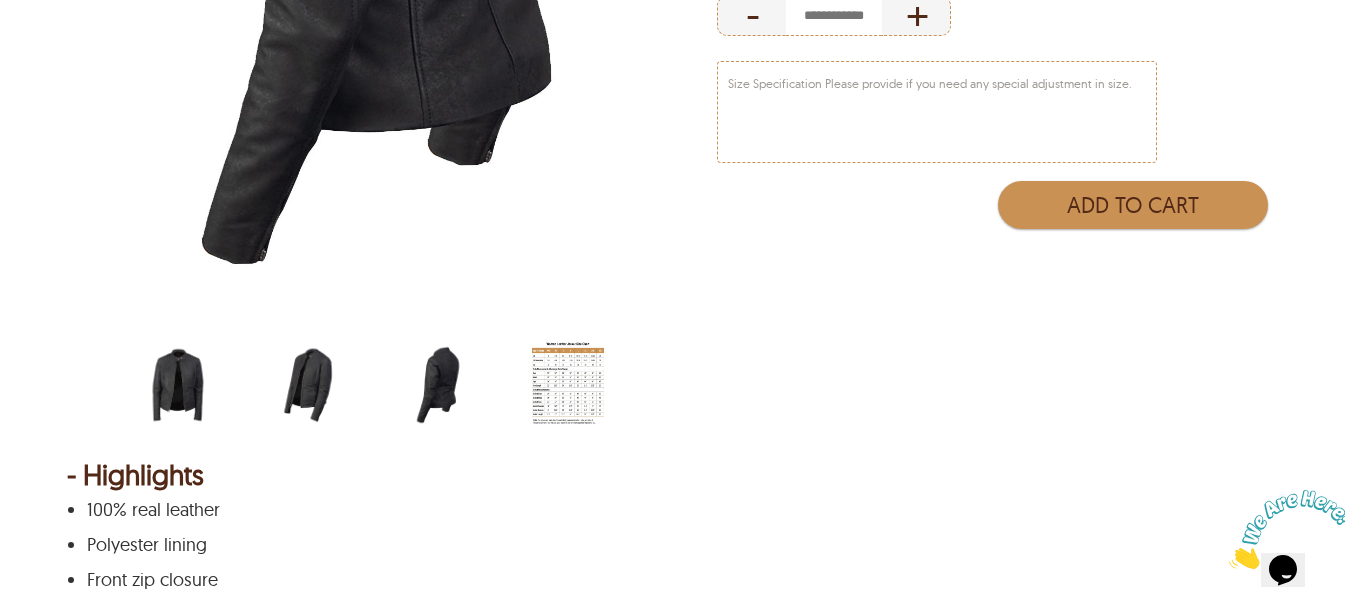 scroll, scrollTop: 1000, scrollLeft: 0, axis: vertical 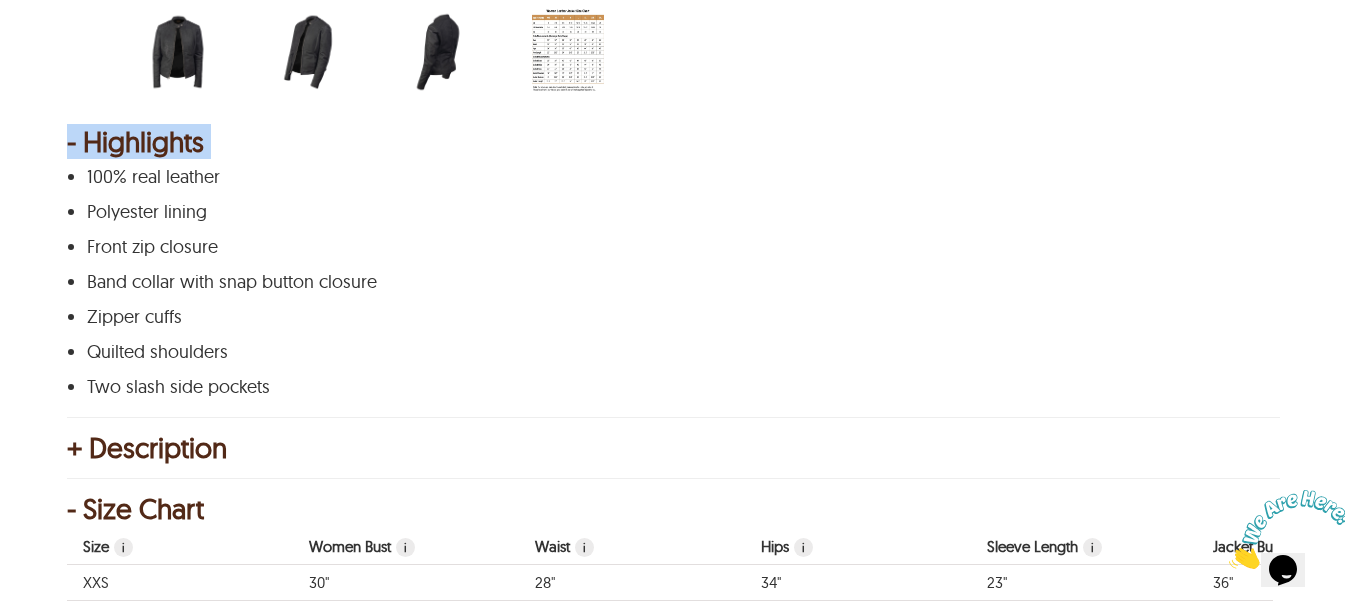 drag, startPoint x: 287, startPoint y: 402, endPoint x: 83, endPoint y: 172, distance: 307.43454 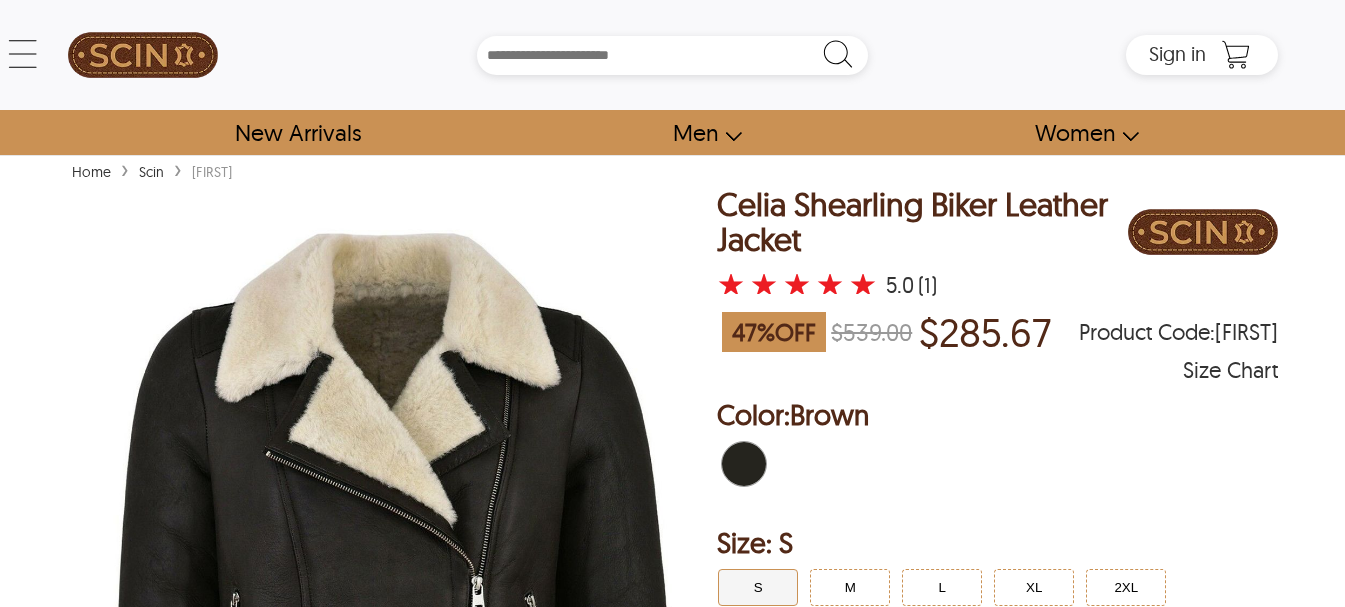 scroll, scrollTop: 0, scrollLeft: 0, axis: both 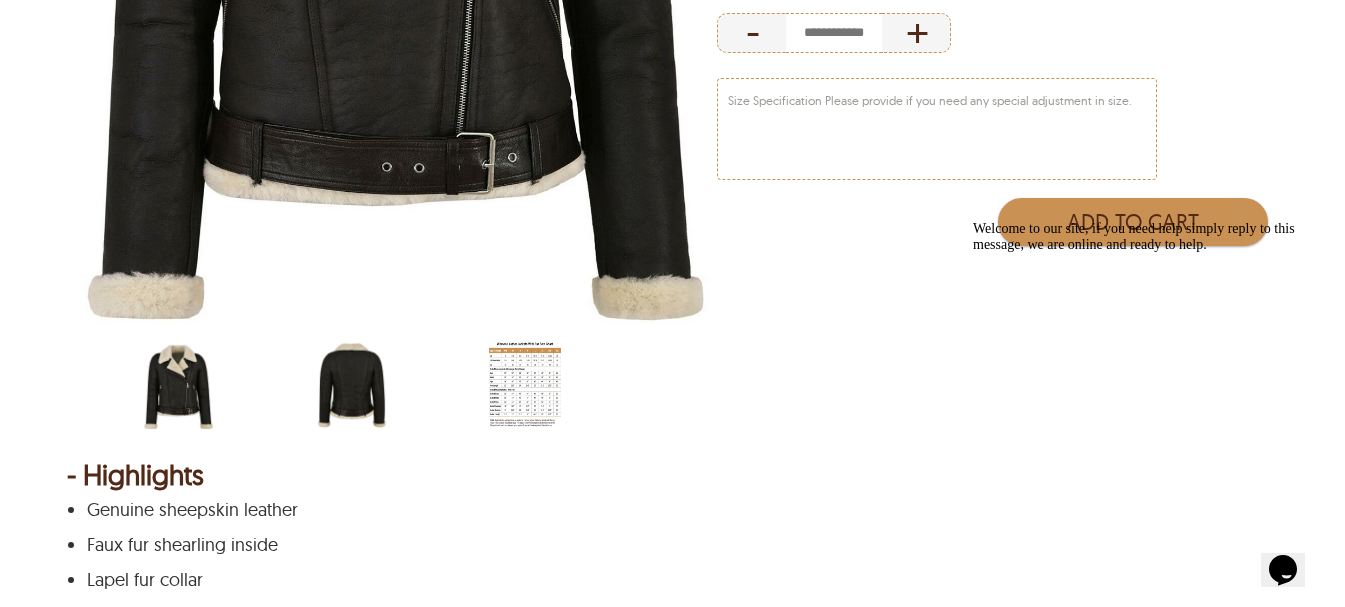 click at bounding box center [352, 385] 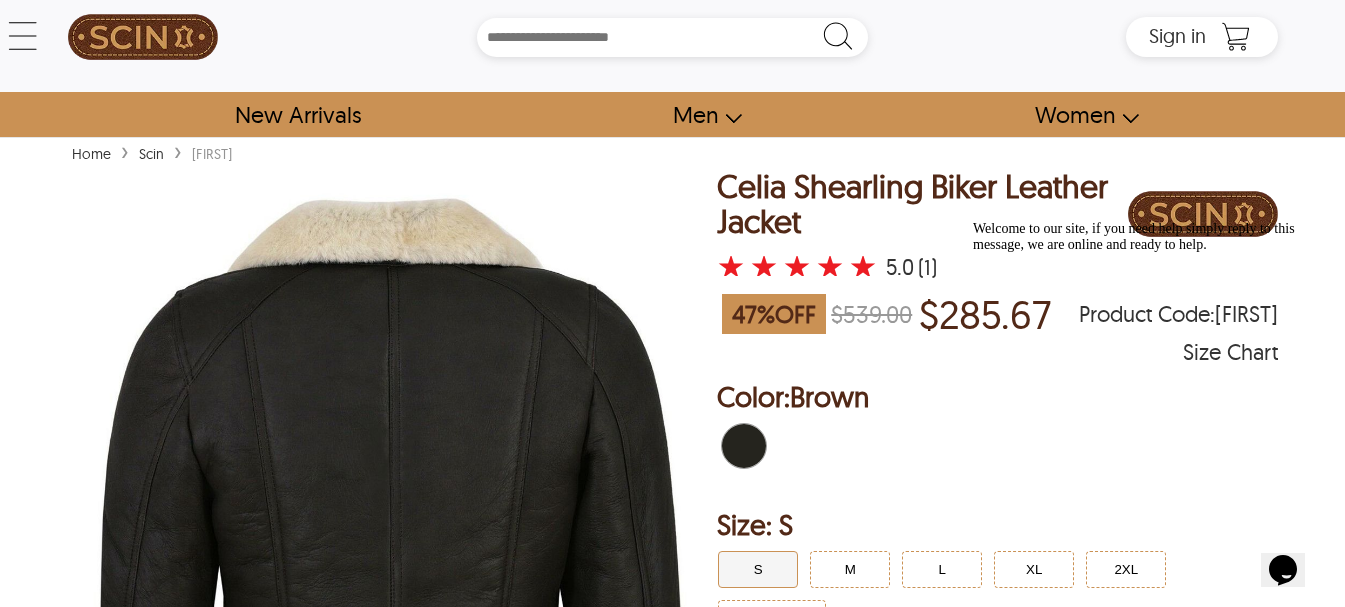 scroll, scrollTop: 0, scrollLeft: 0, axis: both 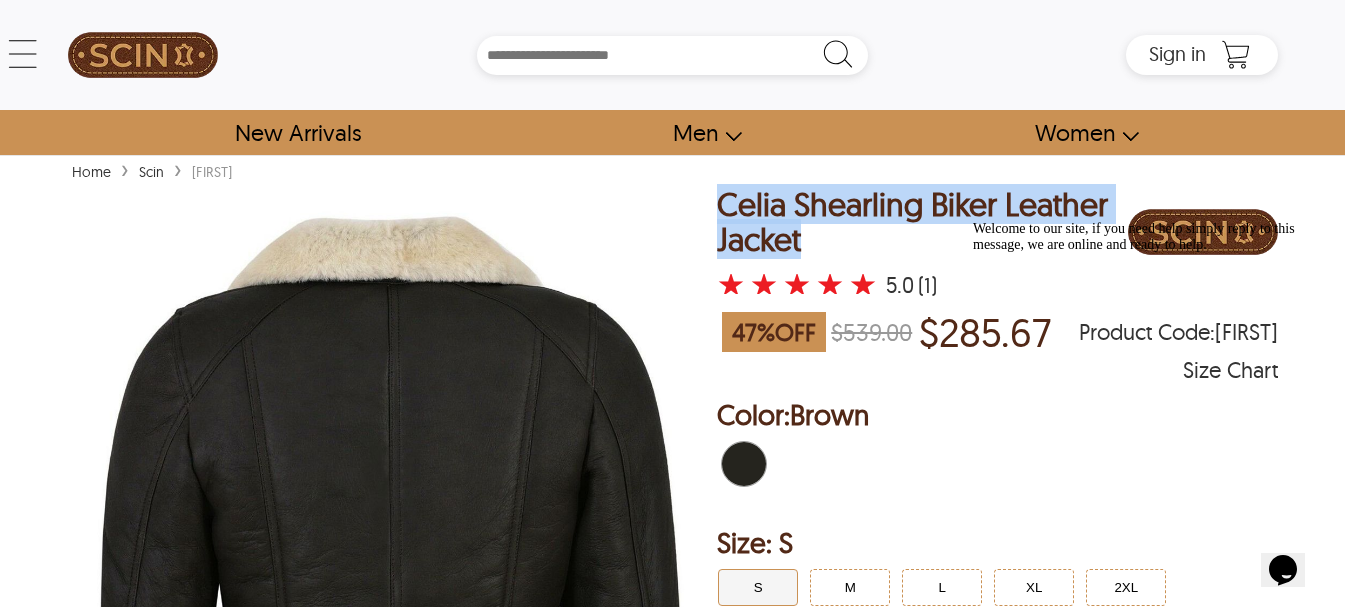 drag, startPoint x: 815, startPoint y: 250, endPoint x: 722, endPoint y: 204, distance: 103.75452 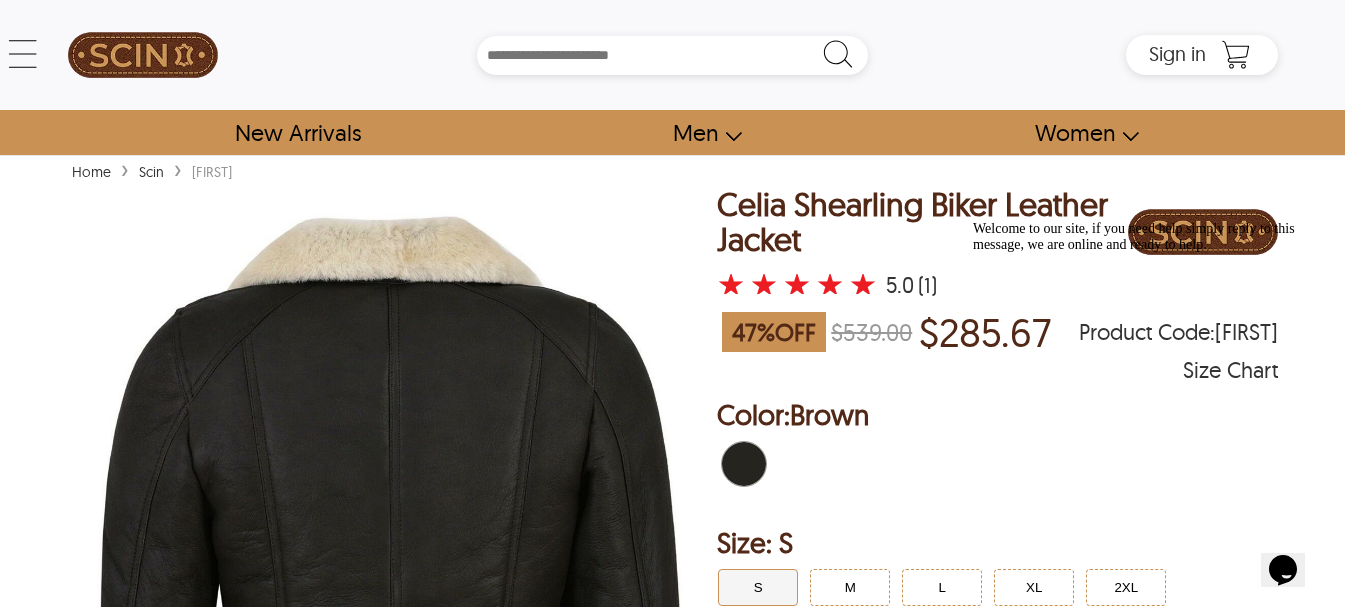 drag, startPoint x: 722, startPoint y: 204, endPoint x: 673, endPoint y: 273, distance: 84.6286 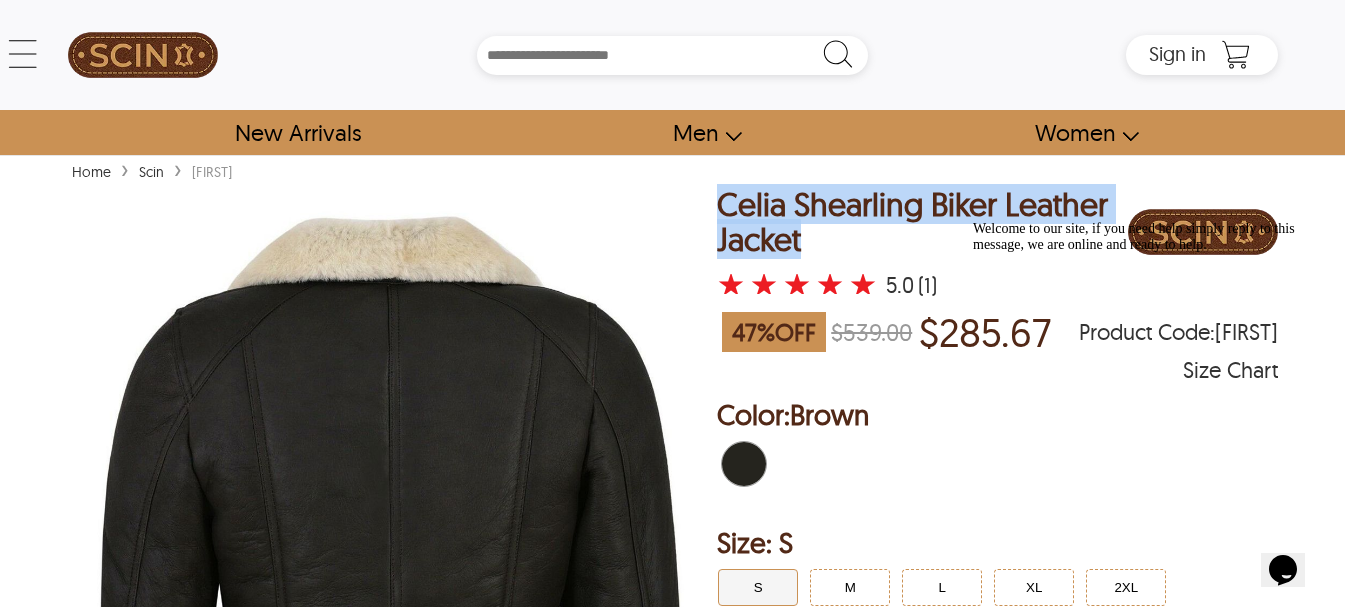 drag, startPoint x: 819, startPoint y: 237, endPoint x: 725, endPoint y: 204, distance: 99.62429 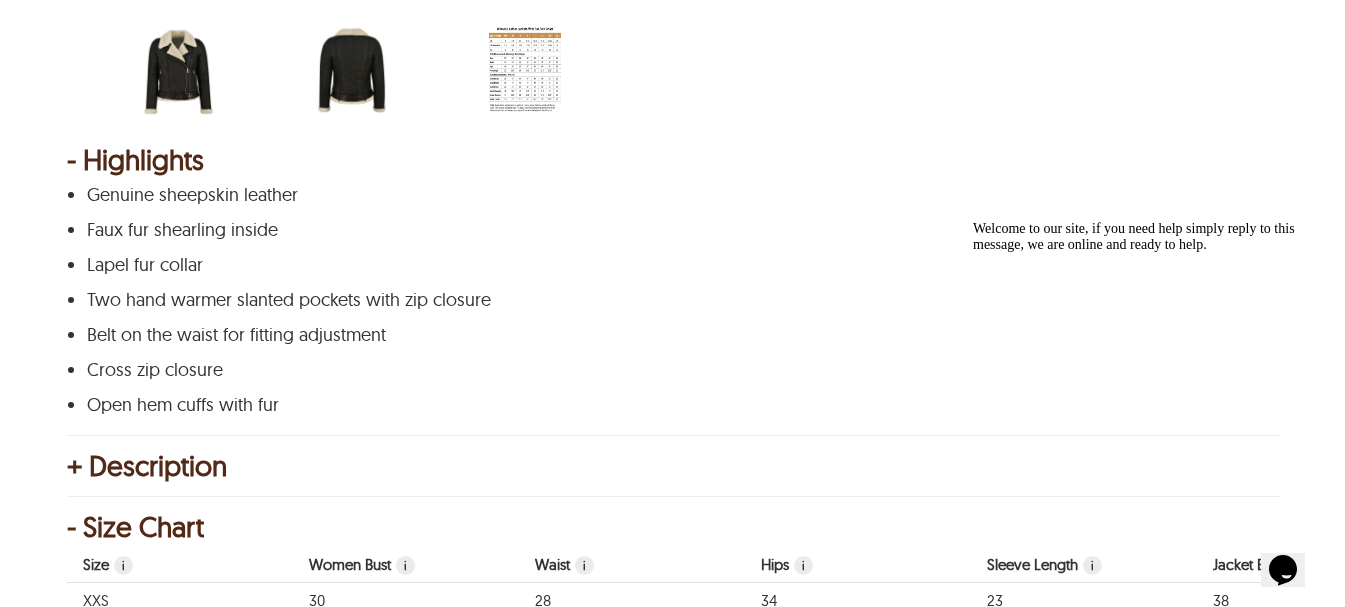 scroll, scrollTop: 1000, scrollLeft: 0, axis: vertical 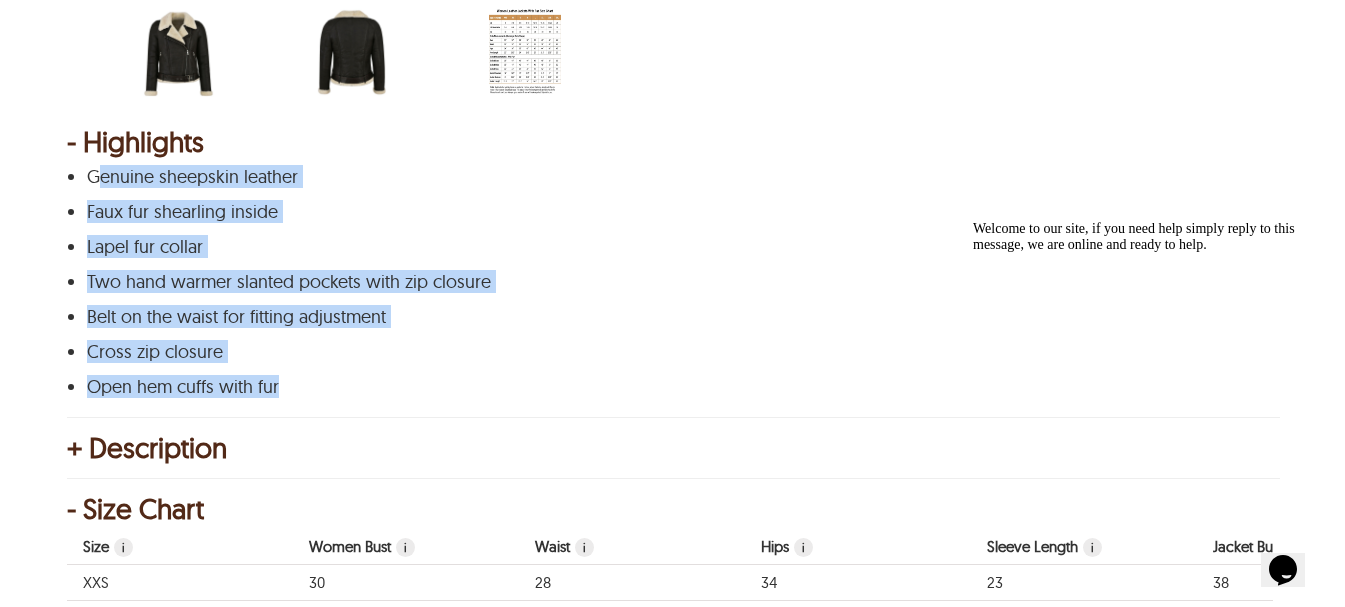 drag, startPoint x: 228, startPoint y: 374, endPoint x: 87, endPoint y: 175, distance: 243.88931 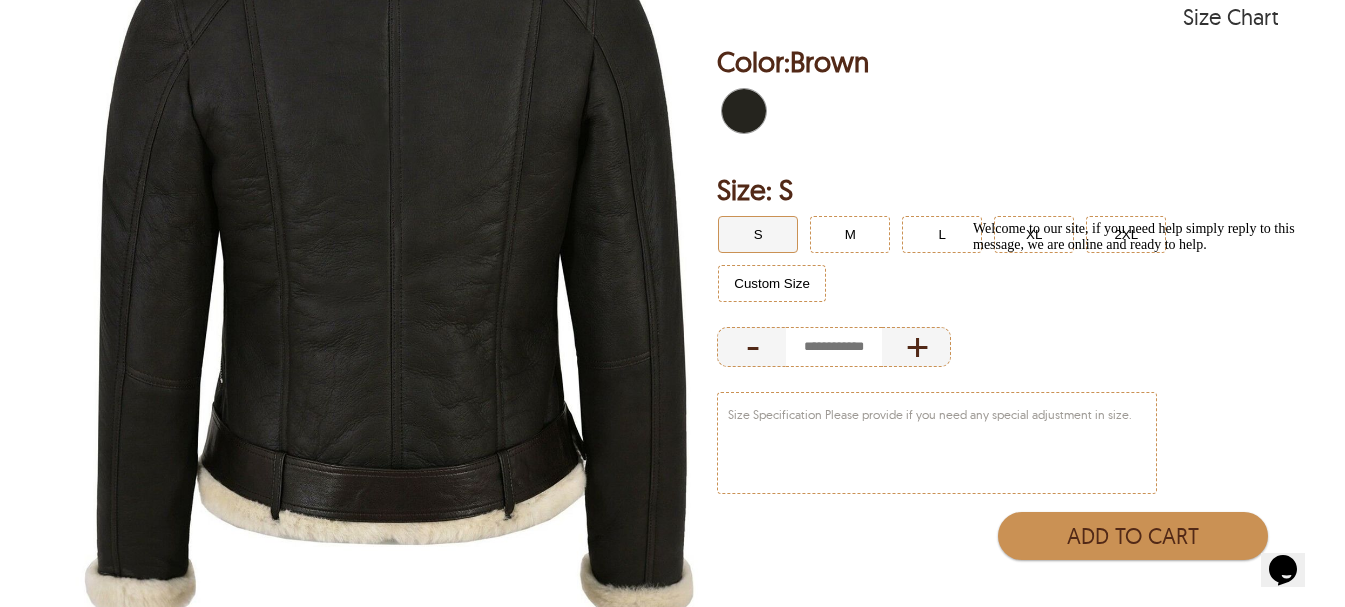scroll, scrollTop: 0, scrollLeft: 0, axis: both 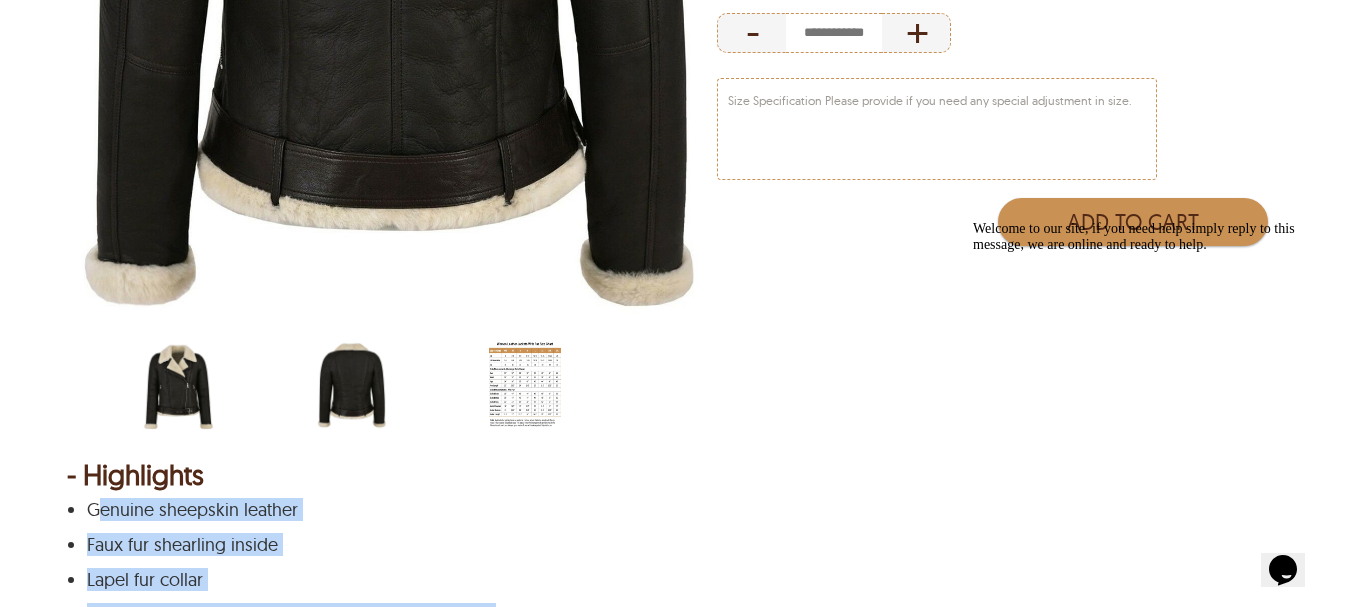 click at bounding box center [178, 385] 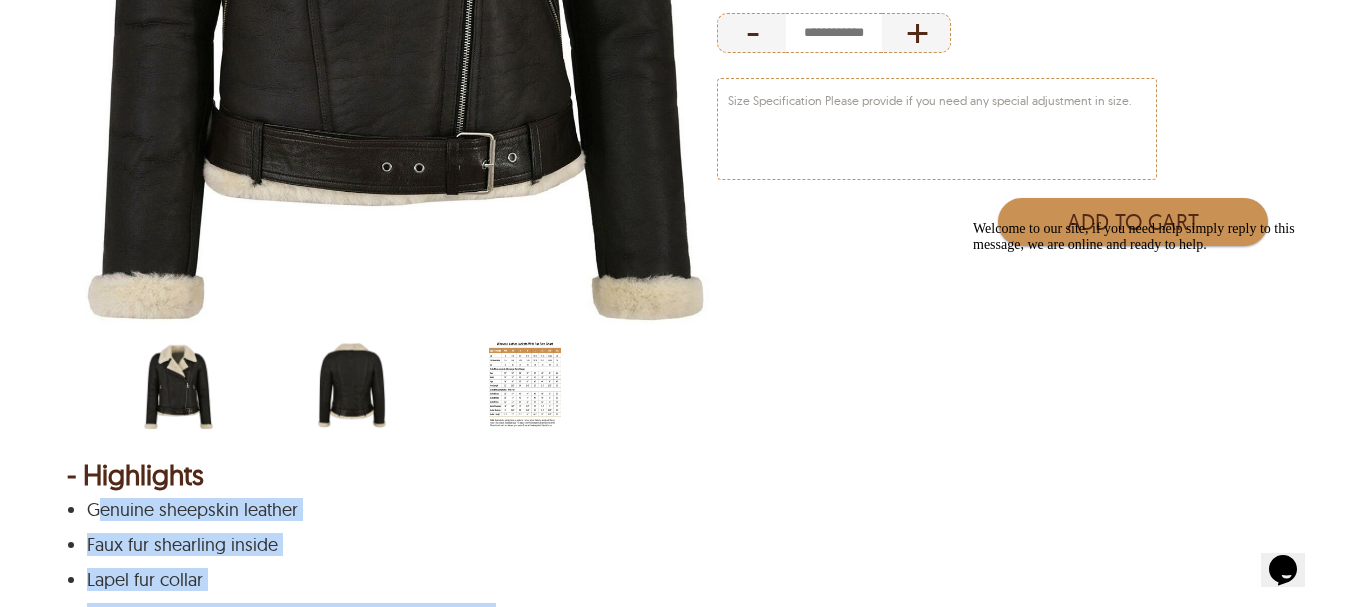 click at bounding box center [391, -75] 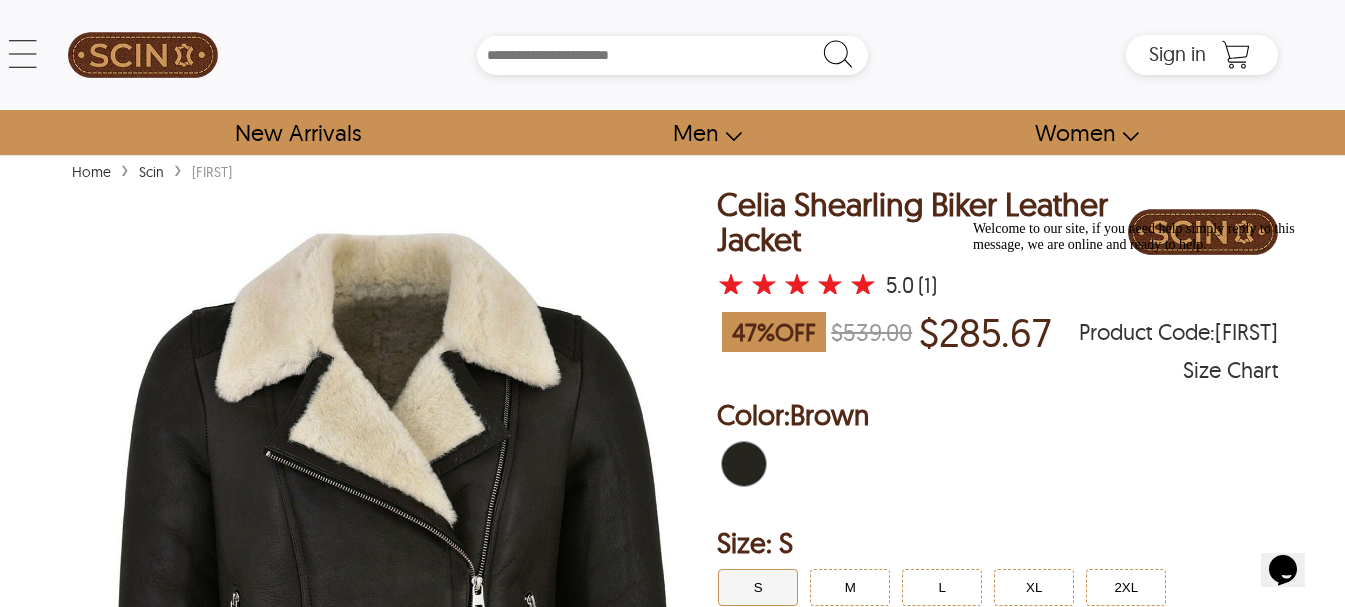 scroll, scrollTop: 333, scrollLeft: 0, axis: vertical 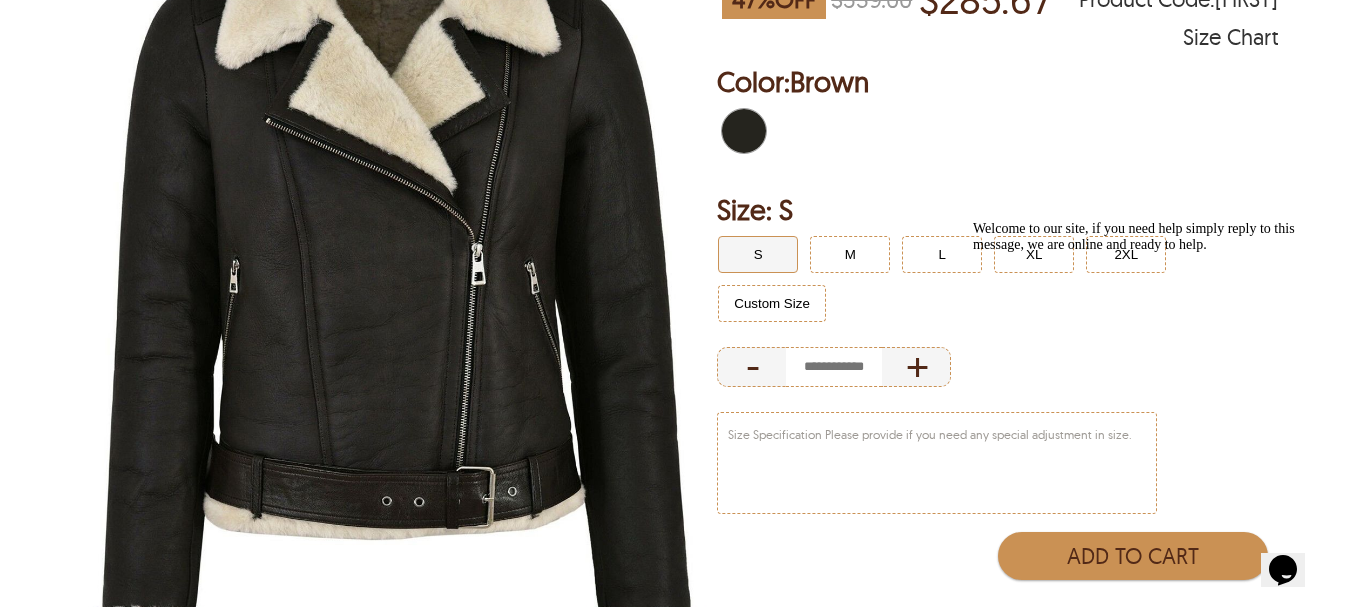 click at bounding box center [750, 131] 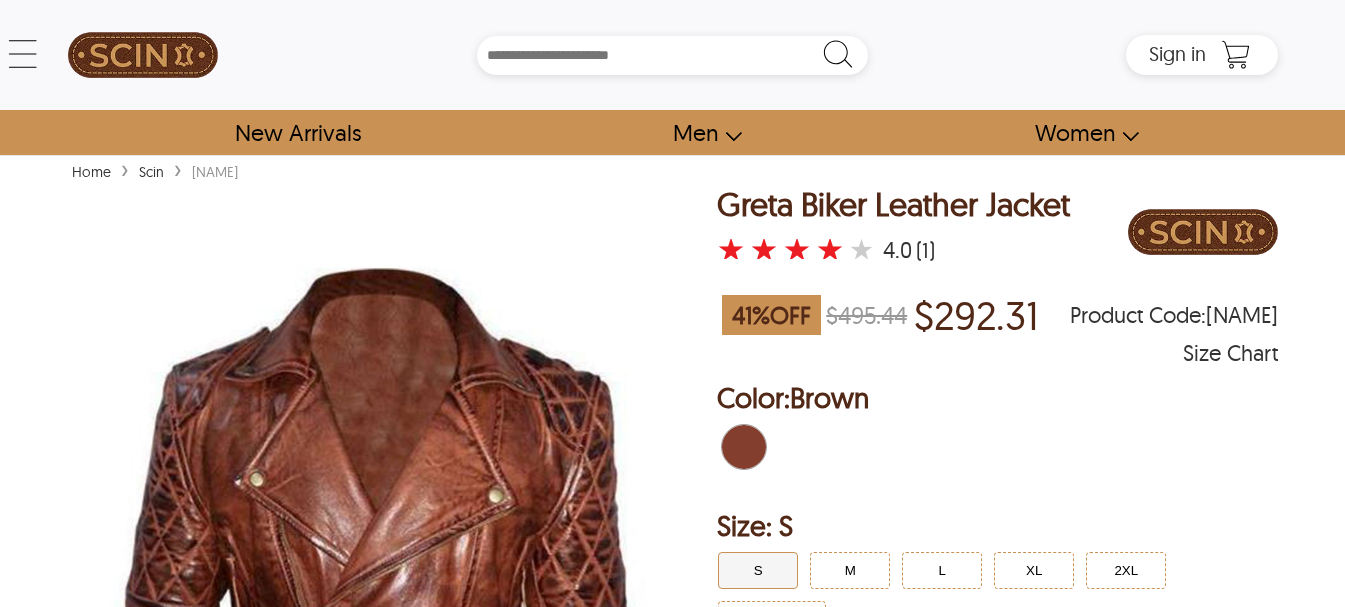 scroll, scrollTop: 0, scrollLeft: 0, axis: both 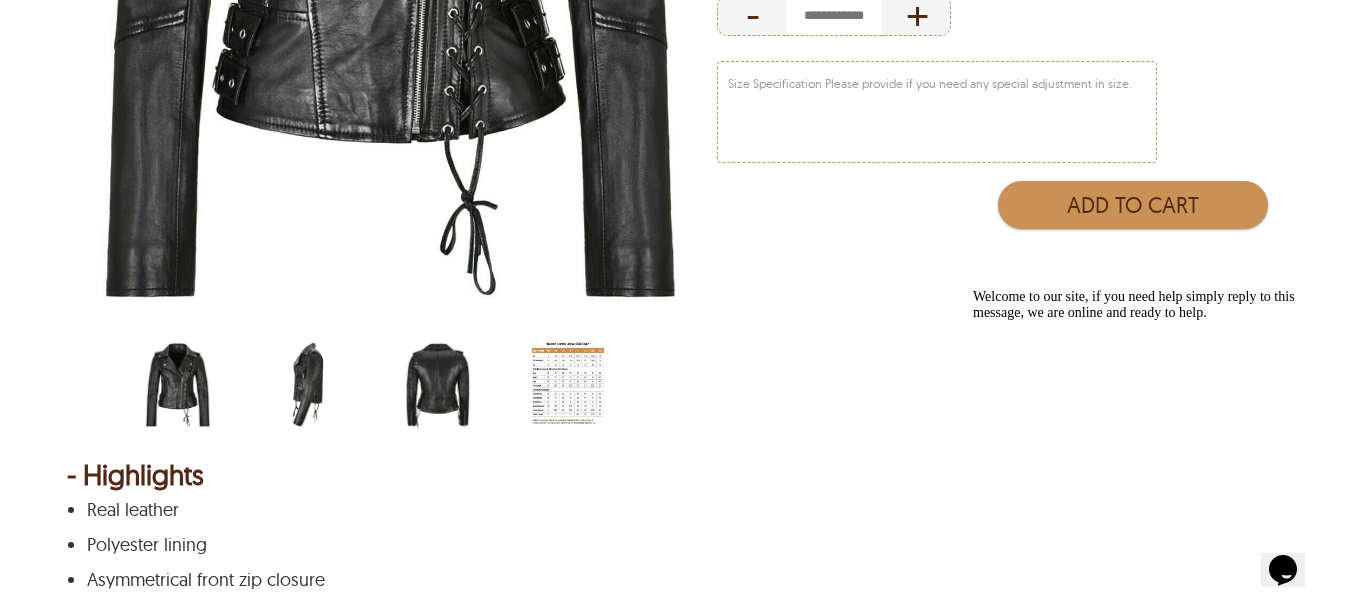 click at bounding box center (308, 385) 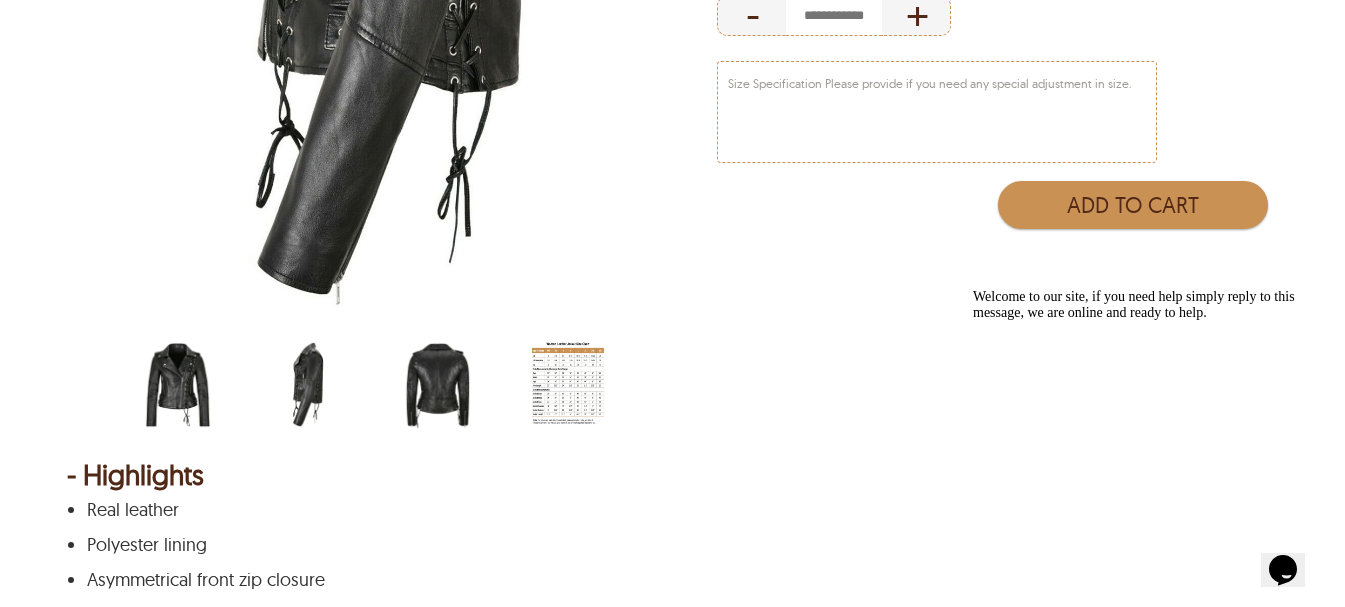 click at bounding box center [438, 385] 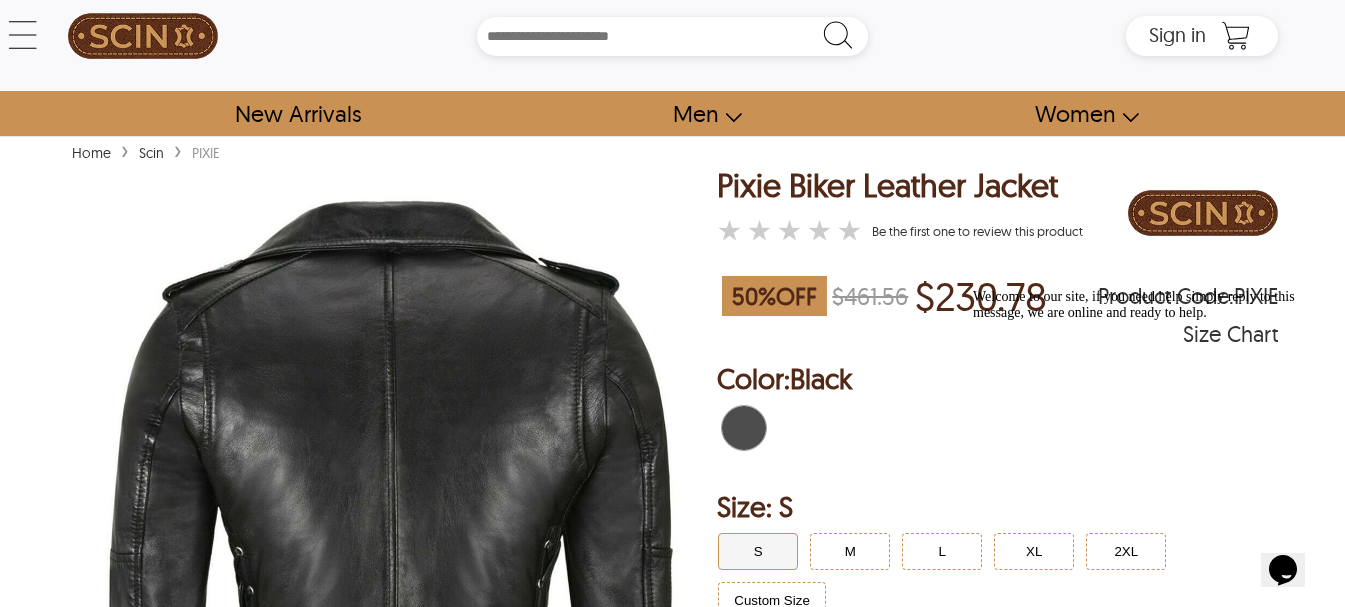 scroll, scrollTop: 0, scrollLeft: 0, axis: both 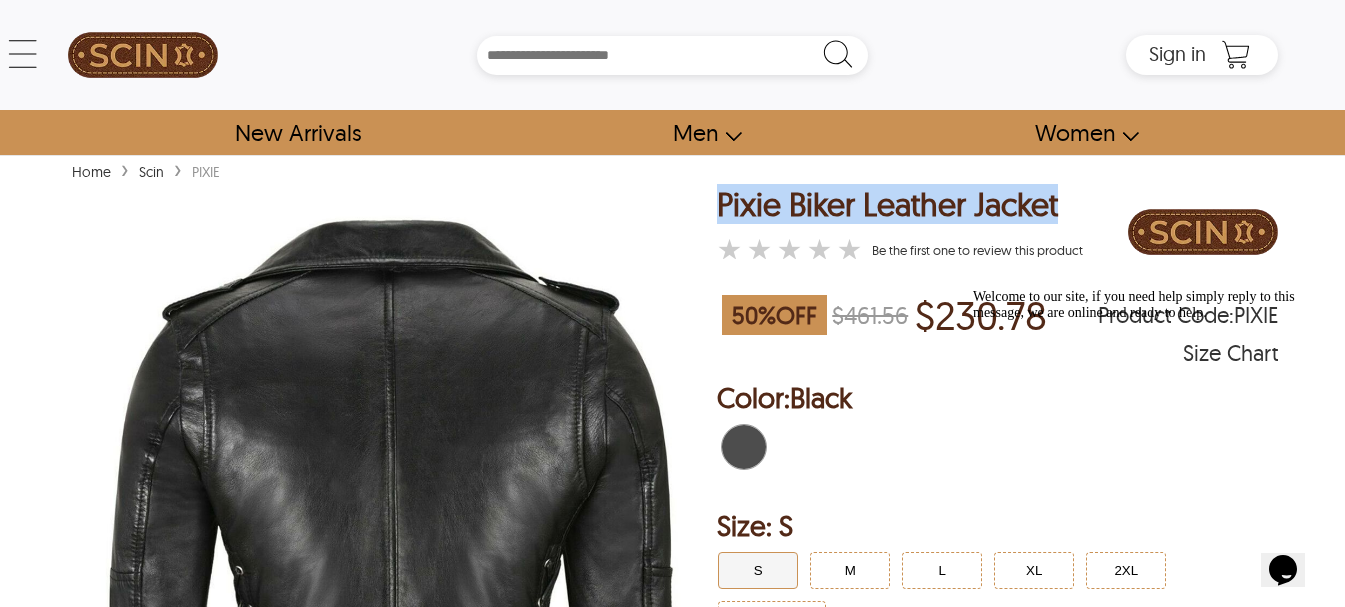 drag, startPoint x: 1074, startPoint y: 210, endPoint x: 732, endPoint y: 200, distance: 342.14618 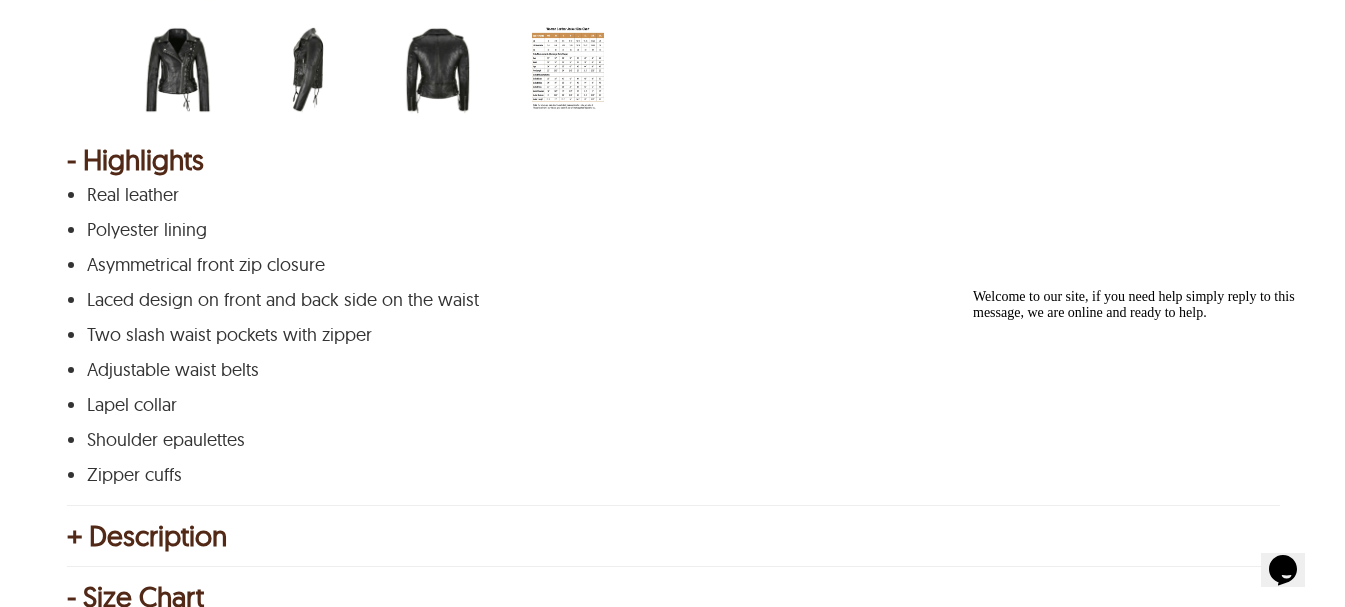 scroll, scrollTop: 1000, scrollLeft: 0, axis: vertical 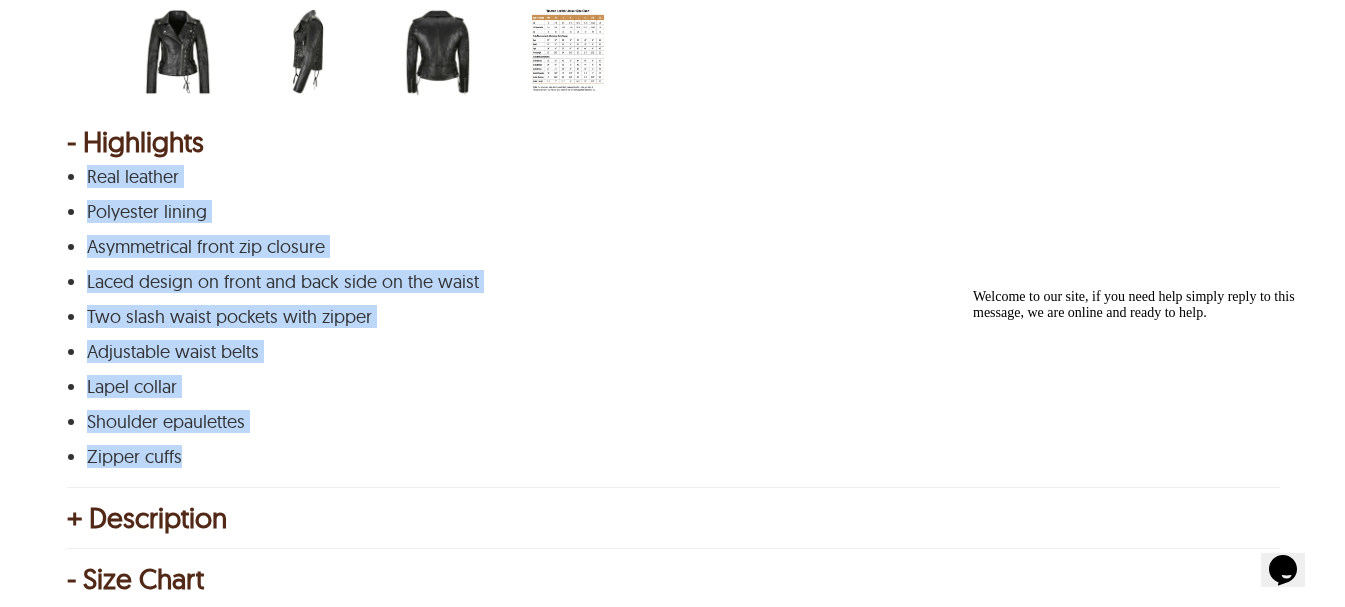 drag, startPoint x: 188, startPoint y: 460, endPoint x: 90, endPoint y: 168, distance: 308.0065 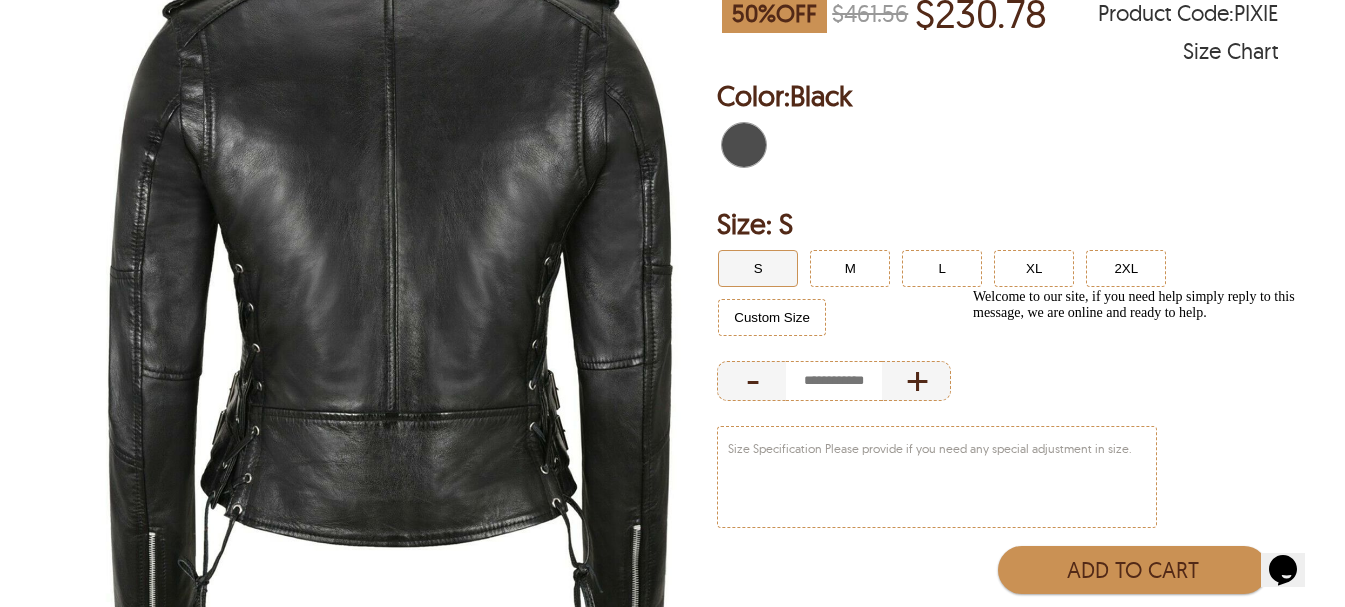 scroll, scrollTop: 0, scrollLeft: 0, axis: both 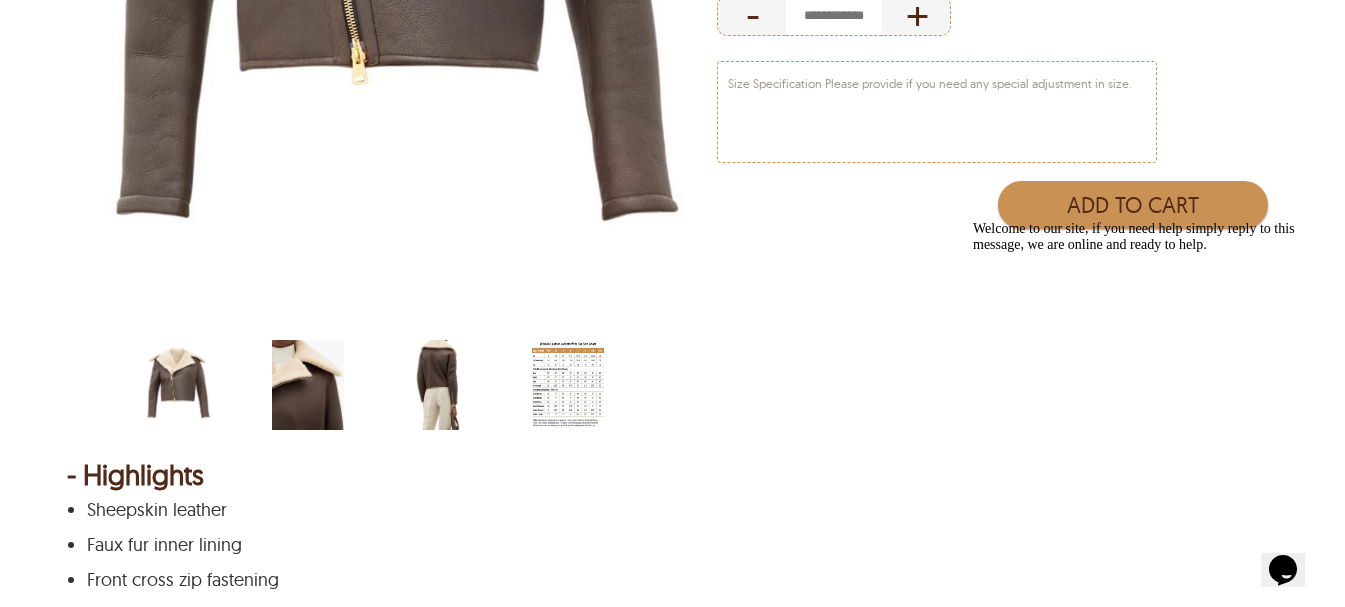 click at bounding box center [438, 385] 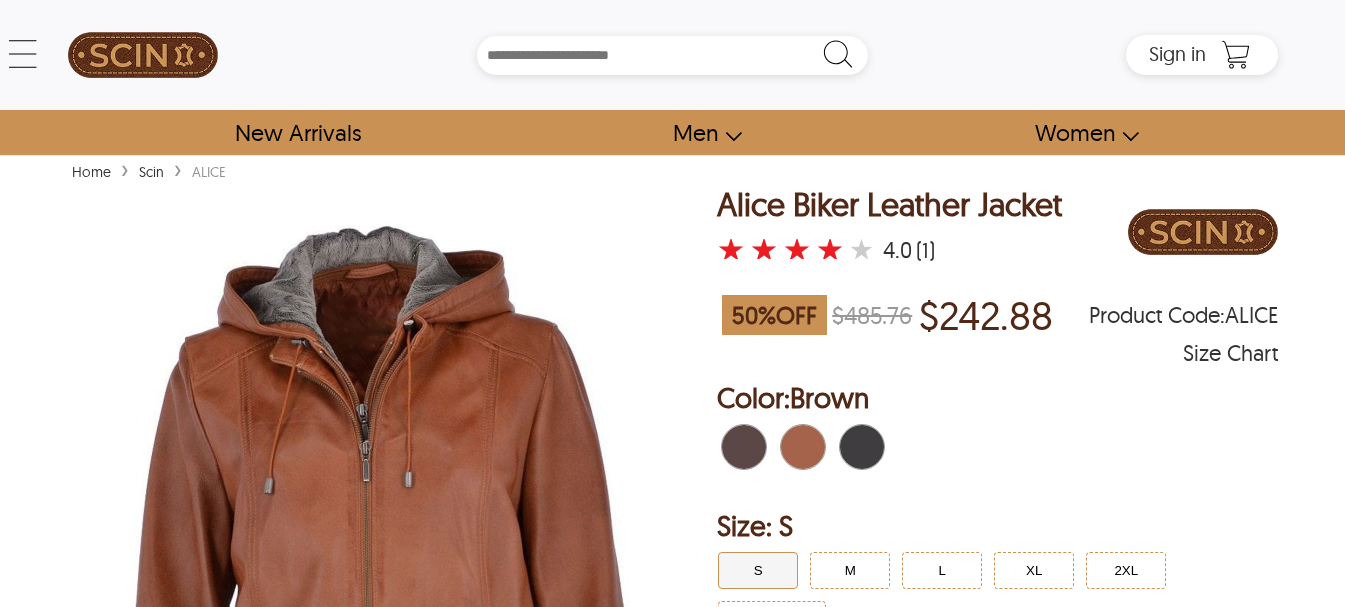 scroll, scrollTop: 333, scrollLeft: 0, axis: vertical 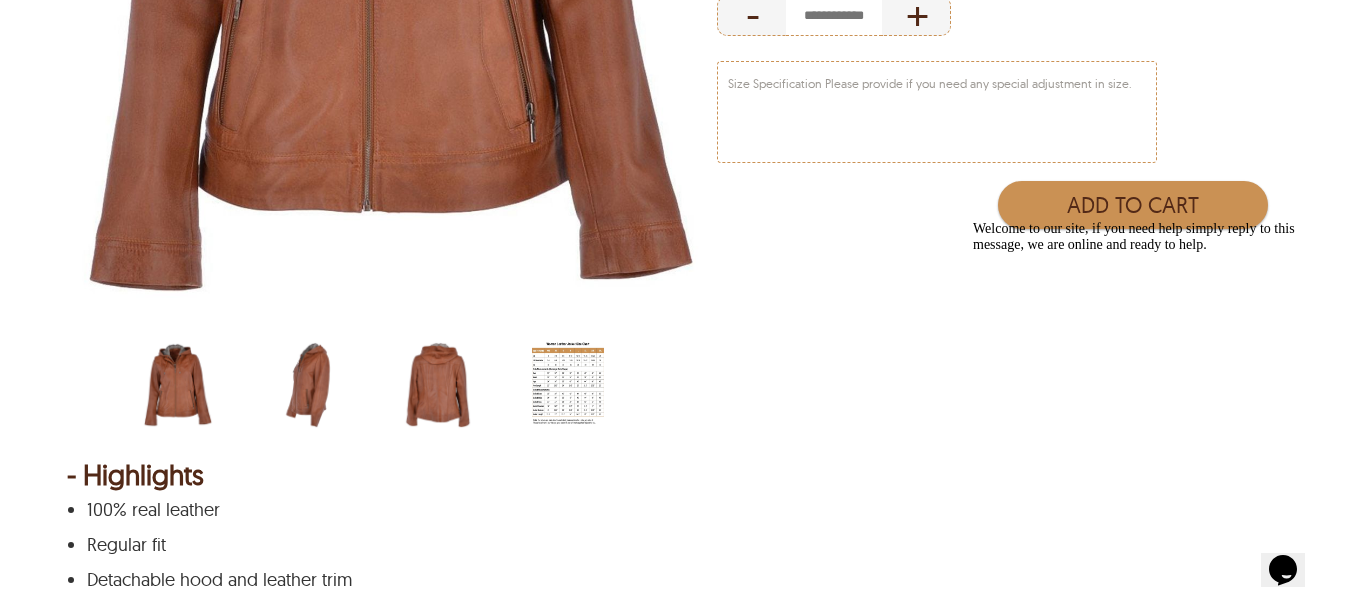 click at bounding box center (308, 385) 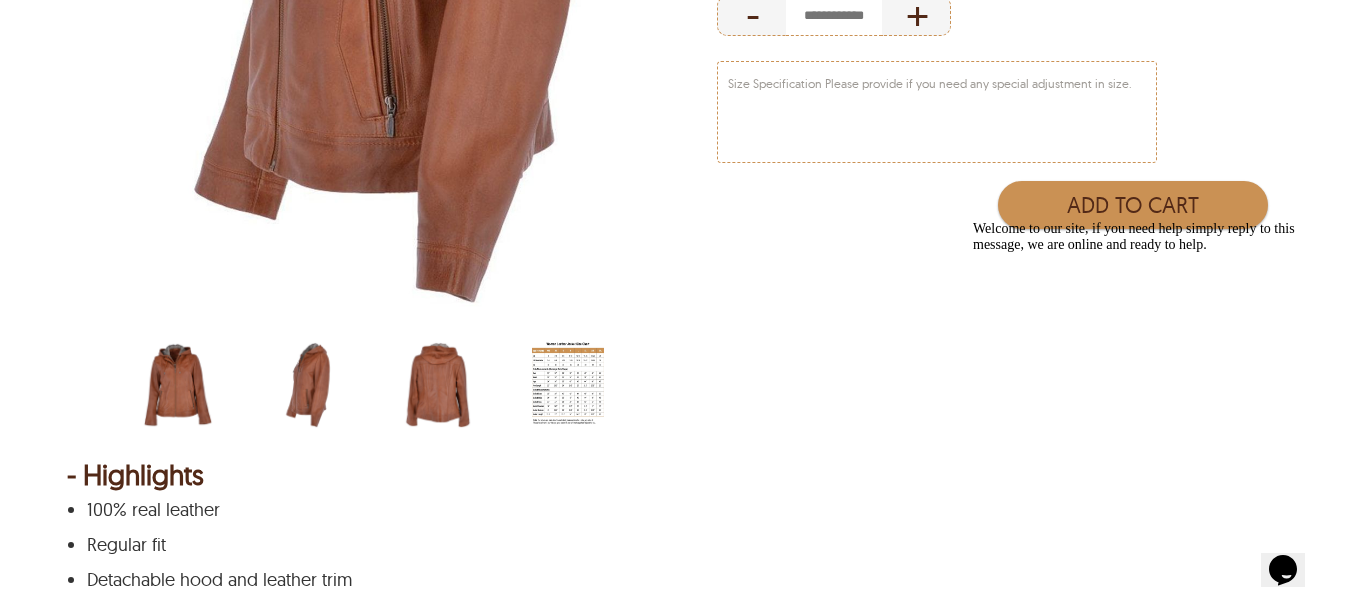 click at bounding box center [438, 385] 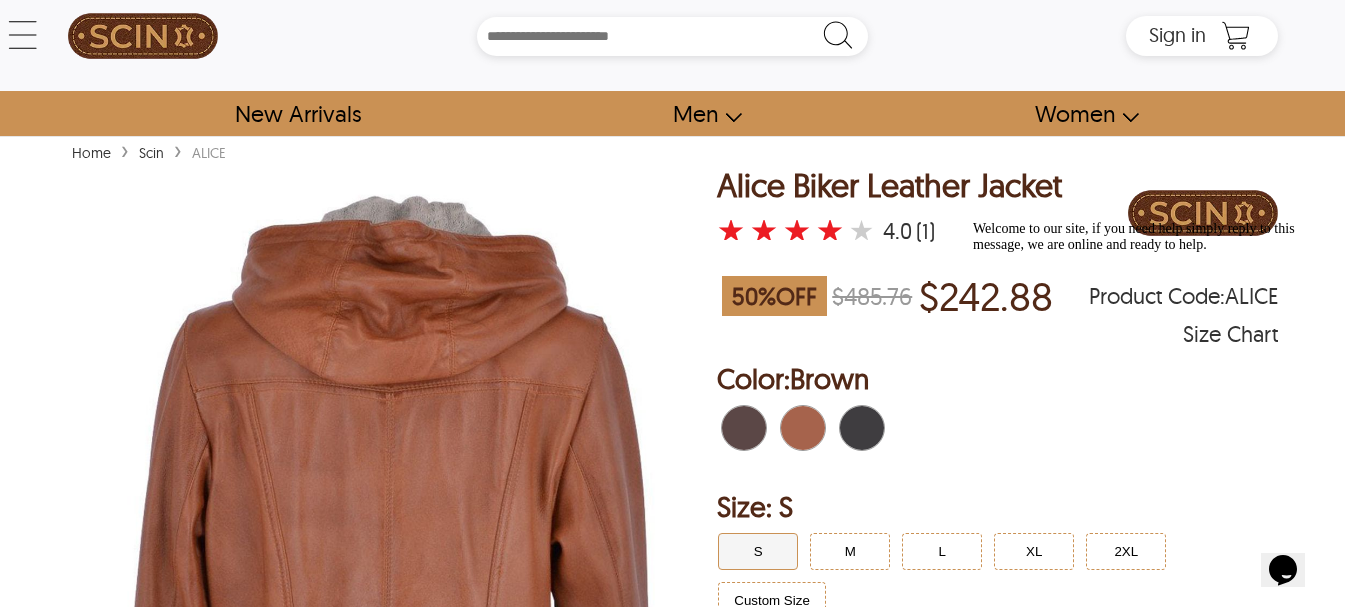 scroll, scrollTop: 0, scrollLeft: 0, axis: both 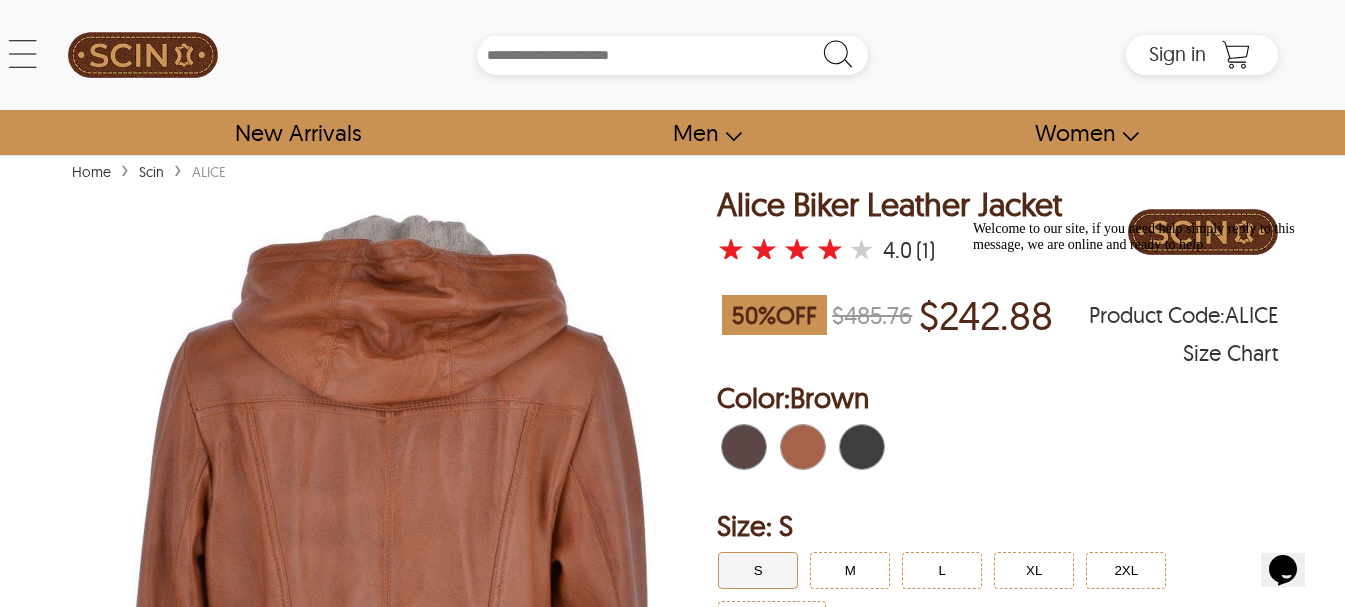 click at bounding box center (750, 447) 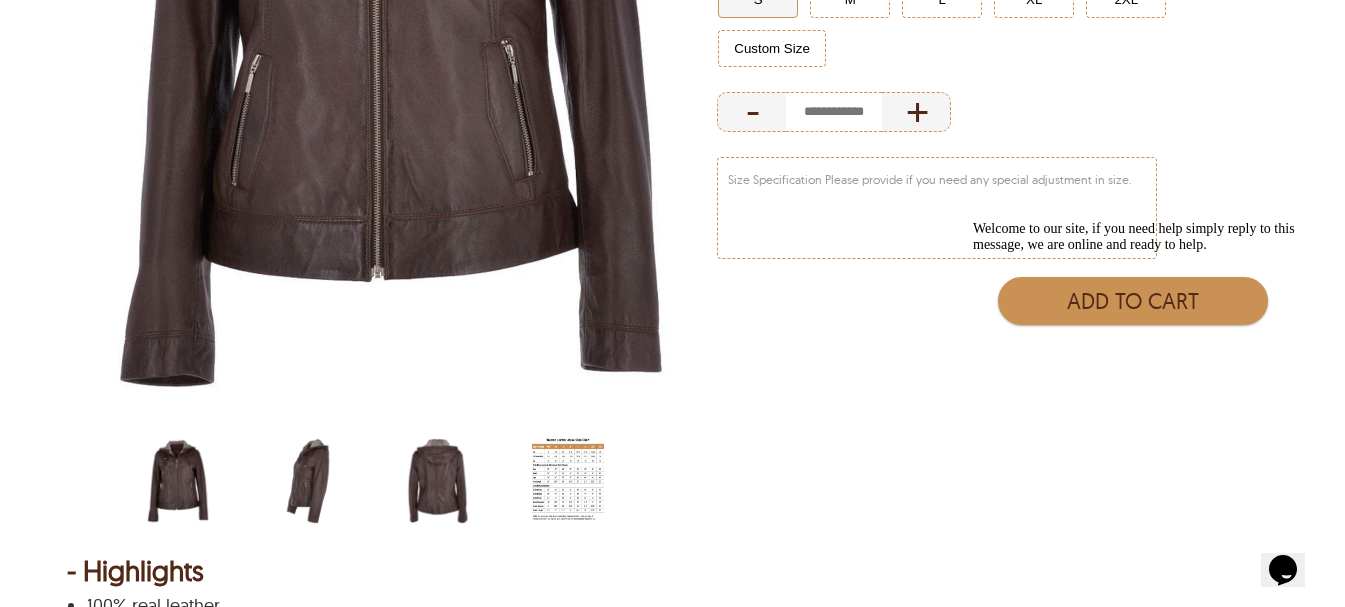 scroll, scrollTop: 667, scrollLeft: 0, axis: vertical 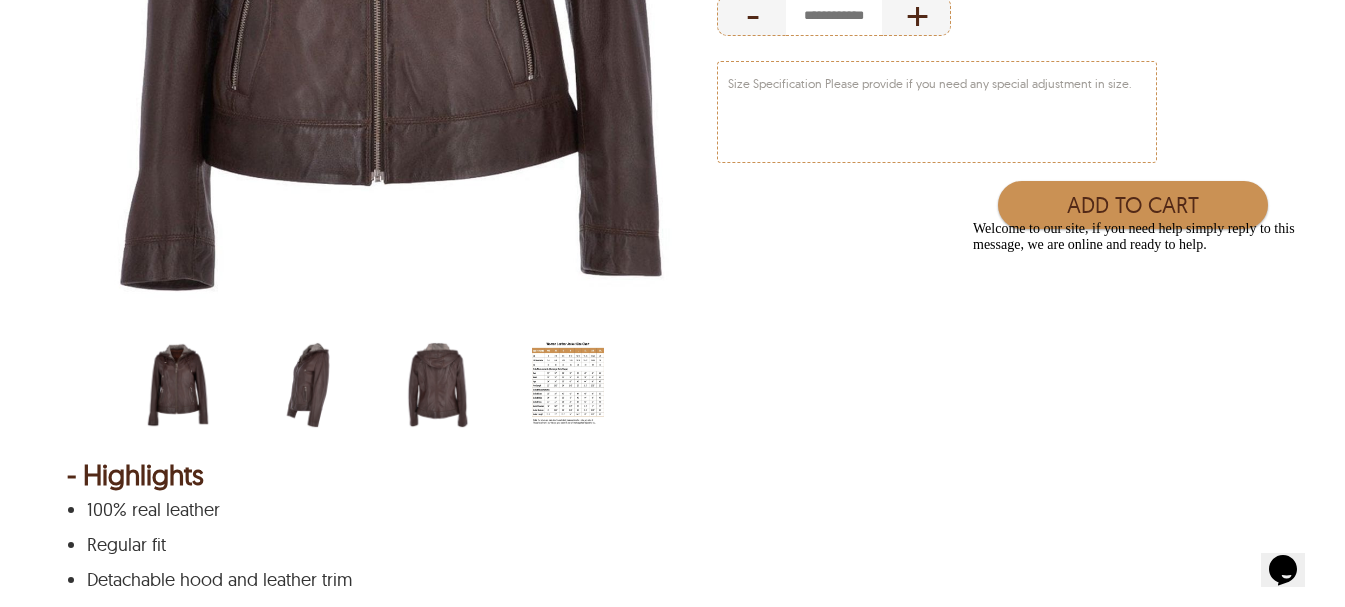 click at bounding box center (308, 385) 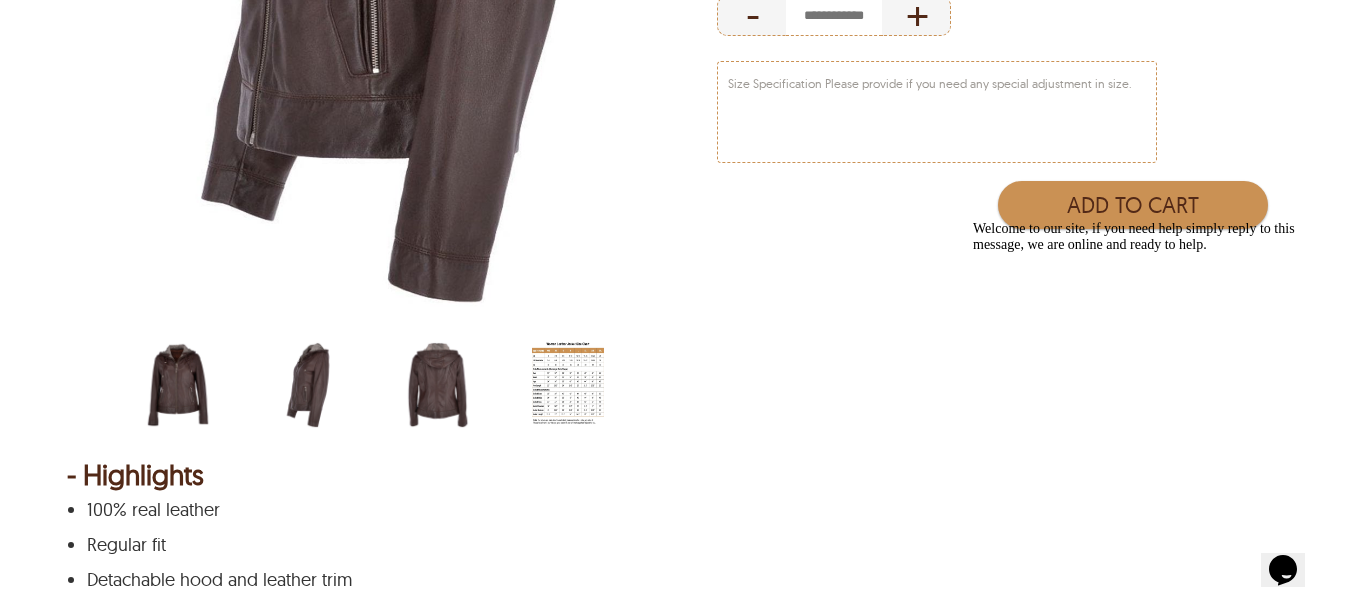 click at bounding box center (438, 385) 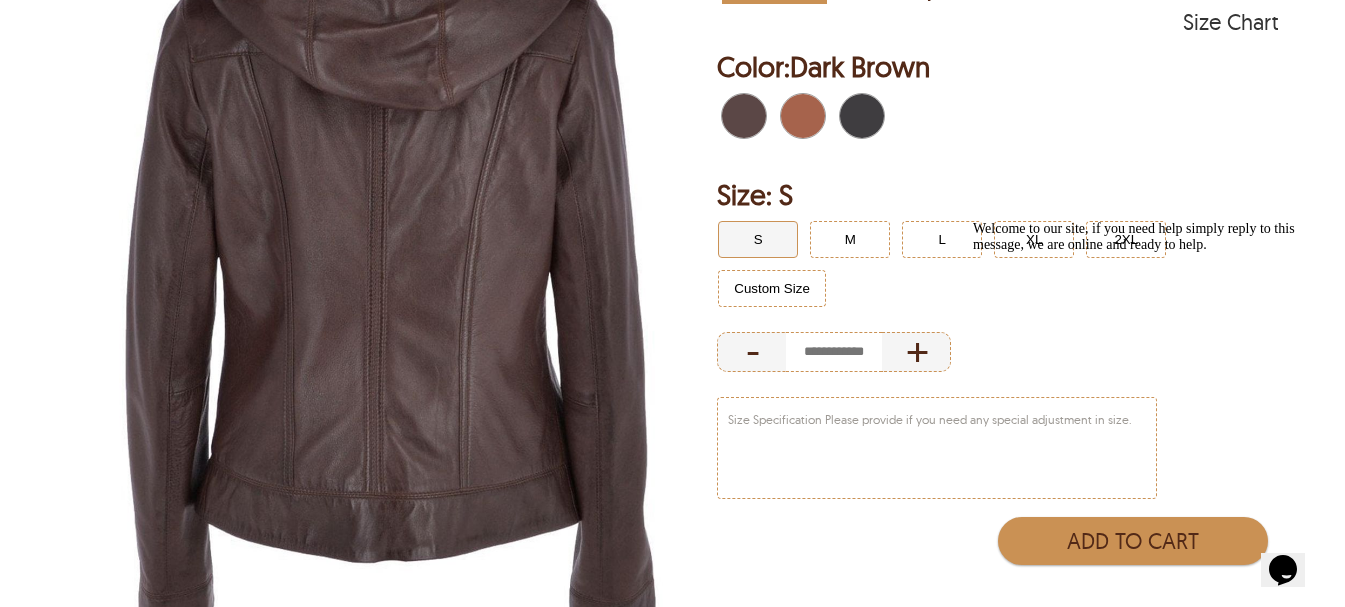 scroll, scrollTop: 0, scrollLeft: 0, axis: both 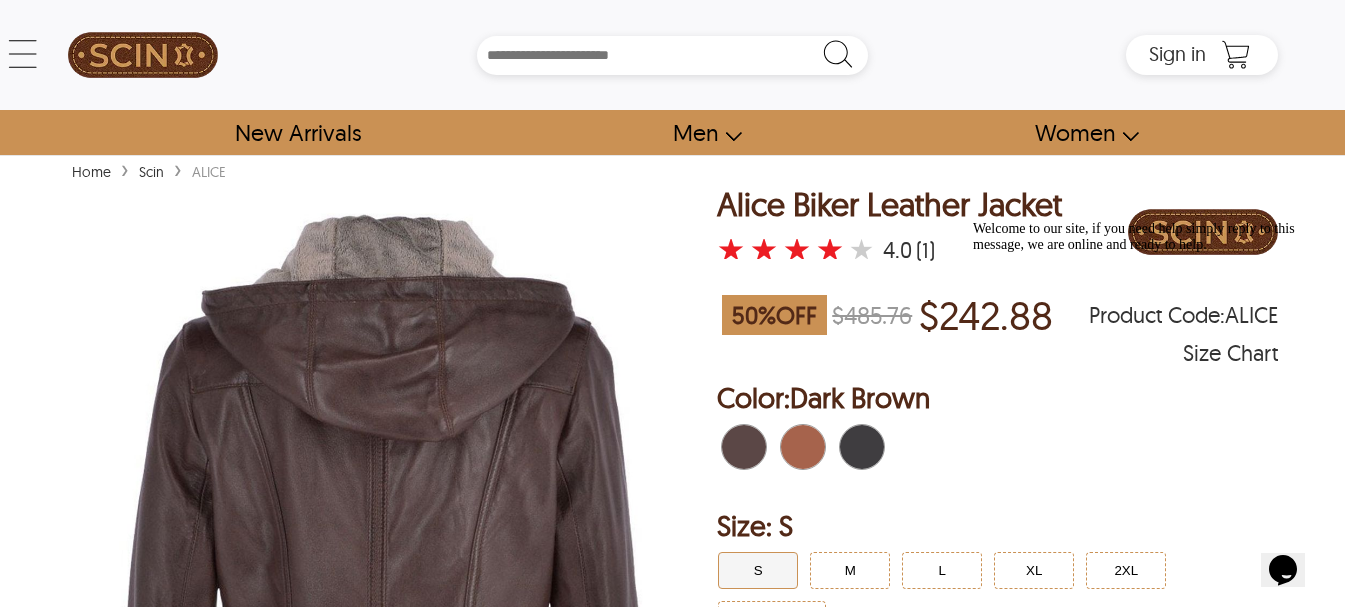 click at bounding box center (868, 447) 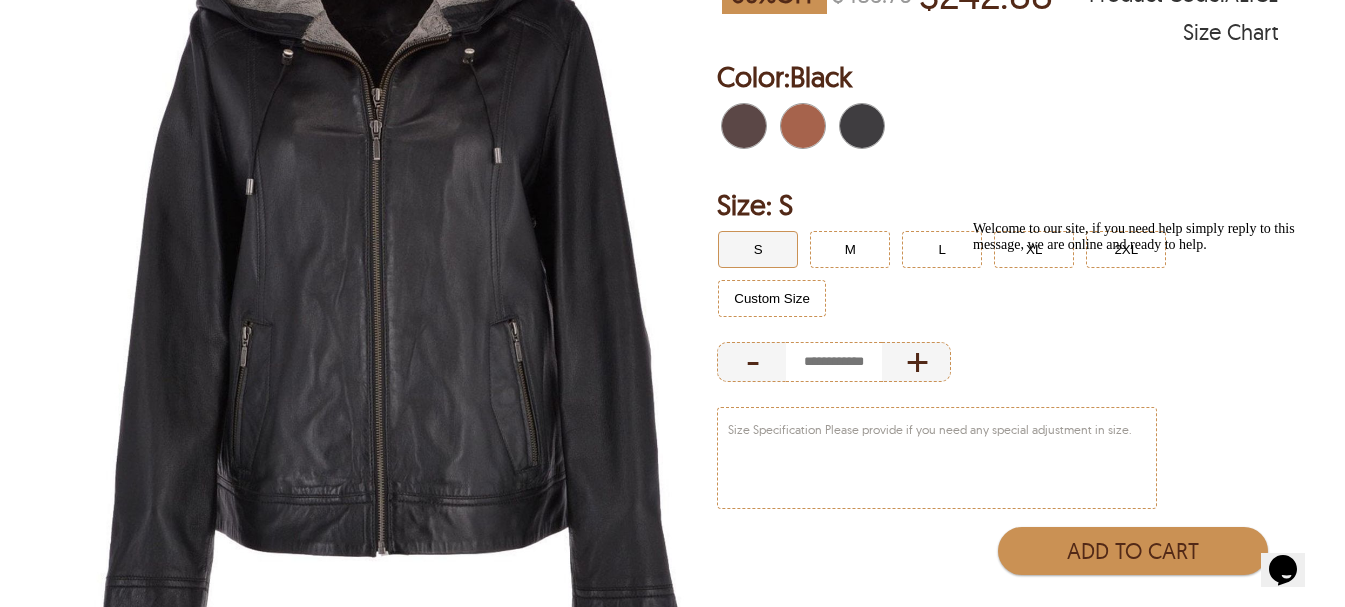 scroll, scrollTop: 333, scrollLeft: 0, axis: vertical 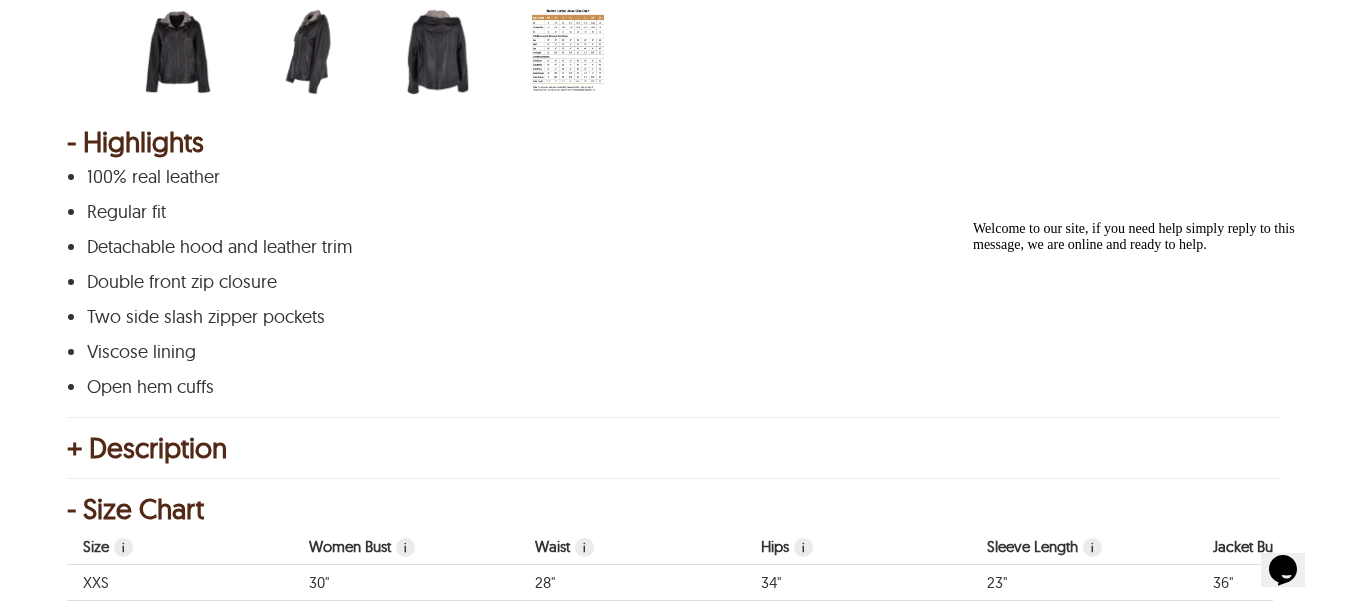 click at bounding box center (308, 52) 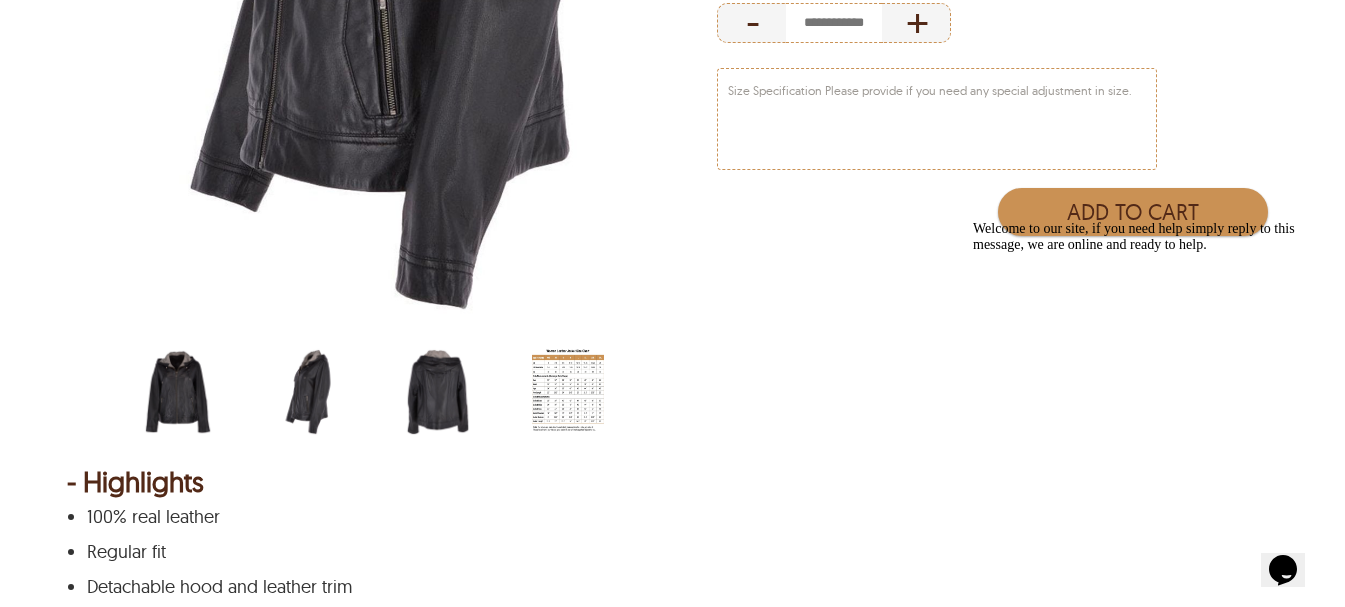 scroll, scrollTop: 333, scrollLeft: 0, axis: vertical 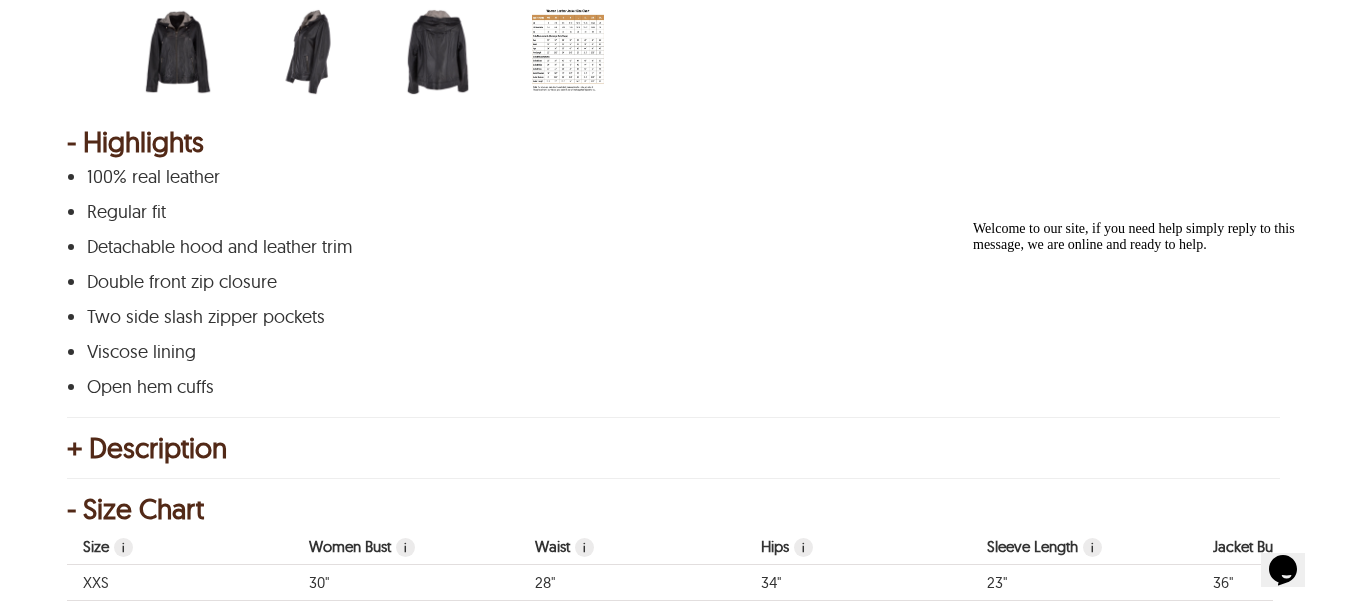click at bounding box center (438, 52) 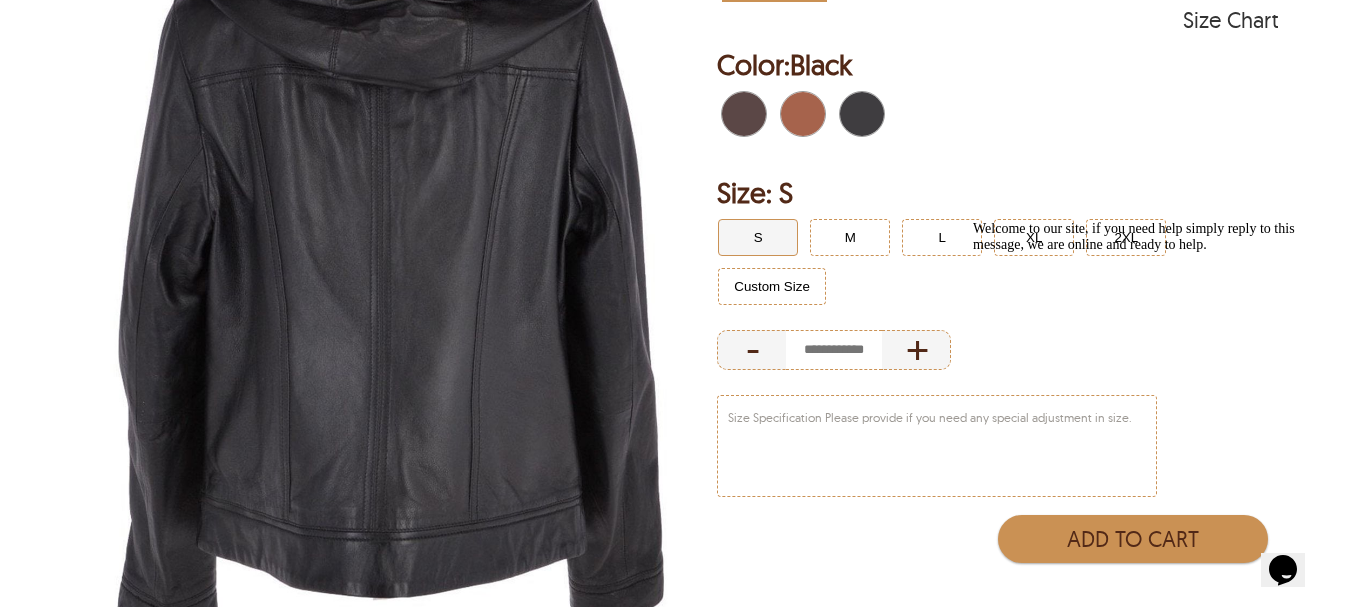 click at bounding box center (391, 259) 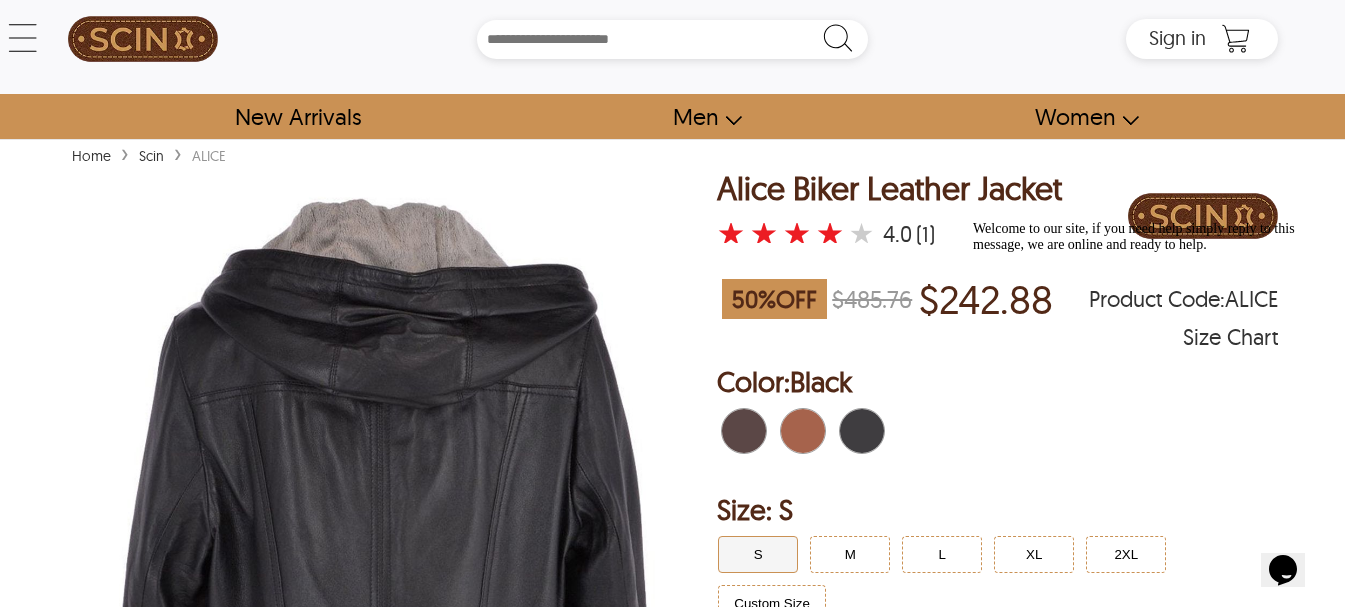 scroll, scrollTop: 0, scrollLeft: 0, axis: both 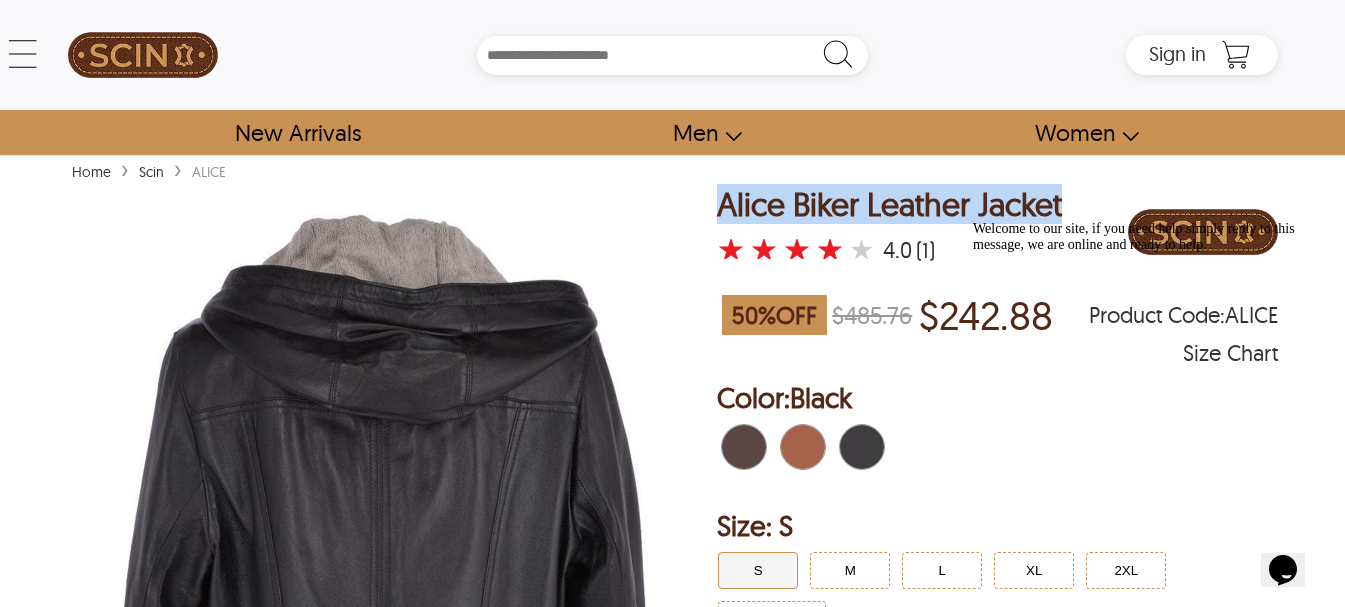 drag, startPoint x: 1053, startPoint y: 208, endPoint x: 724, endPoint y: 194, distance: 329.29773 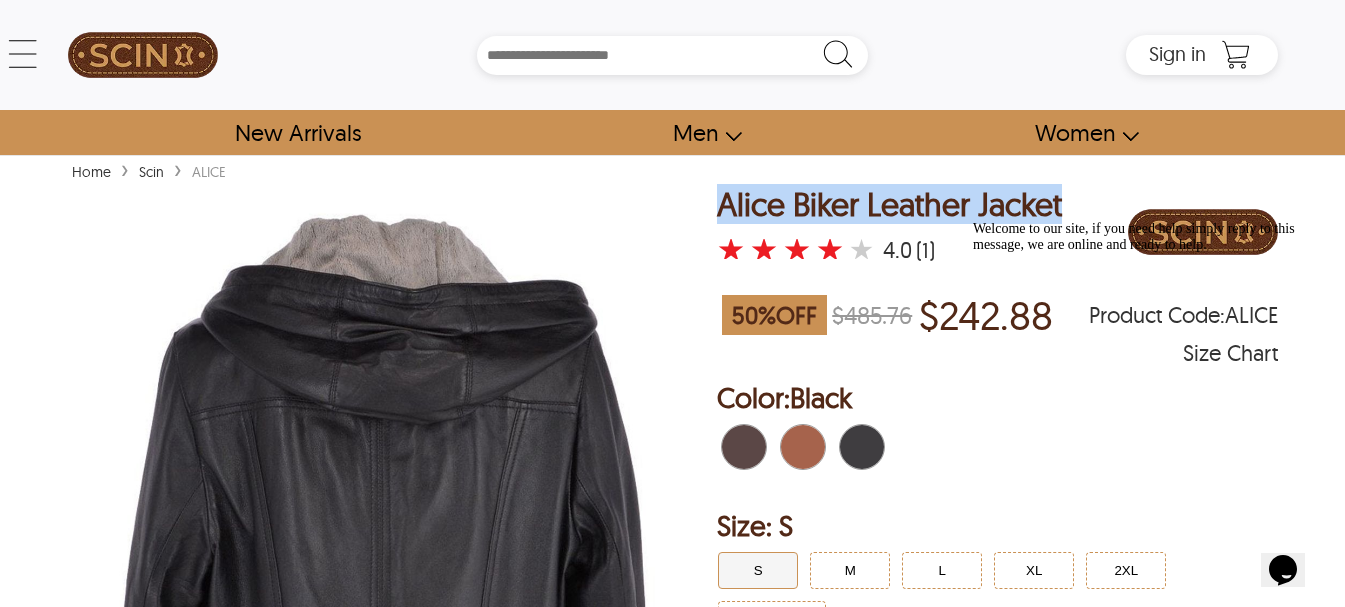 copy on "Alice Biker Leather Jacket" 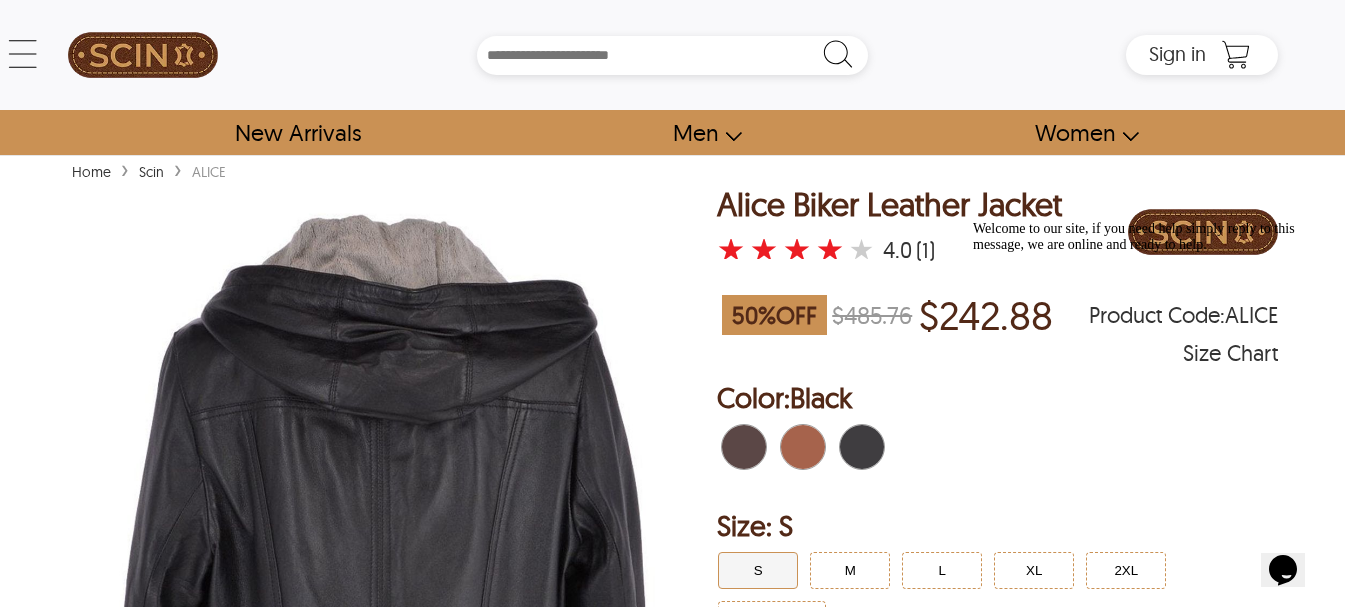 click on "Home › Scin › ALICE < Alice Biker Leather Jacket 50 %  OFF $485.76 $242.88 ALICE ★ ★ ★ ★ ★ 4.0  (1) Size Chart Alice Biker Leather Jacket     ★ ★ ★ ★ ★ 4.0  (1) 50 %  OFF $485.76 $242.88 Product Code :  ALICE Size Chart Order Details reviews Color:  Black Size: S S M L XL 2XL Custom Size - + Color:  Black Size S S M L XL 2XL Custom Size - + Size Specification Please provide if you need any special adjustment in size. Add to Cart - Highlights 100% real leather Regular fit Detachable hood and leather trim Double front zip closure Two side slash zipper pockets Viscose lining Open hem cuffs + Description Introducing the epitome of style and functionality, our Alice  Biker Leather Jacket  embodies timeless elegance with modern versatility. Crafted from 100%  real leather , this  leather jacket leather jacket - Size Chart Size i Women Bust i Waist i Hips i Sleeve Length i Jacket Bust i Jacket Waist i Jacket Hips i Jacket Shoulder i Jacket Sleeves  i Jacket Length i XXS 30" 28" 34" 23" 36" XS" at bounding box center (672, 1903) 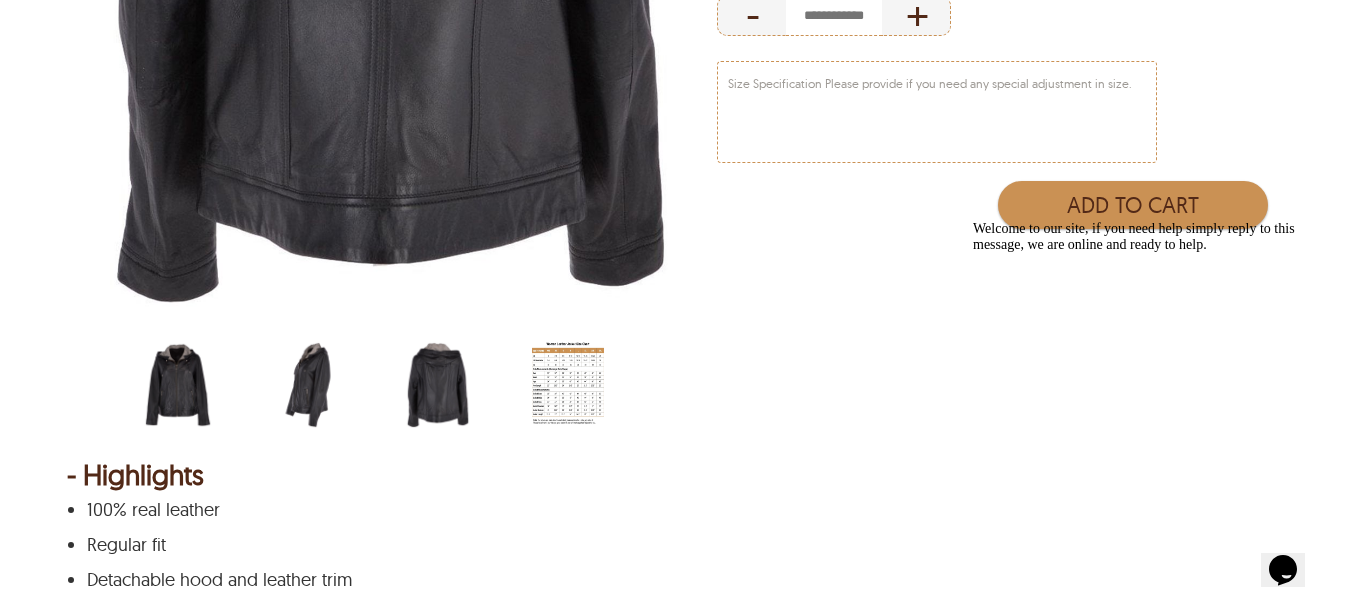 scroll, scrollTop: 1000, scrollLeft: 0, axis: vertical 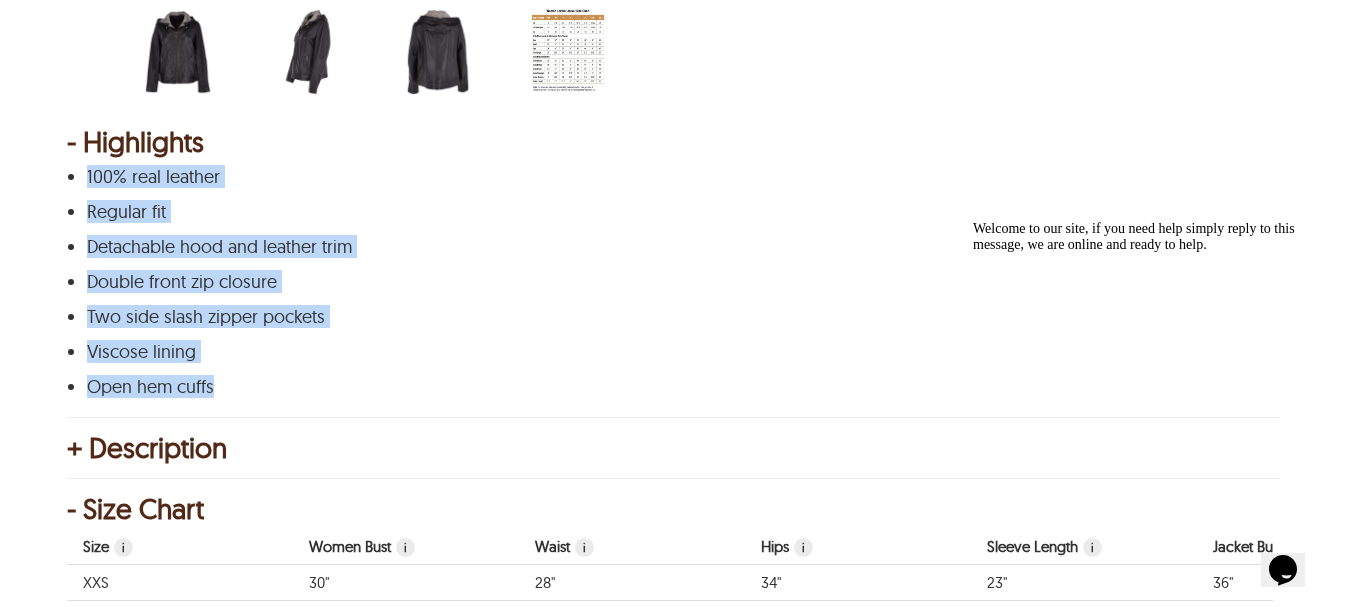 drag, startPoint x: 232, startPoint y: 390, endPoint x: 87, endPoint y: 162, distance: 270.20178 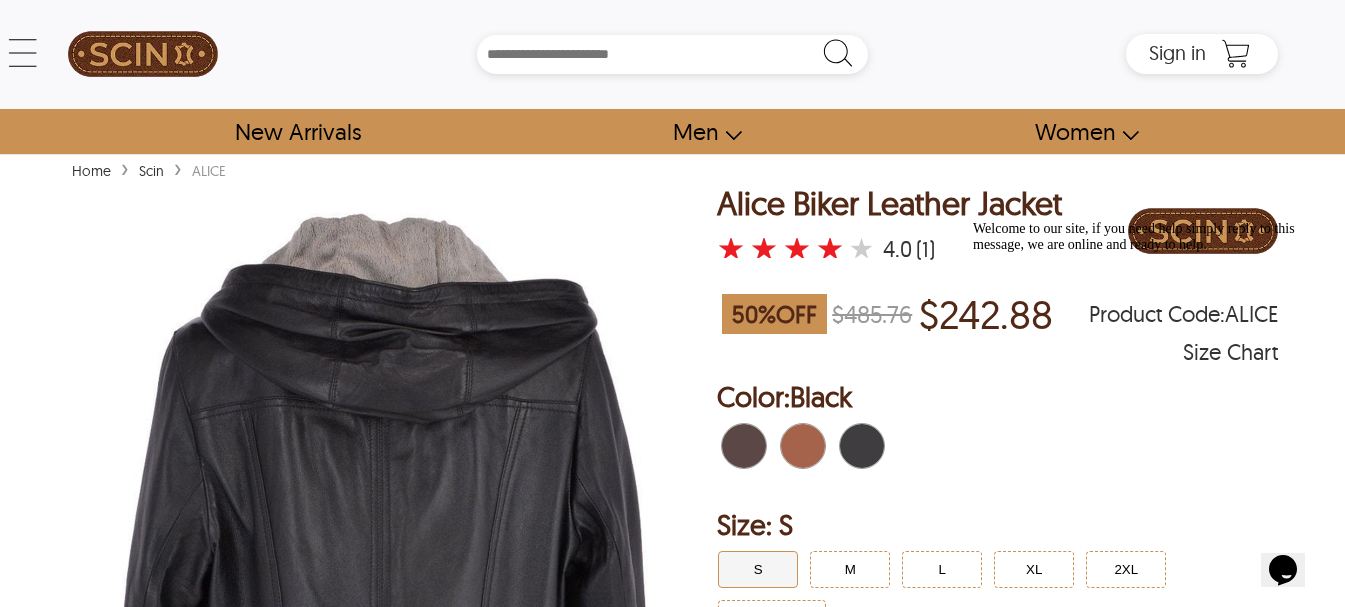 scroll, scrollTop: 0, scrollLeft: 0, axis: both 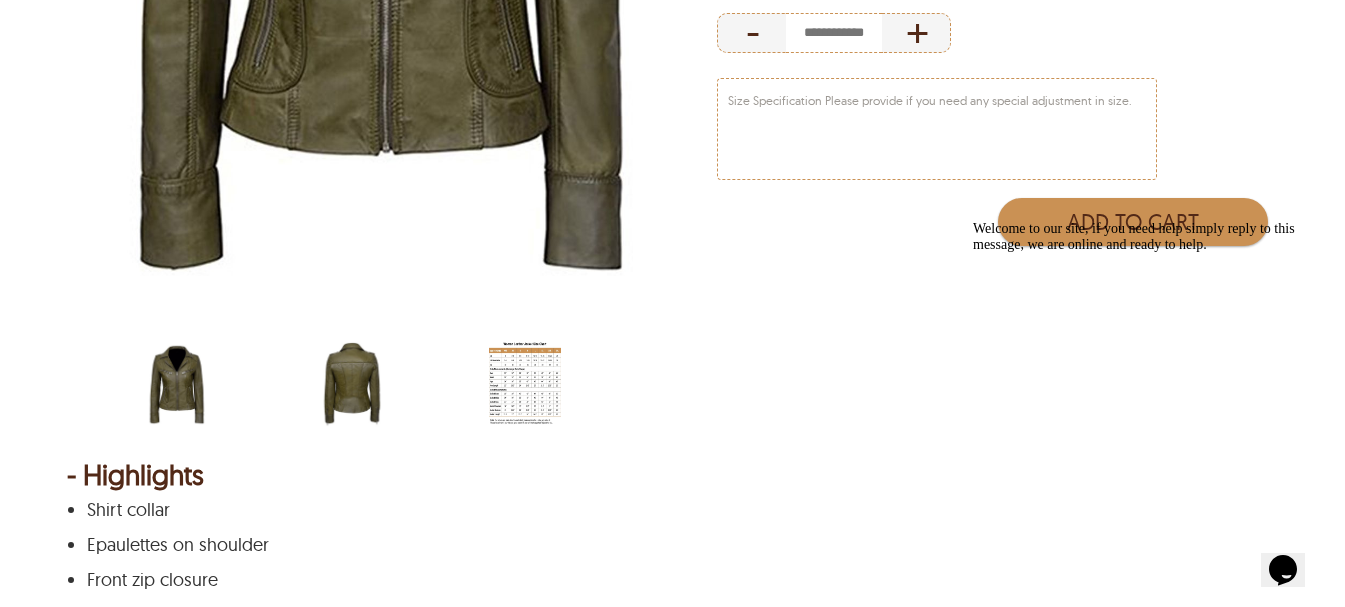 click at bounding box center [352, 385] 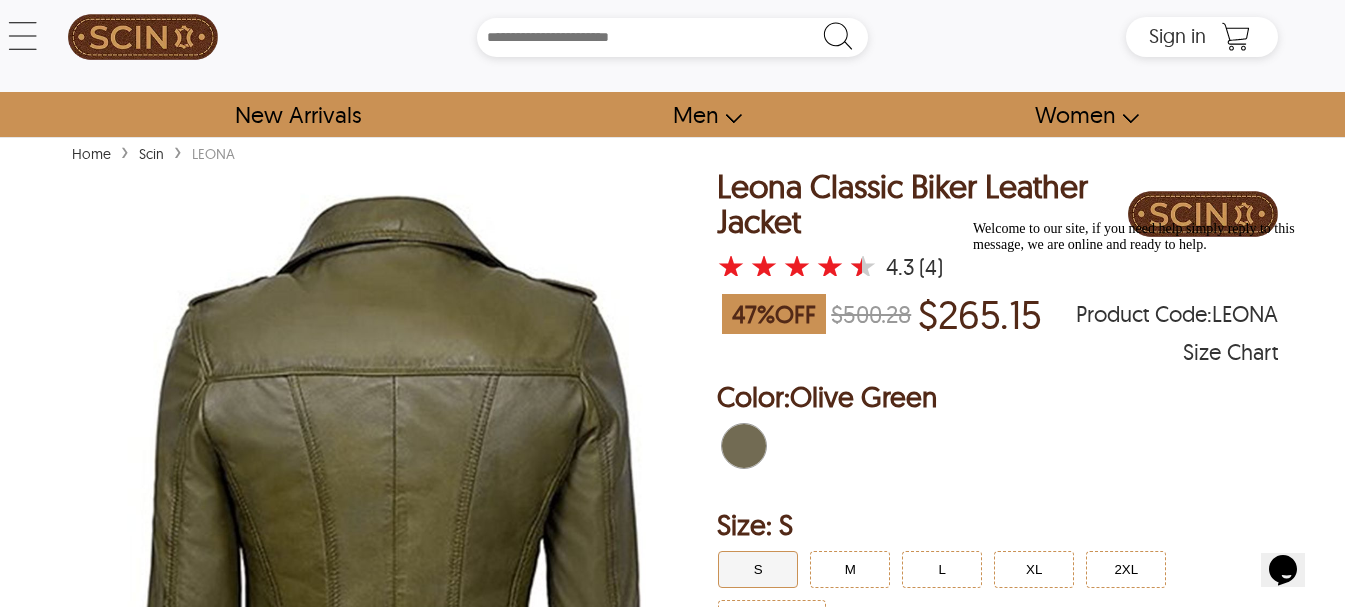 scroll, scrollTop: 0, scrollLeft: 0, axis: both 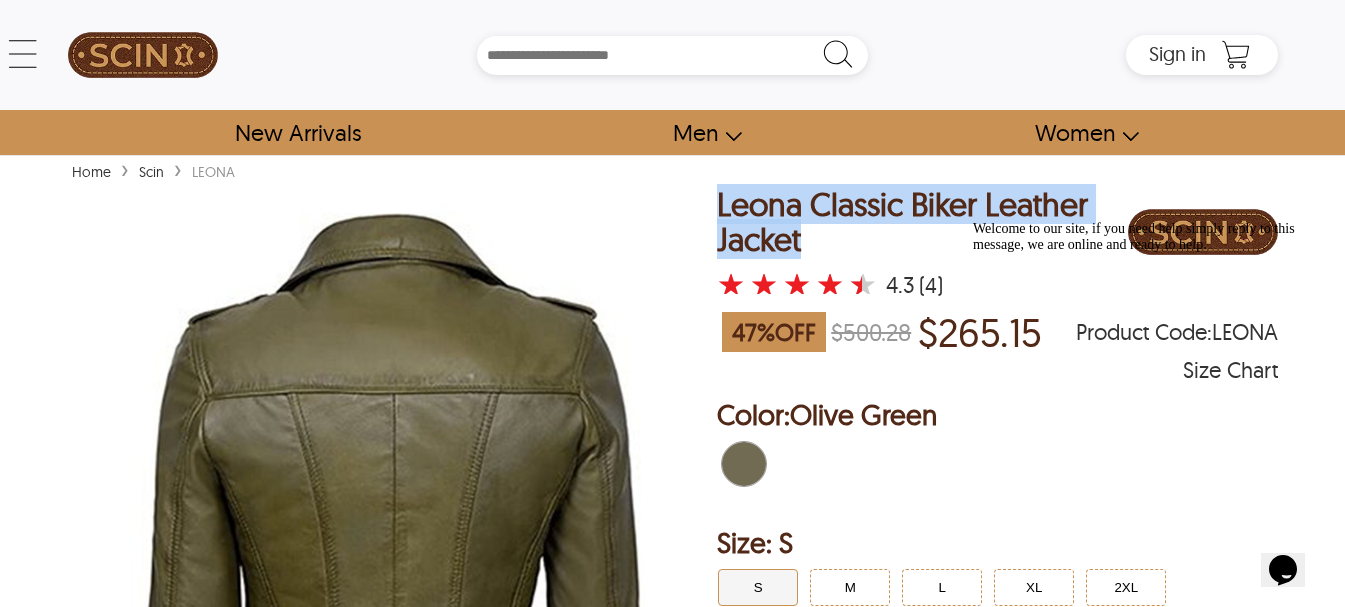 drag, startPoint x: 815, startPoint y: 242, endPoint x: 715, endPoint y: 212, distance: 104.40307 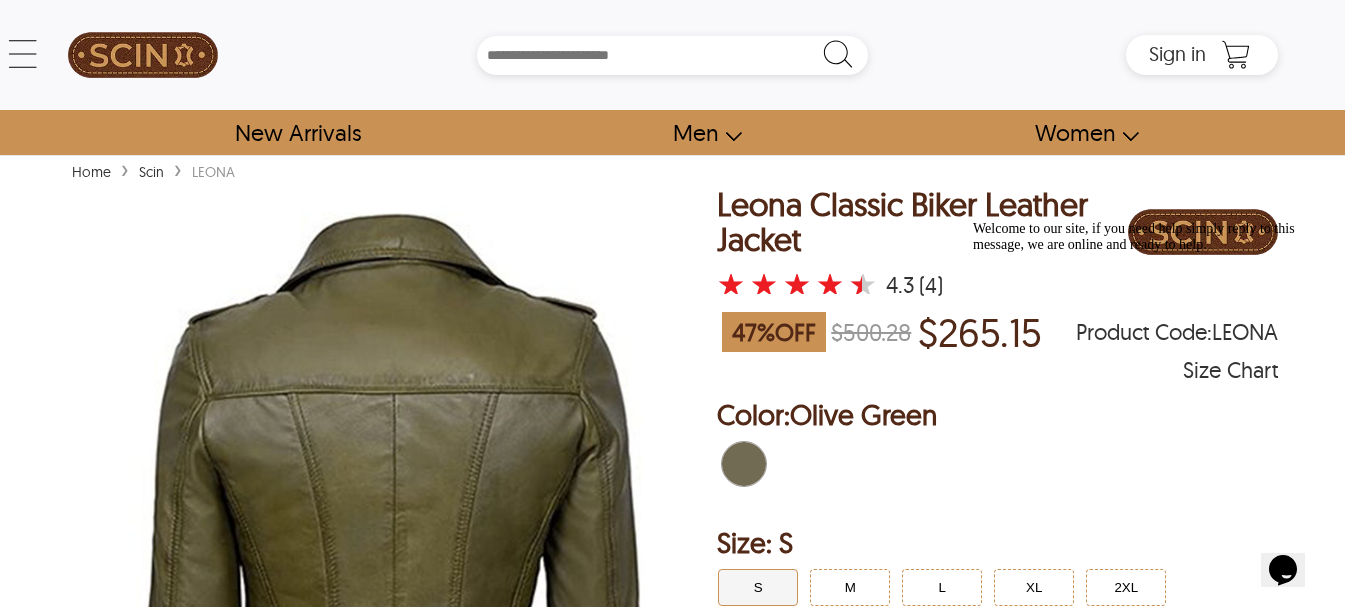 click on "Leona Classic Biker Leather Jacket     ★ ★ ★ ★ ★ 4.3  (4)" at bounding box center [922, 243] 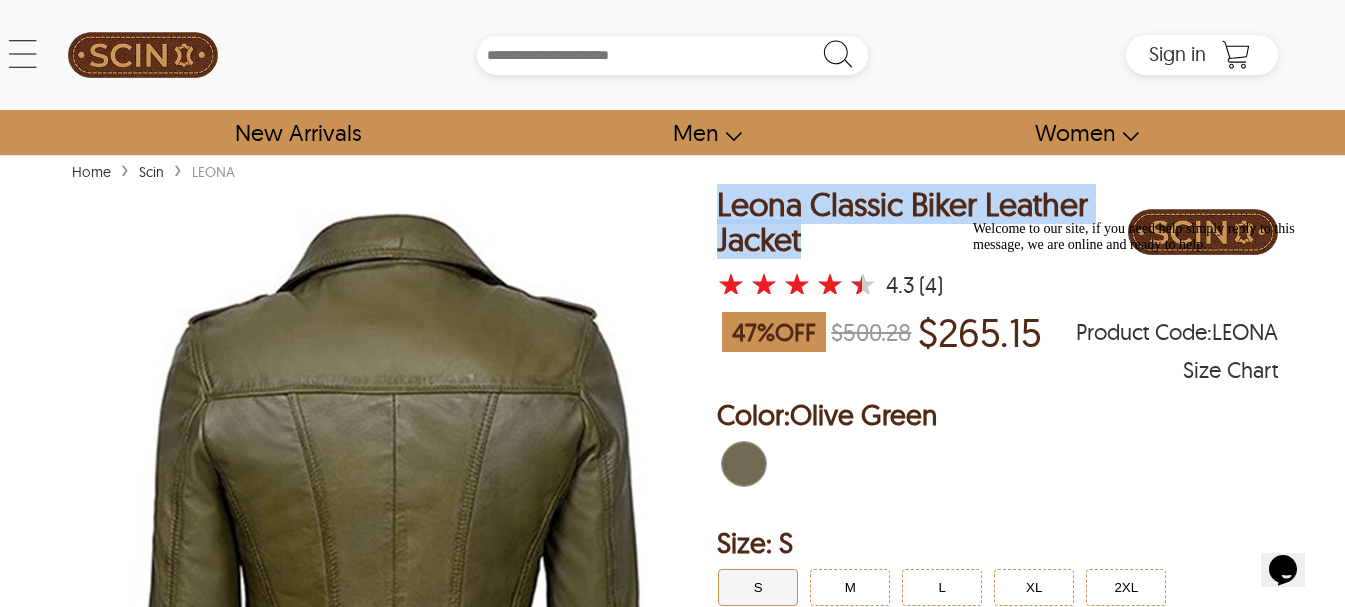 drag, startPoint x: 822, startPoint y: 253, endPoint x: 718, endPoint y: 204, distance: 114.96521 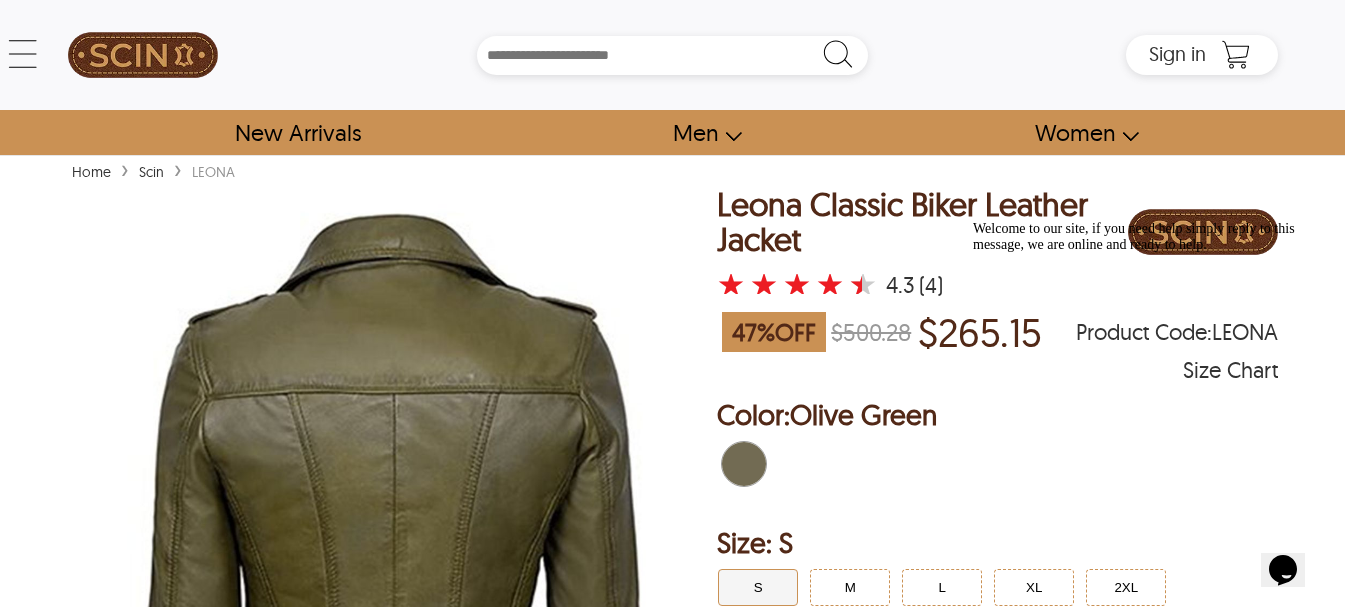 click on "Leona Classic Biker Leather Jacket" at bounding box center (922, 222) 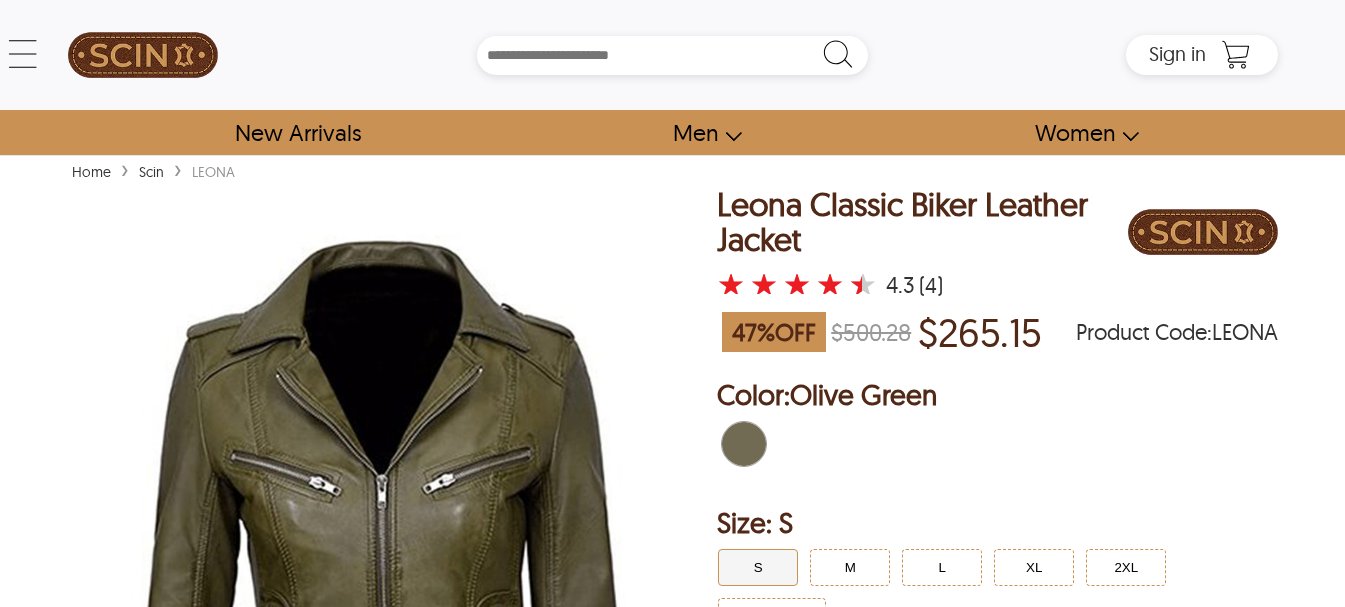 scroll, scrollTop: 0, scrollLeft: 0, axis: both 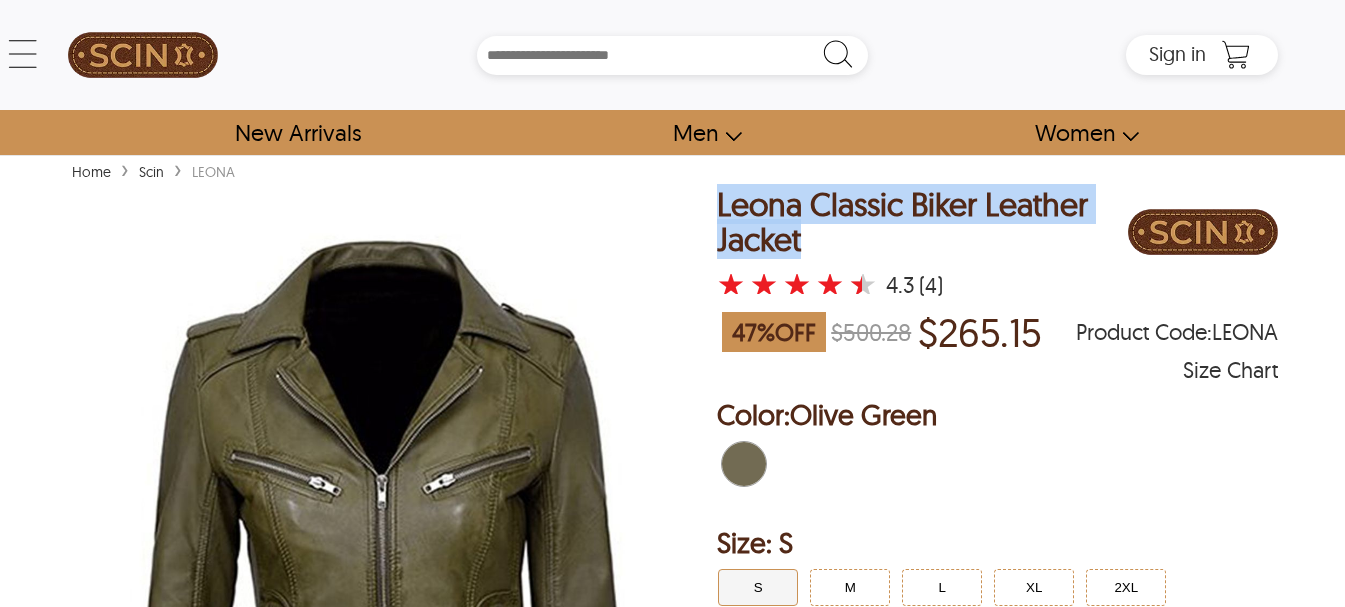 drag, startPoint x: 810, startPoint y: 241, endPoint x: 722, endPoint y: 201, distance: 96.66437 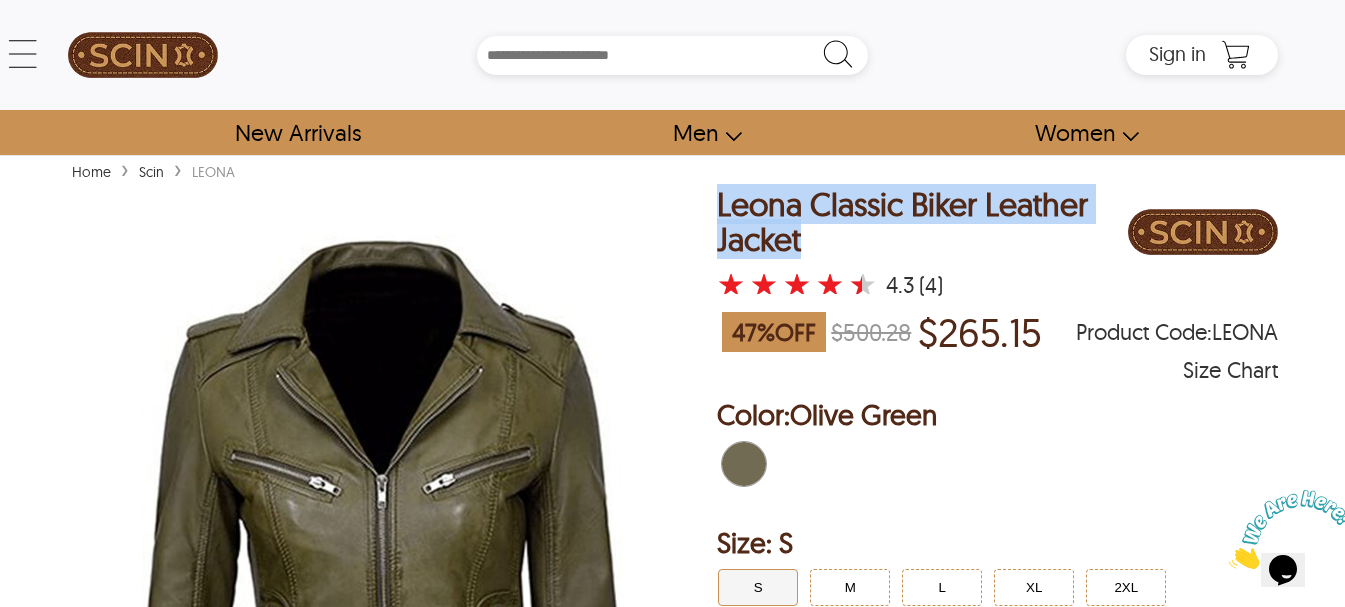 scroll, scrollTop: 0, scrollLeft: 0, axis: both 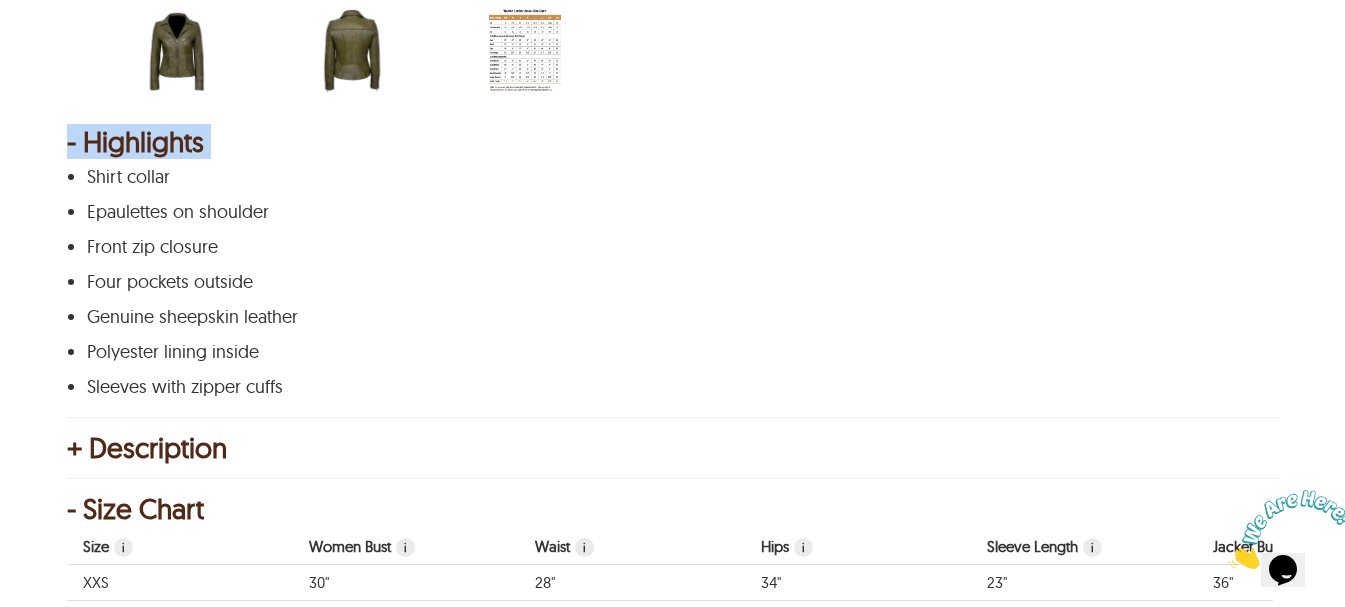 drag, startPoint x: 310, startPoint y: 400, endPoint x: 86, endPoint y: 171, distance: 320.3389 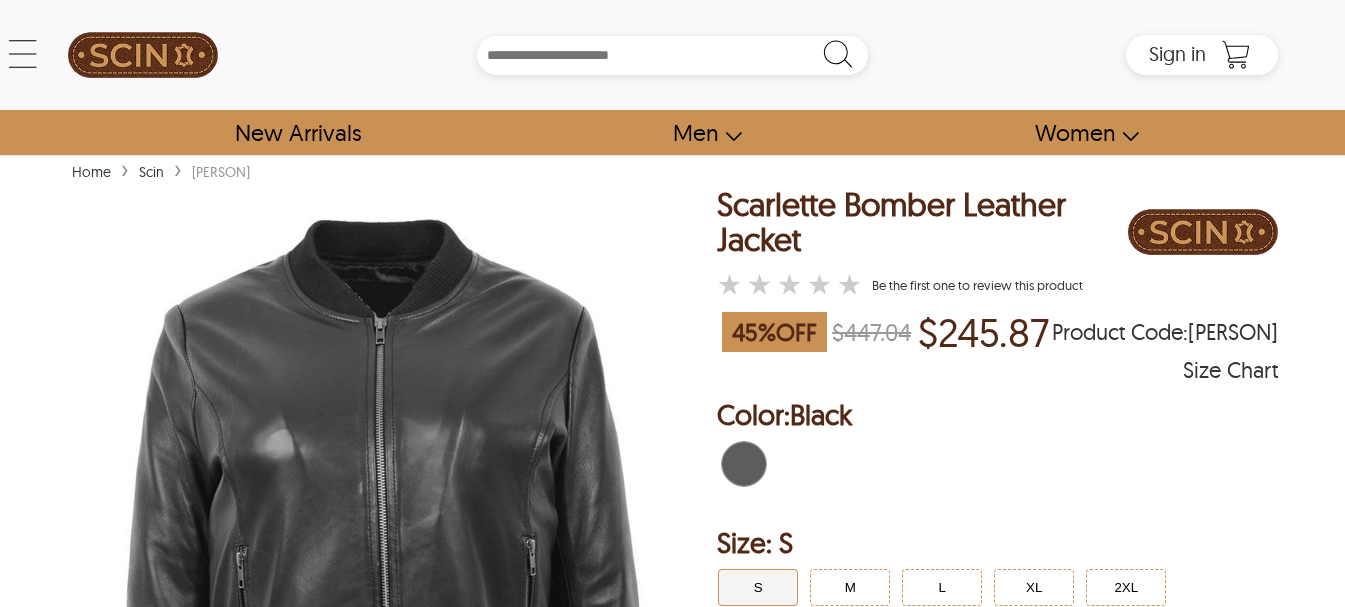 scroll, scrollTop: 1000, scrollLeft: 0, axis: vertical 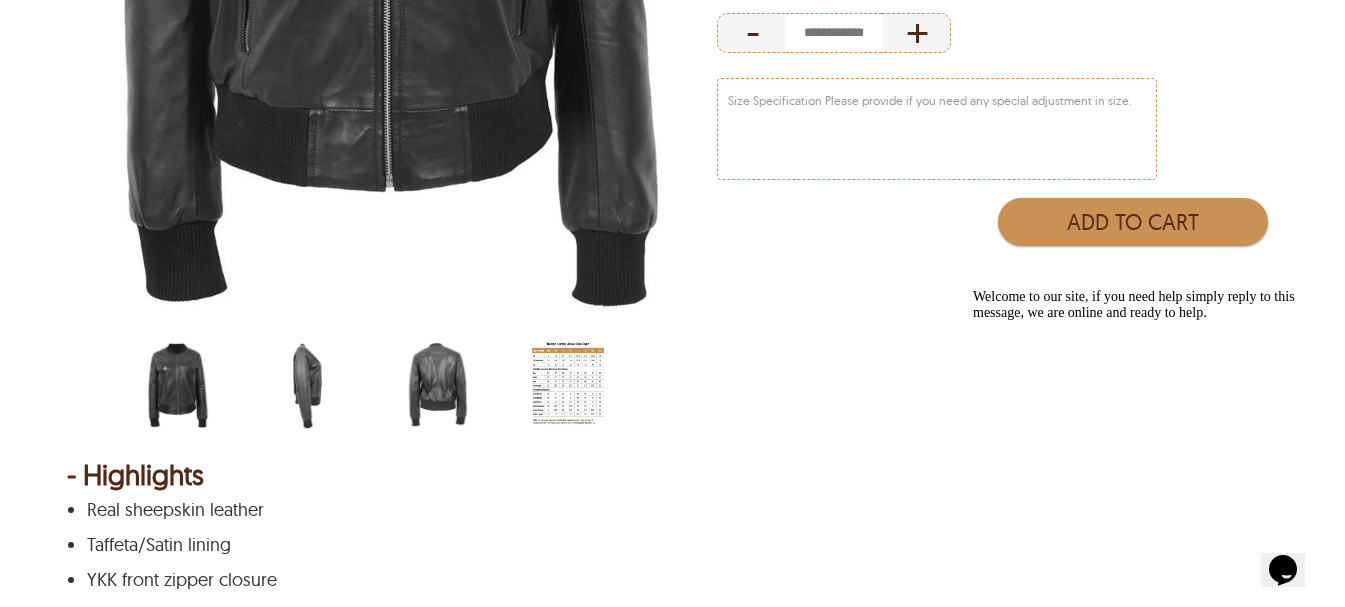 click at bounding box center [308, 385] 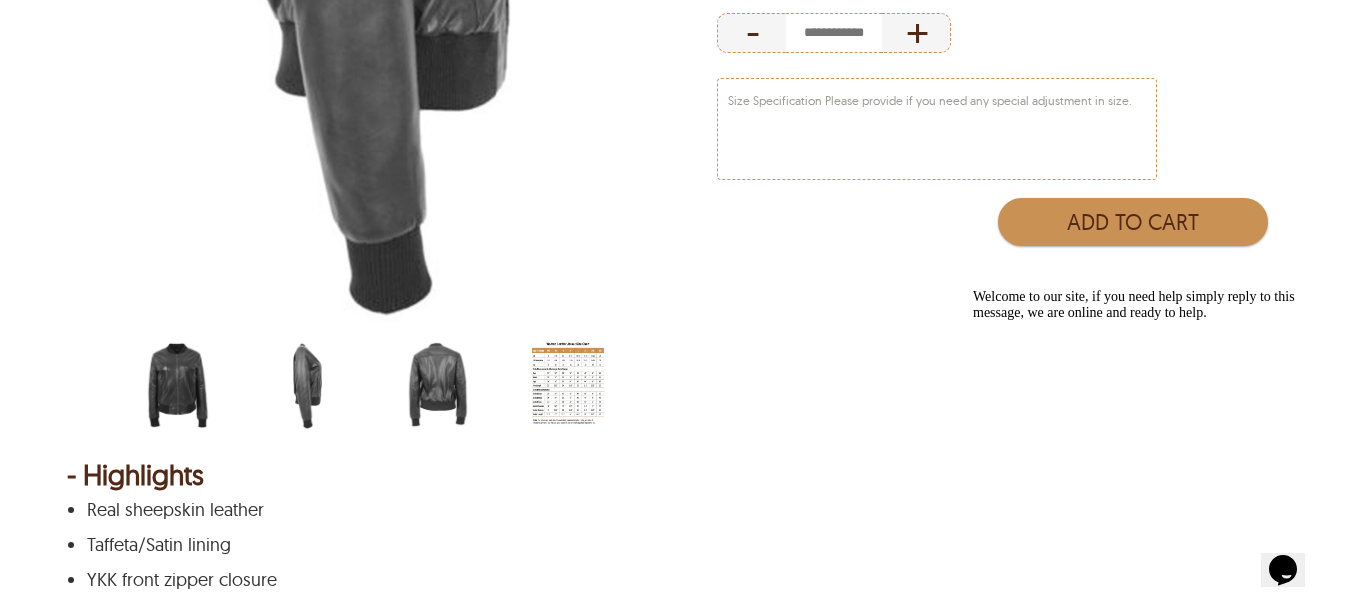 click at bounding box center [438, 385] 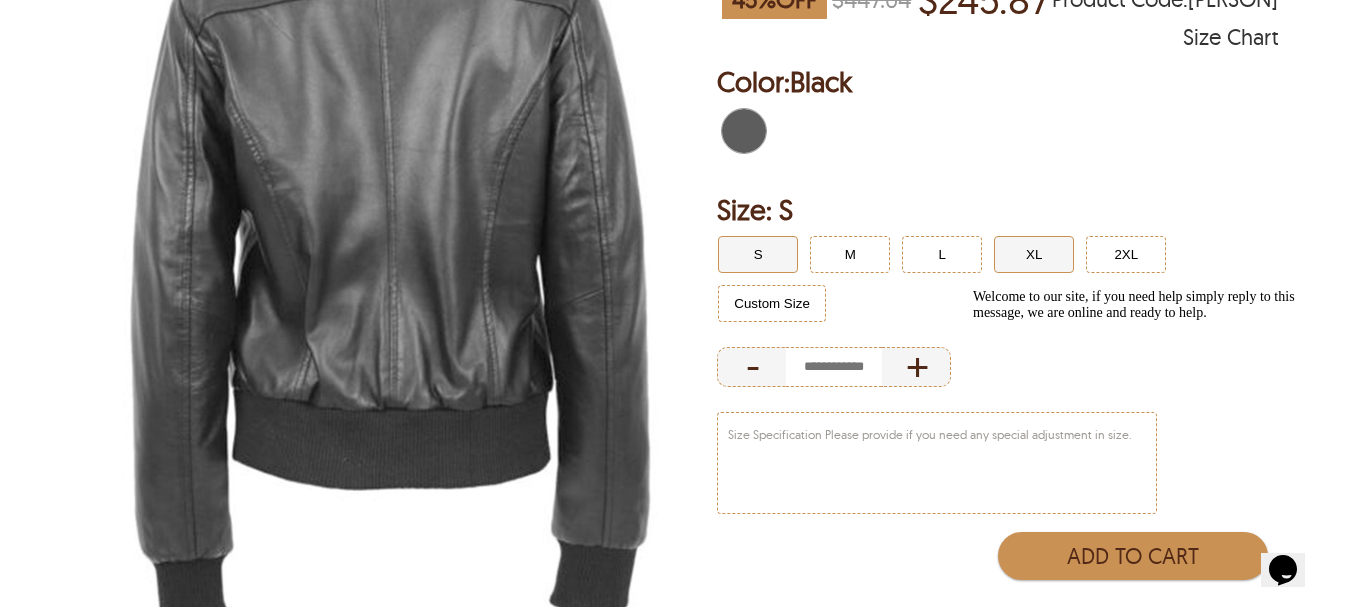scroll, scrollTop: 0, scrollLeft: 0, axis: both 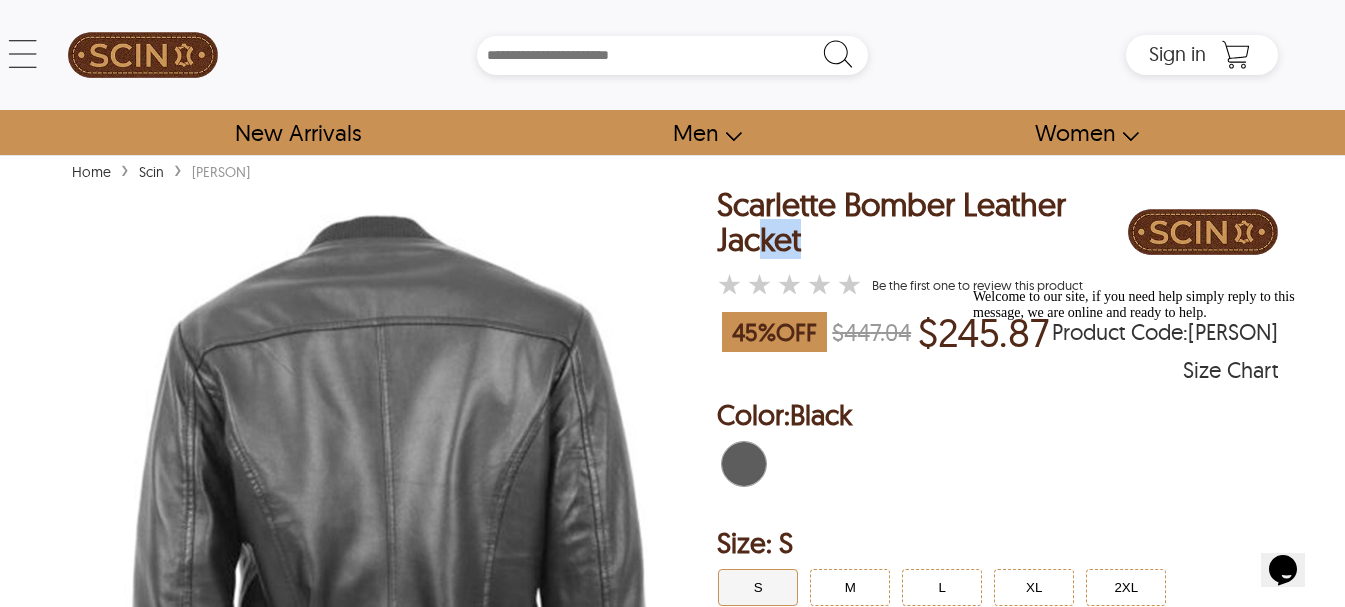 drag, startPoint x: 815, startPoint y: 235, endPoint x: 747, endPoint y: 223, distance: 69.050705 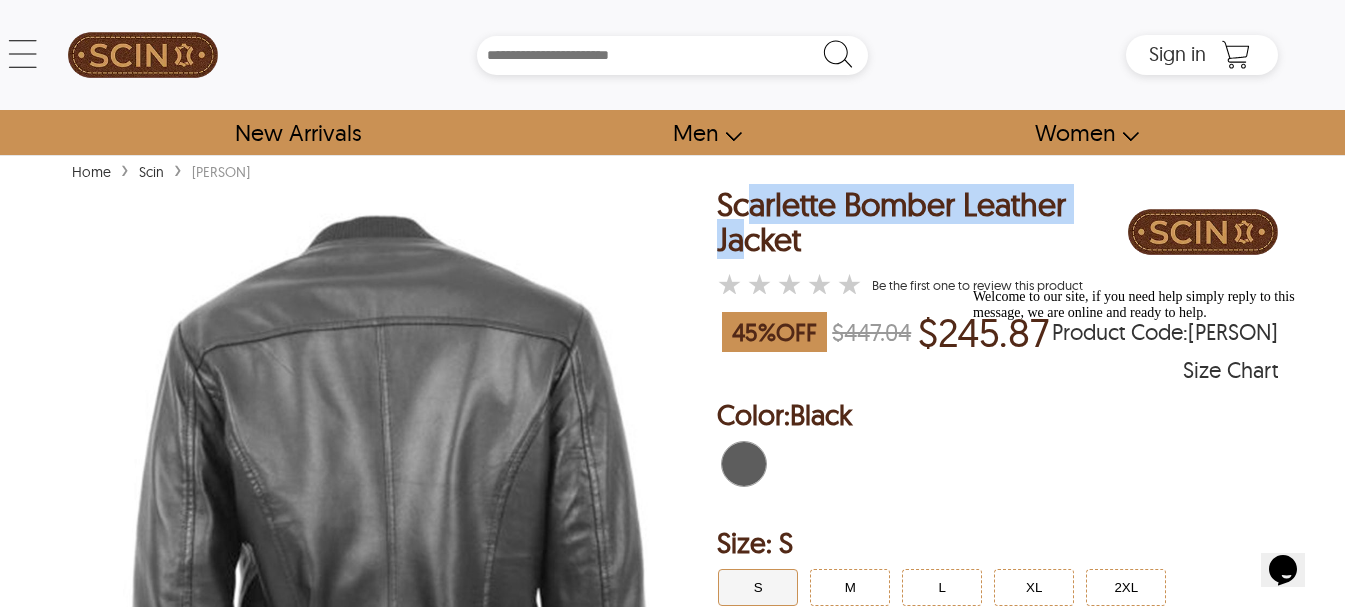 click on "Scarlette Bomber Leather Jacket" at bounding box center (922, 222) 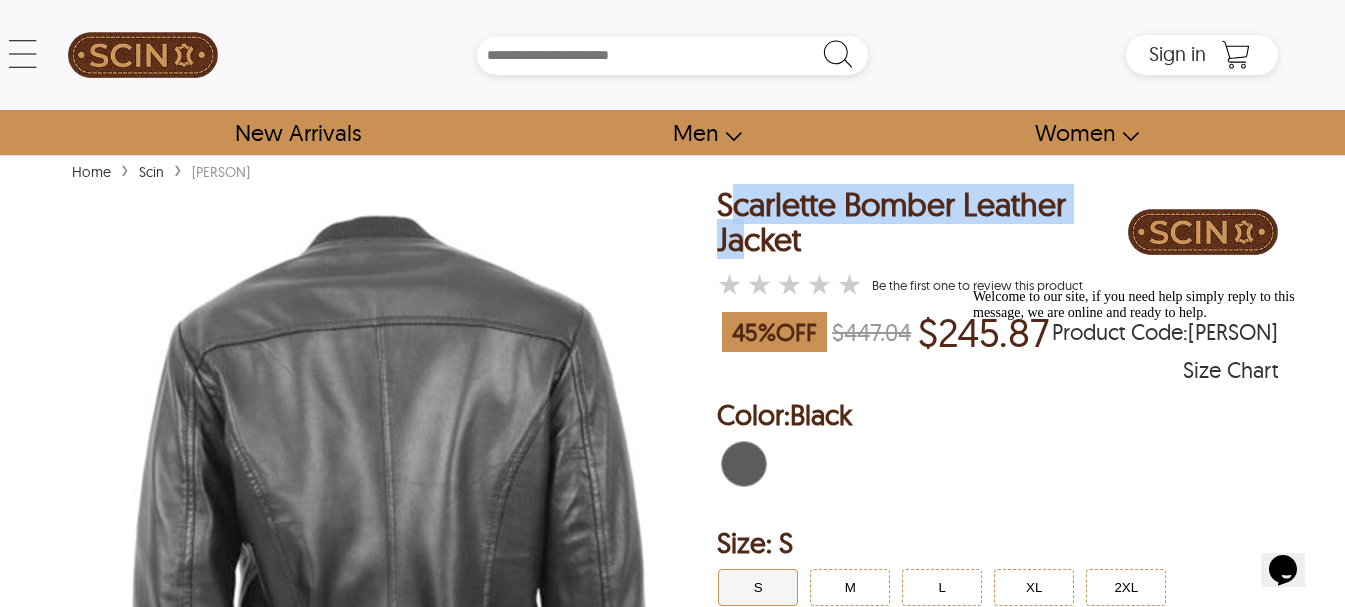 click on "Scarlette Bomber Leather Jacket" at bounding box center [922, 222] 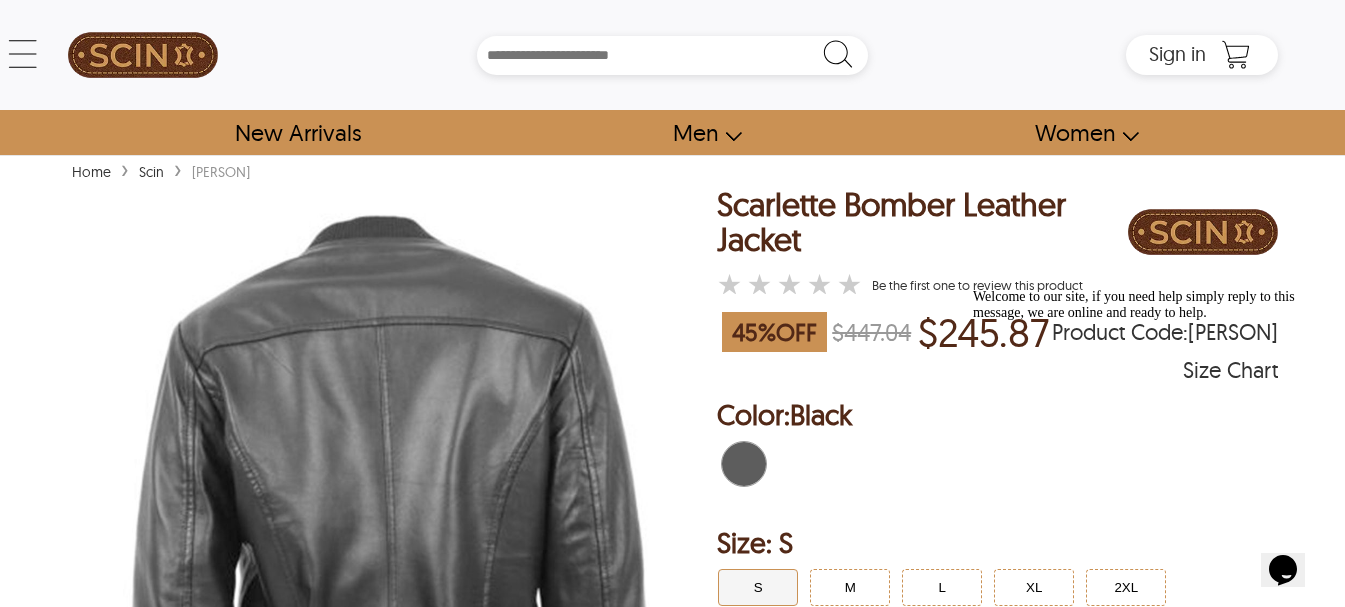 click on "Scarlette Bomber Leather Jacket" at bounding box center [922, 222] 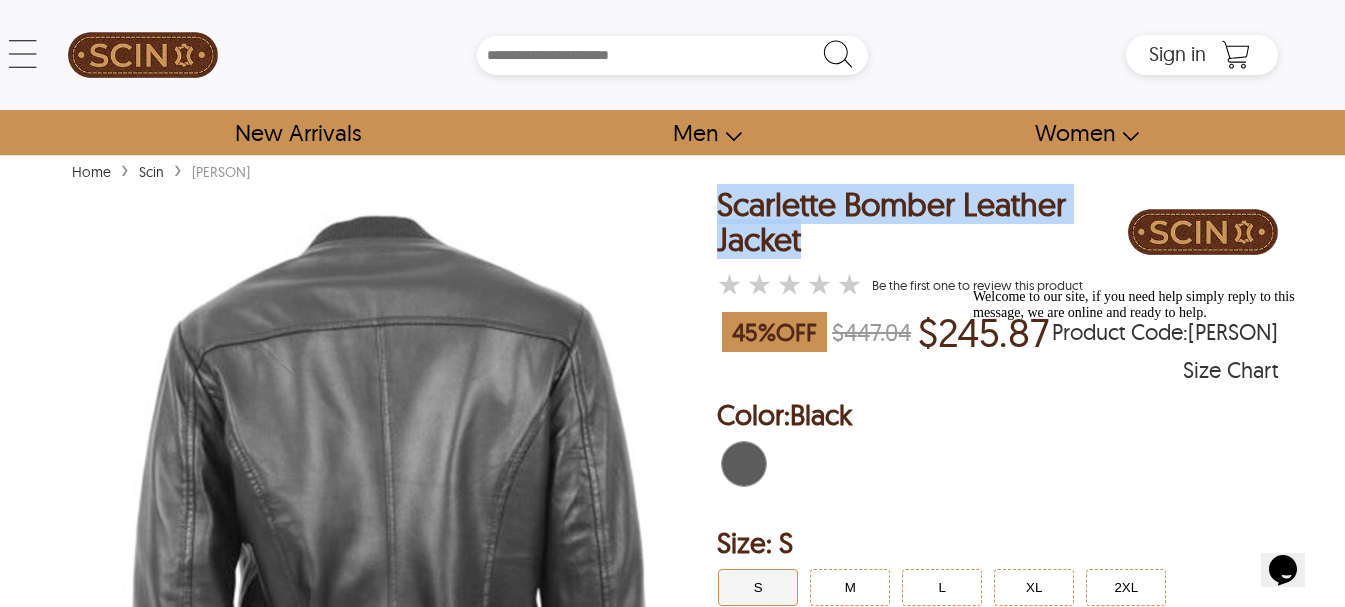 drag, startPoint x: 786, startPoint y: 246, endPoint x: 725, endPoint y: 198, distance: 77.62087 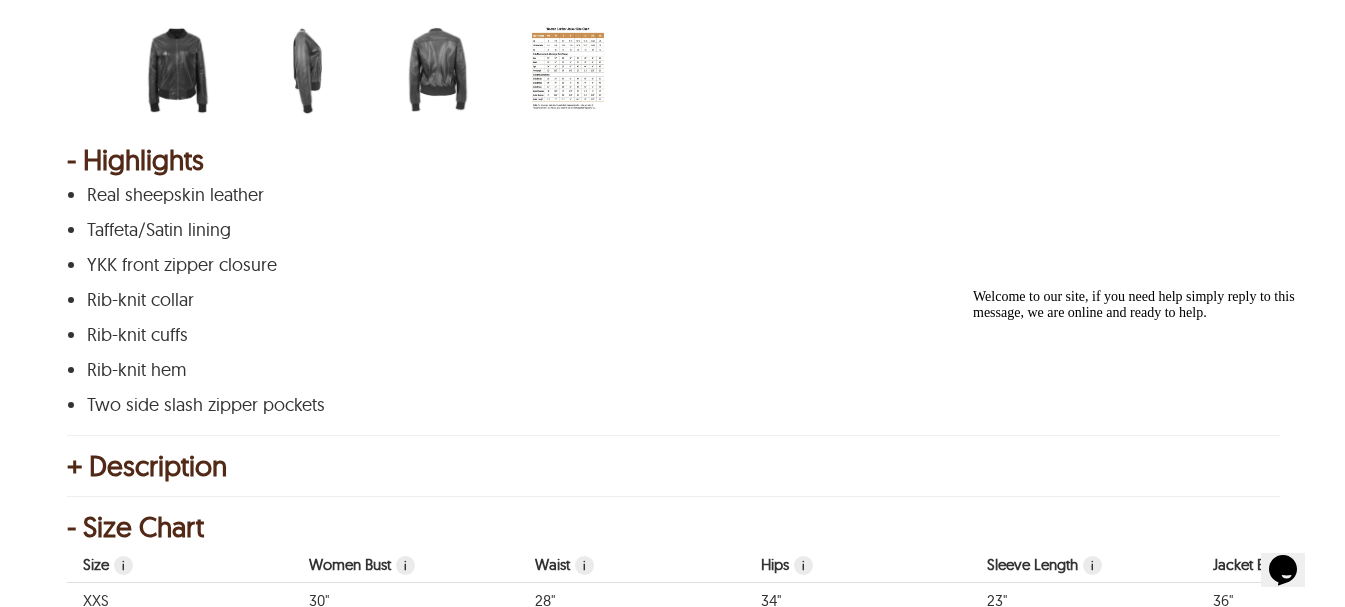 scroll, scrollTop: 1000, scrollLeft: 0, axis: vertical 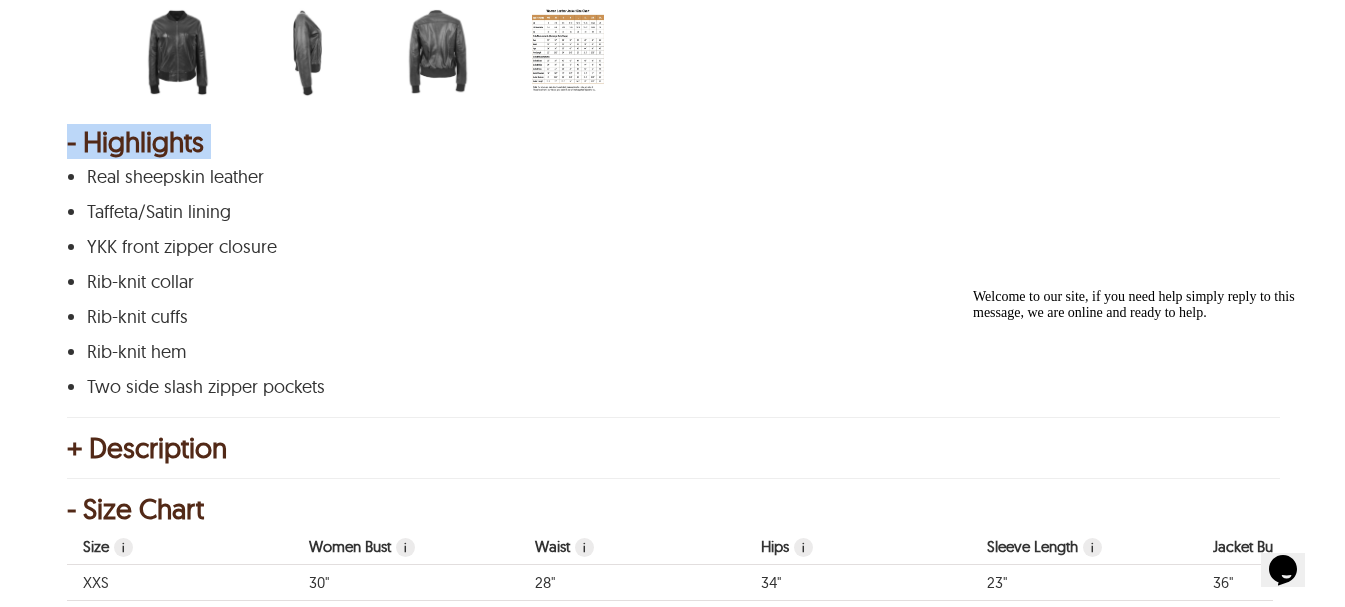 drag, startPoint x: 362, startPoint y: 398, endPoint x: 85, endPoint y: 175, distance: 355.60934 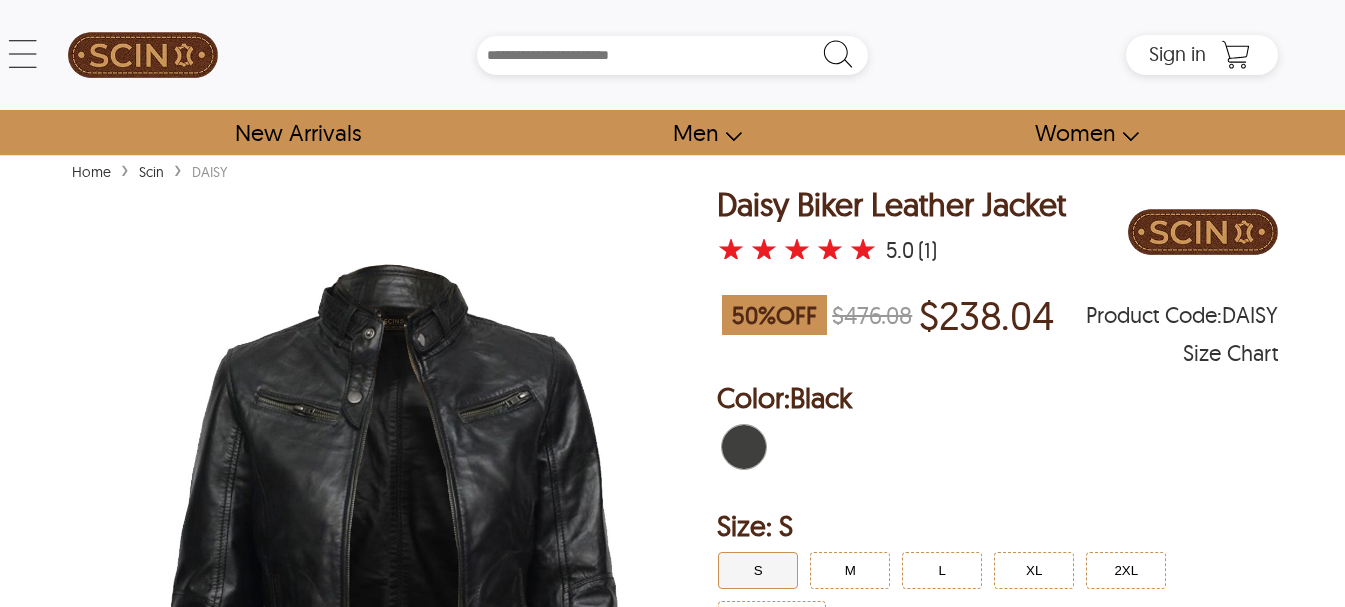 scroll, scrollTop: 333, scrollLeft: 0, axis: vertical 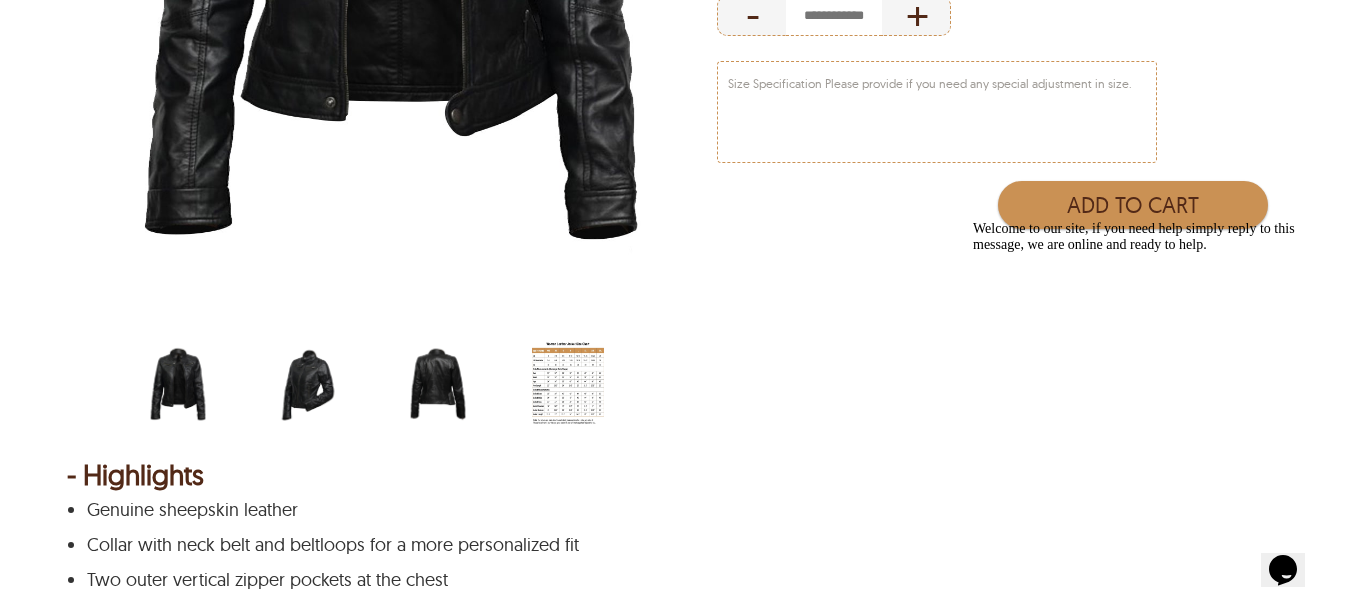 click at bounding box center [308, 385] 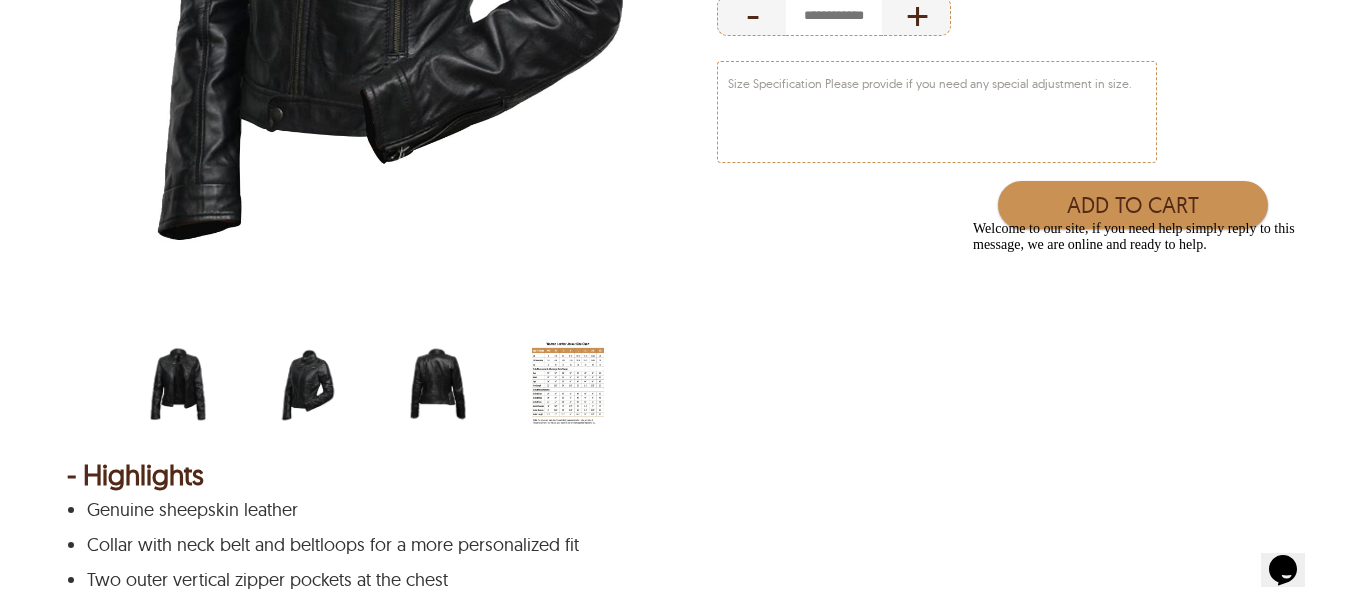 drag, startPoint x: 425, startPoint y: 103, endPoint x: 425, endPoint y: 366, distance: 263 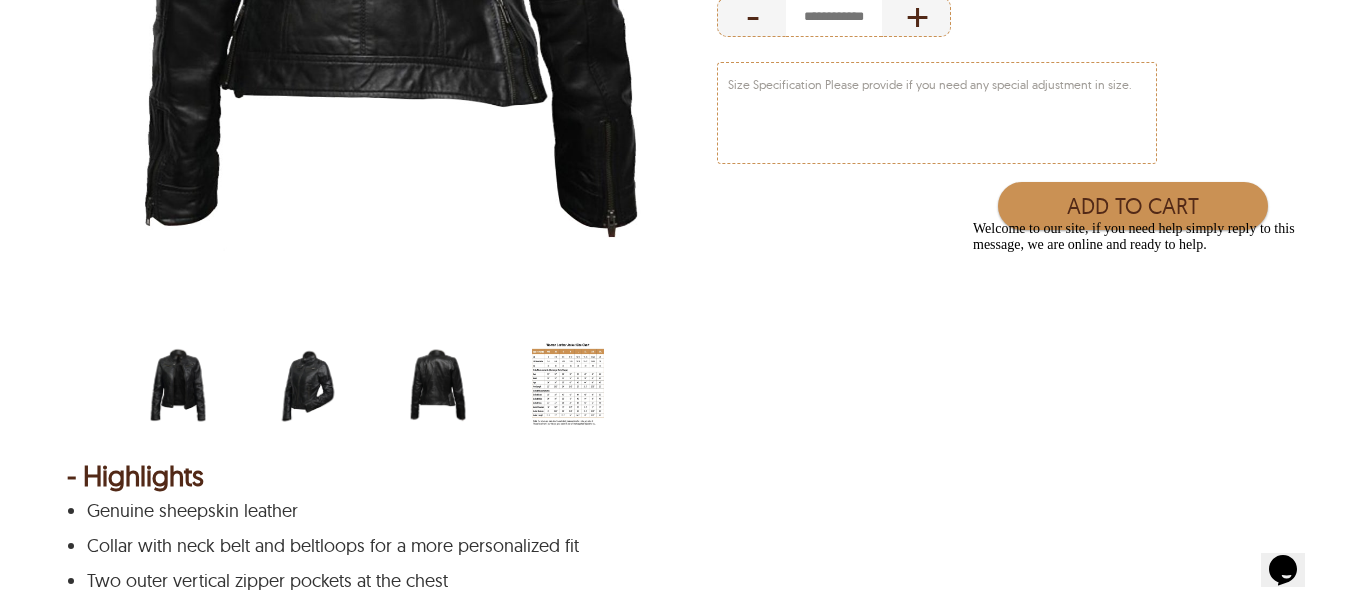 scroll, scrollTop: 667, scrollLeft: 0, axis: vertical 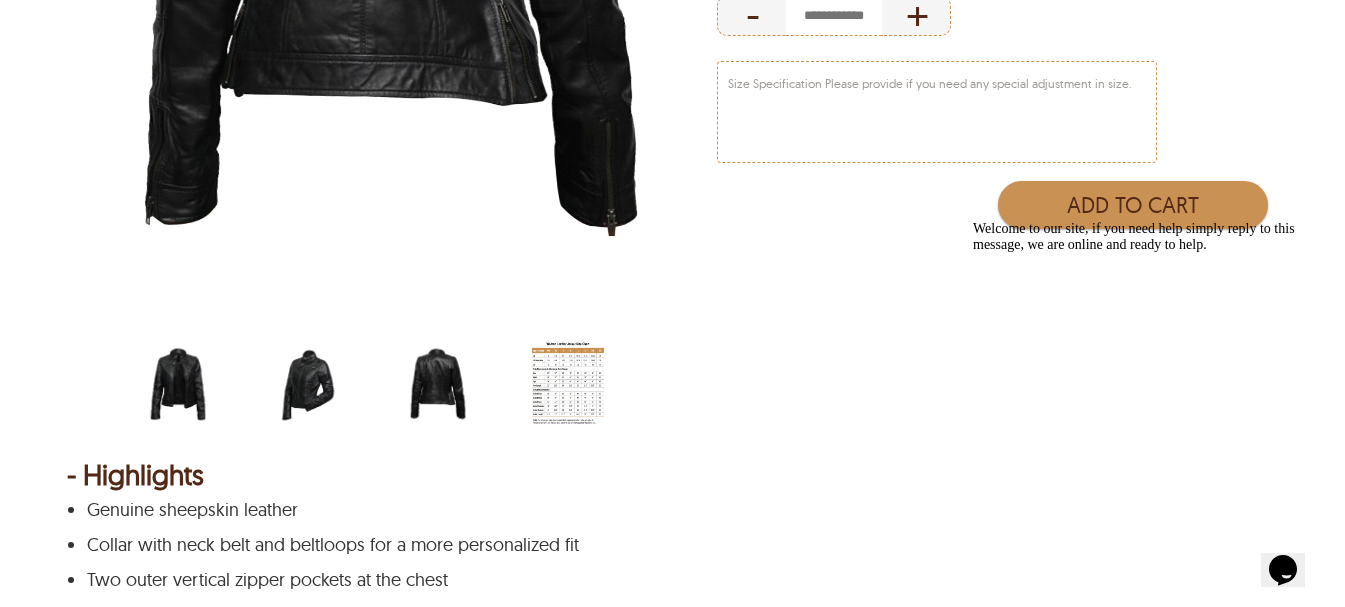 click at bounding box center (308, 385) 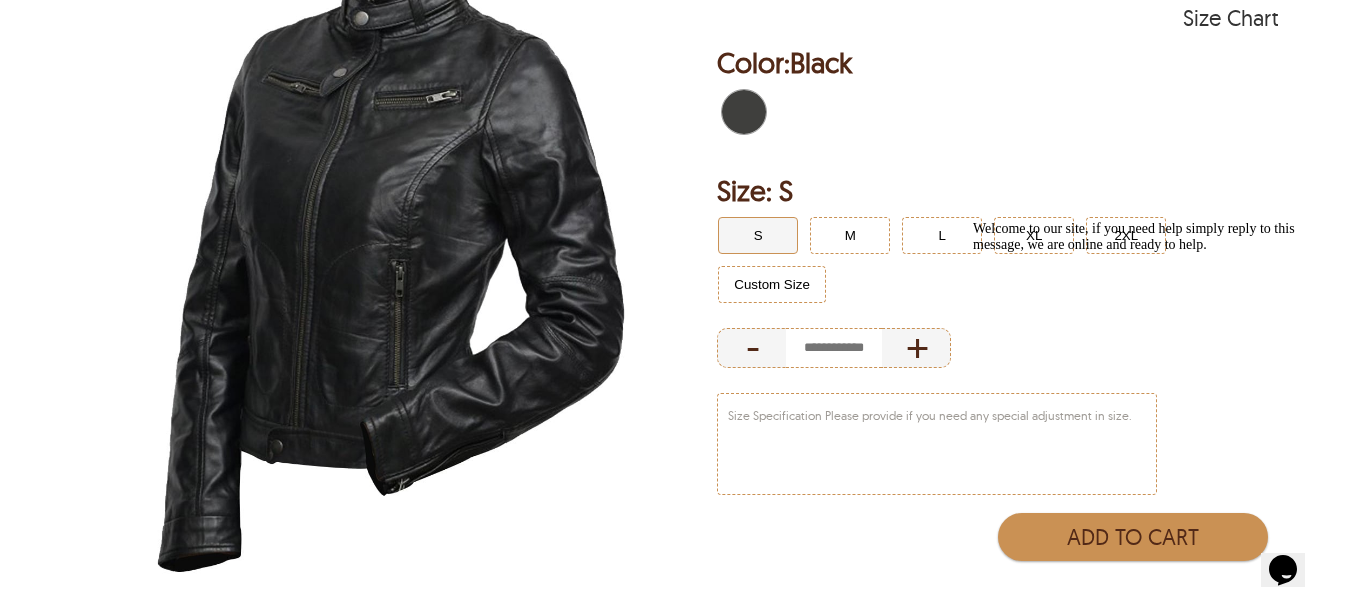 scroll, scrollTop: 333, scrollLeft: 0, axis: vertical 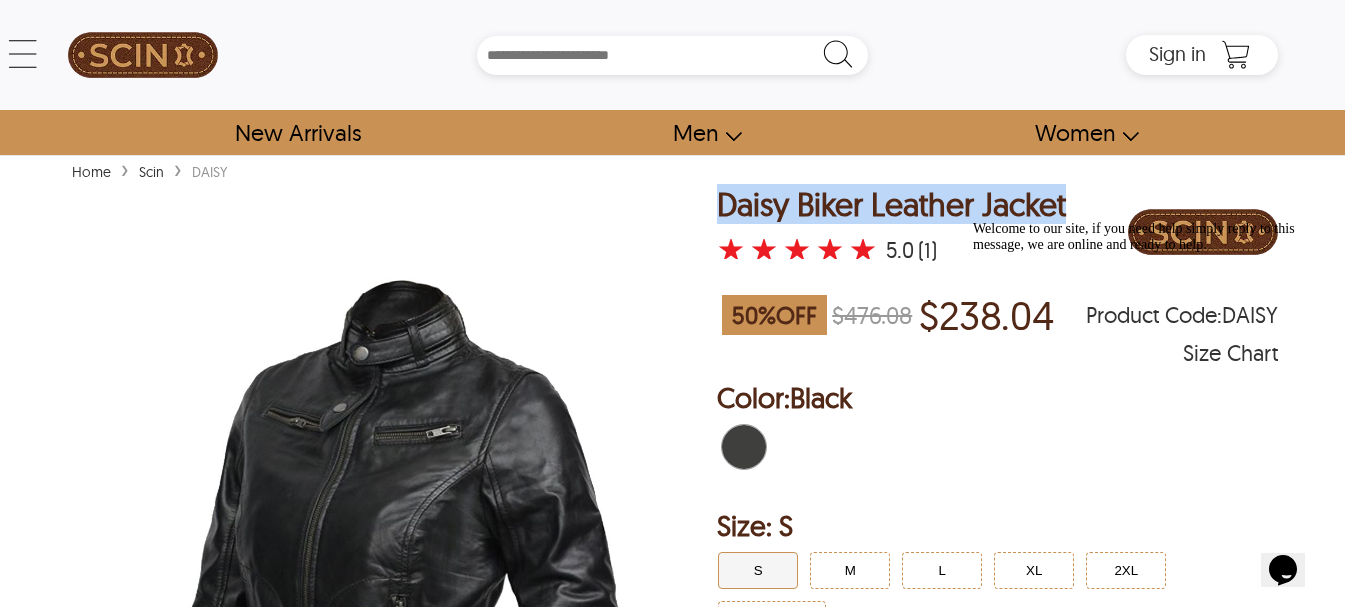 drag, startPoint x: 1091, startPoint y: 211, endPoint x: 697, endPoint y: 213, distance: 394.00507 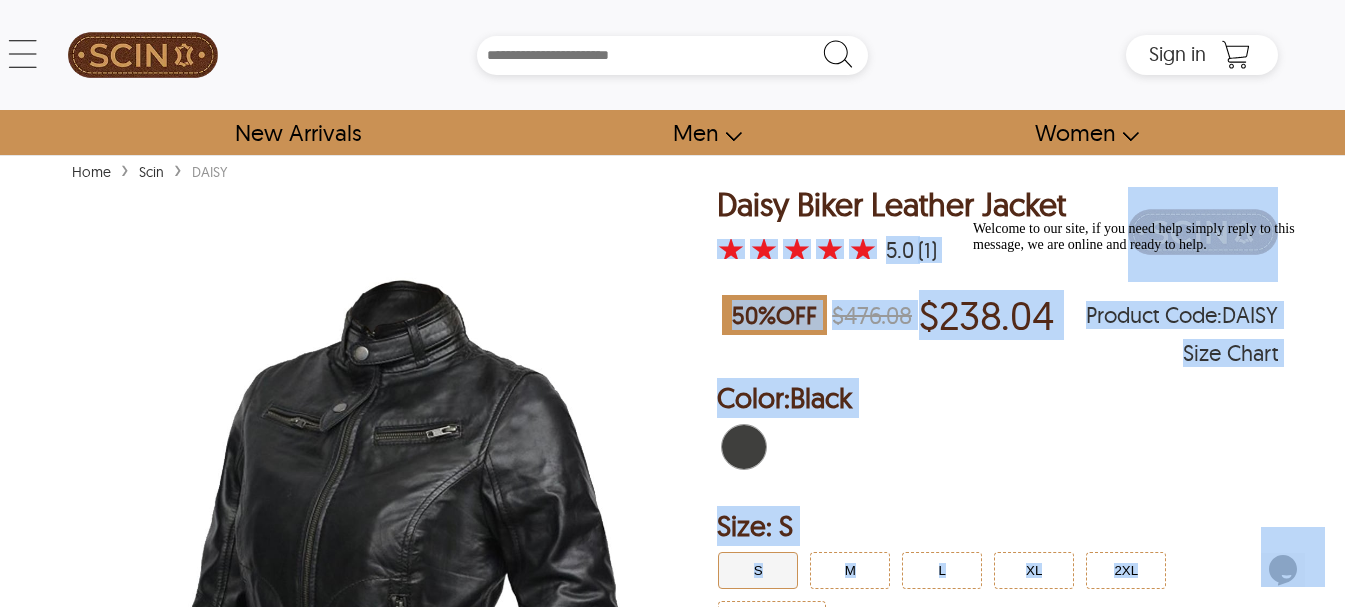 drag, startPoint x: 2035, startPoint y: 412, endPoint x: 1015, endPoint y: 214, distance: 1039.0399 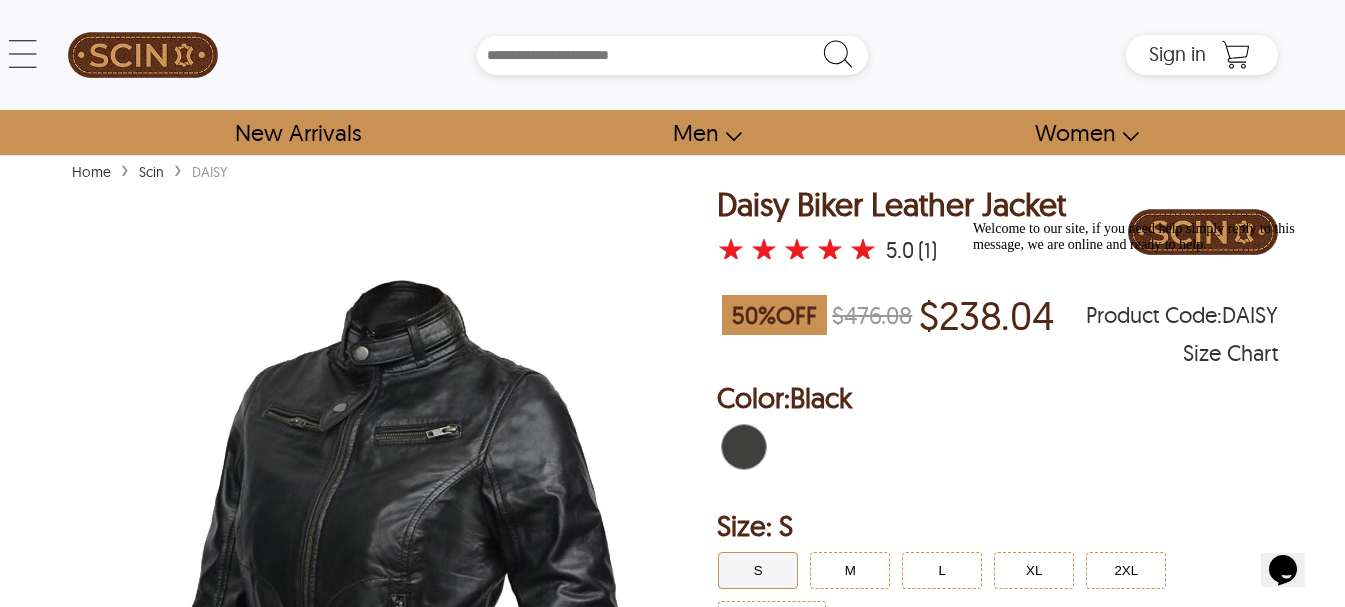 drag, startPoint x: 1001, startPoint y: 214, endPoint x: 927, endPoint y: 205, distance: 74.54529 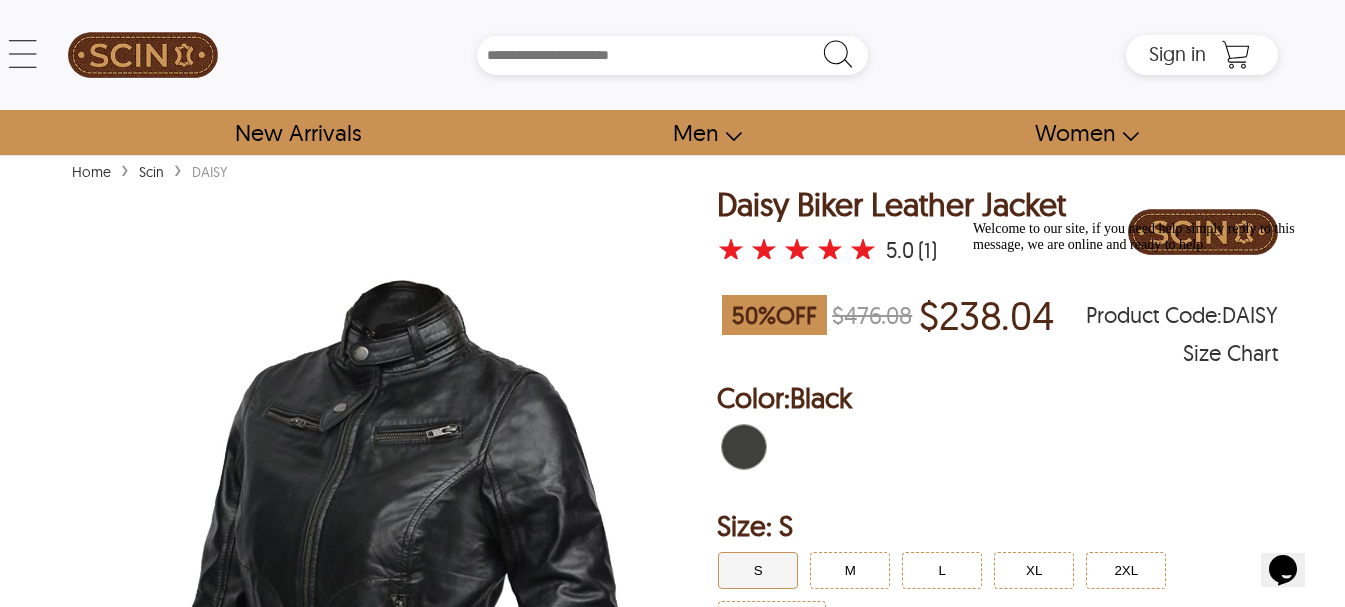click on "Daisy Biker Leather Jacket     ★ ★ ★ ★ ★ 5.0  (1)" at bounding box center [997, 234] 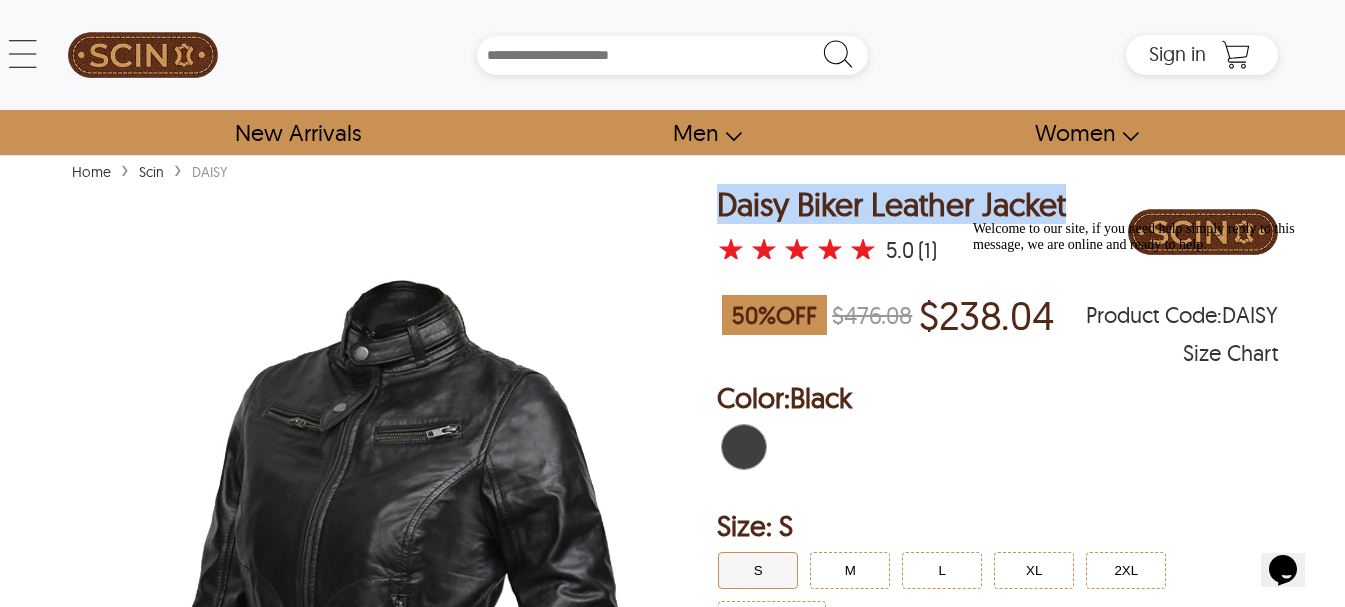 drag, startPoint x: 1067, startPoint y: 205, endPoint x: 740, endPoint y: 199, distance: 327.05505 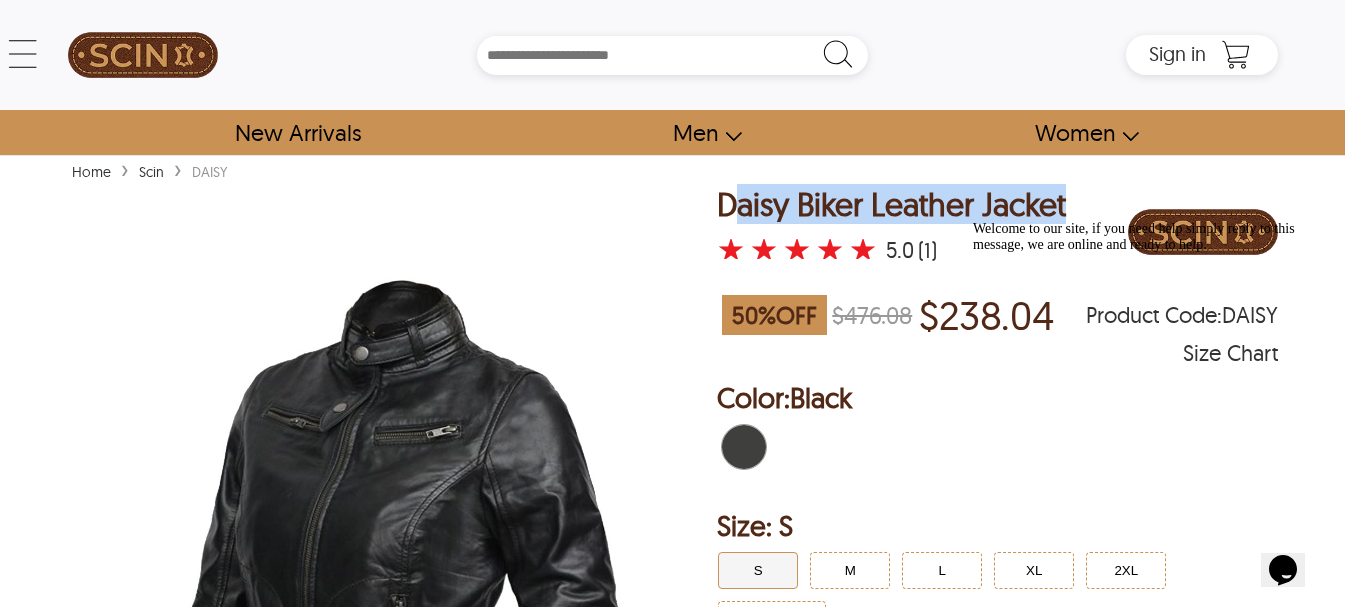 copy on "Daisy Biker Leather Jacket" 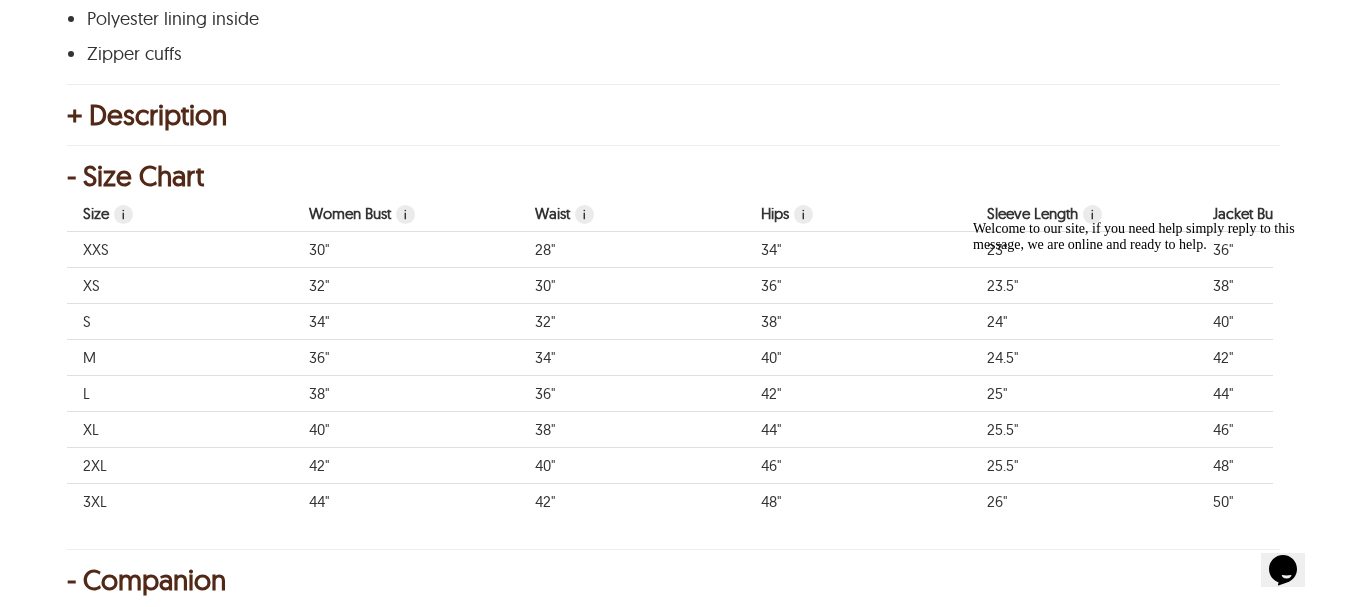 scroll, scrollTop: 1000, scrollLeft: 0, axis: vertical 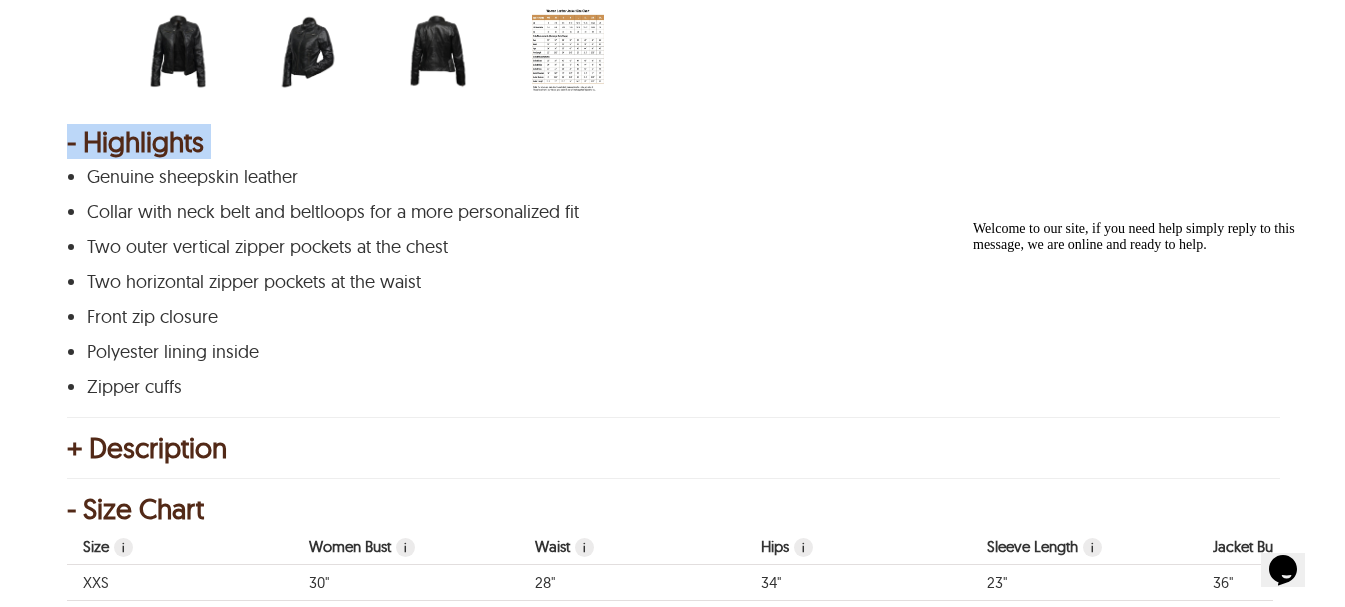 drag, startPoint x: 208, startPoint y: 405, endPoint x: 92, endPoint y: 168, distance: 263.8655 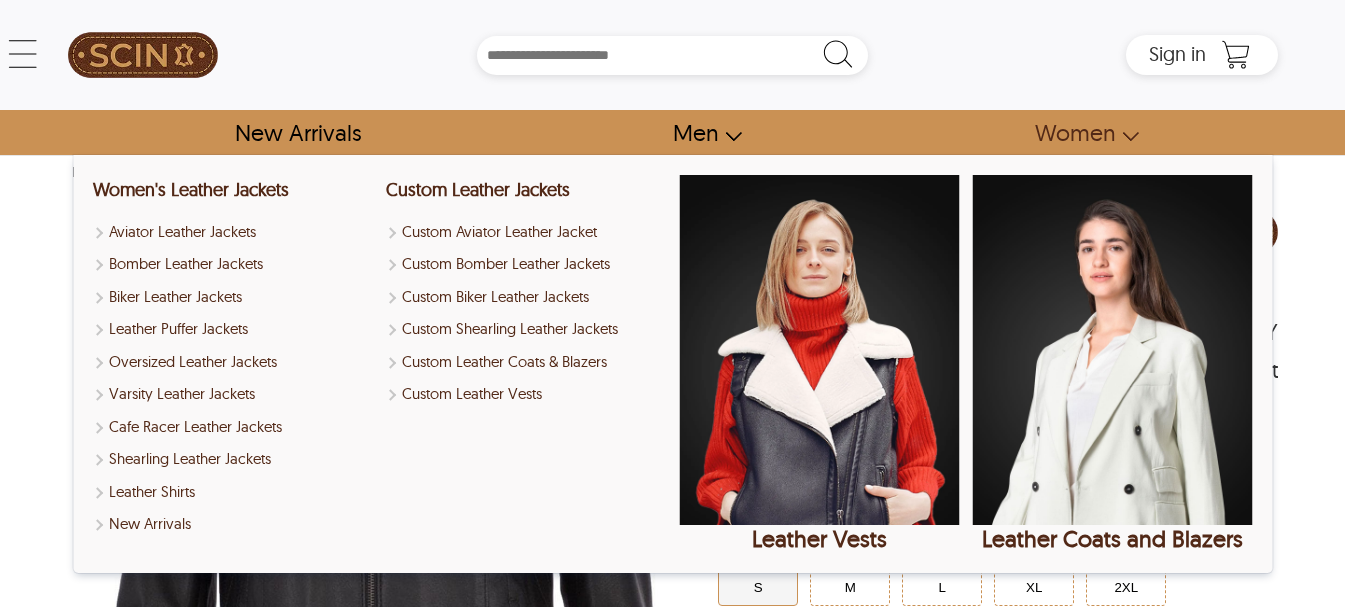scroll, scrollTop: 333, scrollLeft: 0, axis: vertical 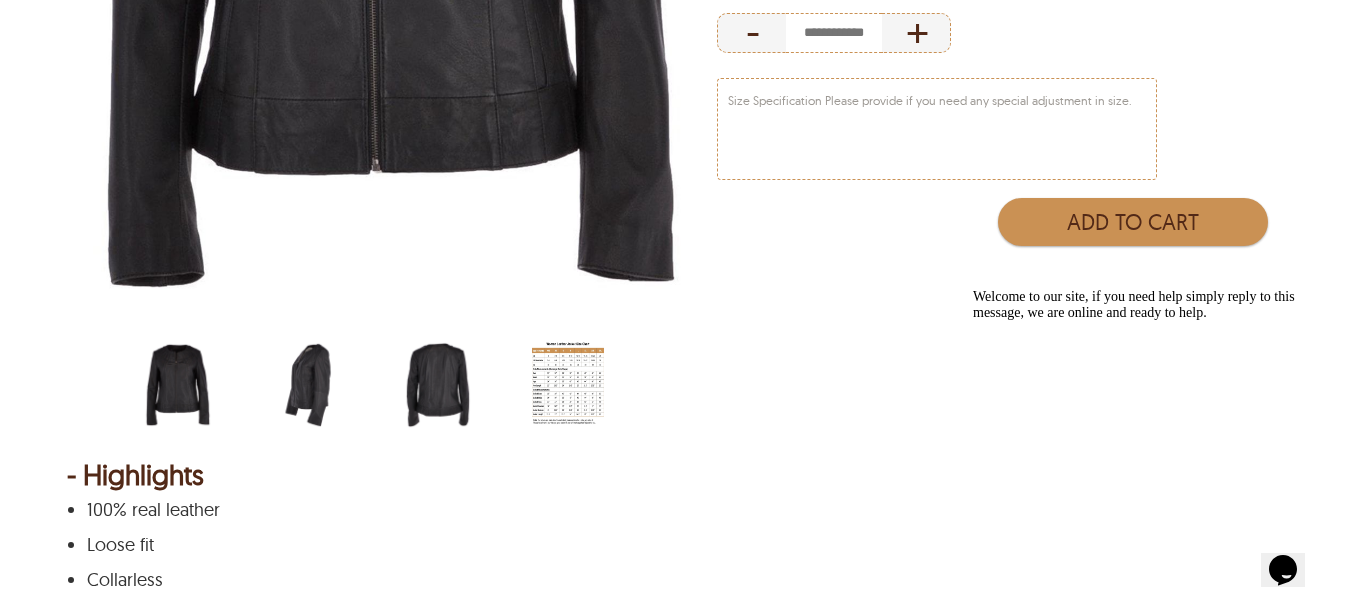 click at bounding box center [308, 385] 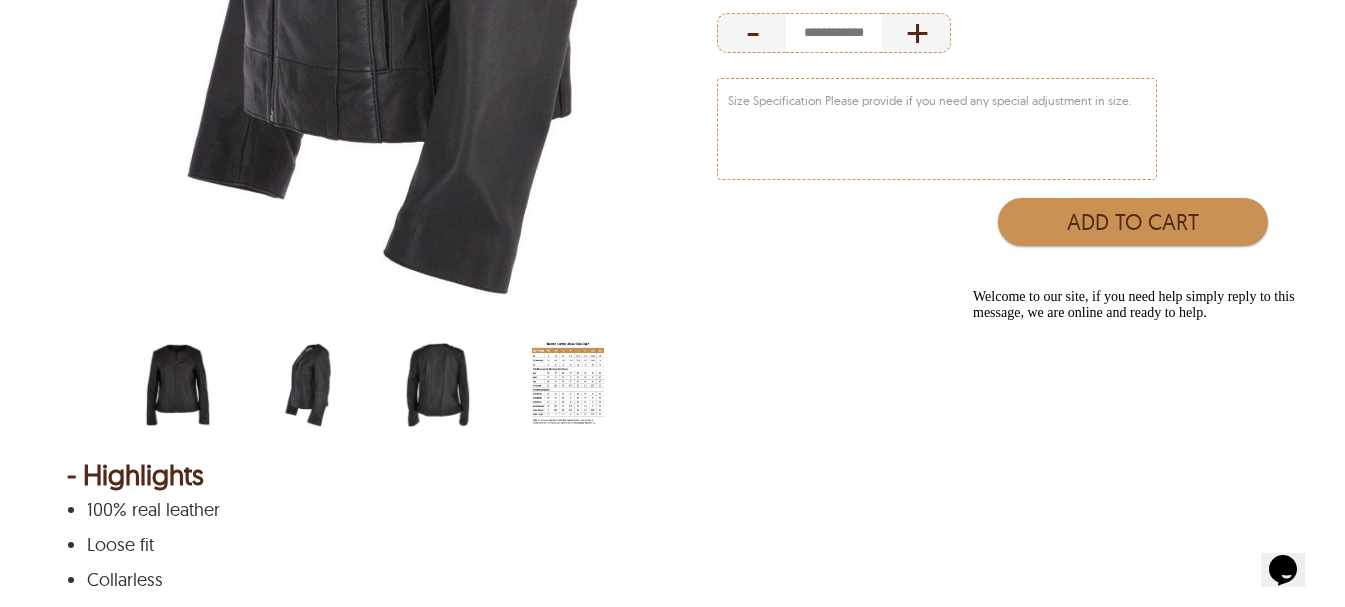 click at bounding box center (438, 385) 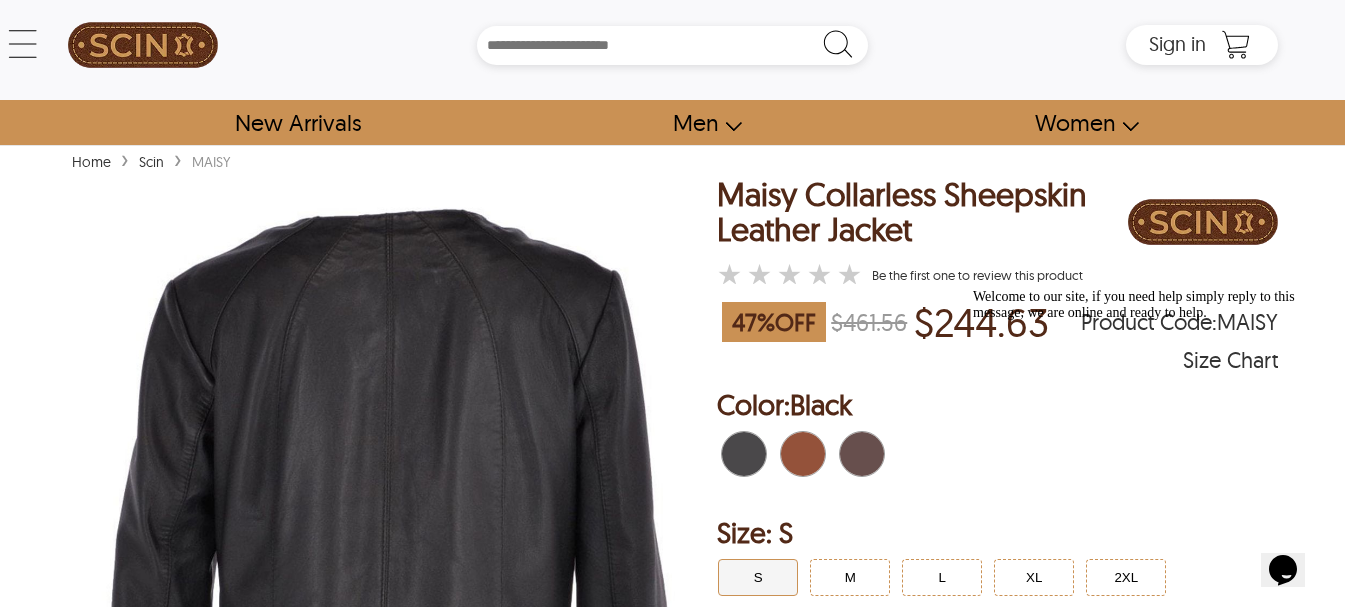 scroll, scrollTop: 0, scrollLeft: 0, axis: both 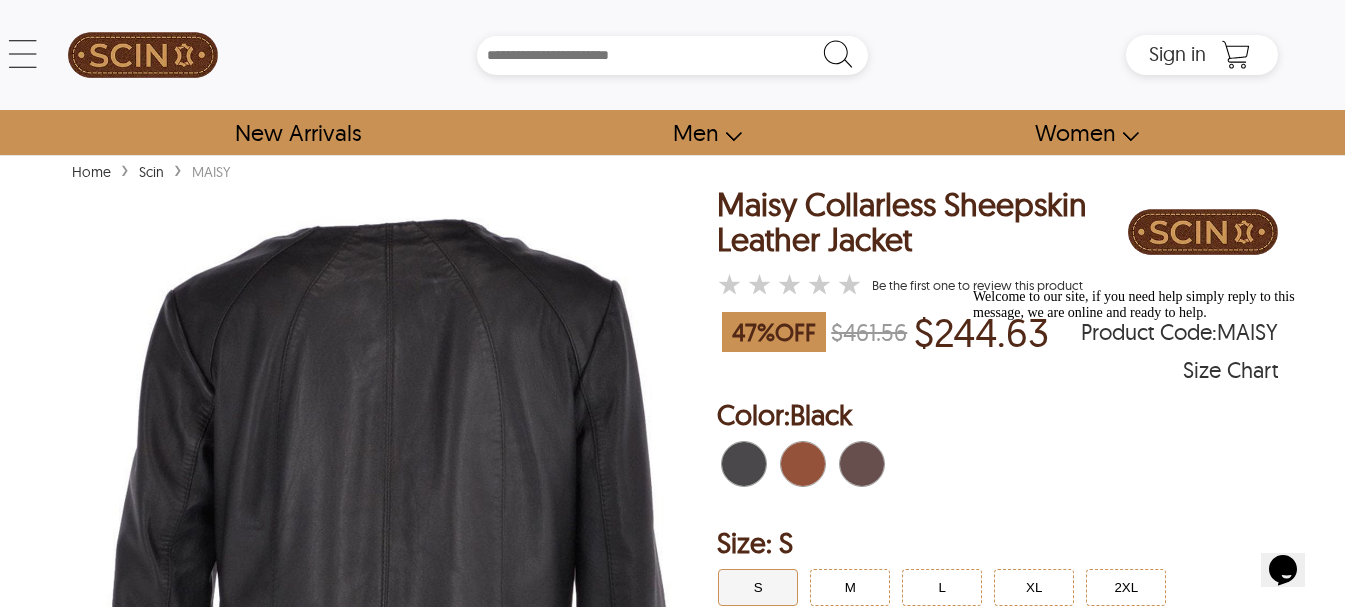 click at bounding box center [792, 464] 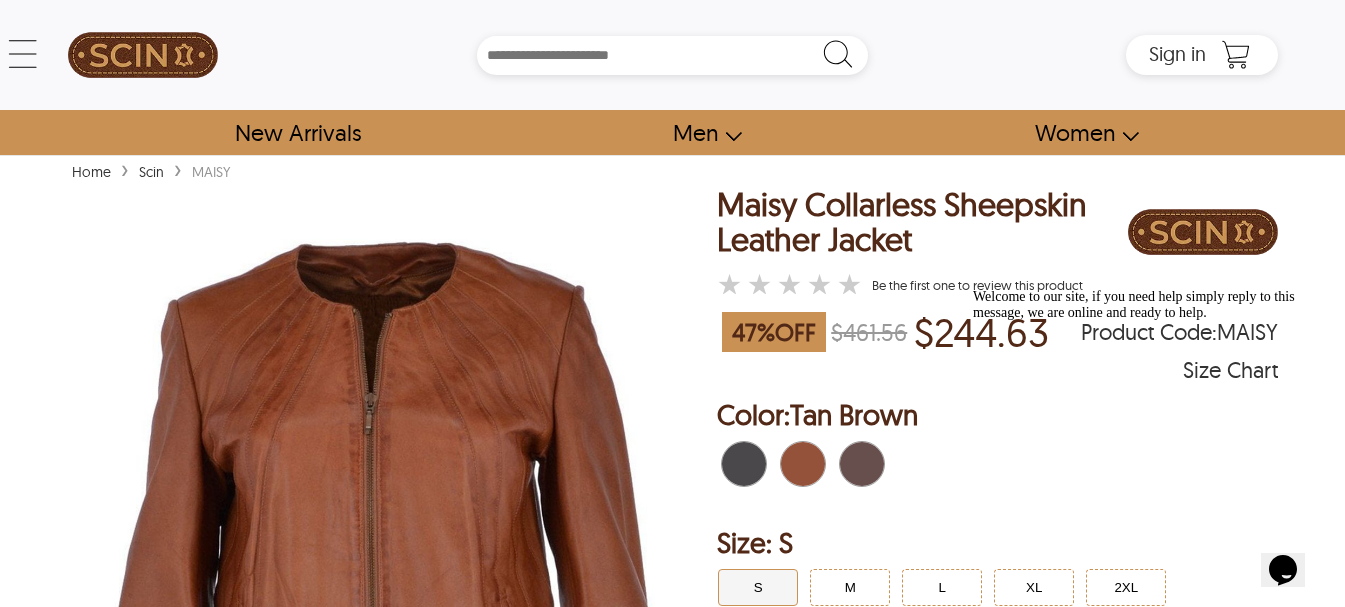 scroll, scrollTop: 333, scrollLeft: 0, axis: vertical 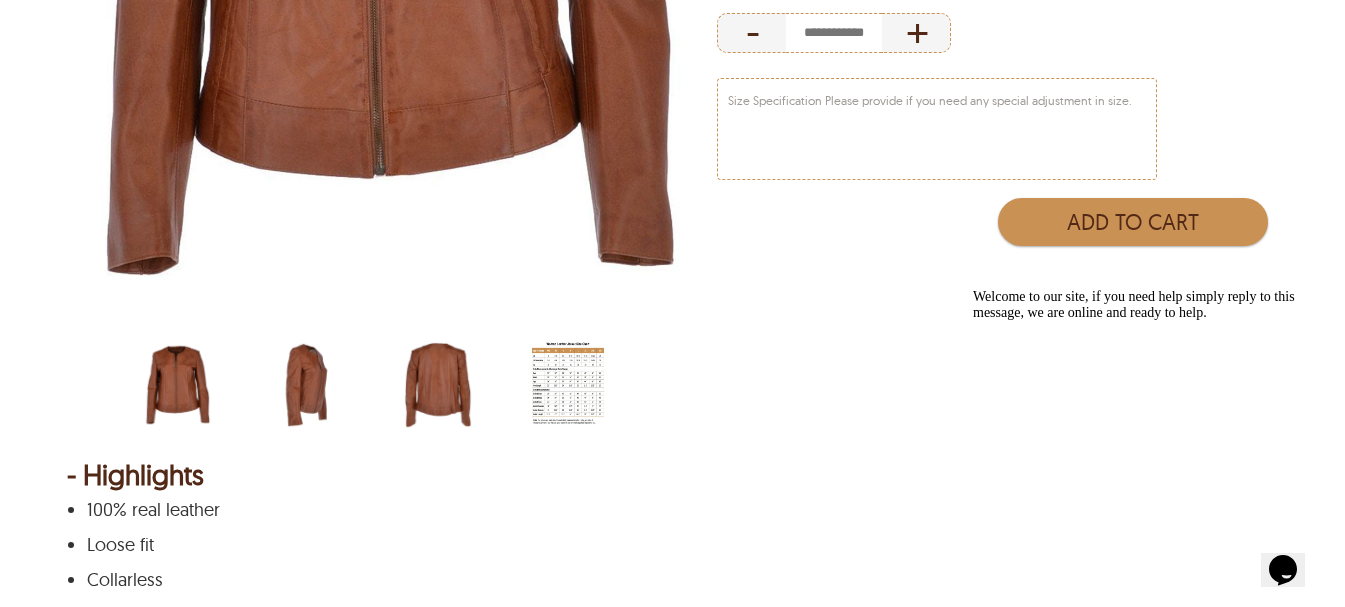 click at bounding box center [308, 385] 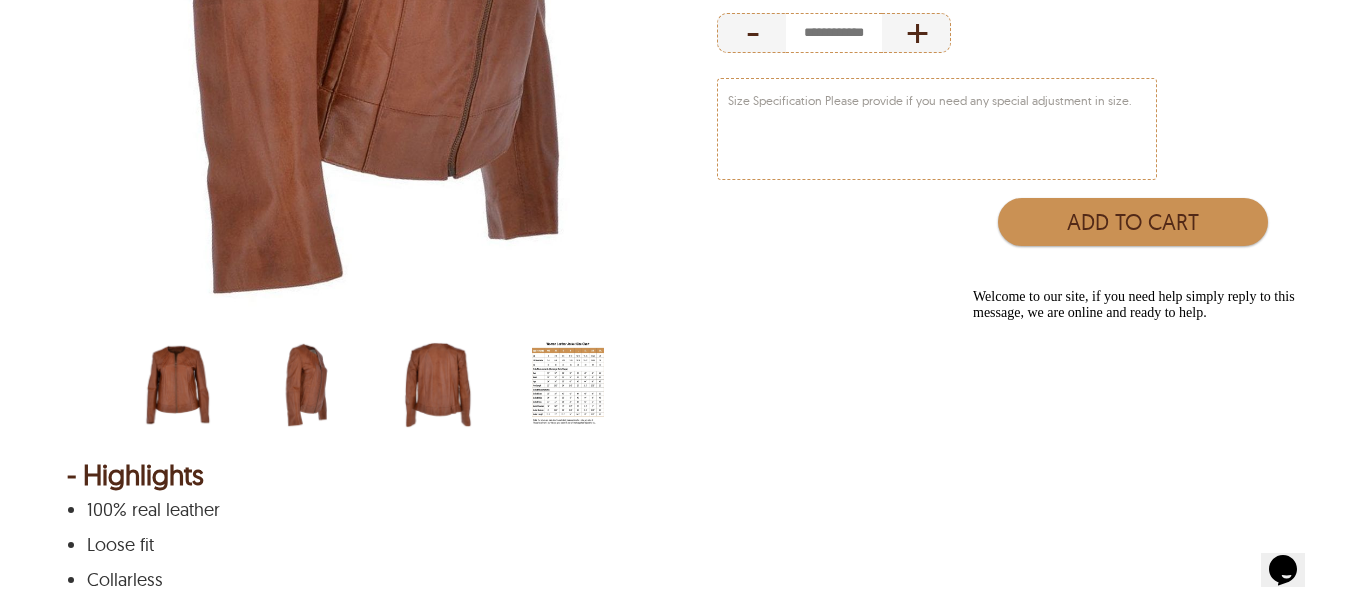 click at bounding box center [438, 385] 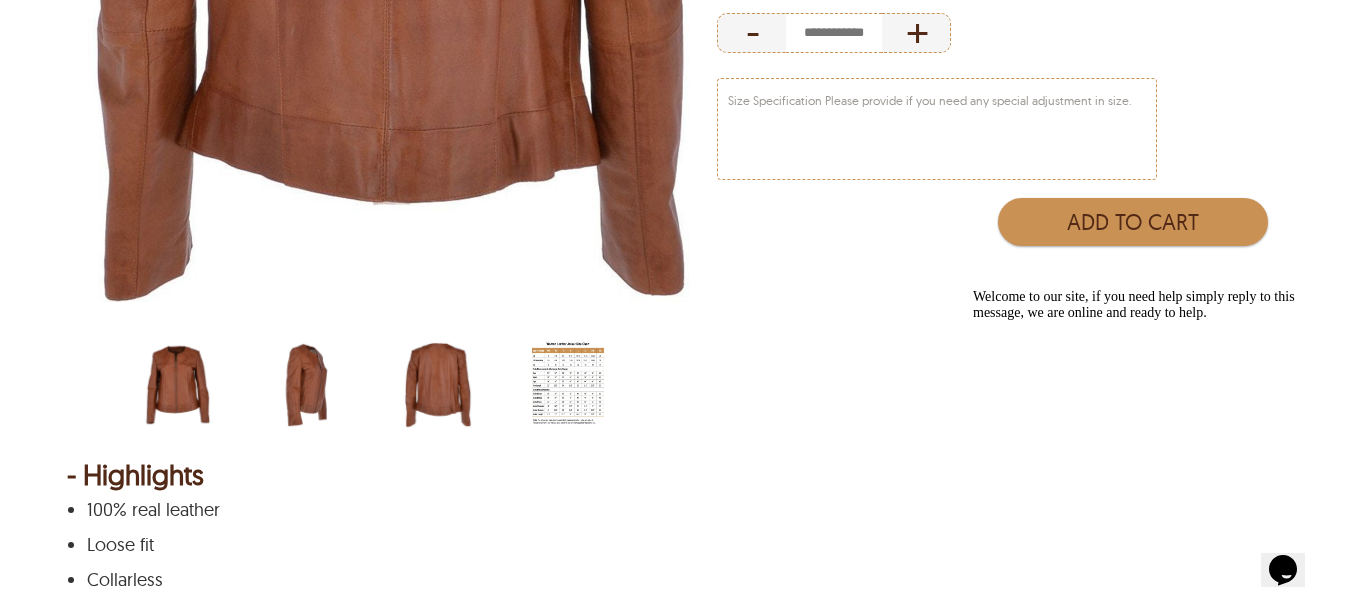 click at bounding box center (391, -75) 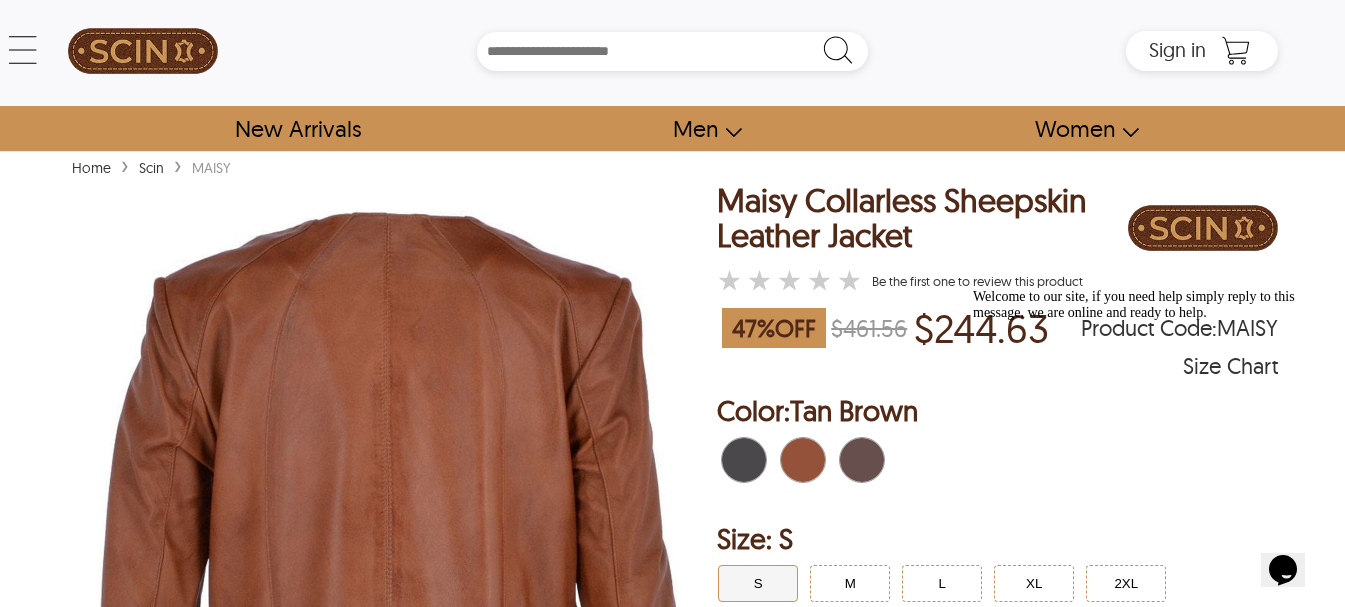 scroll, scrollTop: 0, scrollLeft: 0, axis: both 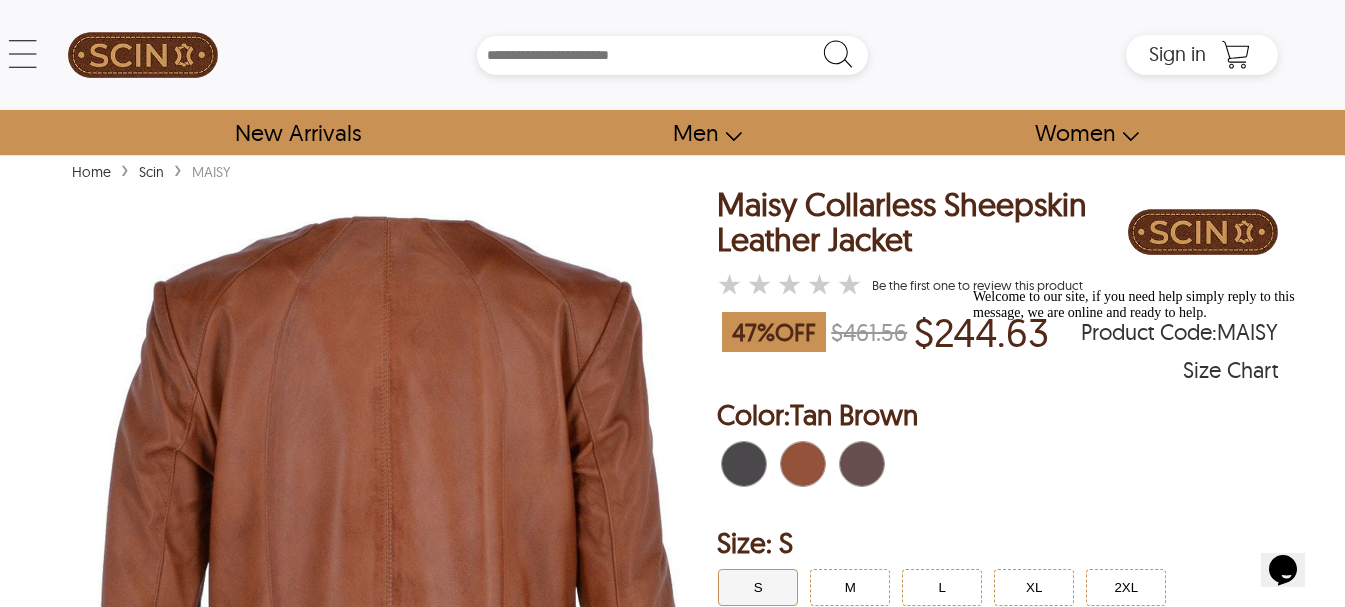 click at bounding box center (851, 464) 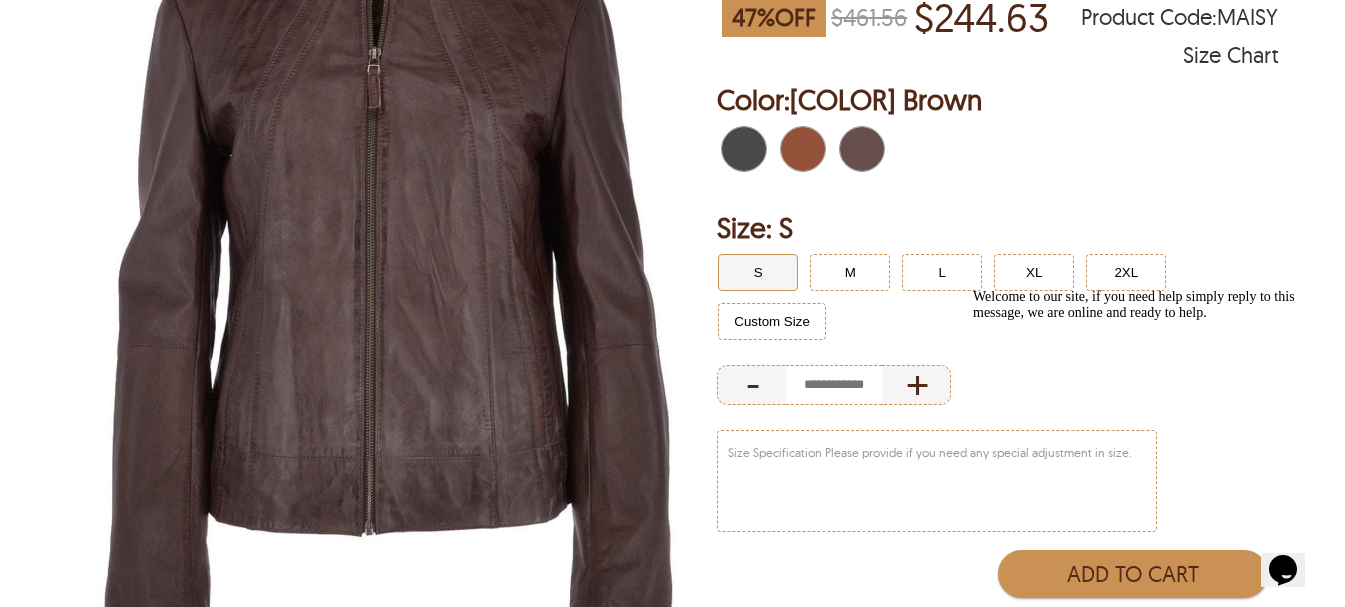 scroll, scrollTop: 333, scrollLeft: 0, axis: vertical 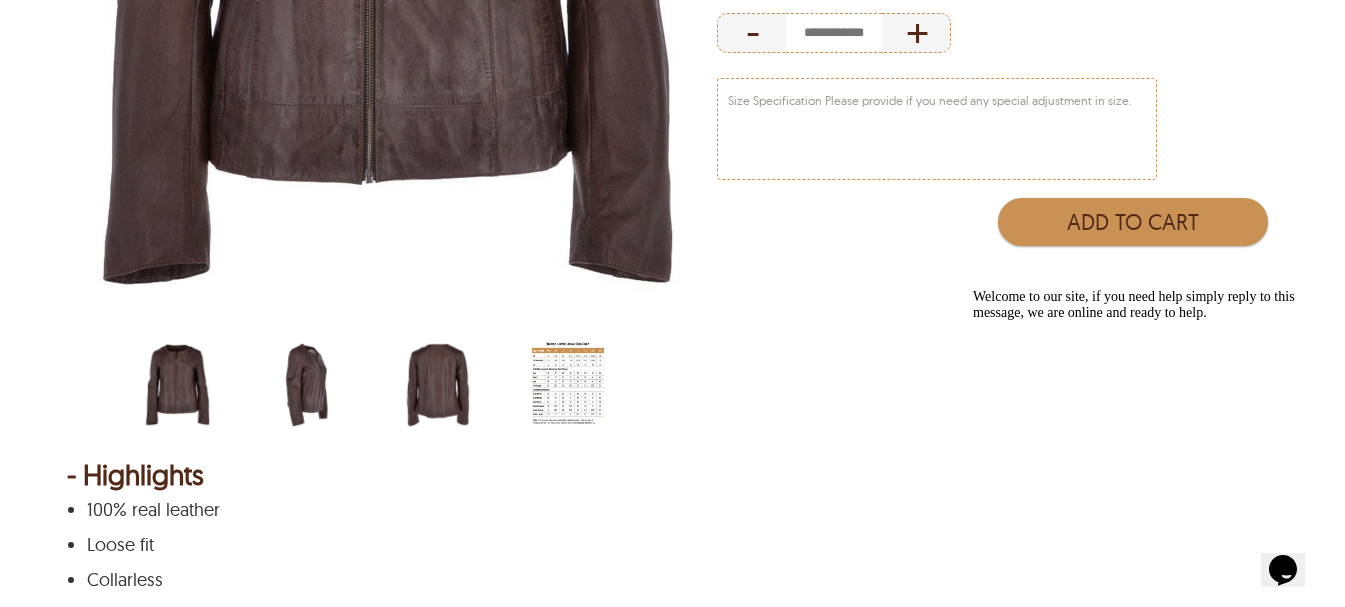 click at bounding box center [308, 385] 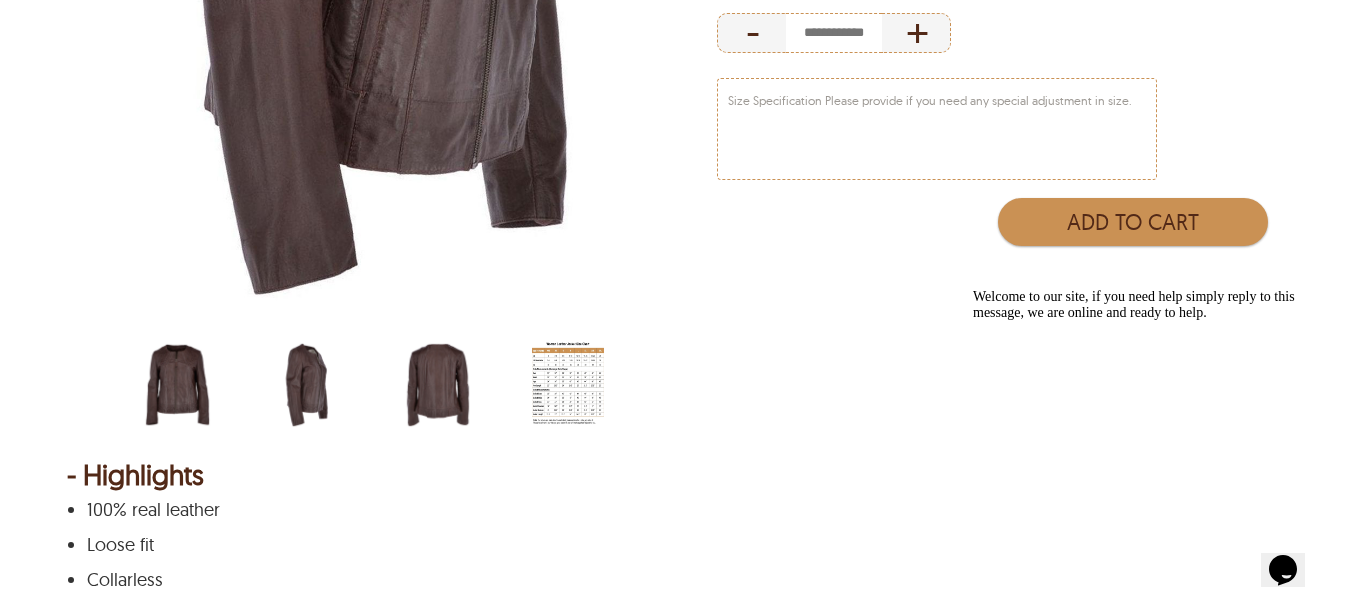 click at bounding box center (438, 385) 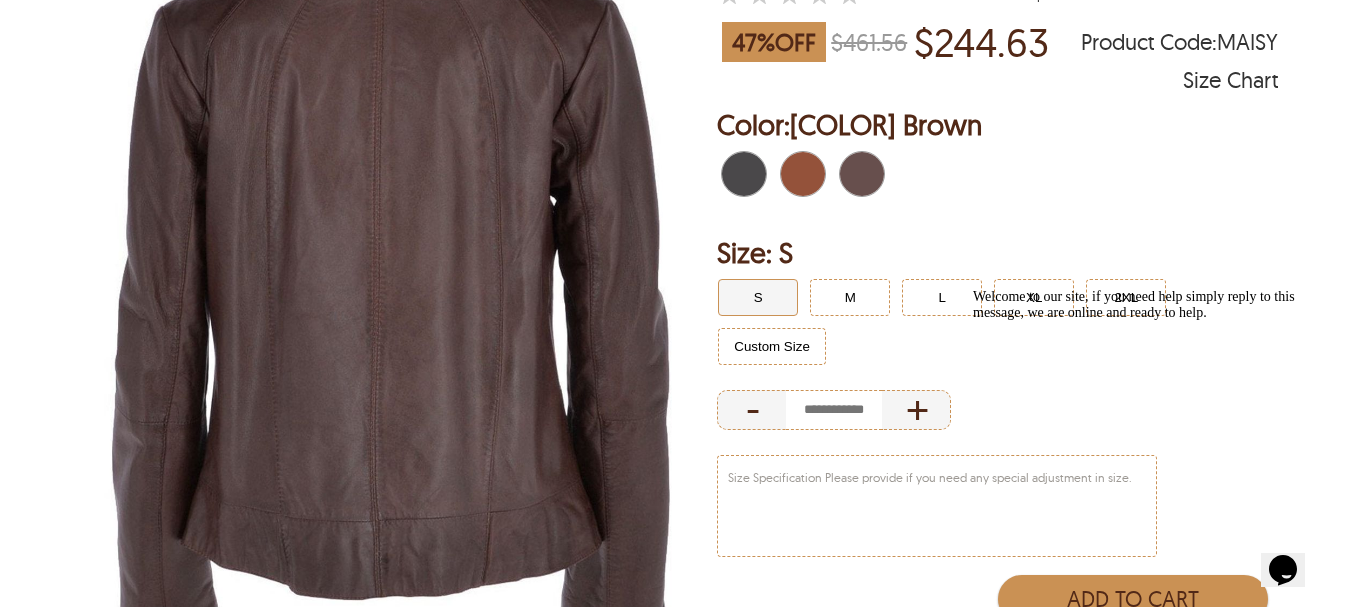 scroll, scrollTop: 0, scrollLeft: 0, axis: both 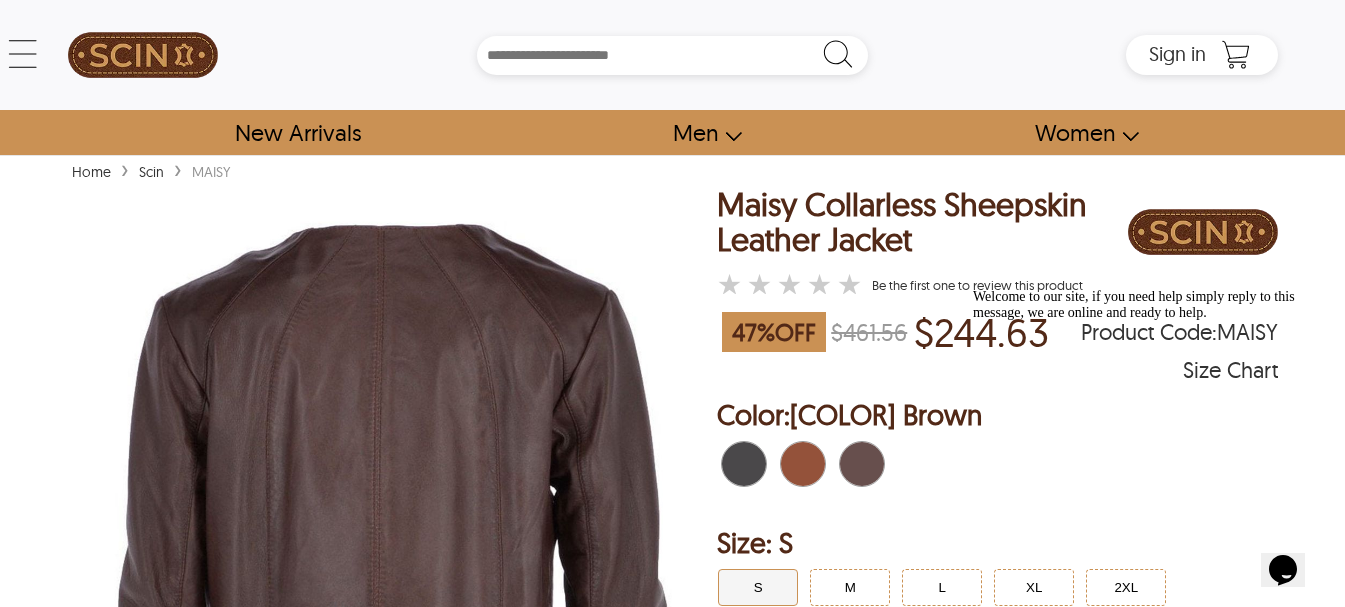 drag, startPoint x: 942, startPoint y: 254, endPoint x: 907, endPoint y: 244, distance: 36.40055 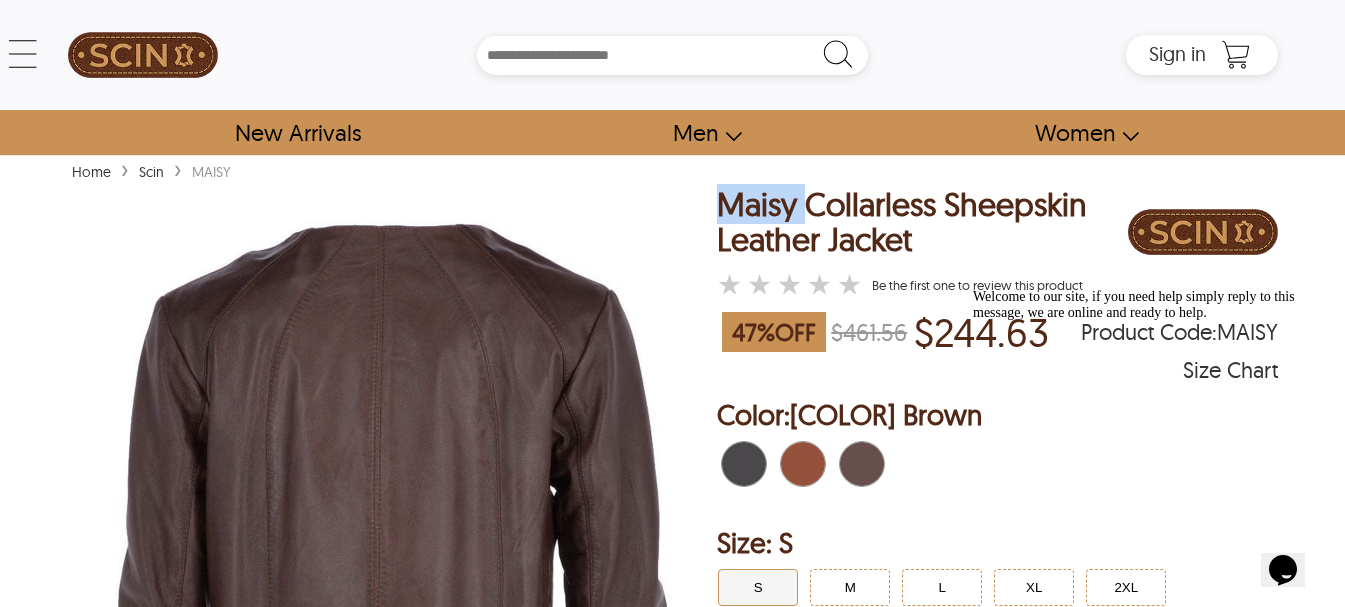 drag, startPoint x: 790, startPoint y: 209, endPoint x: 743, endPoint y: 216, distance: 47.518417 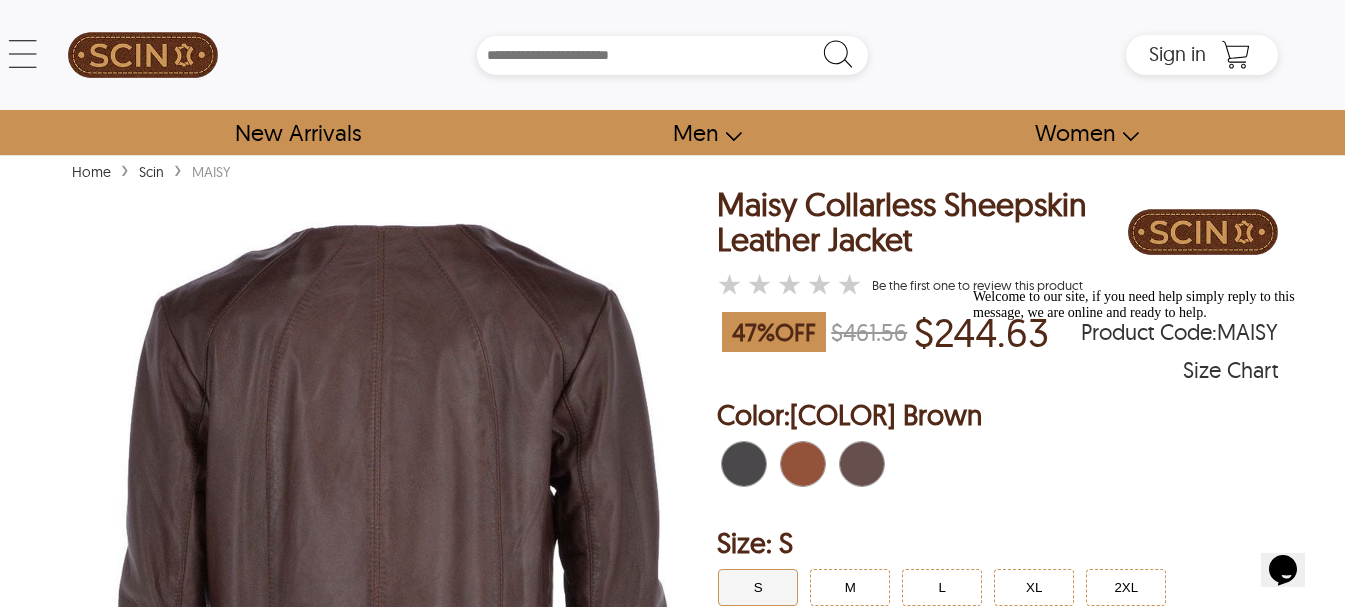 click on "Maisy Collarless Sheepskin Leather Jacket" at bounding box center (922, 222) 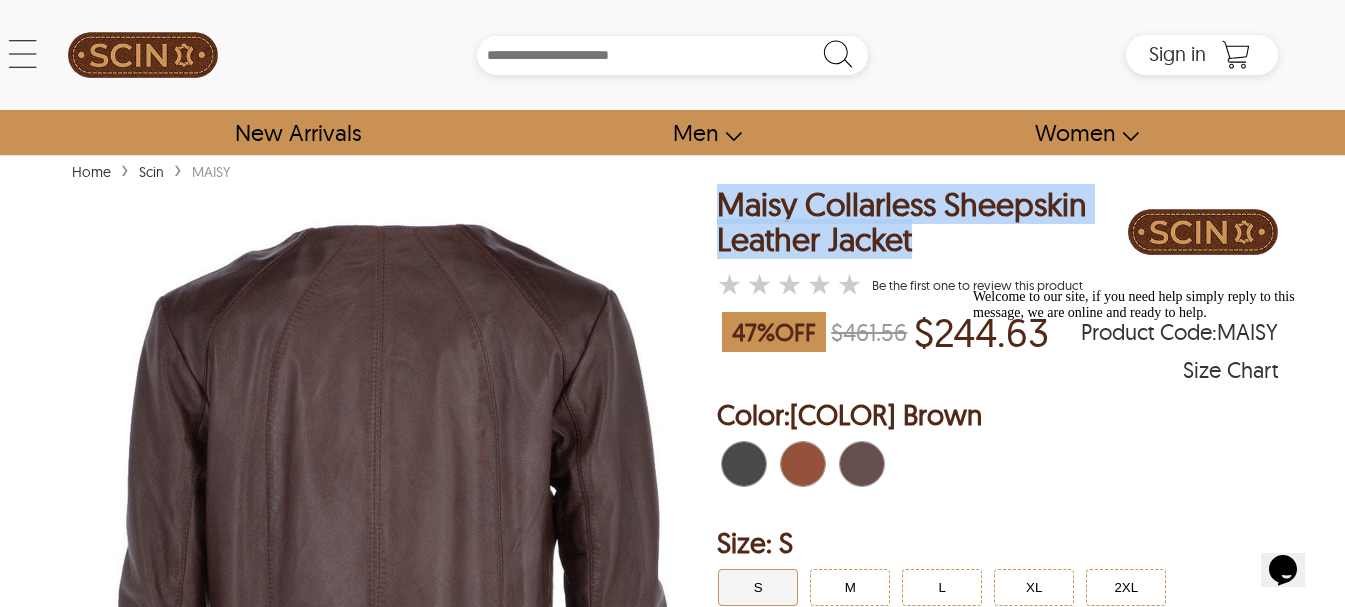 drag, startPoint x: 927, startPoint y: 245, endPoint x: 738, endPoint y: 203, distance: 193.61043 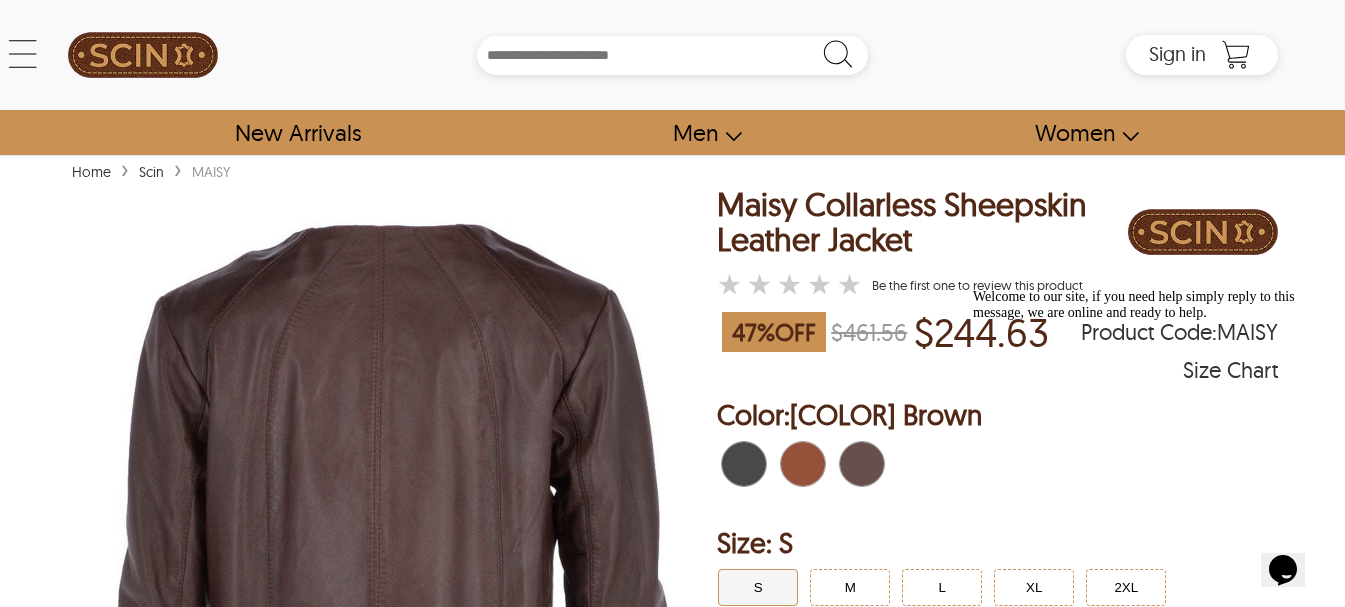 drag, startPoint x: 751, startPoint y: 203, endPoint x: 693, endPoint y: 168, distance: 67.74216 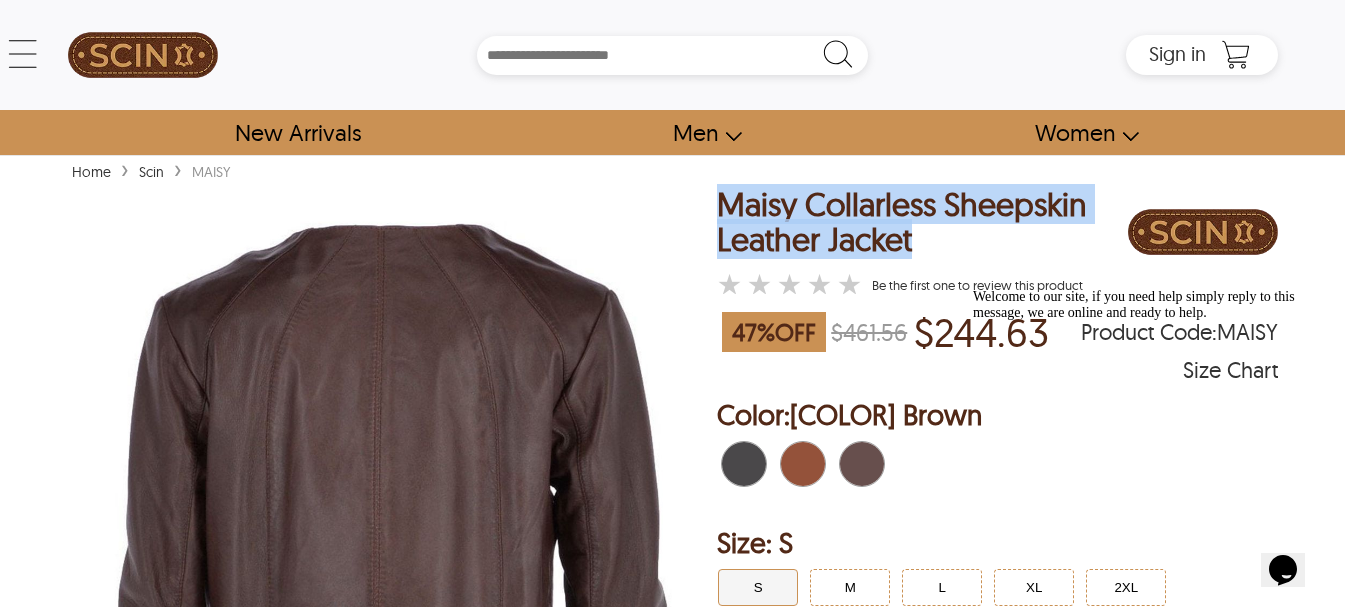 drag, startPoint x: 934, startPoint y: 242, endPoint x: 725, endPoint y: 191, distance: 215.13252 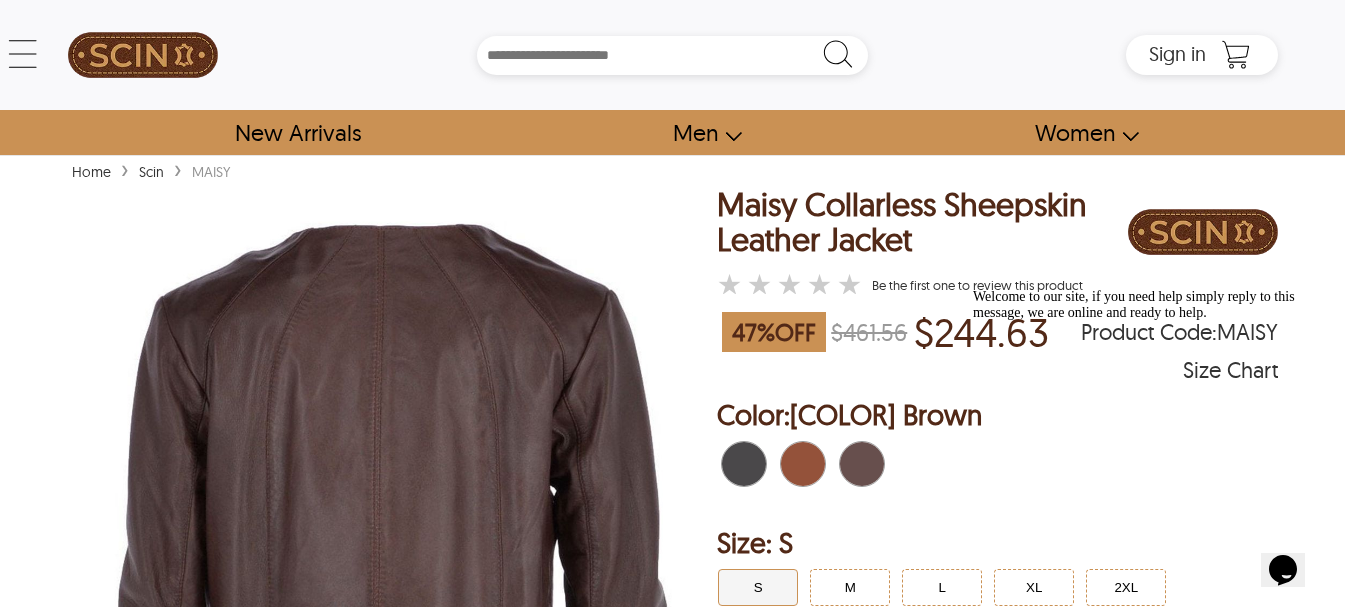 click on "Home › Scin › MAISY < Maisy Collarless Sheepskin Leather Jacket 47 %  OFF $461.56 $244.63 MAISY ★ ★ ★ ★ ★ Size Chart Maisy Collarless Sheepskin Leather Jacket     ★ ★ ★ ★ ★ Be the first one to review this product 47 %  OFF $461.56 $244.63 Product Code :  MAISY Size Chart Order Details reviews Color:  [COLOR] Size: S S M L XL 2XL Custom Size - + Color:  [COLOR] Size S S M L XL 2XL Custom Size - + Size Specification Please provide if you need any special adjustment in size. Add to Cart - Highlights 100% real leather Loose fit Collarless Front fastening zip closure Two side slash pockets Polyester lining Open hem cuffs + Description Introducing our Maisy Collarless Sheepskin Leather Jacket to elevate your outerwear game. Crafted from 100%  real leather , this  leather jacket leather jacket  effortlessly combines fashion and functionality, making it a must-have addition to your wardrobe. - Size Chart Size i Women Bust i Waist i Hips i Sleeve Length i Jacket Bust i Jacket Waist i i i i" at bounding box center (672, 1683) 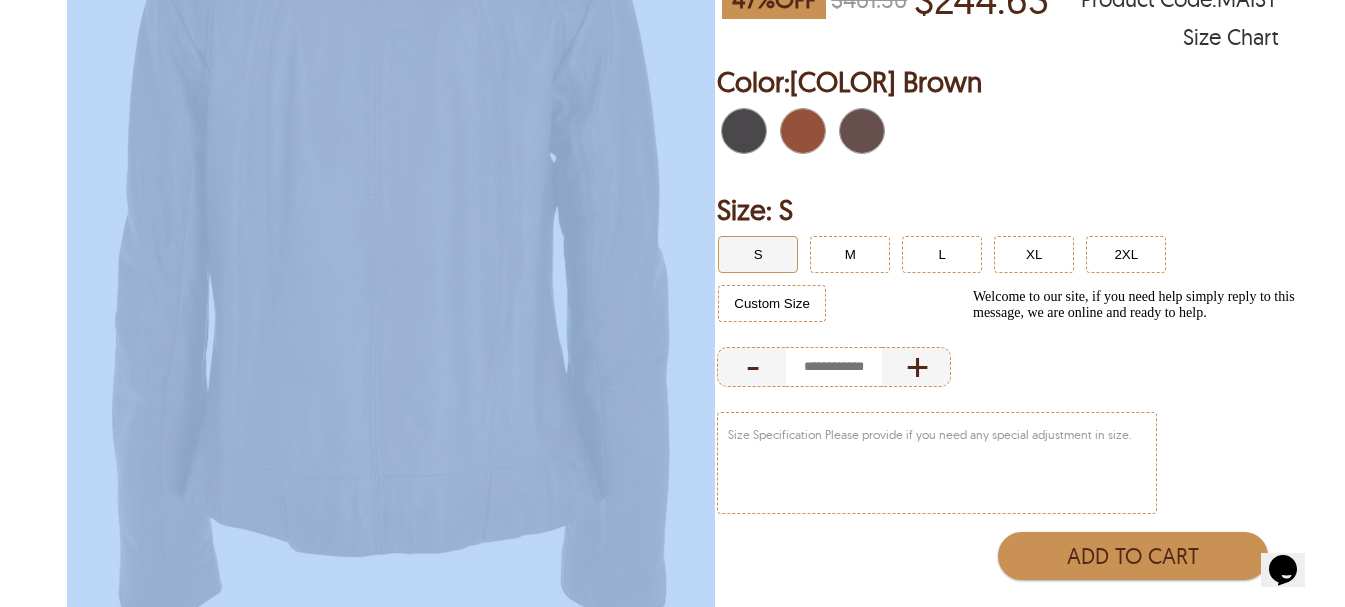 scroll, scrollTop: 667, scrollLeft: 0, axis: vertical 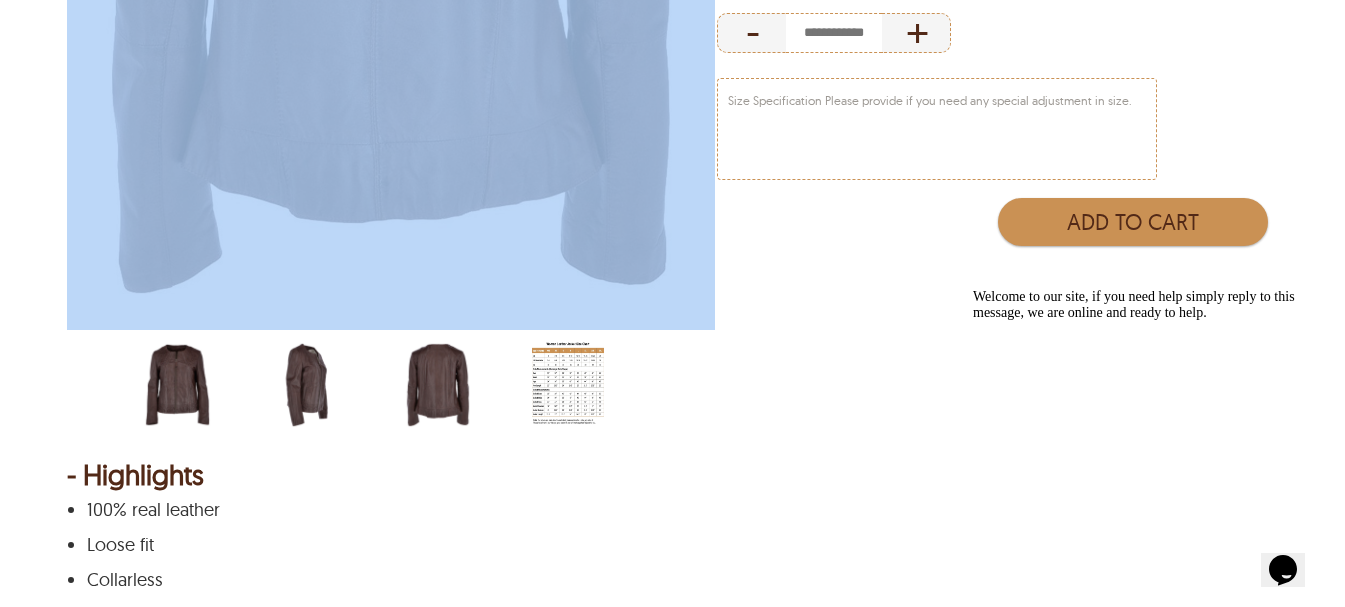 click on "Home › Scin › MAISY < Maisy Collarless Sheepskin Leather Jacket 47 %  OFF $461.56 $244.63 MAISY ★ ★ ★ ★ ★ Size Chart Maisy Collarless Sheepskin Leather Jacket     ★ ★ ★ ★ ★ Be the first one to review this product 47 %  OFF $461.56 $244.63 Product Code :  MAISY Size Chart Order Details reviews Color:  [COLOR] Size: S S M L XL 2XL Custom Size - + Color:  [COLOR] Size S S M L XL 2XL Custom Size - + Size Specification Please provide if you need any special adjustment in size. Add to Cart - Highlights 100% real leather Loose fit Collarless Front fastening zip closure Two side slash pockets Polyester lining Open hem cuffs + Description Introducing our Maisy Collarless Sheepskin Leather Jacket to elevate your outerwear game. Crafted from 100%  real leather , this  leather jacket leather jacket  effortlessly combines fashion and functionality, making it a must-have addition to your wardrobe. - Size Chart Size i Women Bust i Waist i Hips i Sleeve Length i Jacket Bust i Jacket Waist i i i i" at bounding box center [672, 1016] 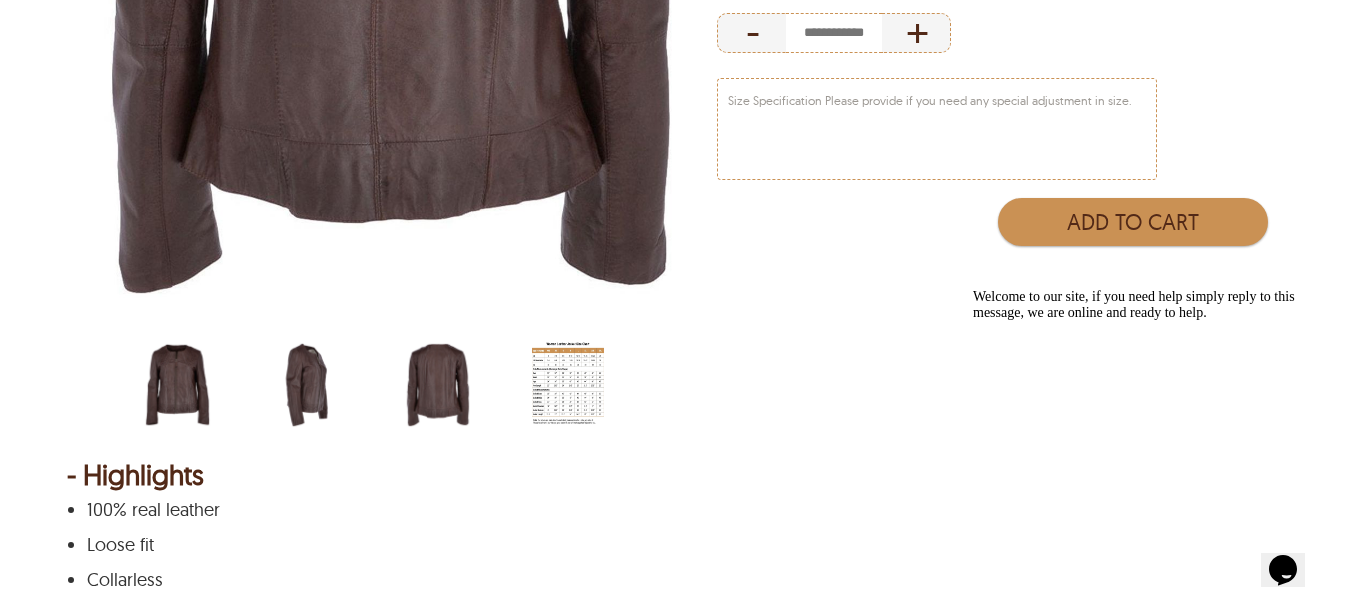 scroll, scrollTop: 1000, scrollLeft: 0, axis: vertical 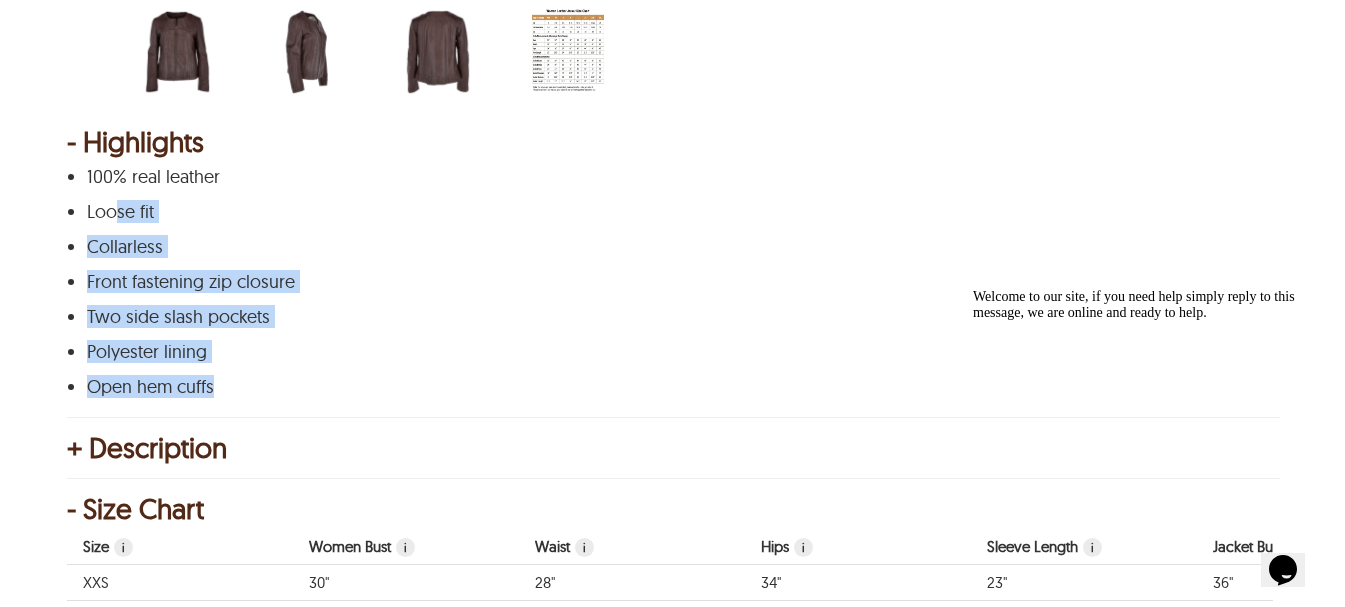 drag, startPoint x: 266, startPoint y: 384, endPoint x: 113, endPoint y: 181, distance: 254.20071 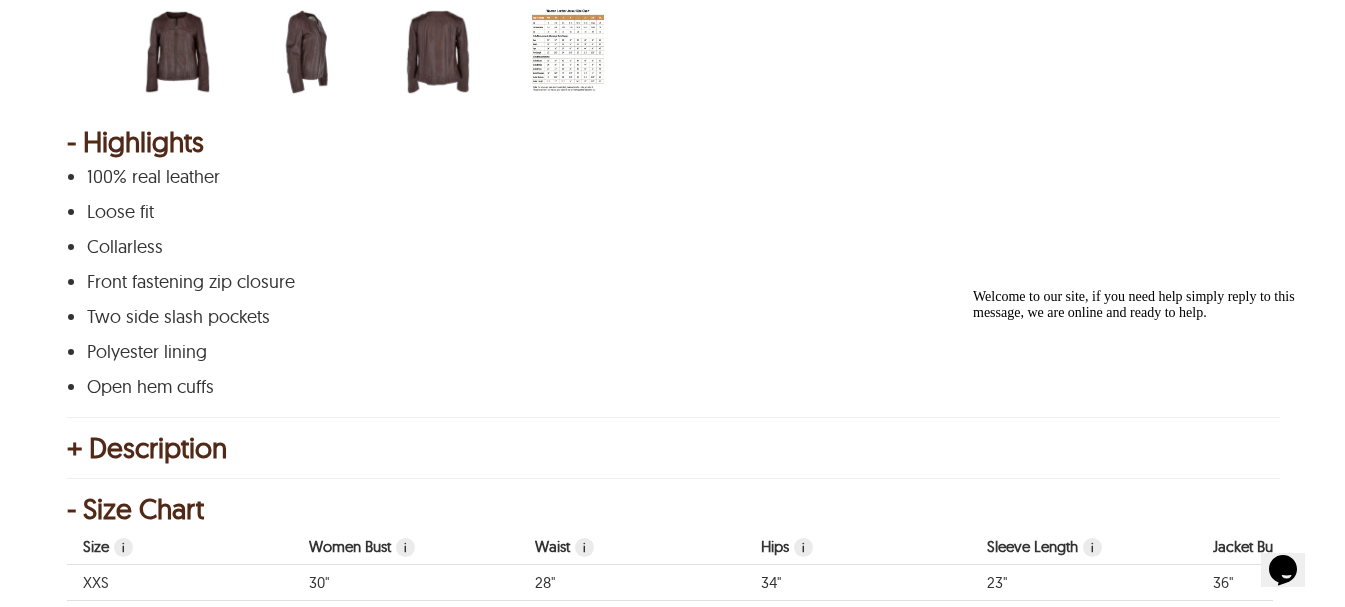 click on "100% real leather" at bounding box center [670, 177] 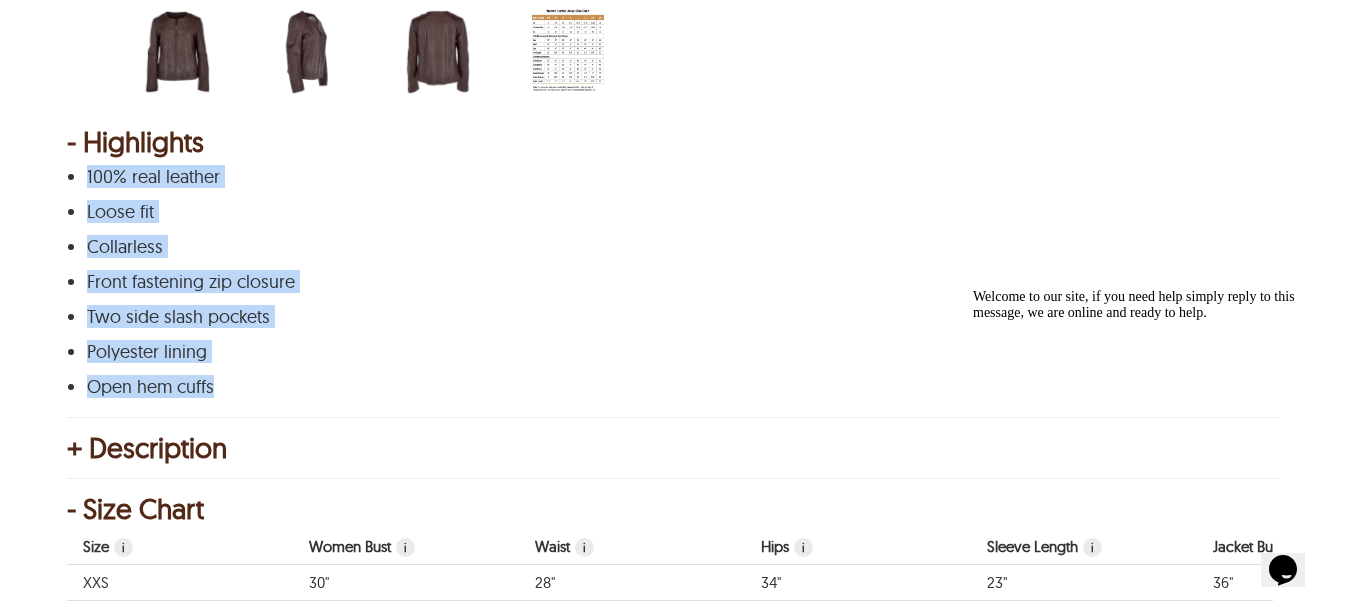 drag, startPoint x: 87, startPoint y: 171, endPoint x: 220, endPoint y: 382, distance: 249.41933 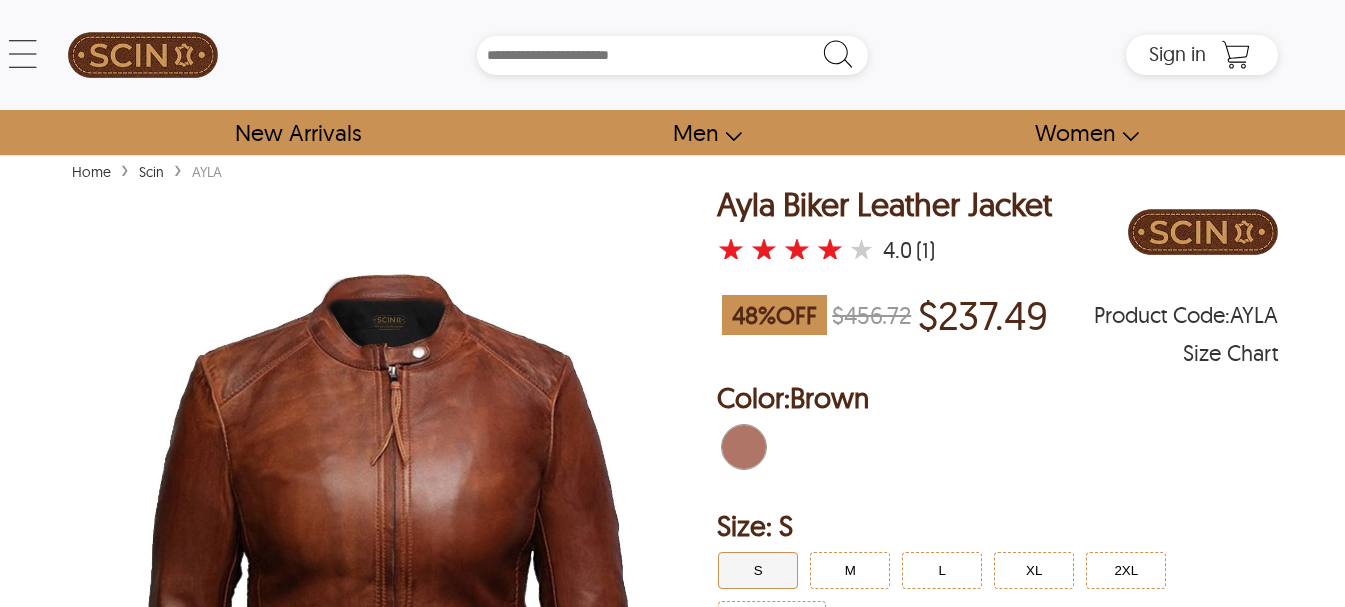 scroll, scrollTop: 0, scrollLeft: 0, axis: both 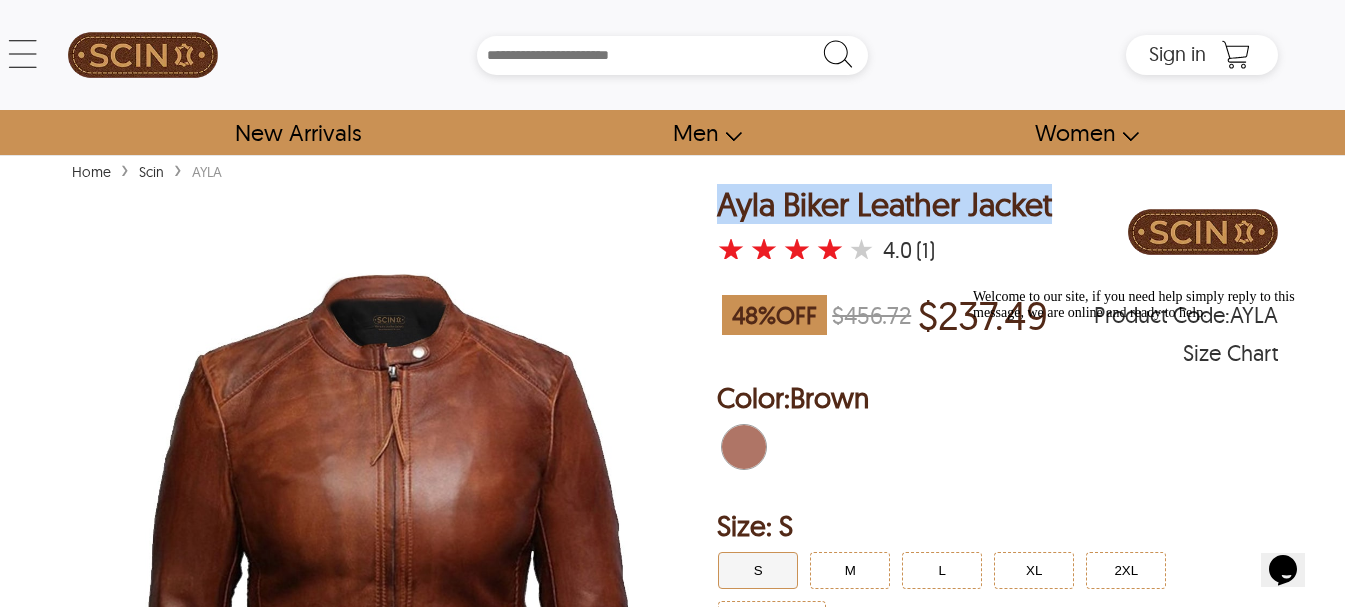 drag, startPoint x: 1074, startPoint y: 214, endPoint x: 725, endPoint y: 206, distance: 349.09167 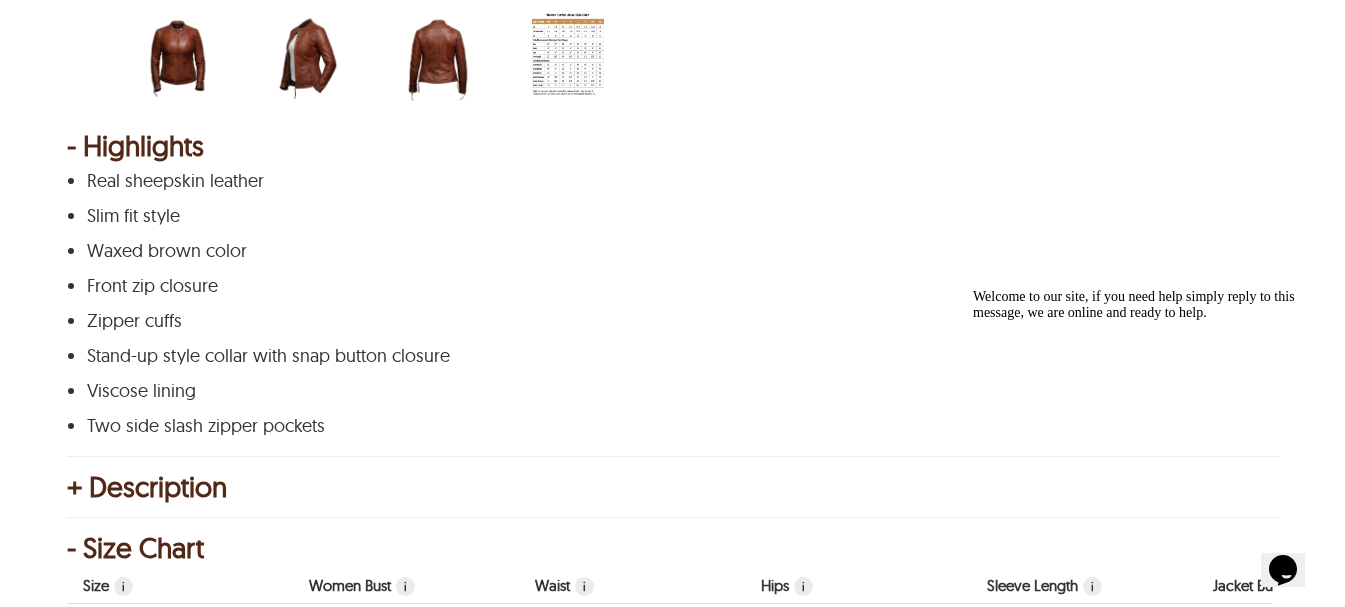 scroll, scrollTop: 1000, scrollLeft: 0, axis: vertical 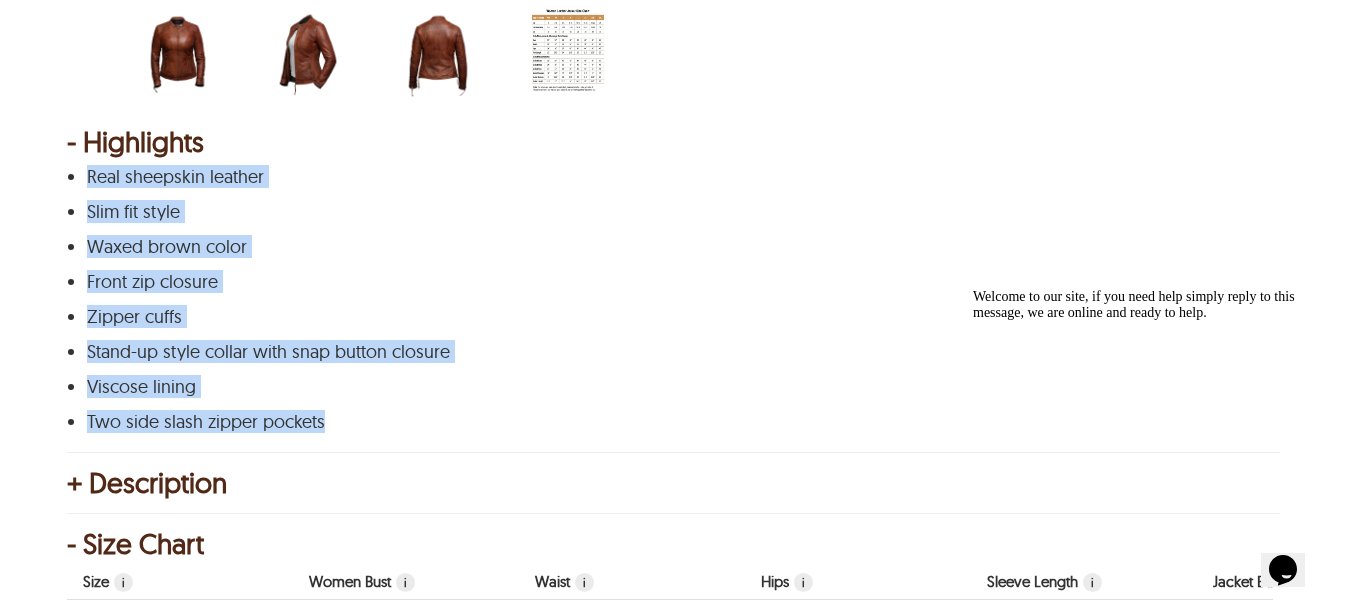 drag, startPoint x: 345, startPoint y: 421, endPoint x: 90, endPoint y: 172, distance: 356.40707 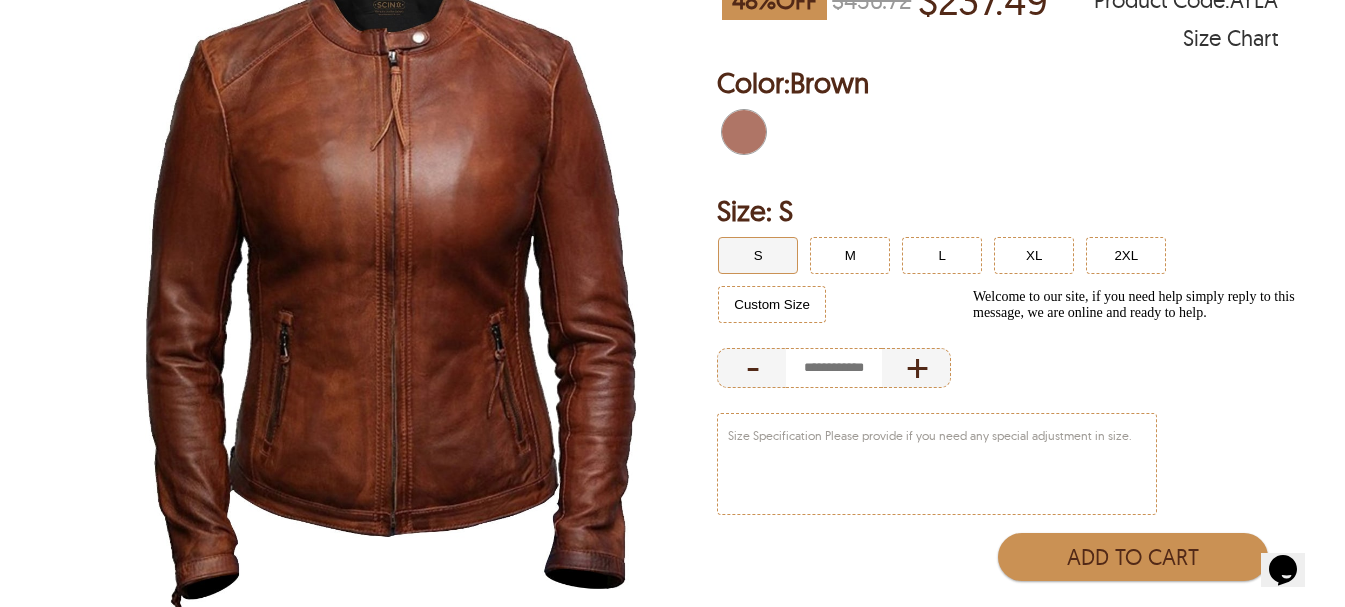 scroll, scrollTop: 333, scrollLeft: 0, axis: vertical 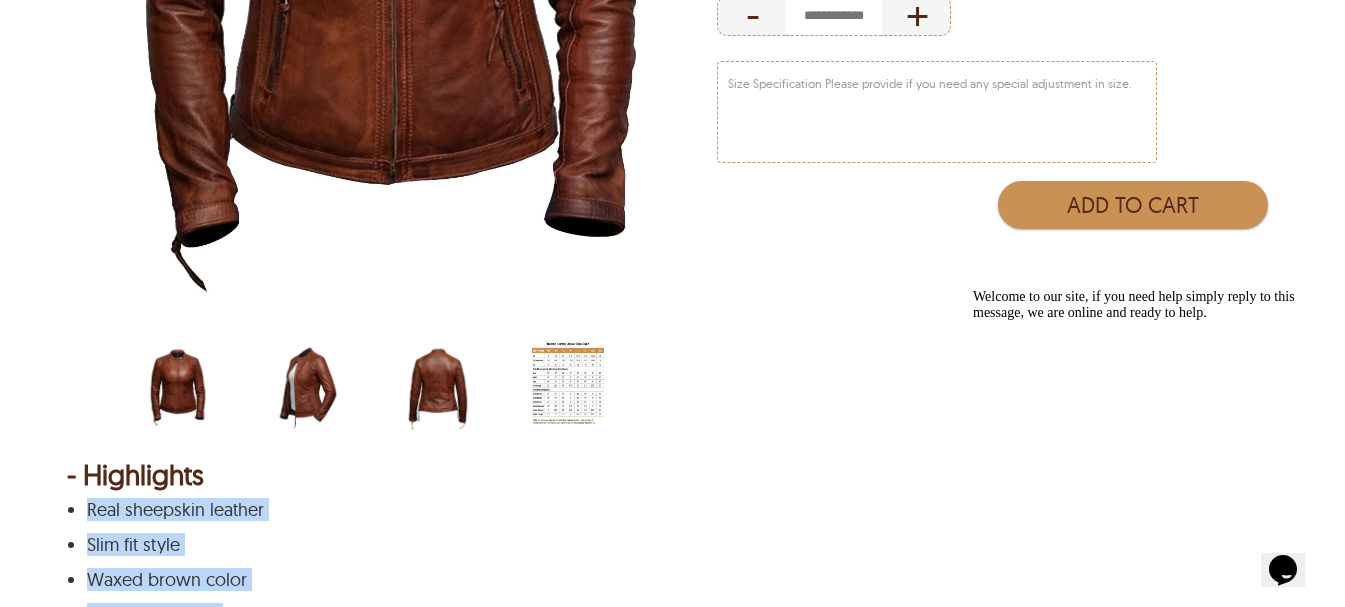 click at bounding box center [308, 385] 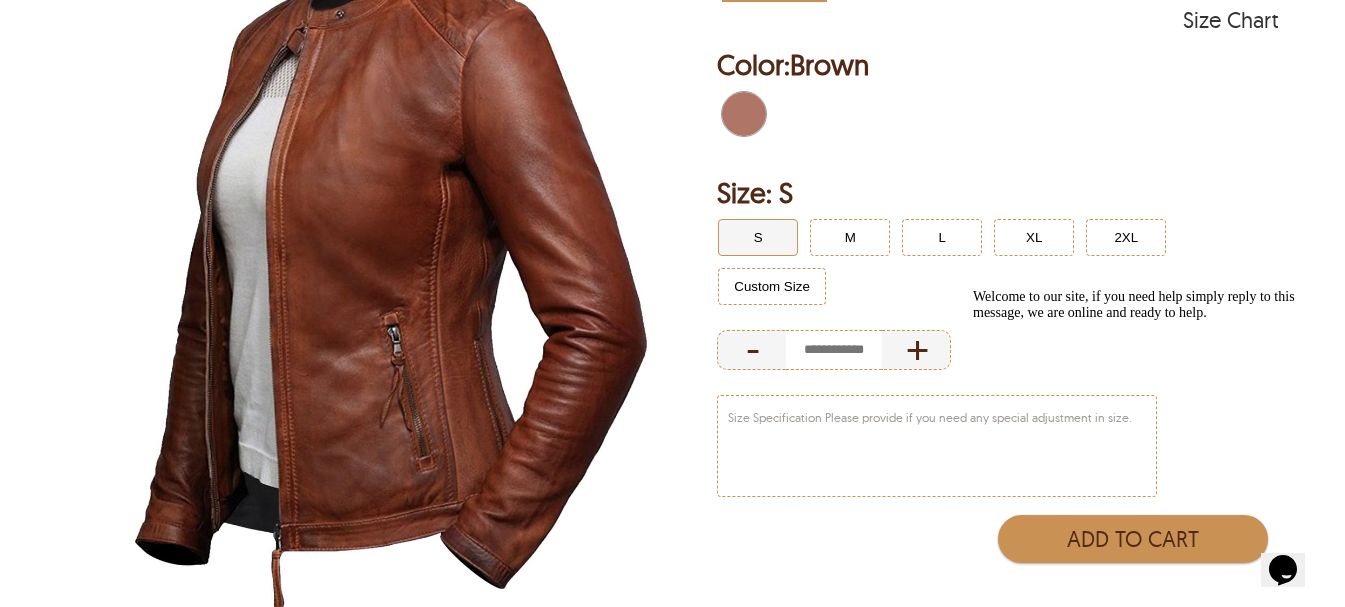 scroll, scrollTop: 667, scrollLeft: 0, axis: vertical 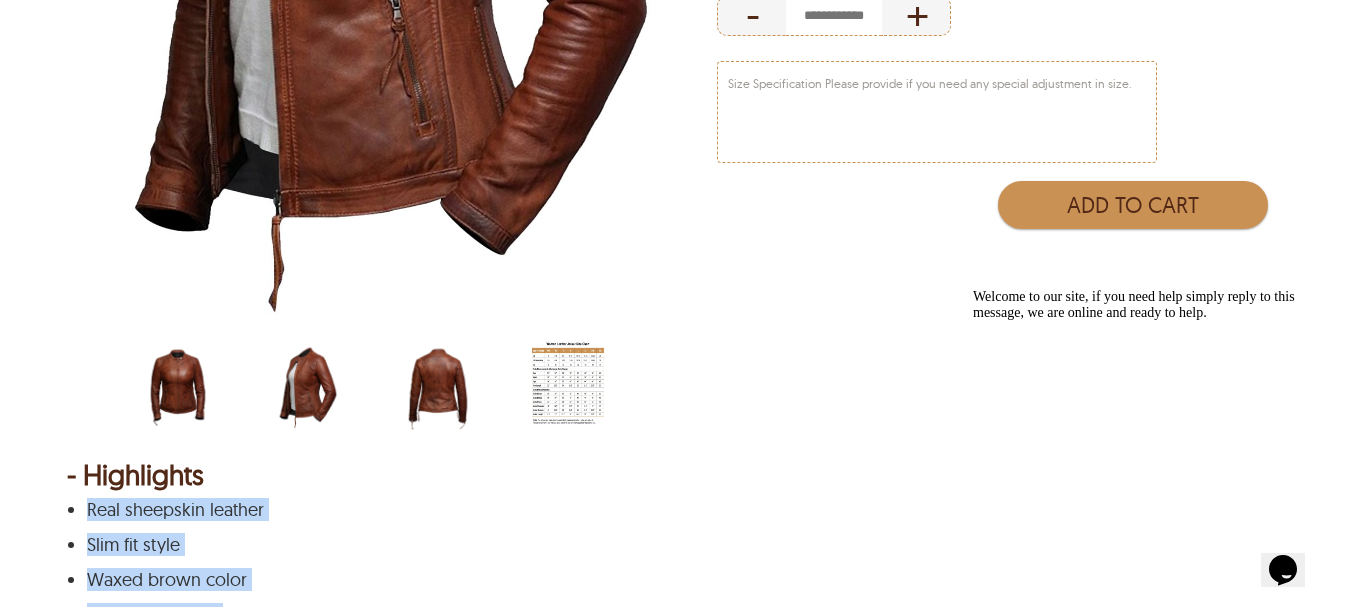 click at bounding box center (438, 385) 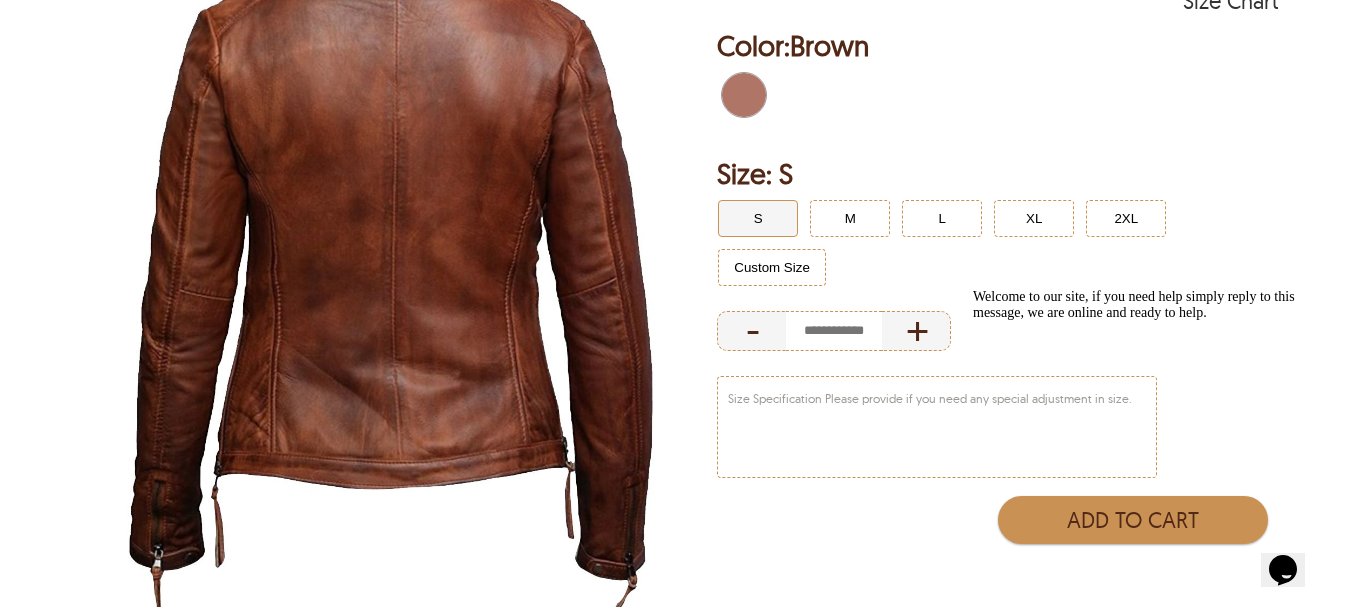 scroll, scrollTop: 333, scrollLeft: 0, axis: vertical 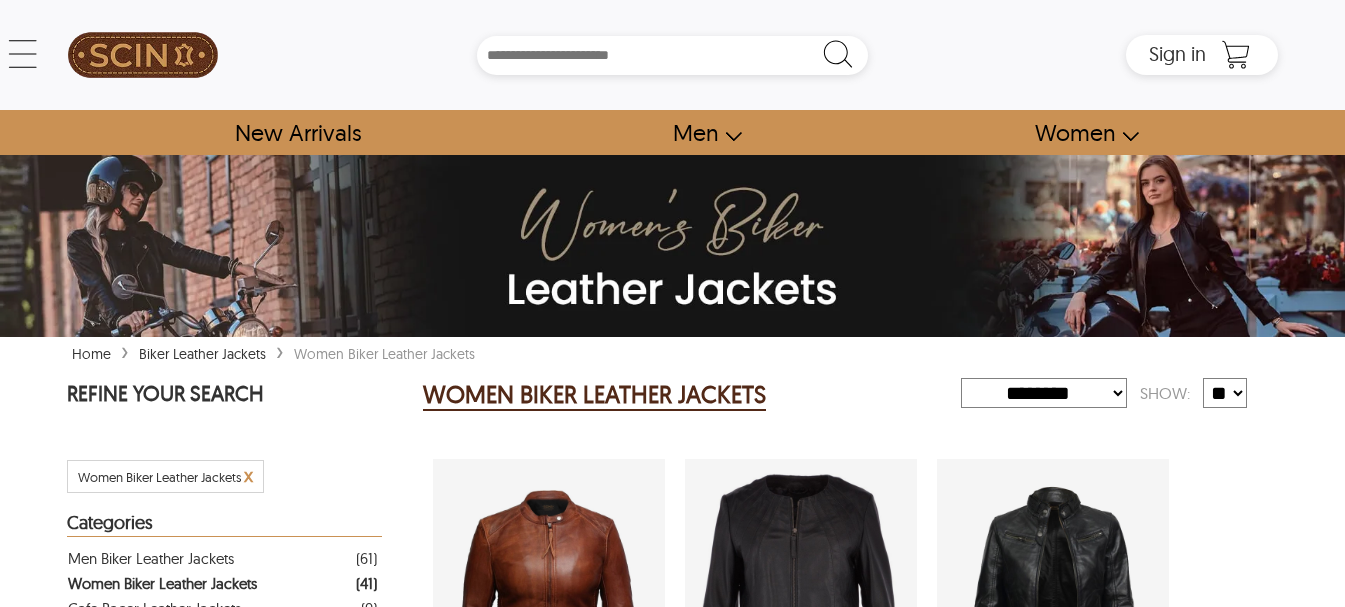select on "********" 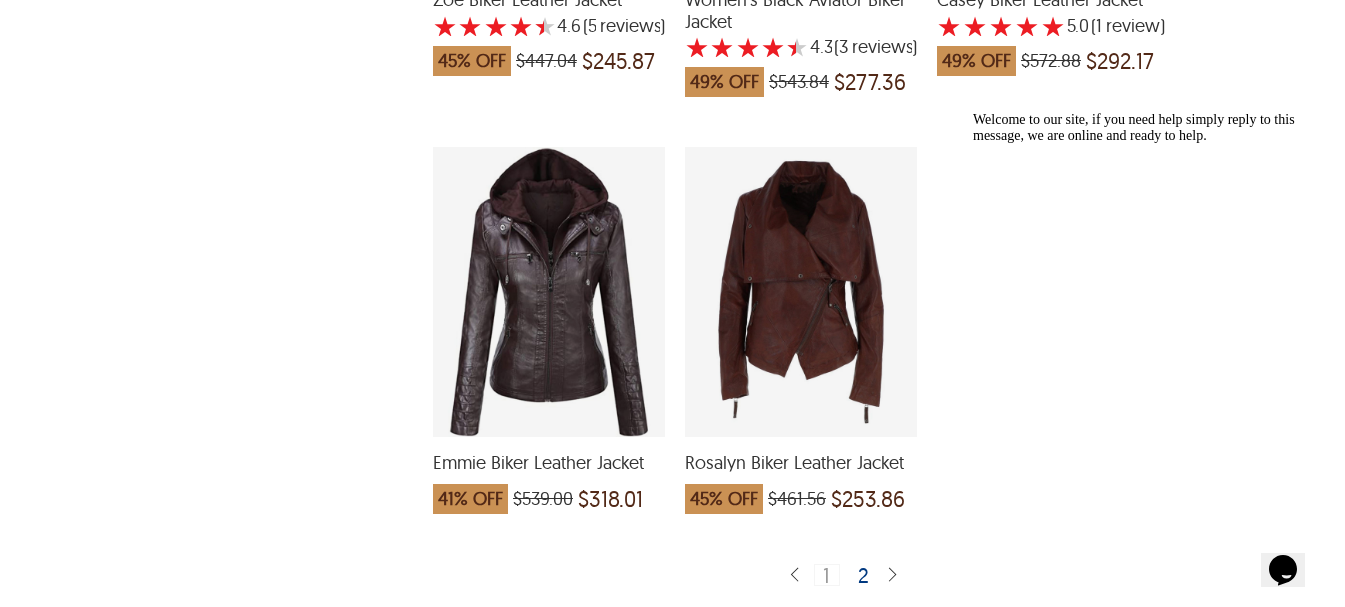 scroll, scrollTop: 0, scrollLeft: 0, axis: both 